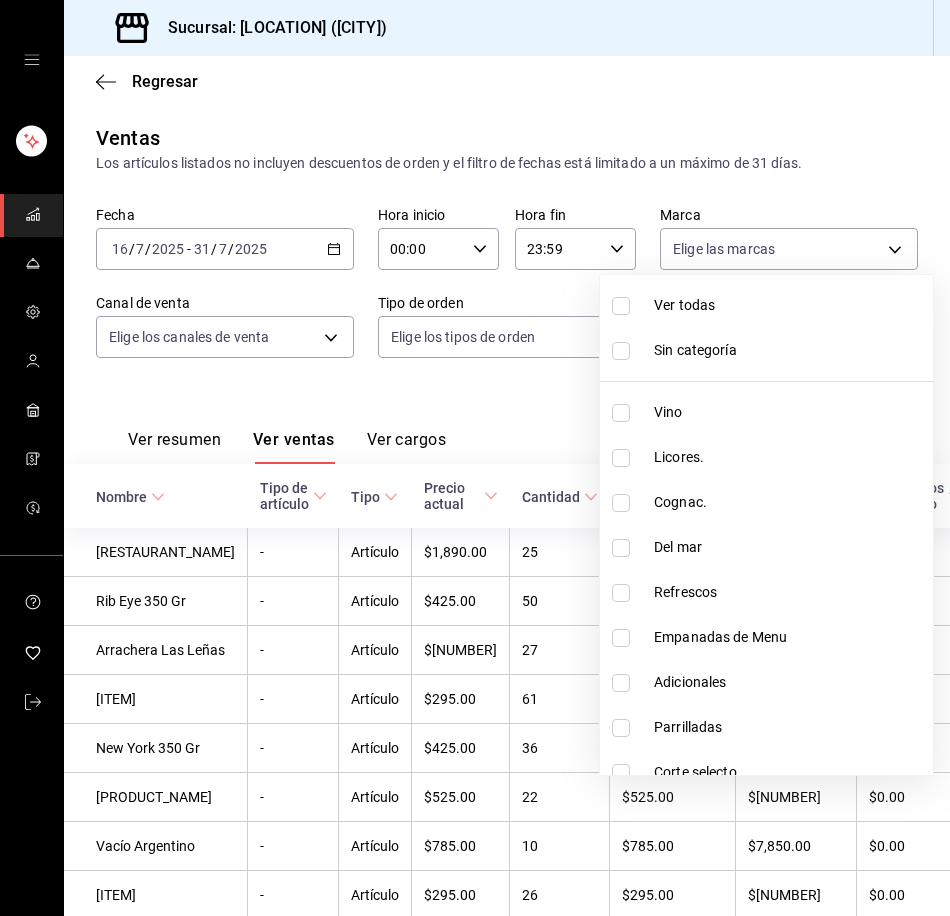 scroll, scrollTop: 0, scrollLeft: 0, axis: both 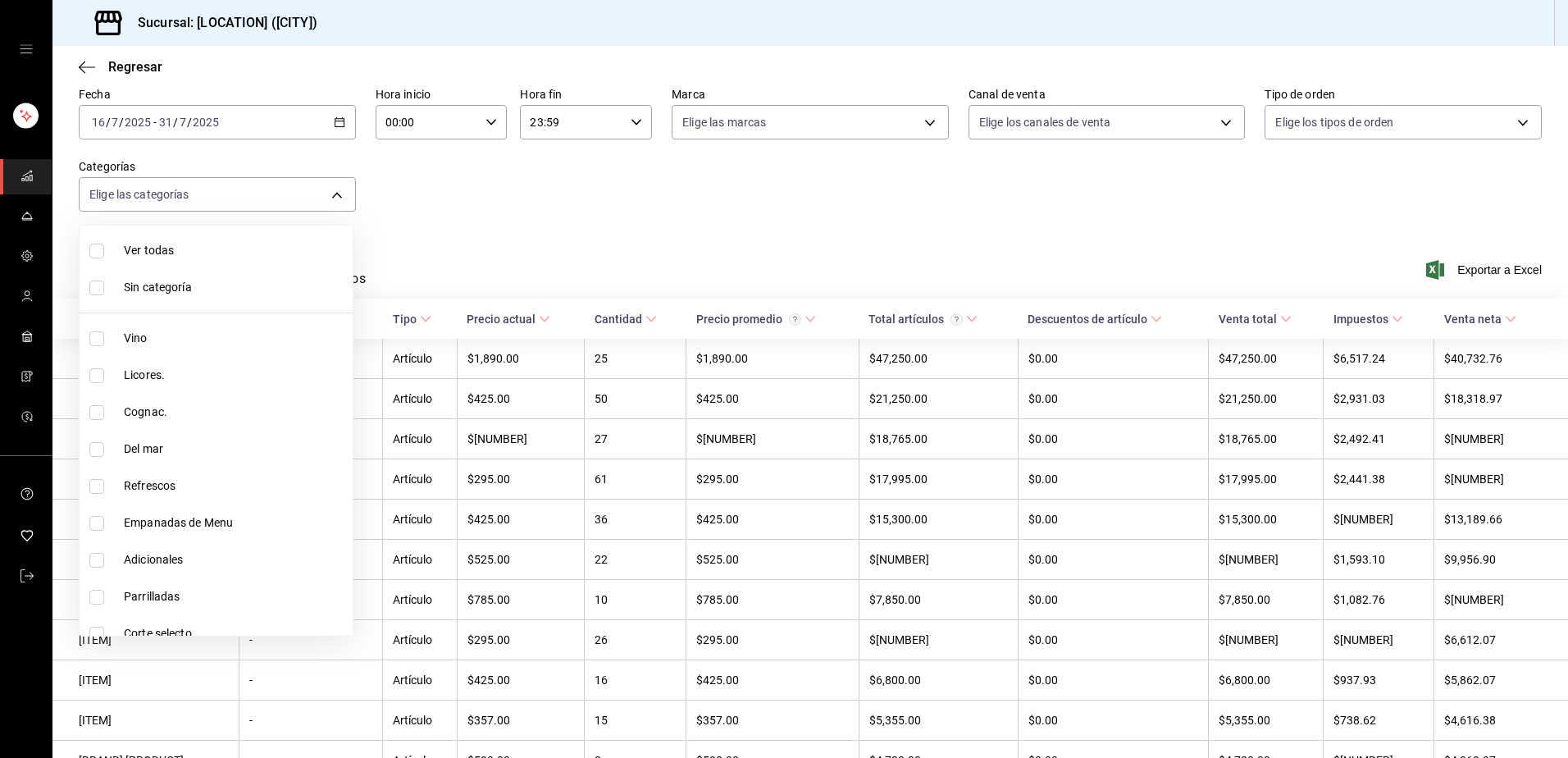 click at bounding box center (784, 379) 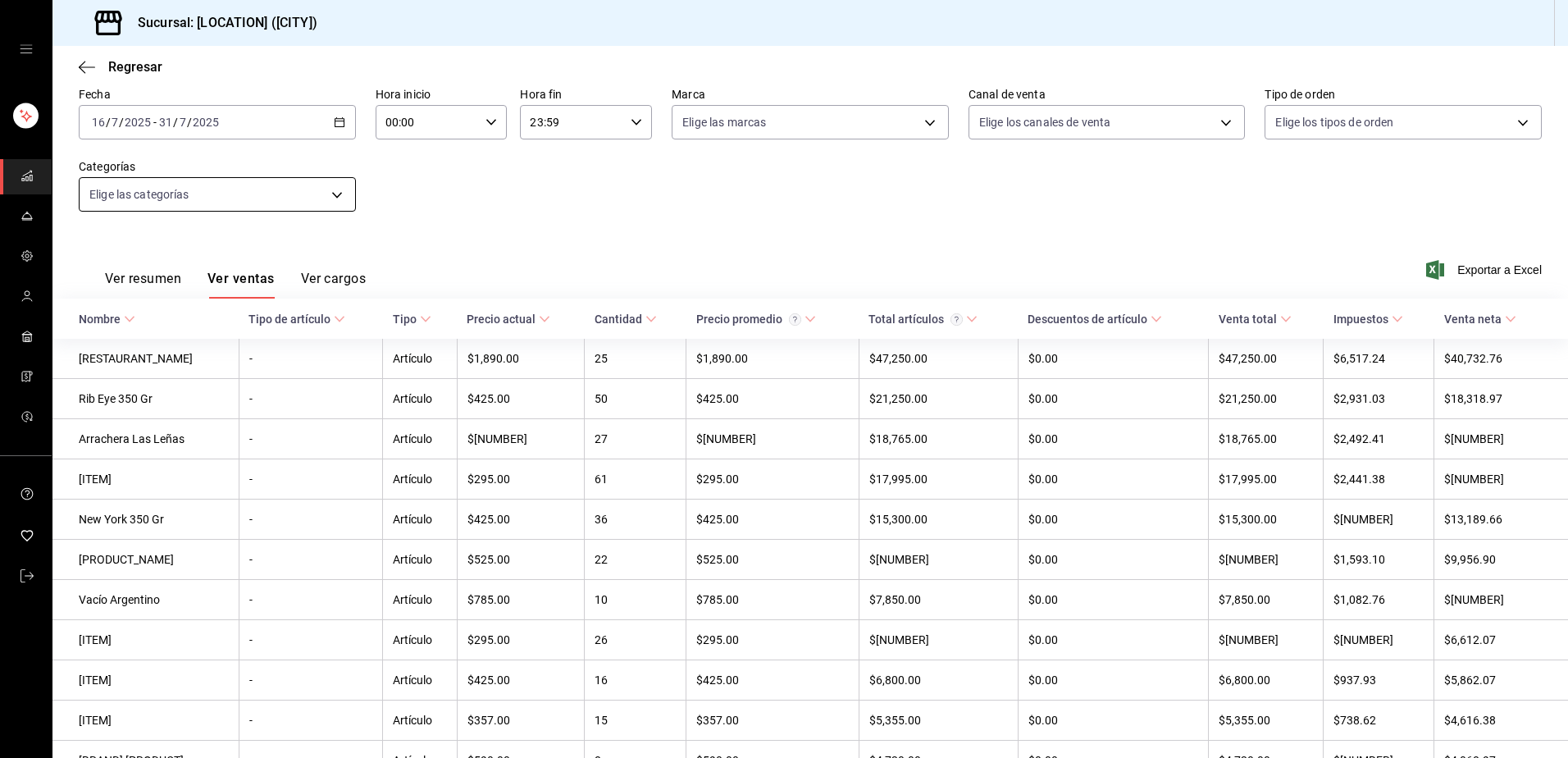 click on "Sucursal: [BRAND] ([CITY]) Regresar Ventas Los artículos listados no incluyen descuentos de orden y el filtro de fechas está limitado a un máximo de 31 días. Fecha [DATE] [DATE] - [DATE] [DATE] Hora inicio 00:00 Hora inicio Hora fin 23:59 Hora fin Marca Elige las marcas Canal de venta Elige los canales de venta Tipo de orden Elige los tipos de orden Categorías Elige las categorías Ver resumen Ver ventas Ver cargos Exportar a Excel Nombre Tipo de artículo Tipo Precio actual Cantidad Precio promedio   Total artículos   Descuentos de artículo Venta total Impuestos Venta neta Parrillada Las Leñas - Artículo $[PRICE] [NUMBER] $[PRICE] $[PRICE] $0.00 $[PRICE] $[PRICE] $[PRICE] Rib Eye 350 Gr - Artículo $[PRICE] [NUMBER] $[PRICE] $[PRICE] $0.00 $[PRICE] $[PRICE] $[PRICE] Arrachera Las Leñas - Artículo $[PRICE] [NUMBER] $[PRICE] $[PRICE] $0.00 $[PRICE] $[PRICE] $[PRICE] Rib Eye 200 Gr - Artículo $[PRICE] [NUMBER] $[PRICE] $[PRICE] $0.00 $[PRICE] $[PRICE] $[PRICE] -" at bounding box center [784, 379] 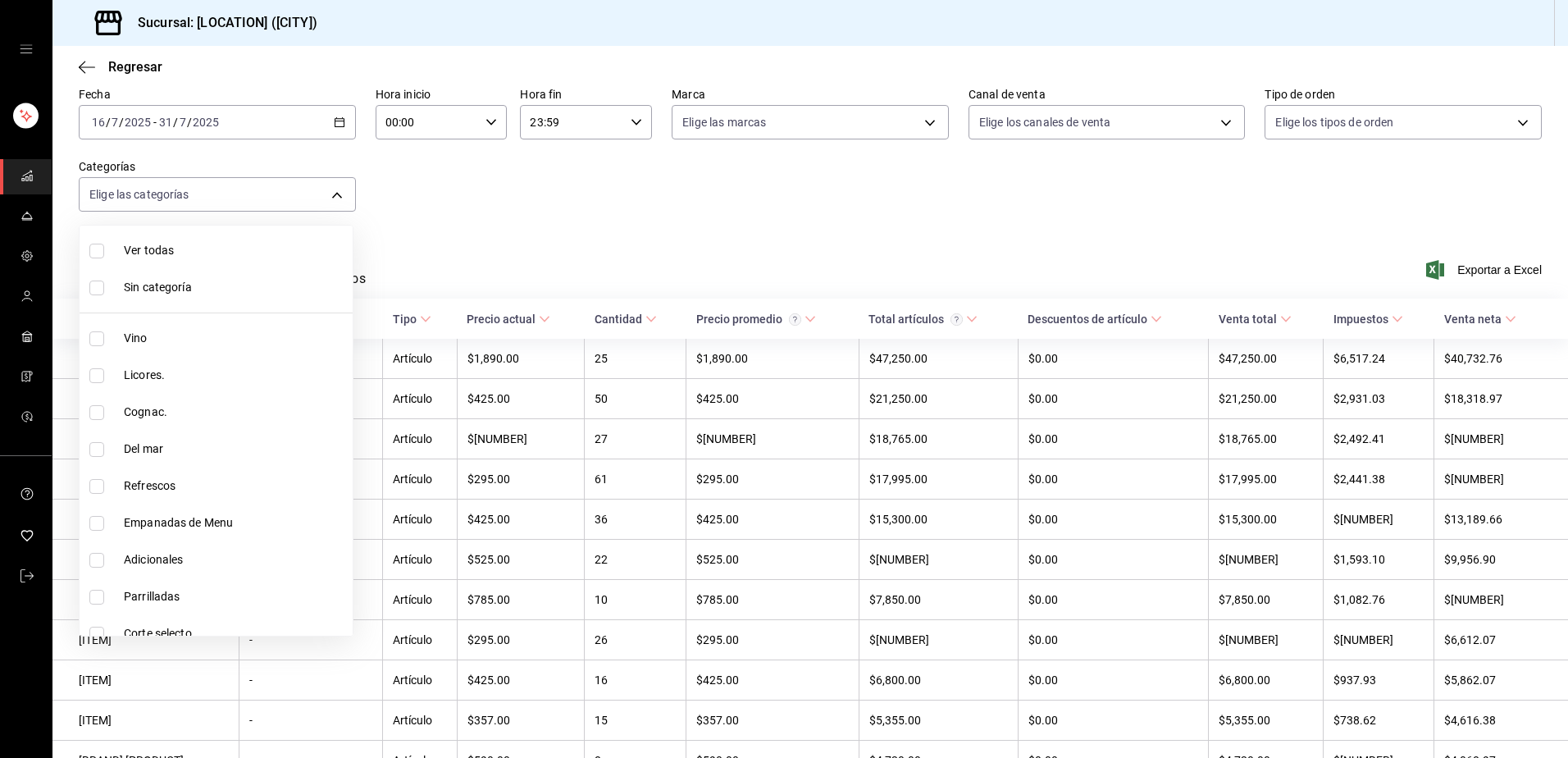 click on "Licores." at bounding box center [216, 375] 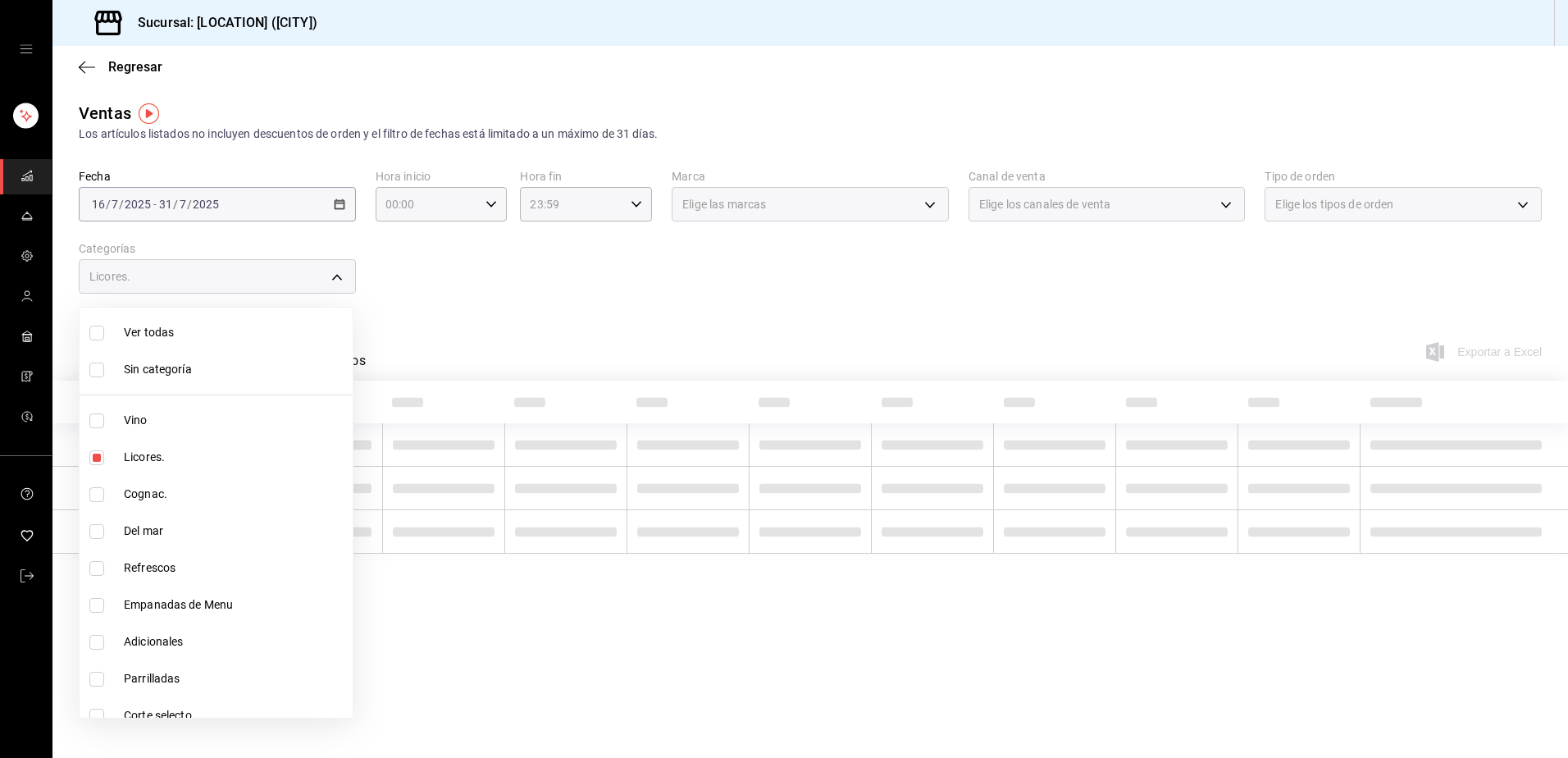 scroll, scrollTop: 0, scrollLeft: 0, axis: both 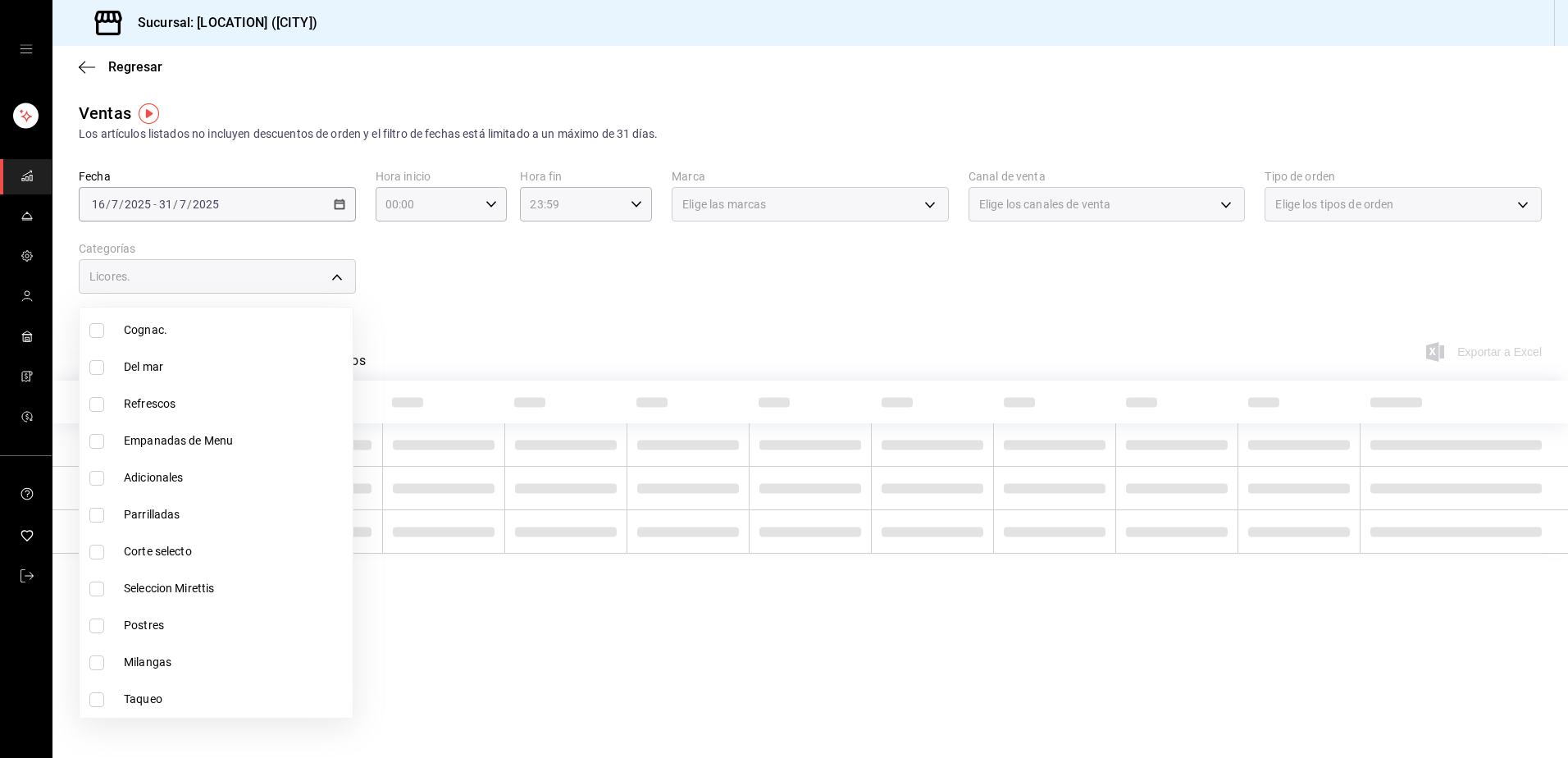 click at bounding box center (97, 331) 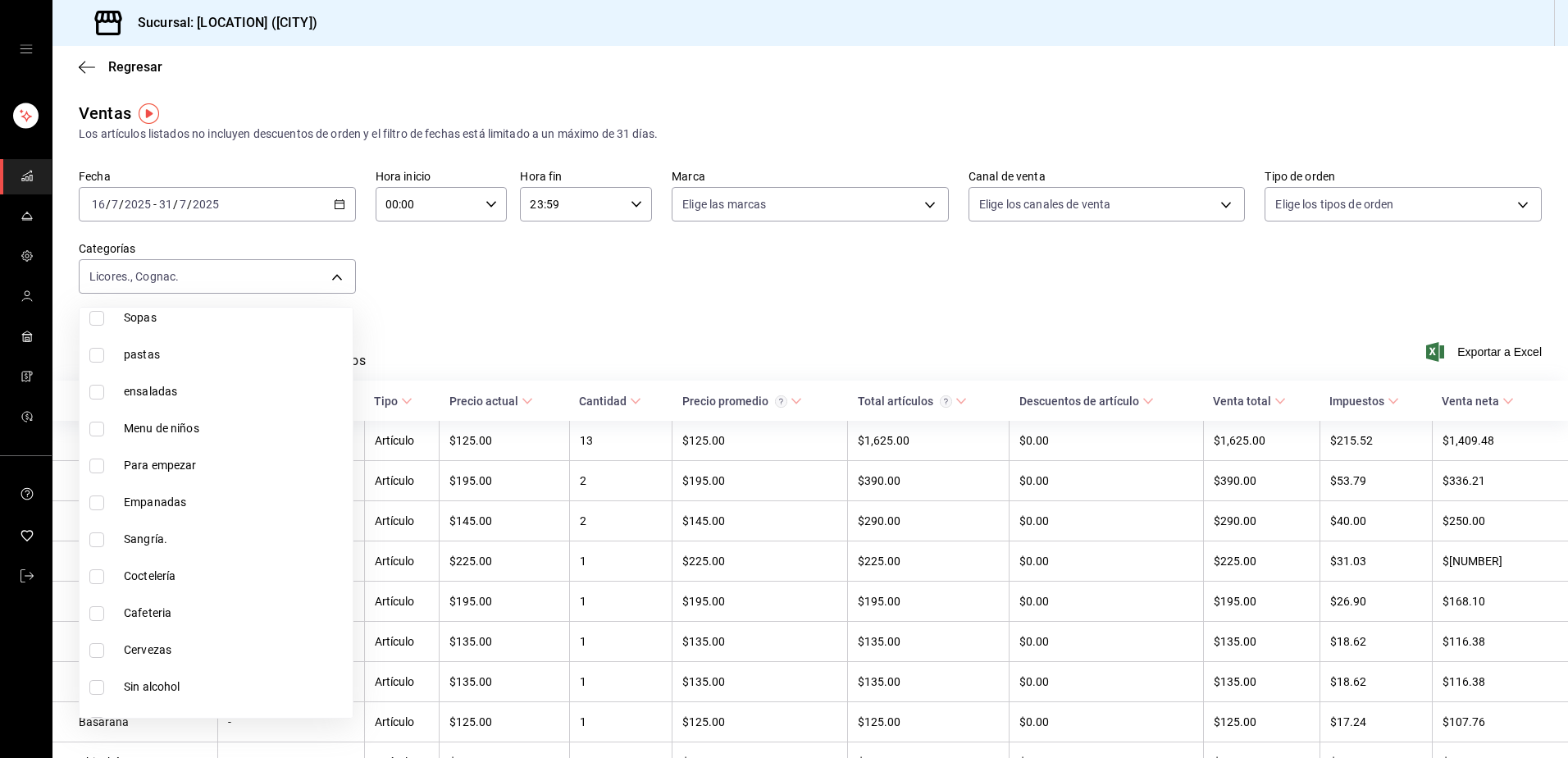 scroll, scrollTop: 738, scrollLeft: 0, axis: vertical 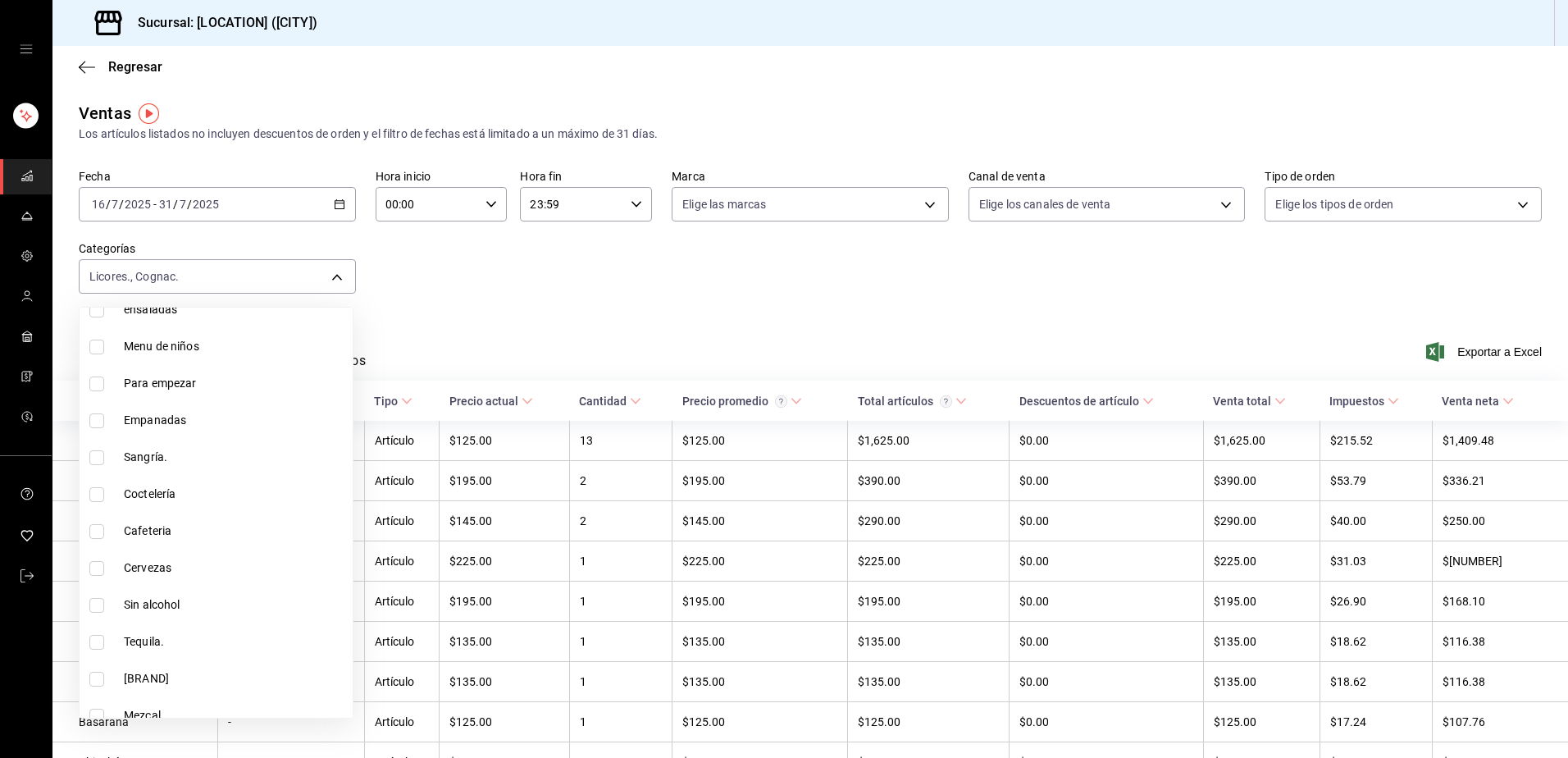 click at bounding box center (97, 458) 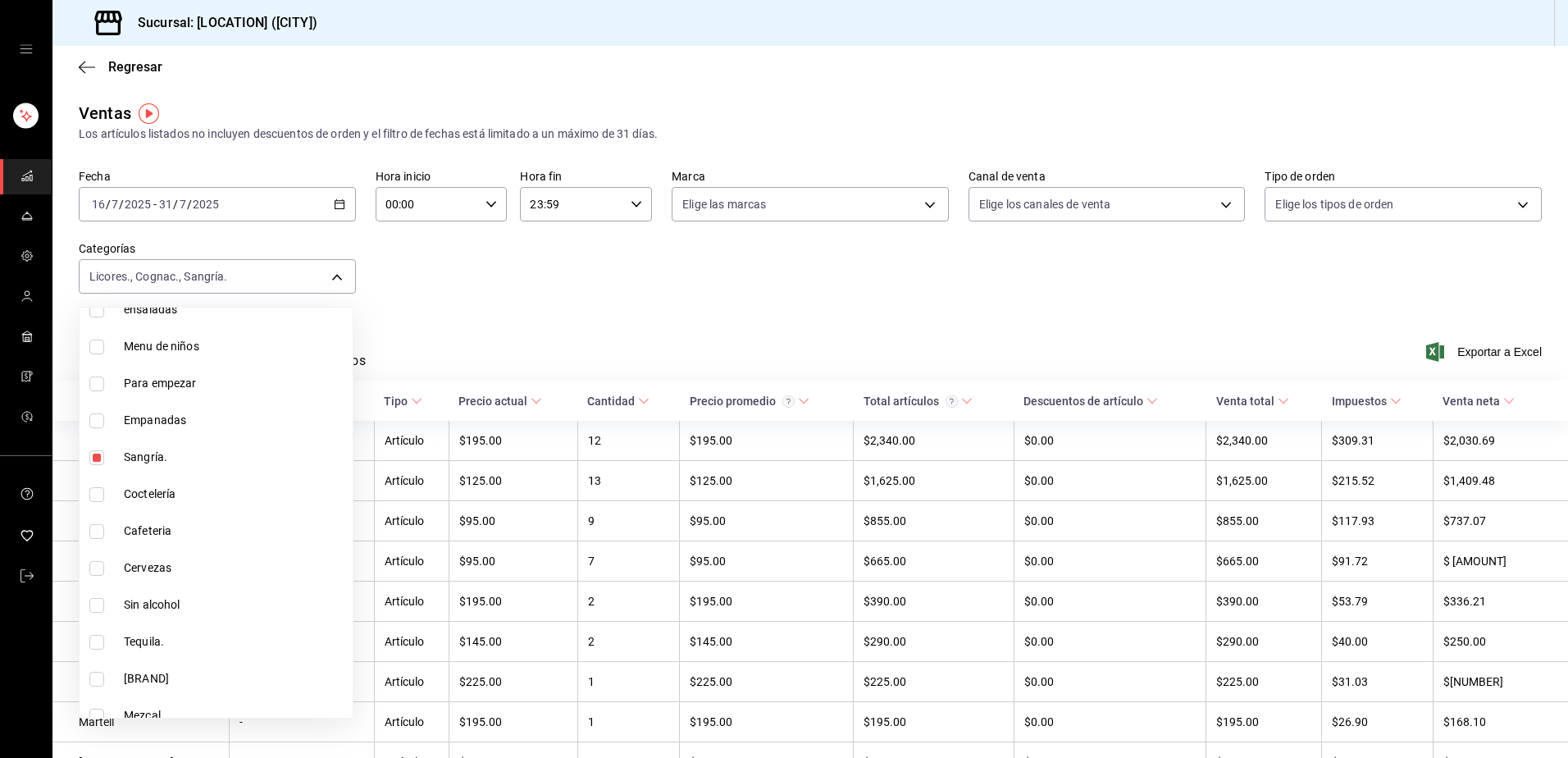 click at bounding box center [97, 495] 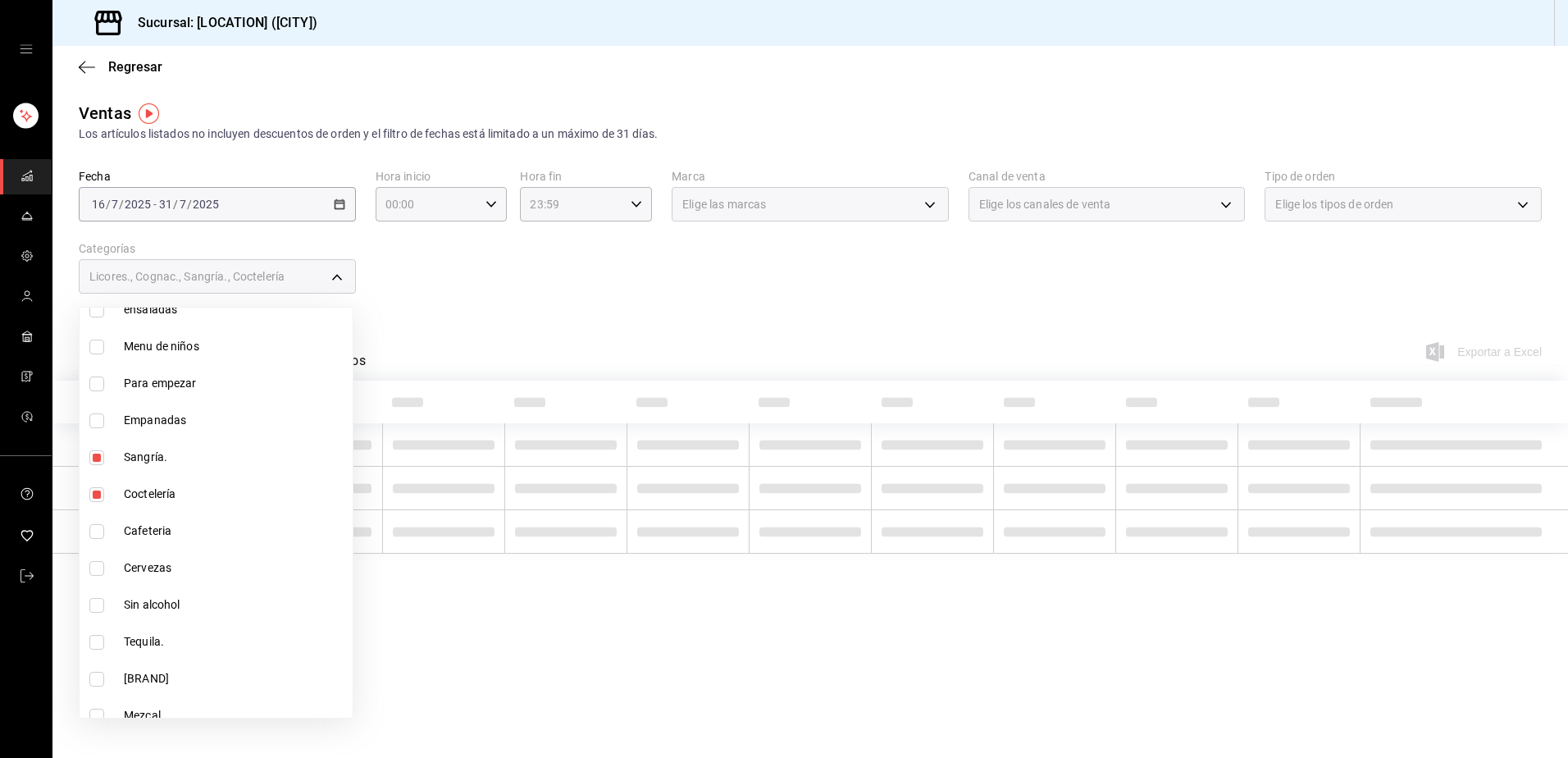 scroll, scrollTop: 820, scrollLeft: 0, axis: vertical 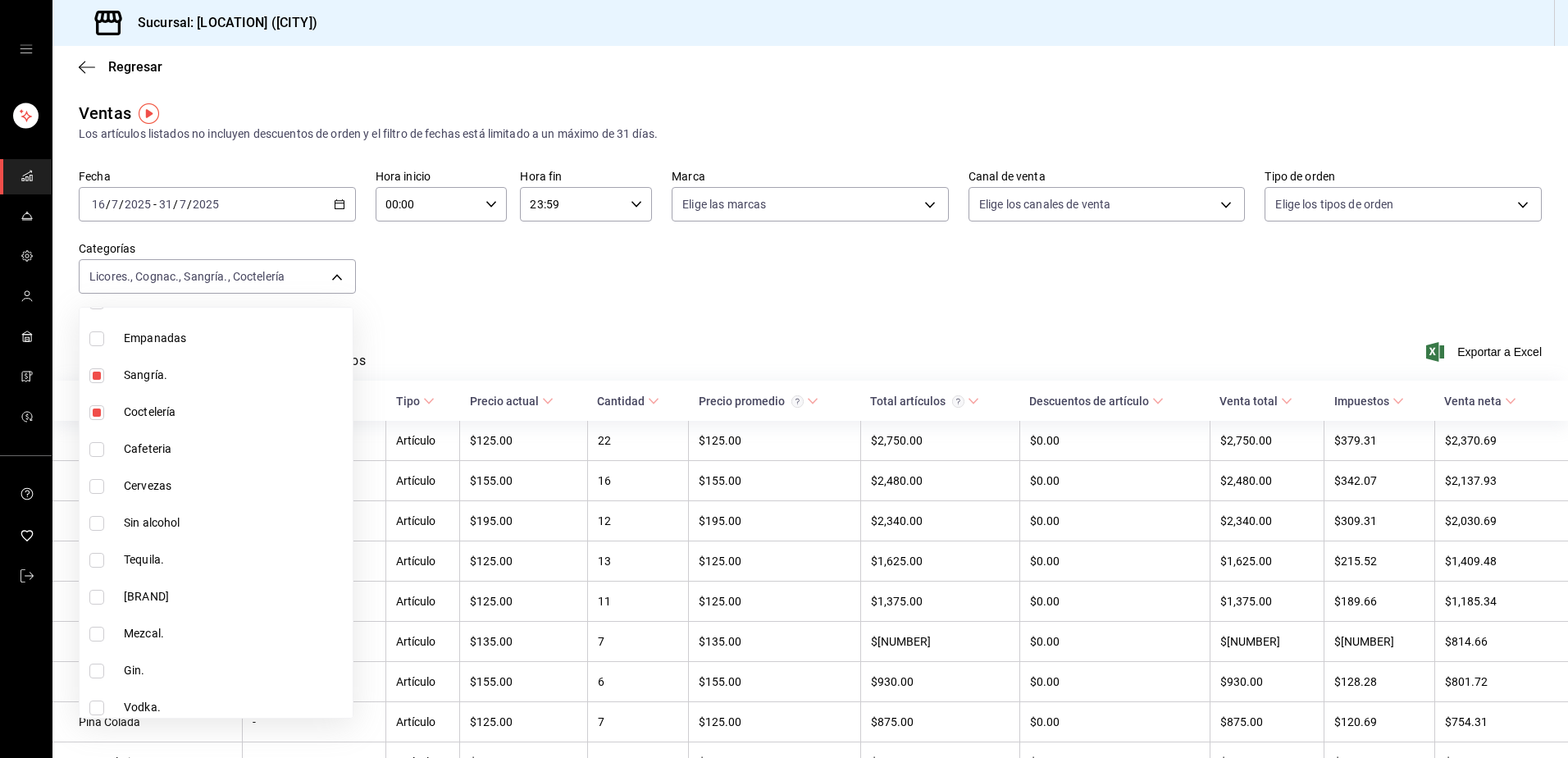 click at bounding box center [97, 523] 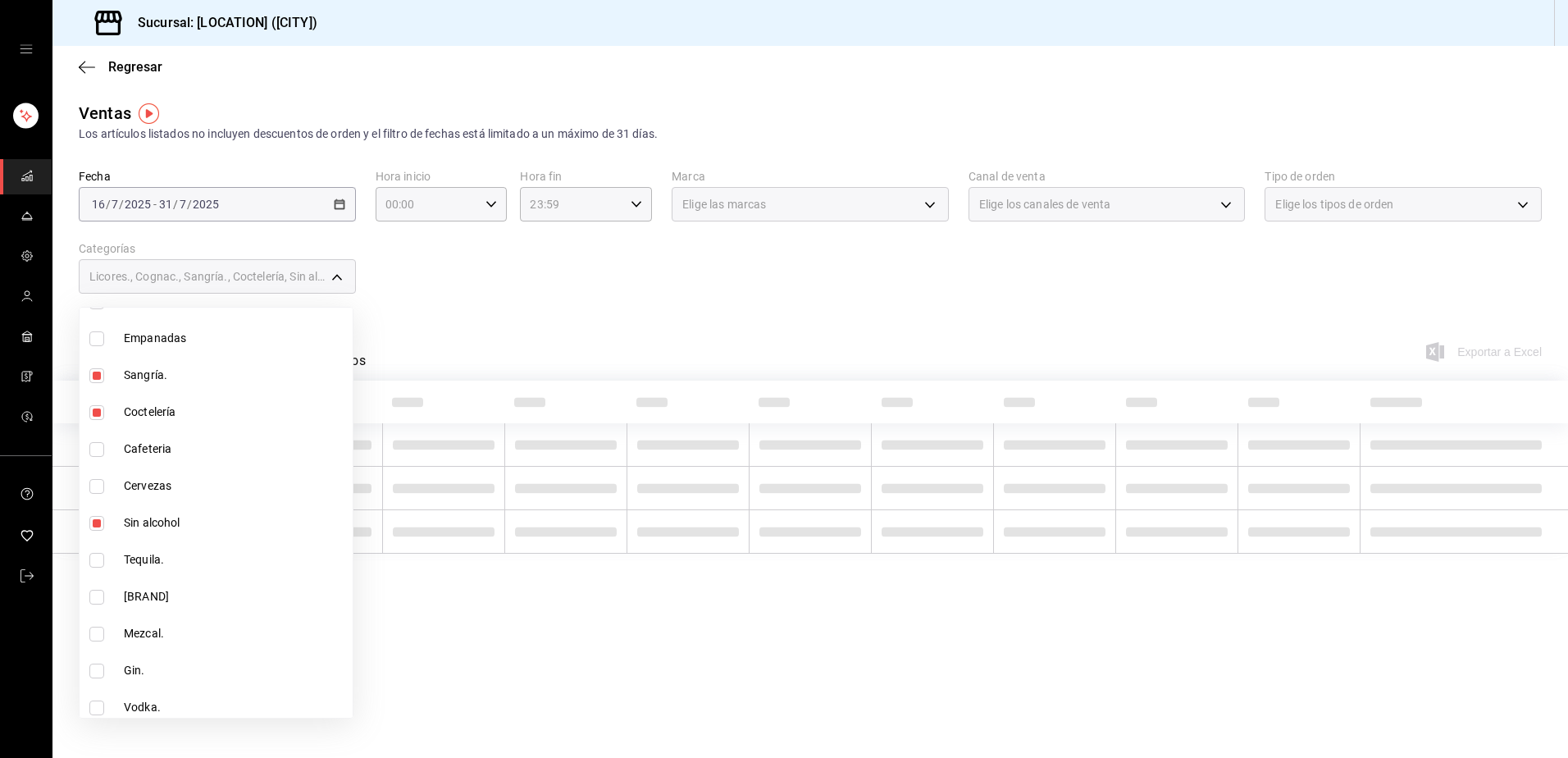 scroll, scrollTop: 902, scrollLeft: 0, axis: vertical 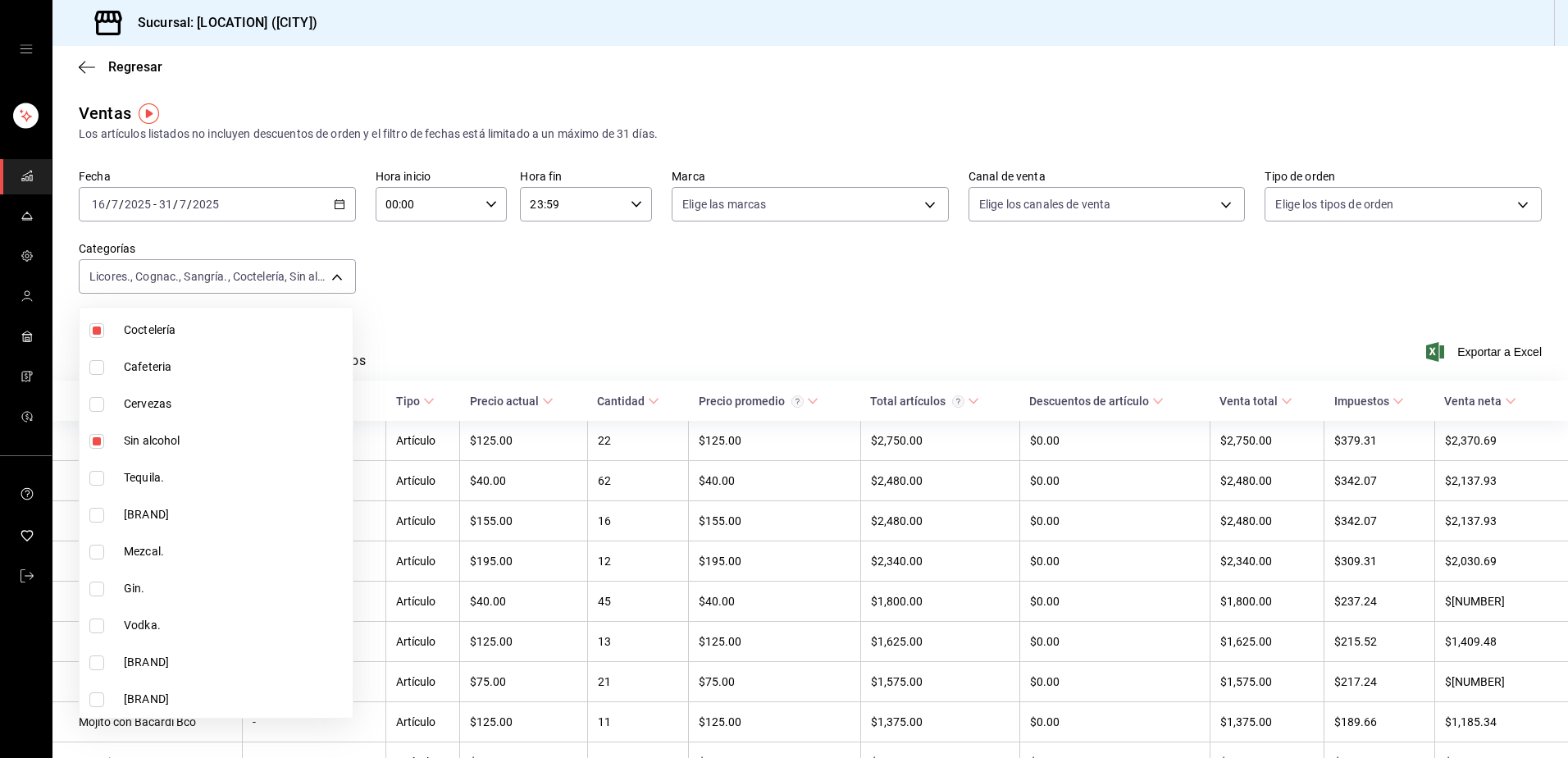 click at bounding box center [97, 441] 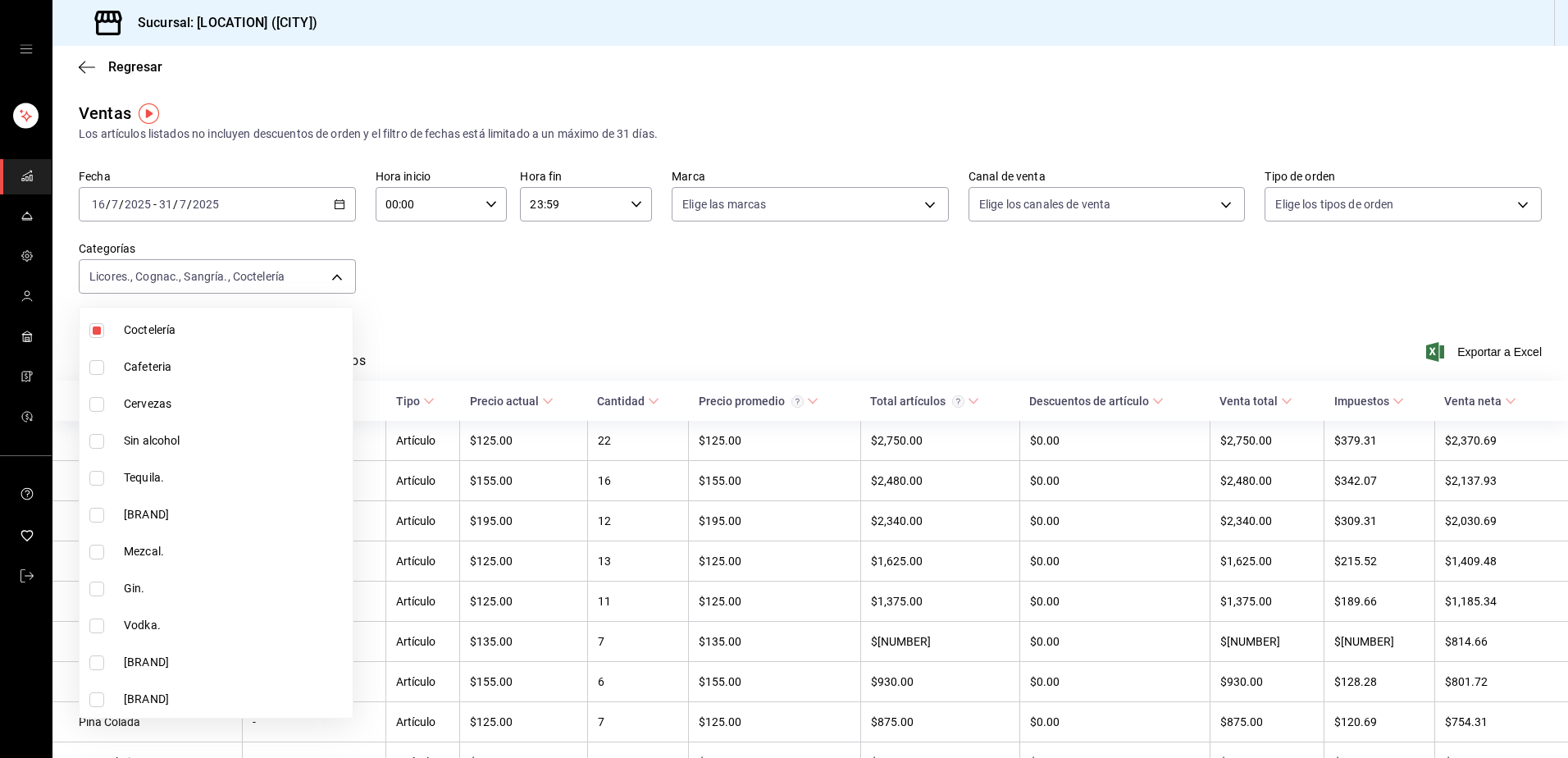 click at bounding box center (97, 478) 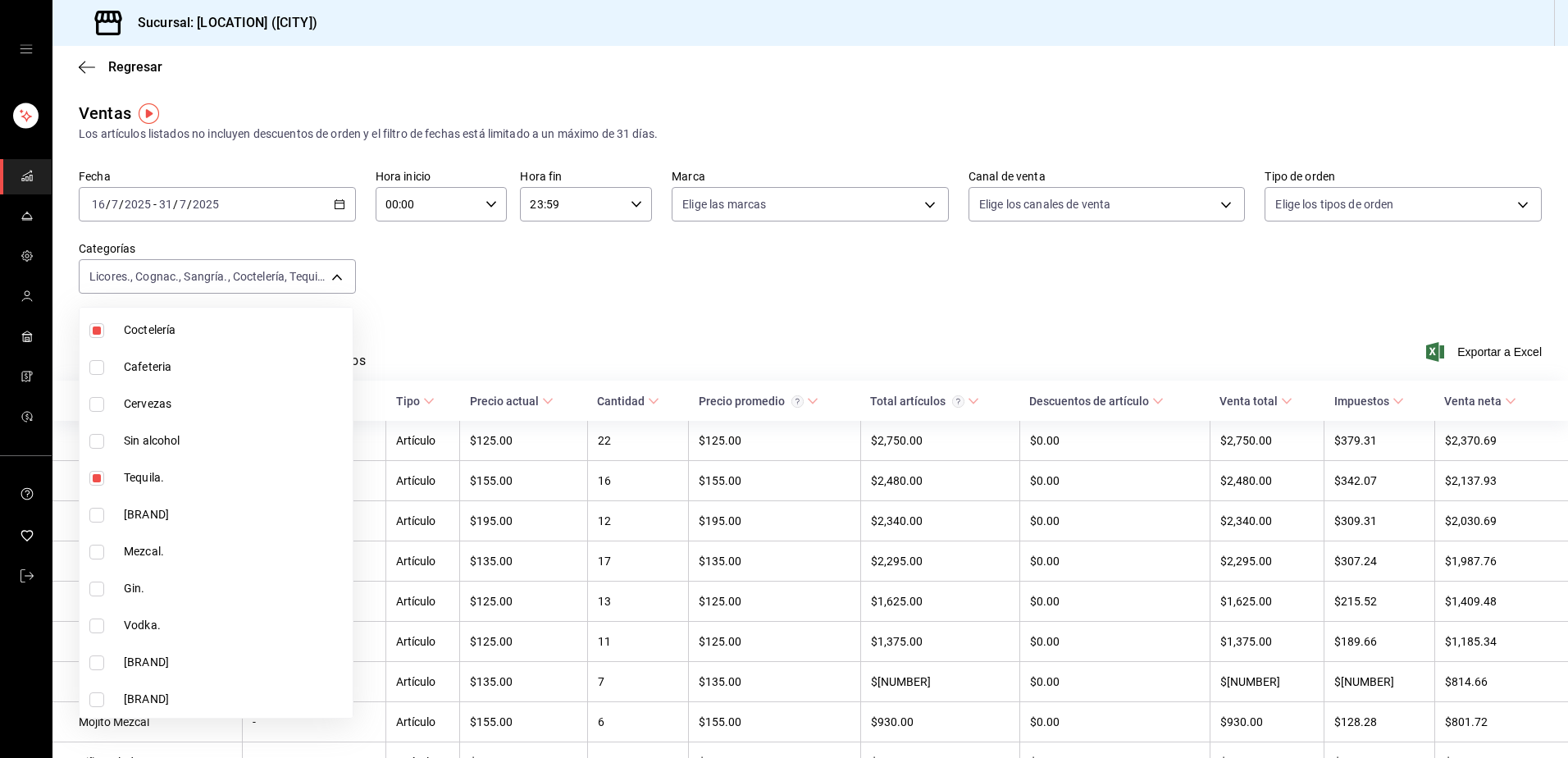 click at bounding box center (97, 515) 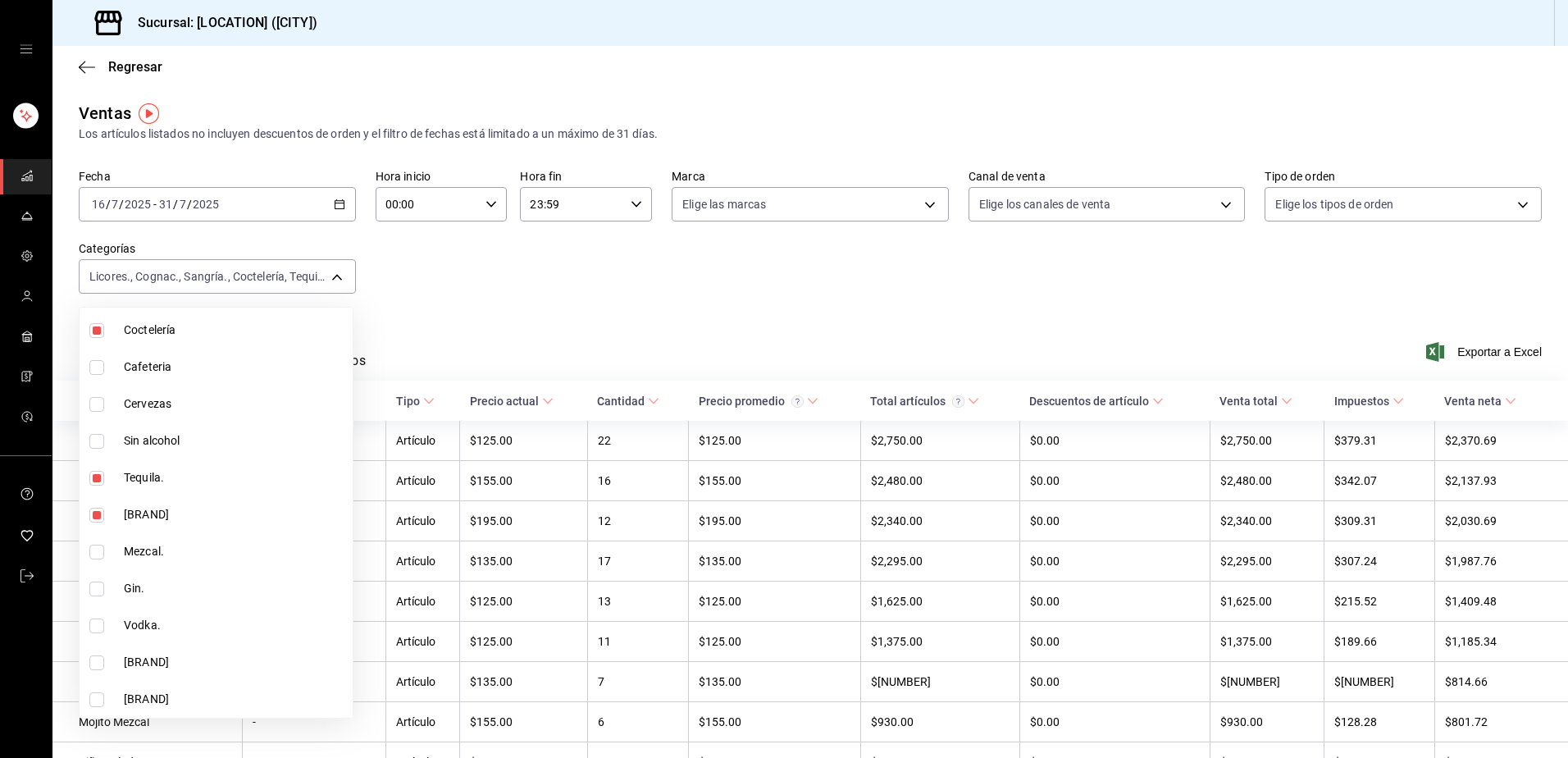 click at bounding box center [97, 552] 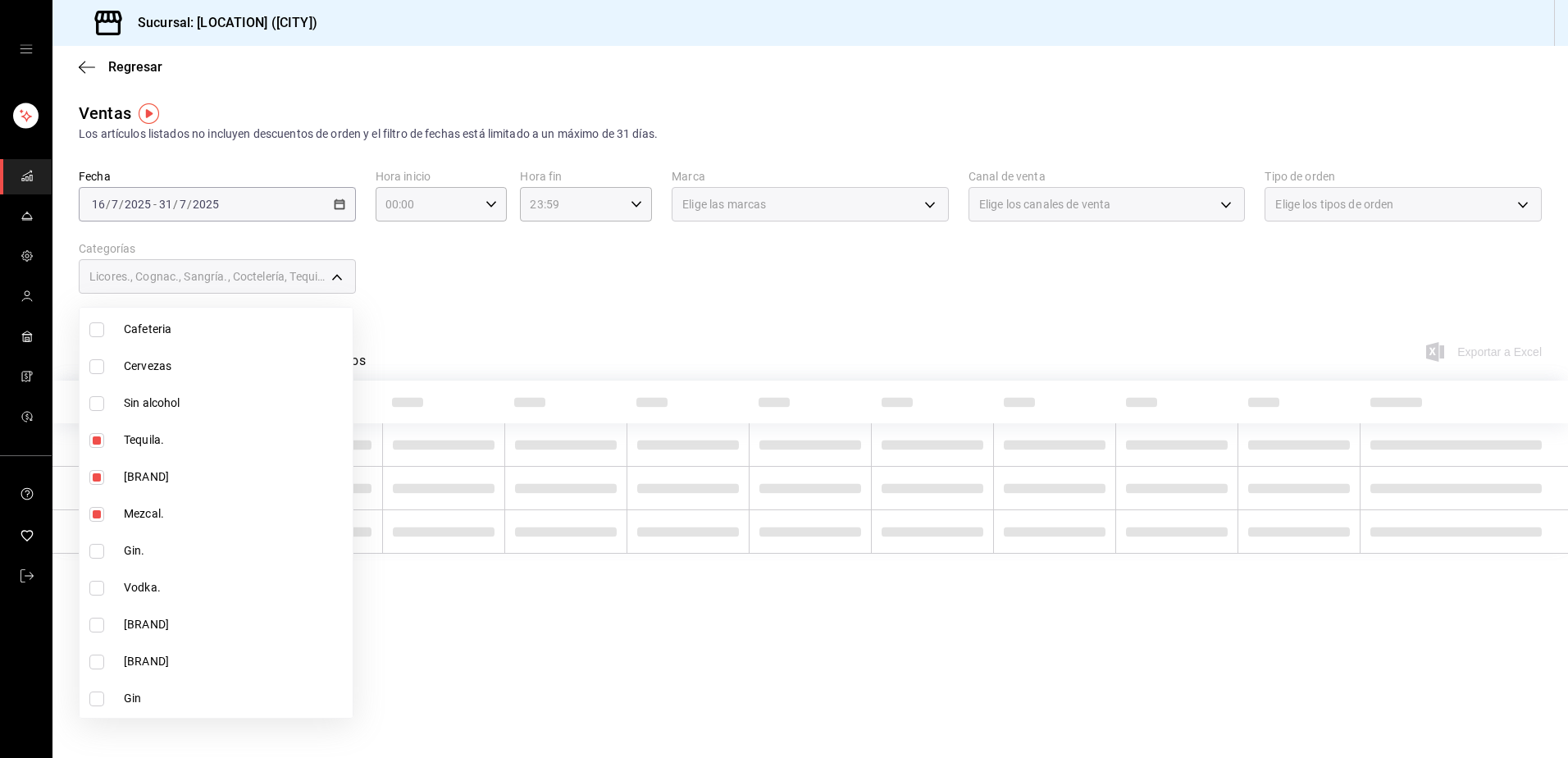 scroll, scrollTop: 984, scrollLeft: 0, axis: vertical 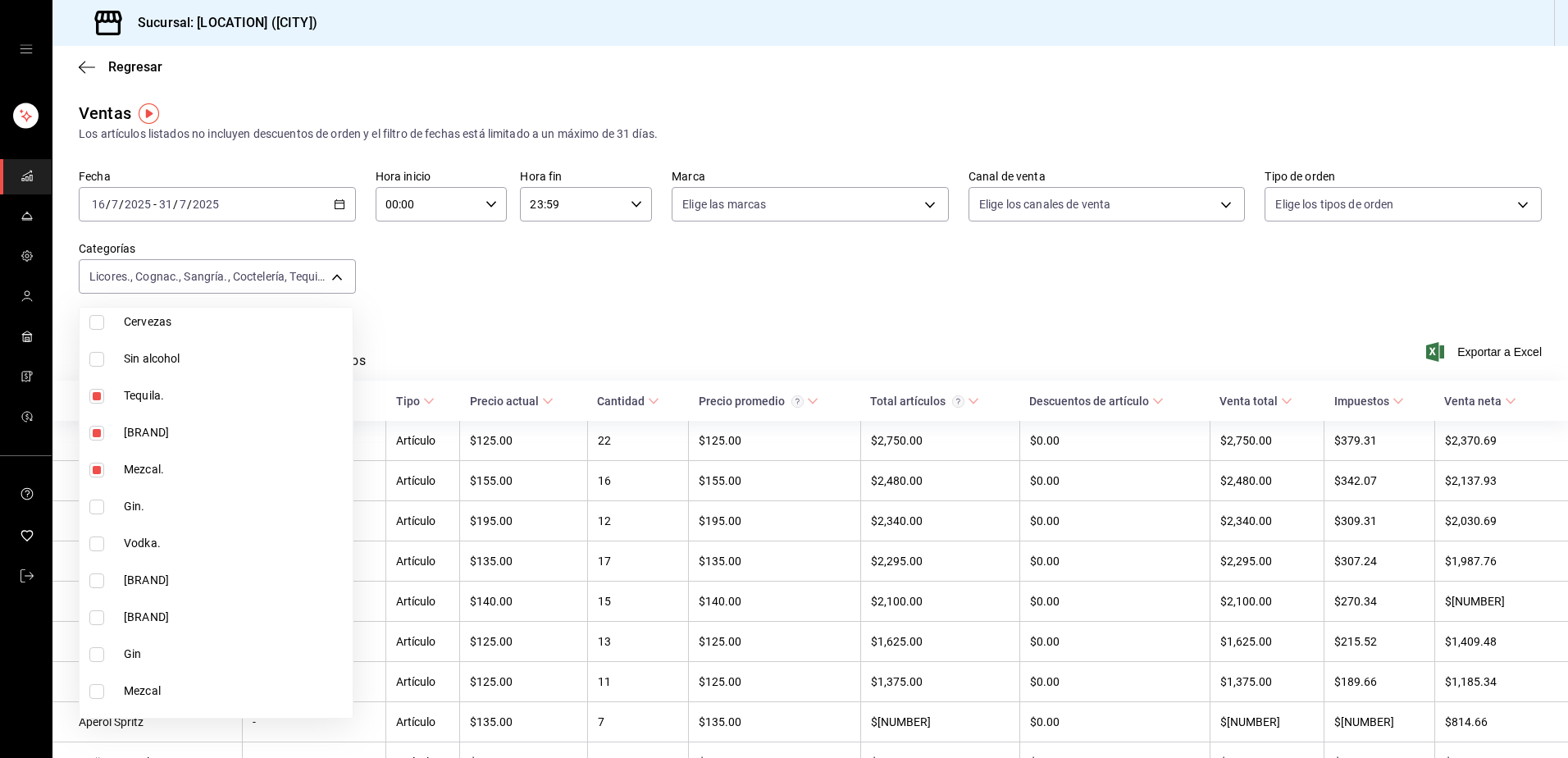 click at bounding box center (97, 507) 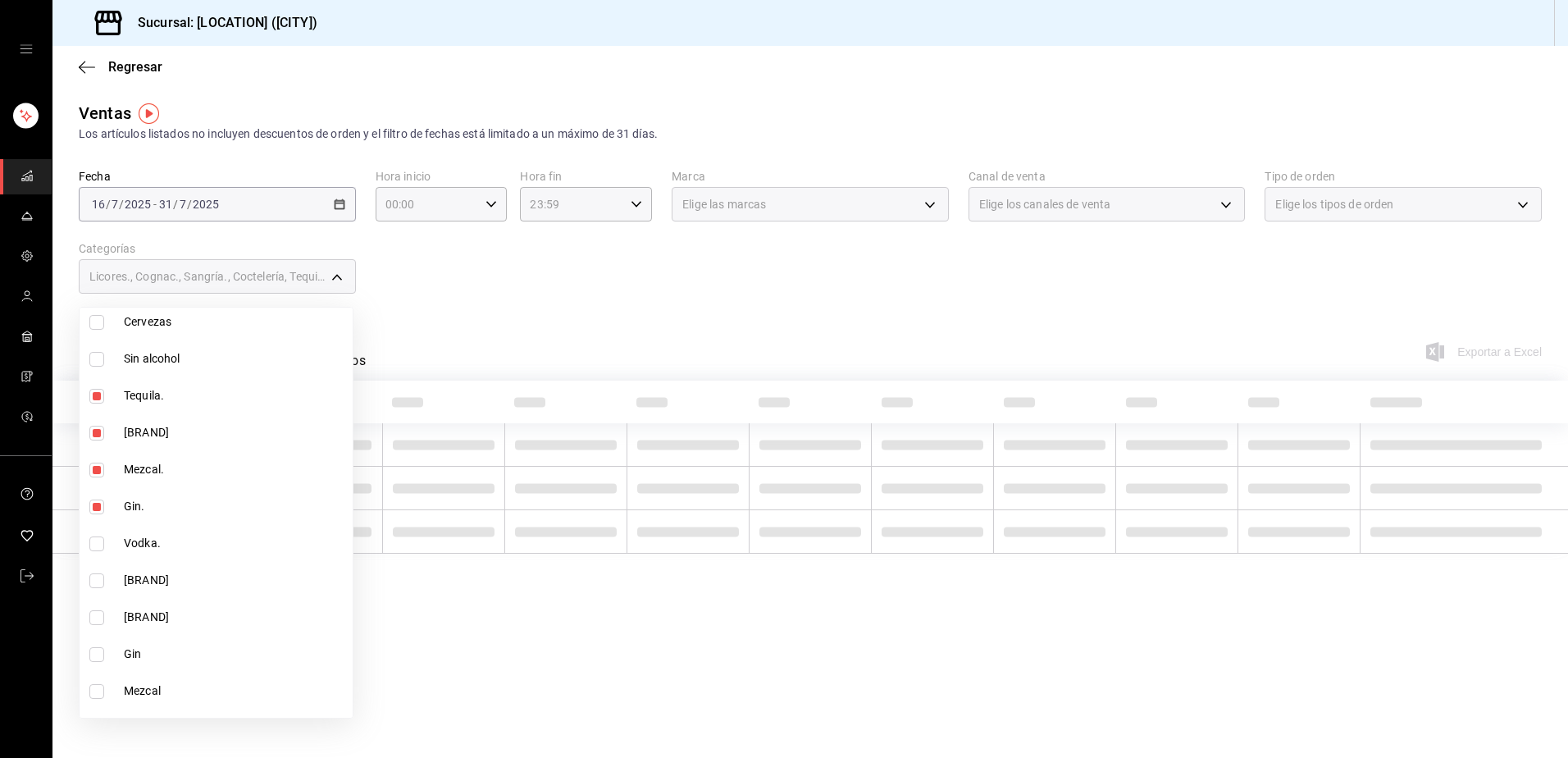 click at bounding box center (97, 544) 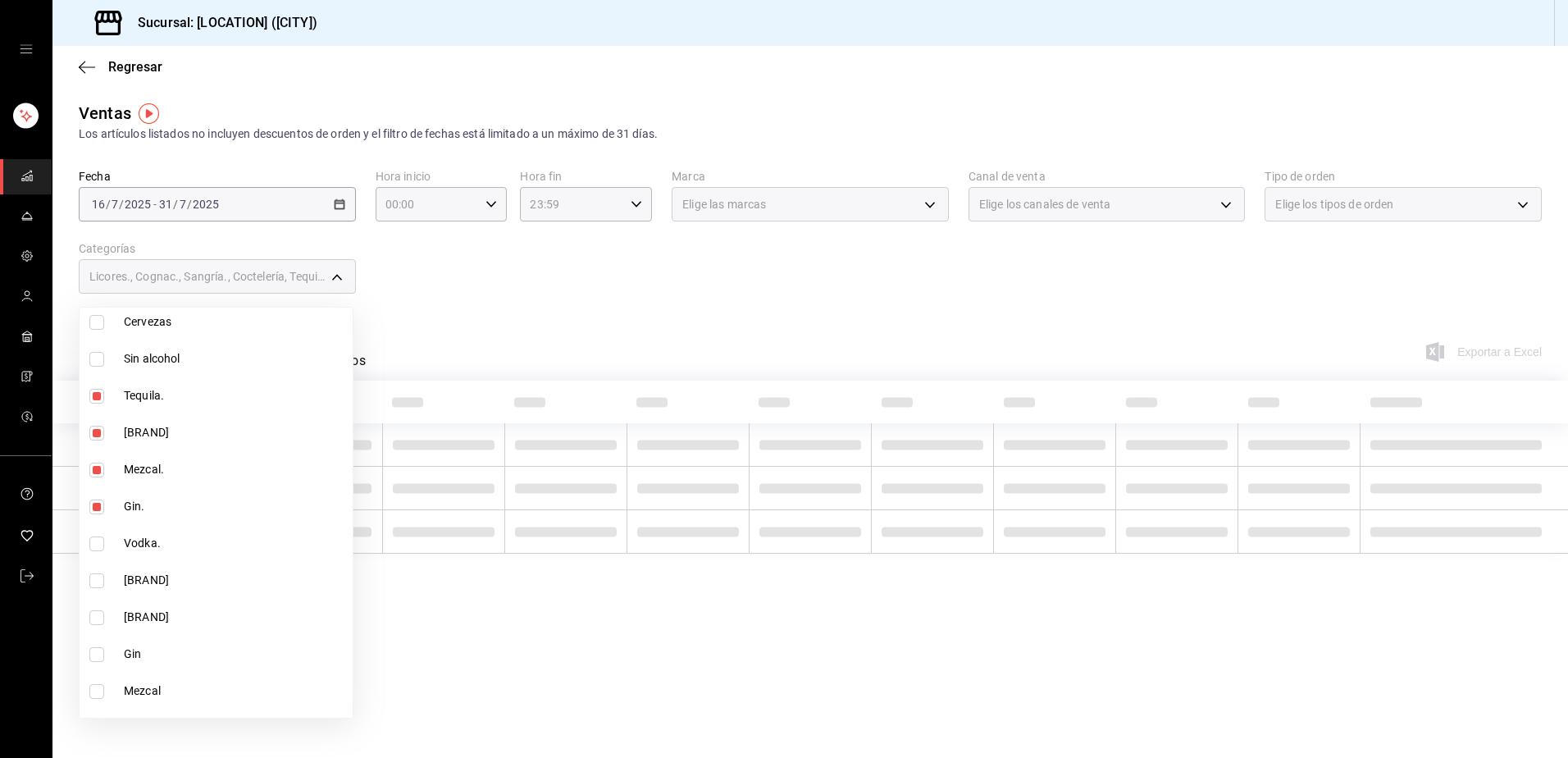 checkbox on "true" 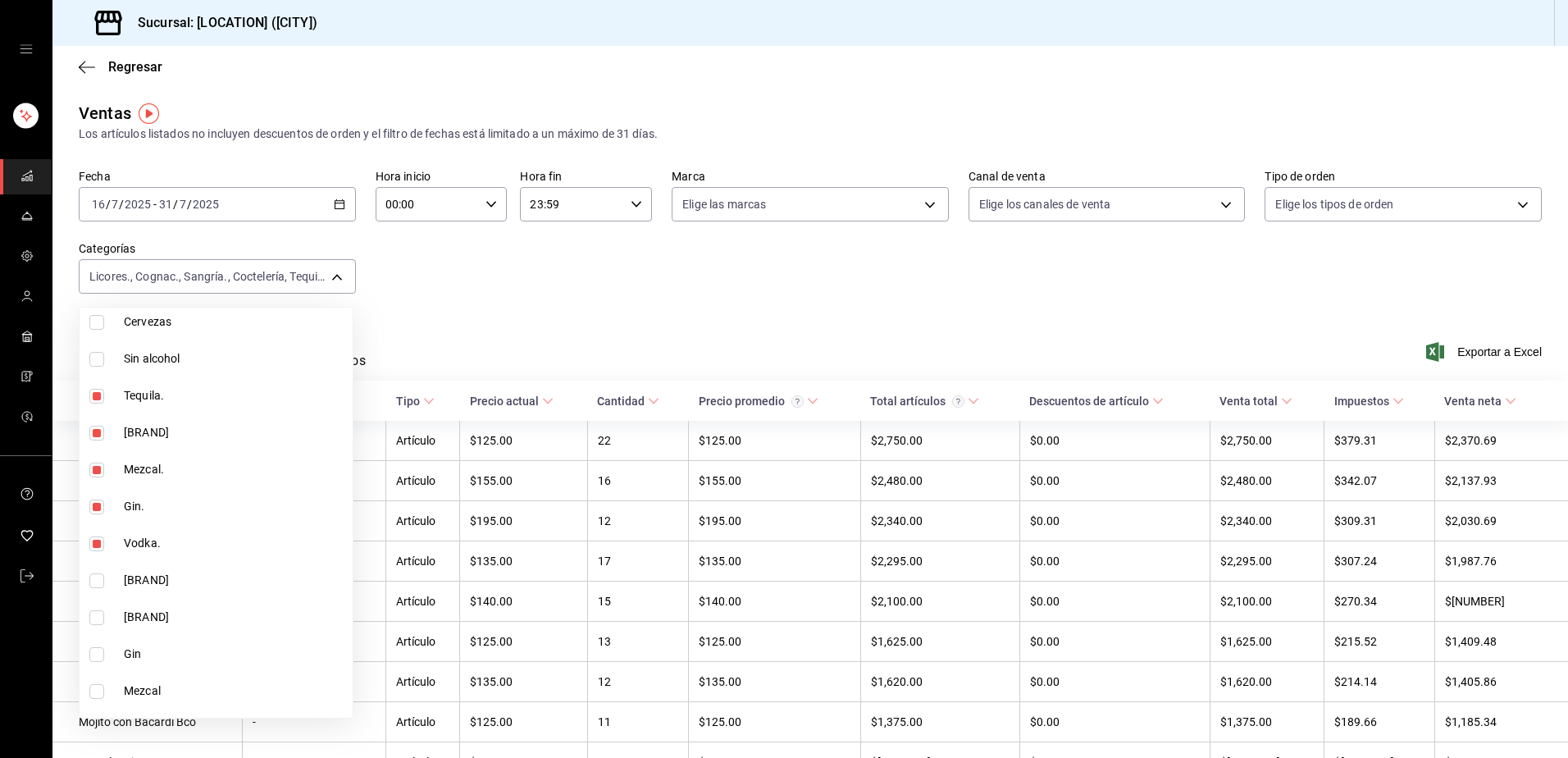 click at bounding box center (97, 581) 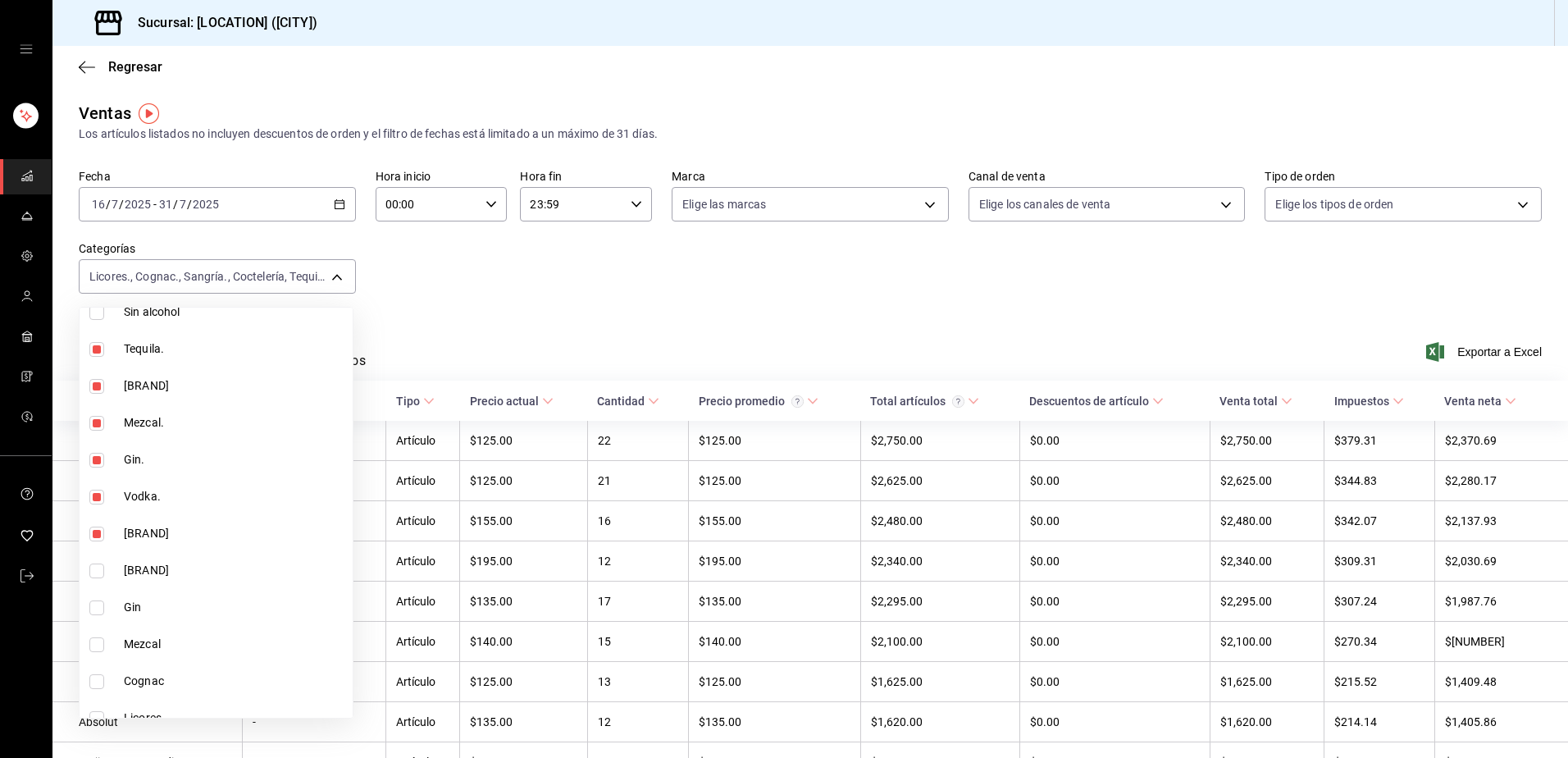 scroll, scrollTop: 1066, scrollLeft: 0, axis: vertical 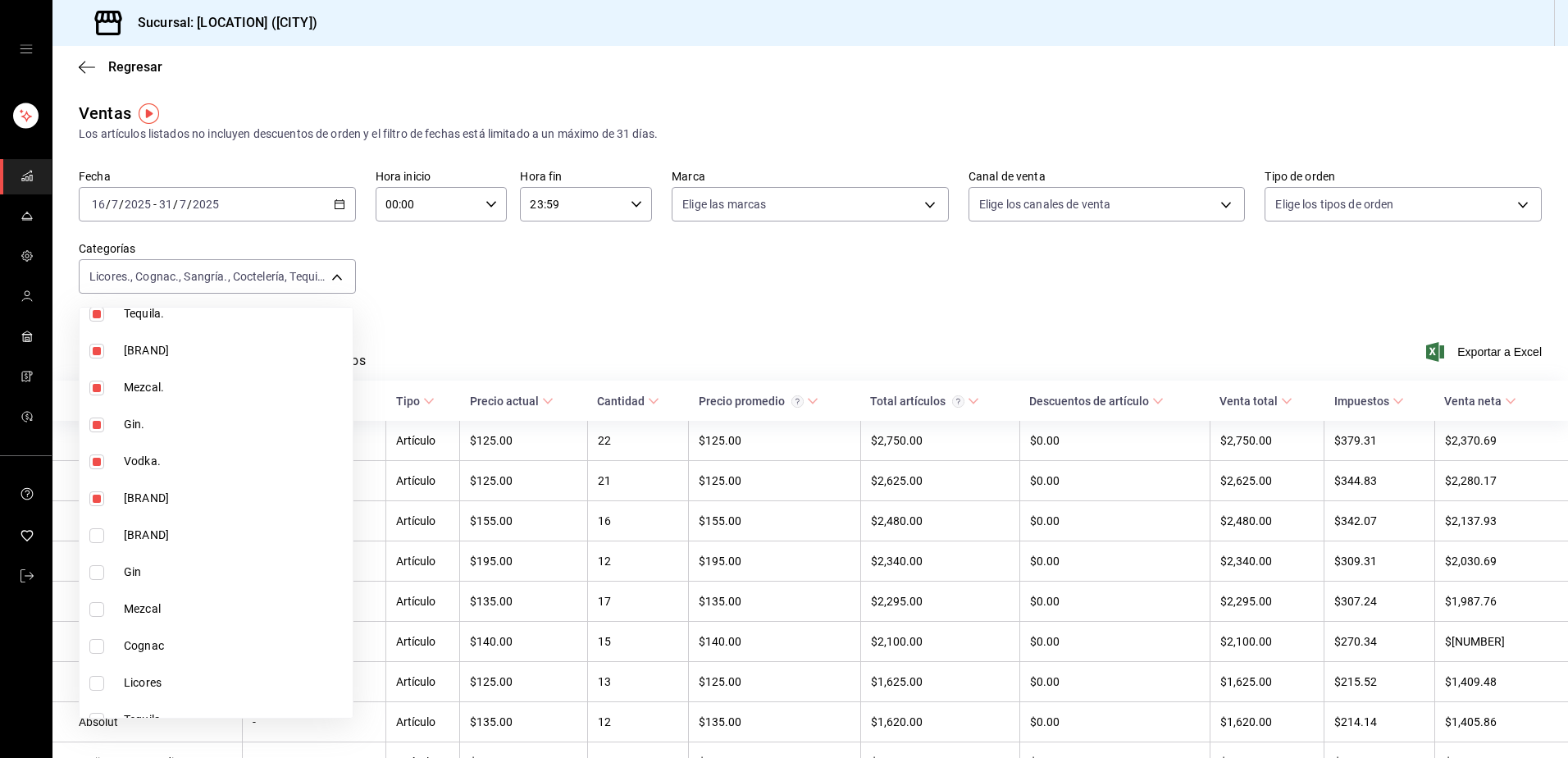 click at bounding box center [97, 536] 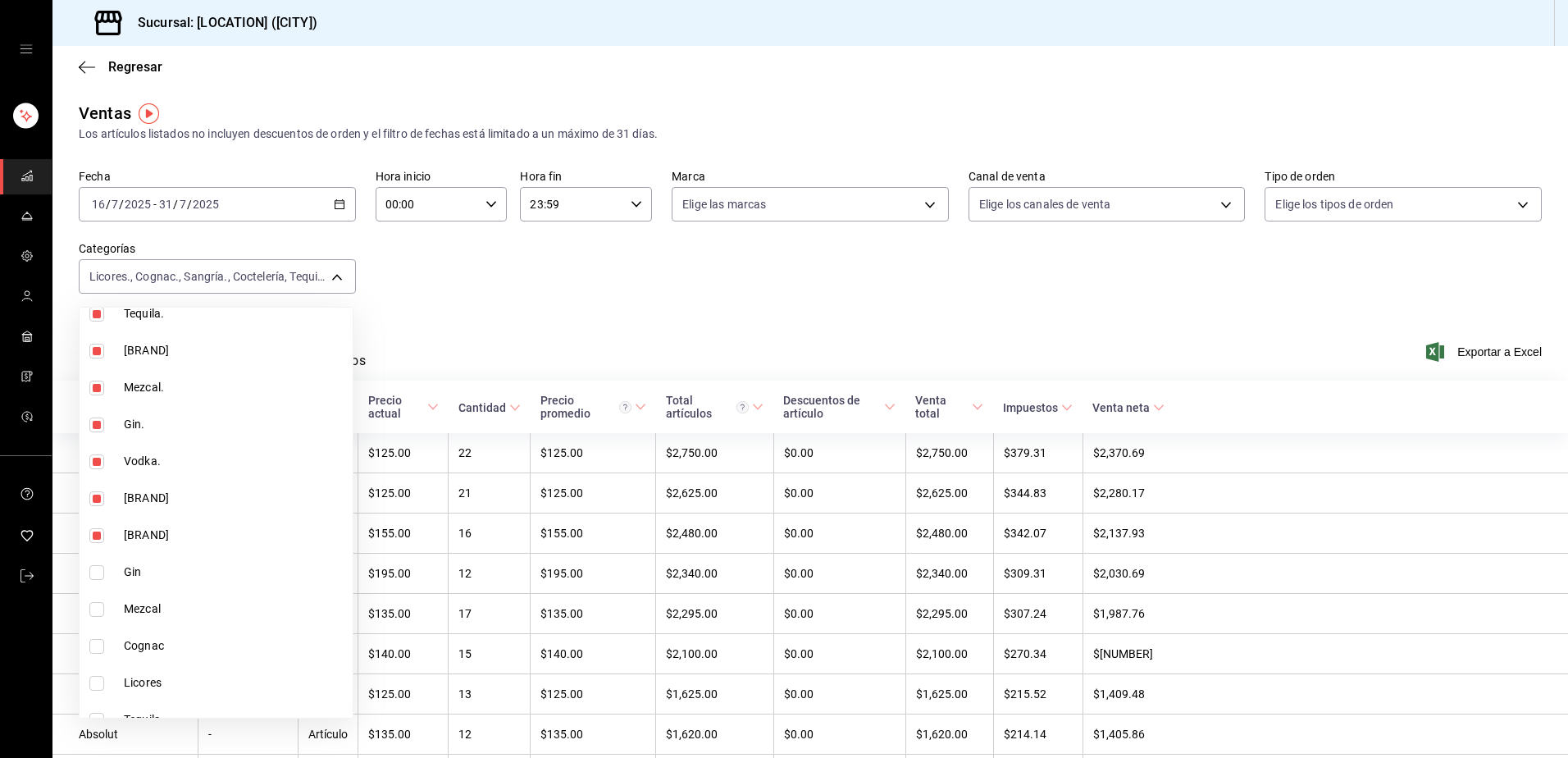 click at bounding box center [97, 573] 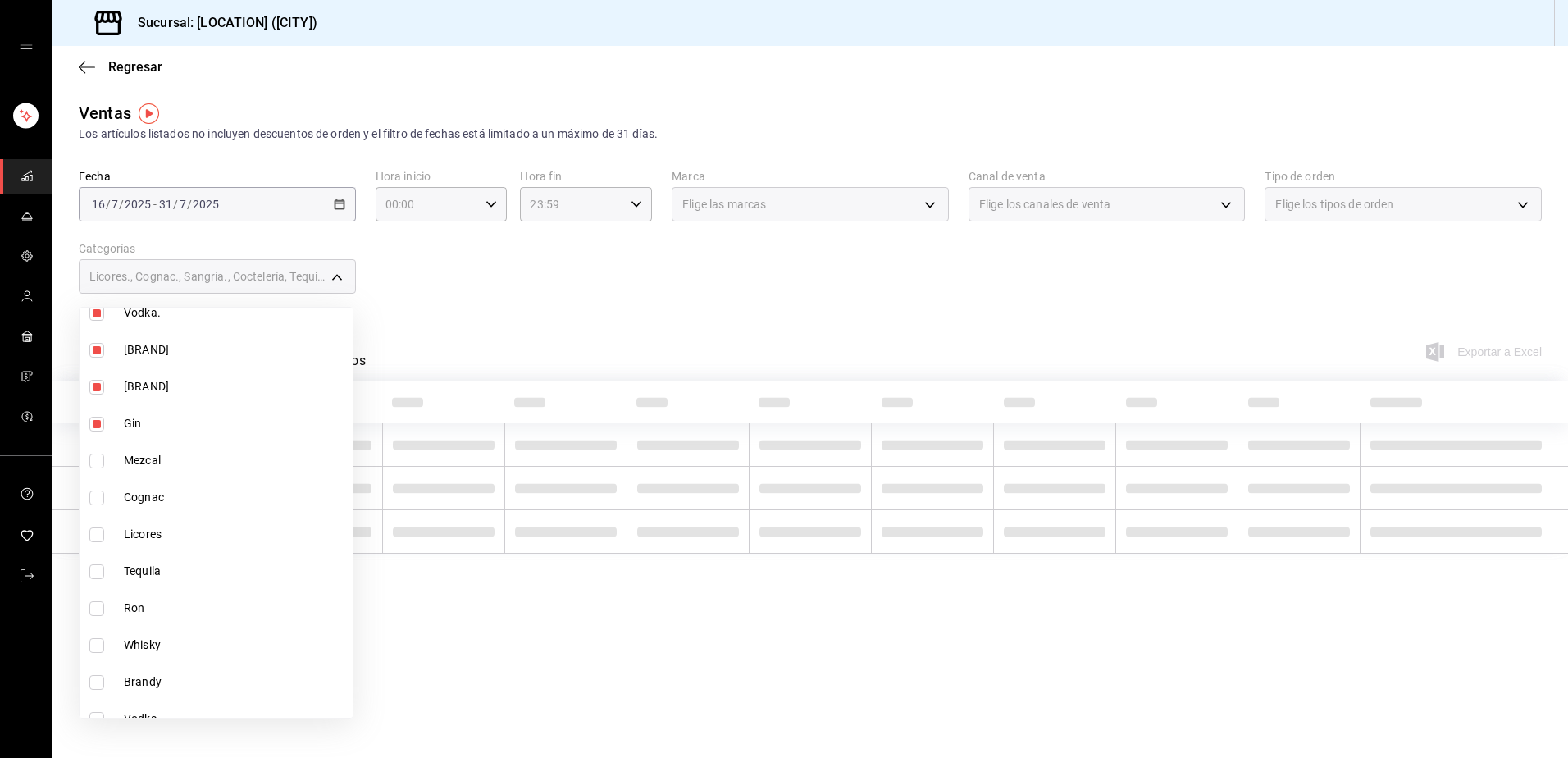 scroll, scrollTop: 1231, scrollLeft: 0, axis: vertical 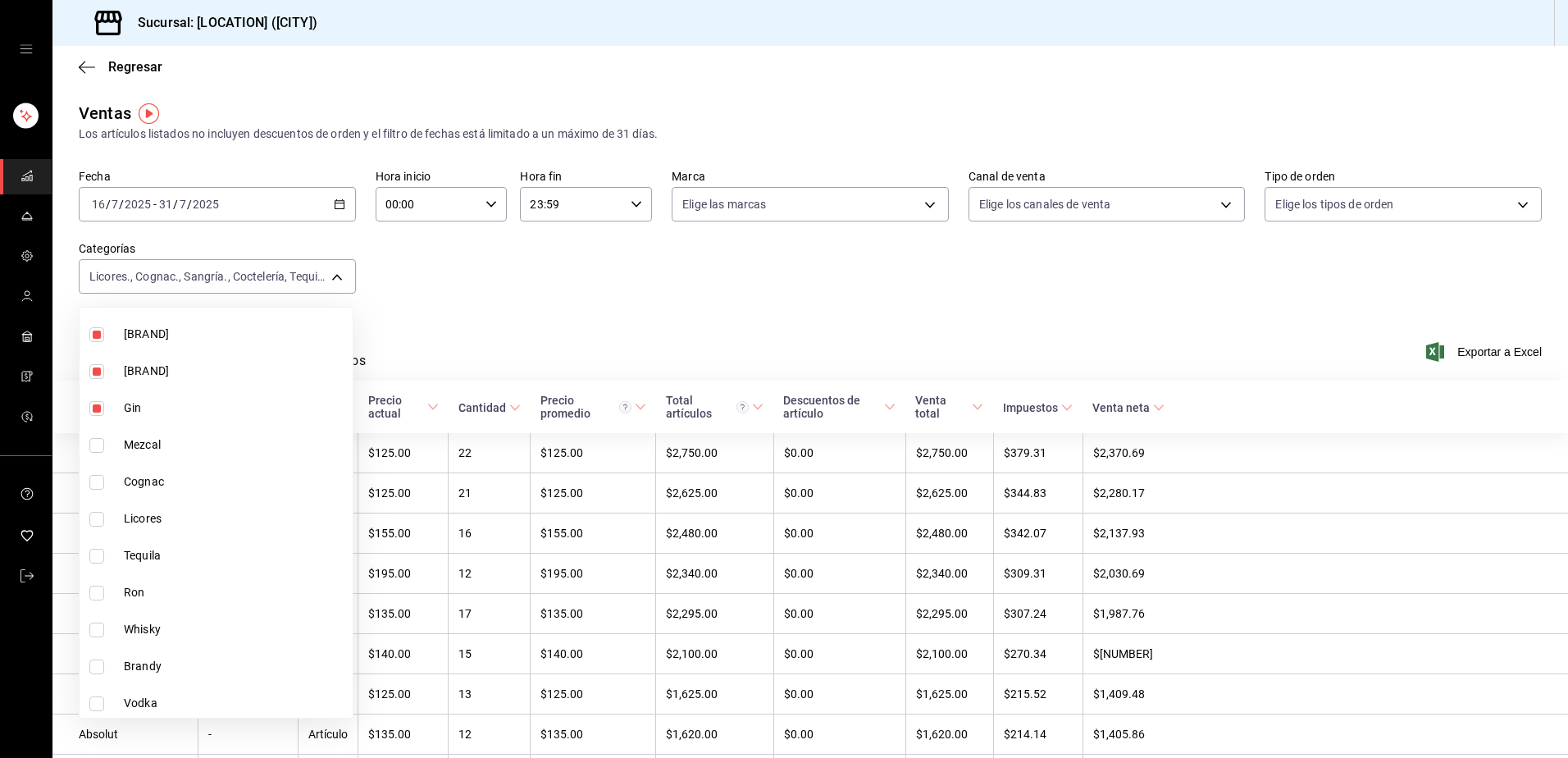 click at bounding box center (97, 445) 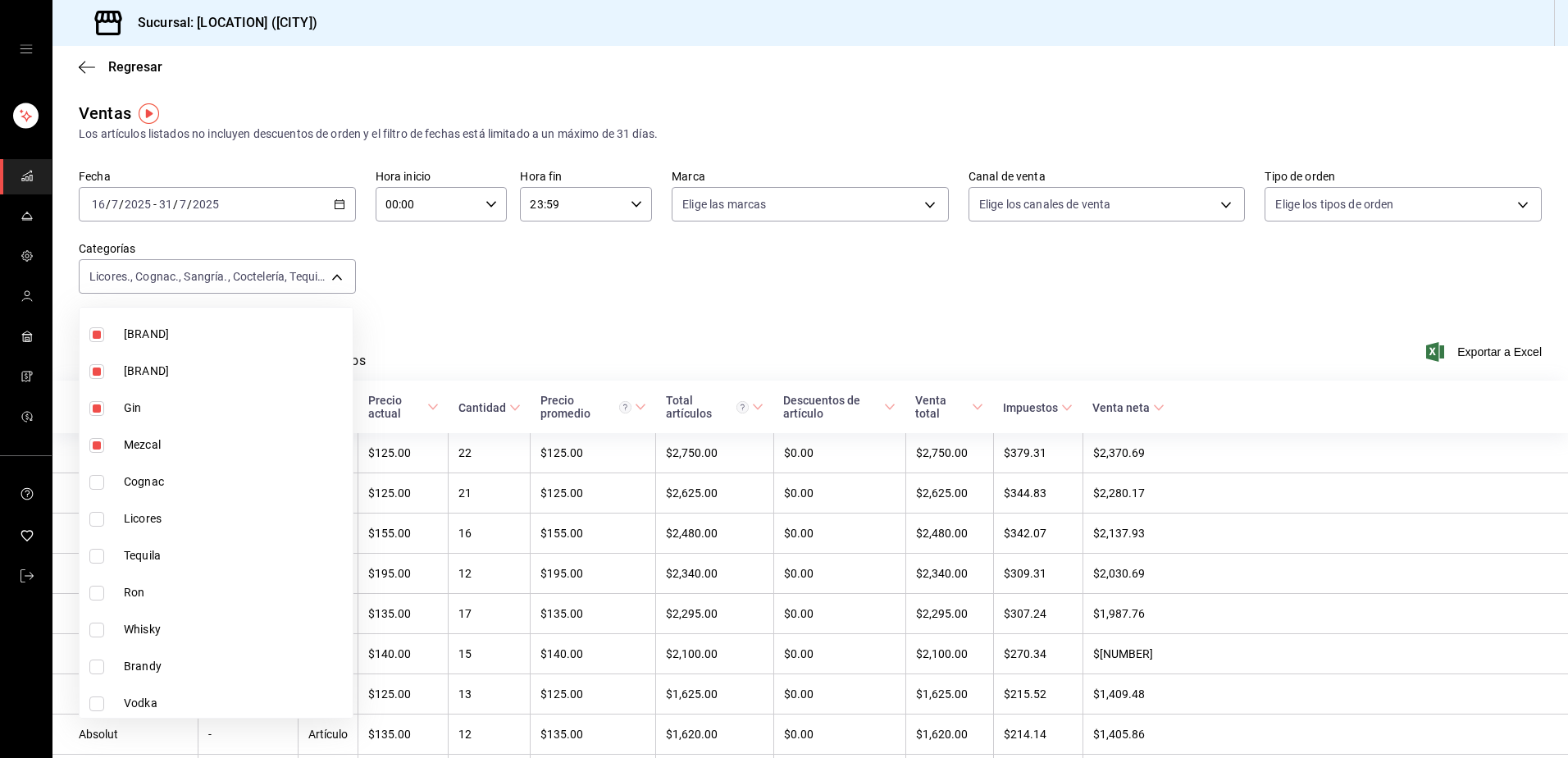 click at bounding box center [97, 482] 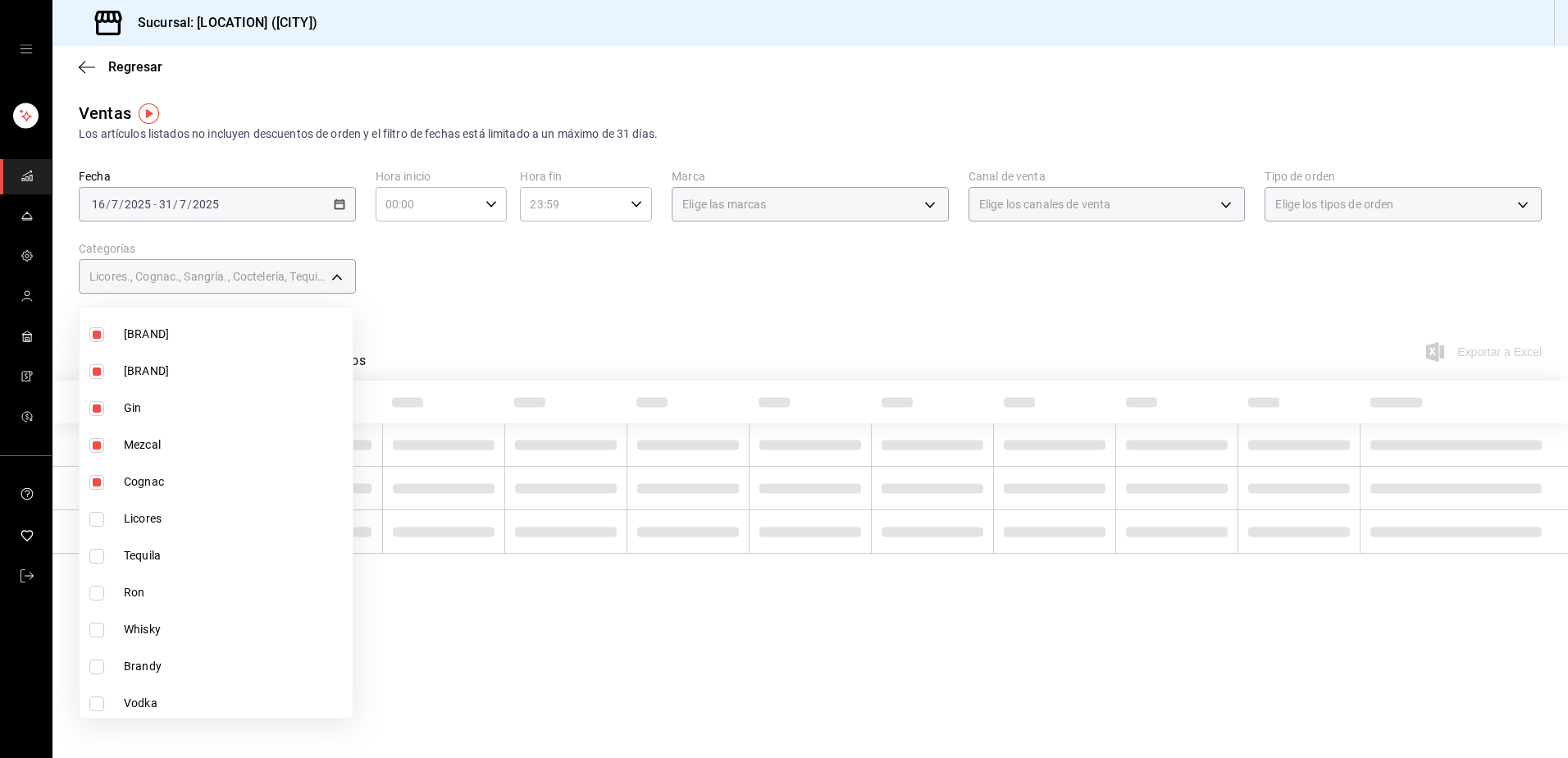 click at bounding box center [97, 519] 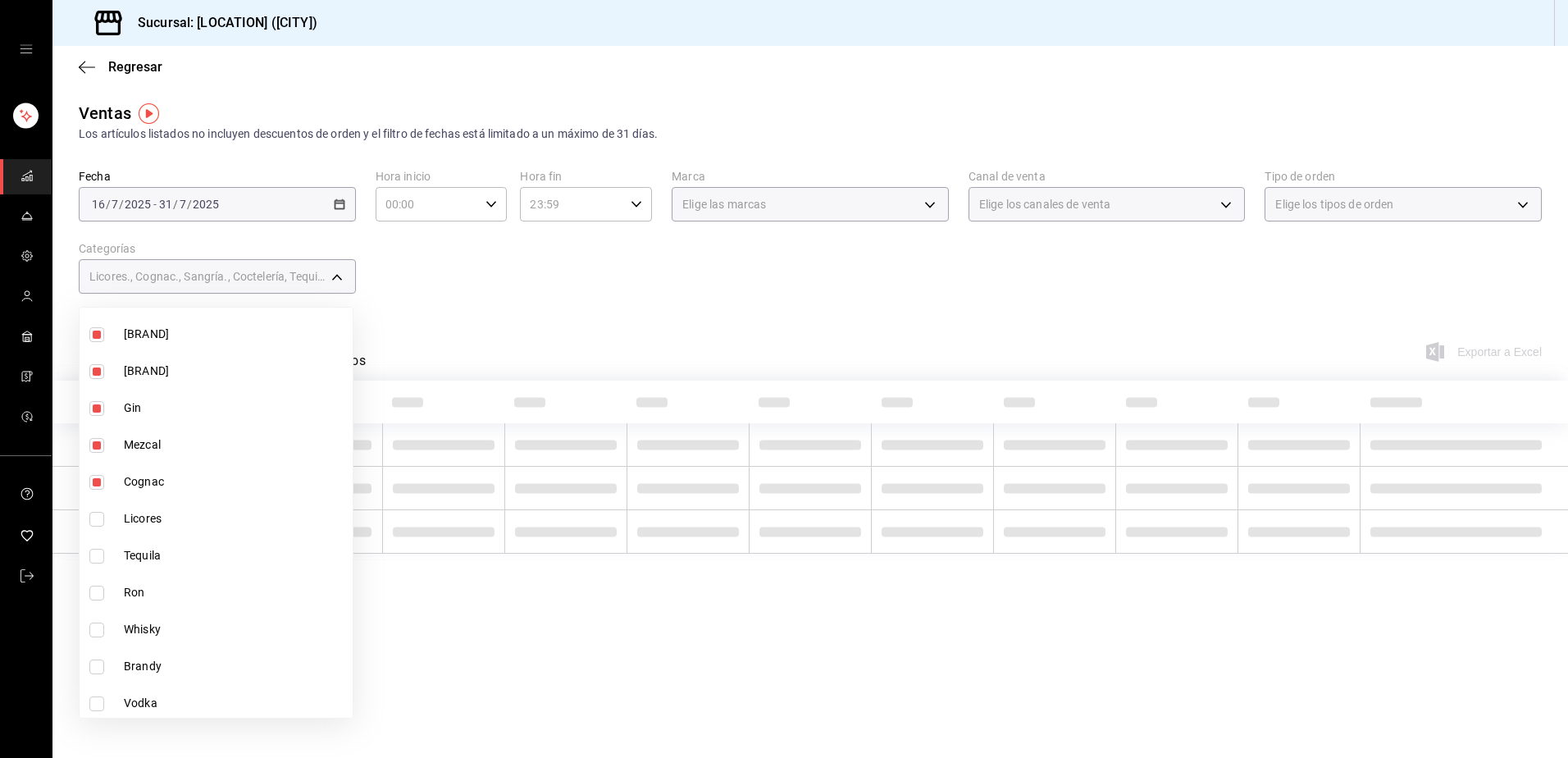 checkbox on "true" 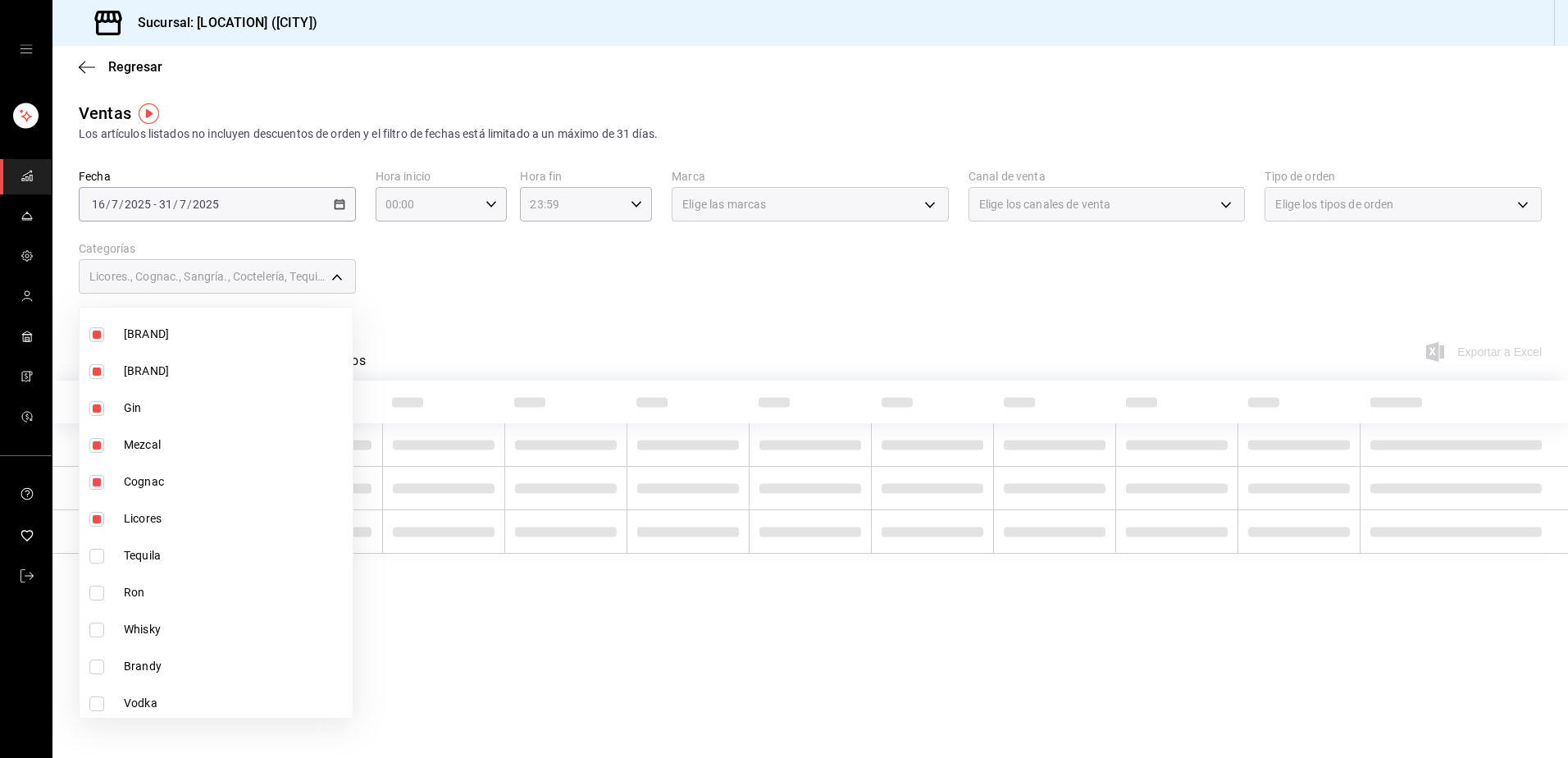 click at bounding box center [97, 556] 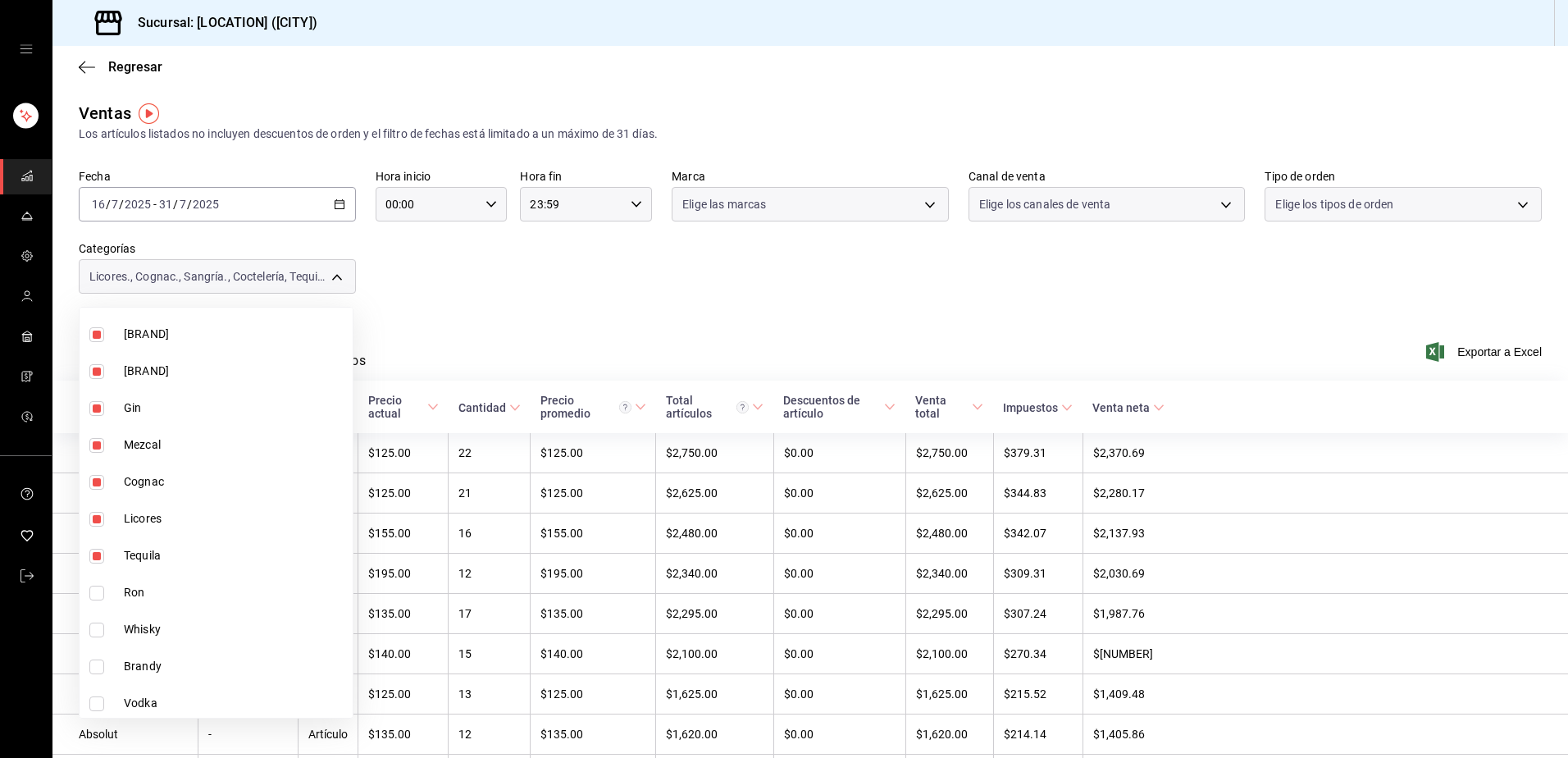 type on "[UUID],[UUID],[UUID],[UUID],[UUID],[UUID],[UUID],[UUID],[UUID],[UUID]" 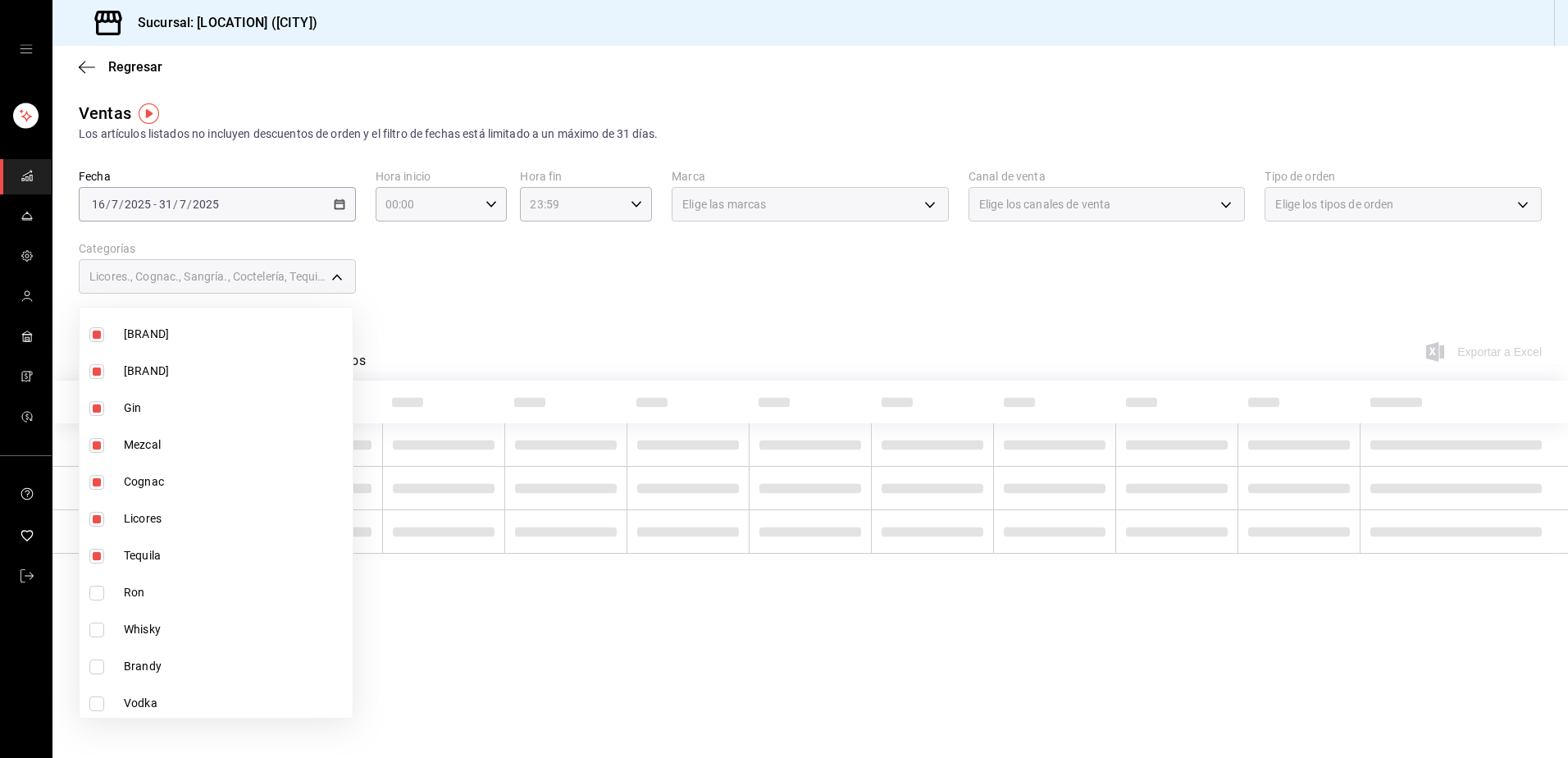 scroll, scrollTop: 1313, scrollLeft: 0, axis: vertical 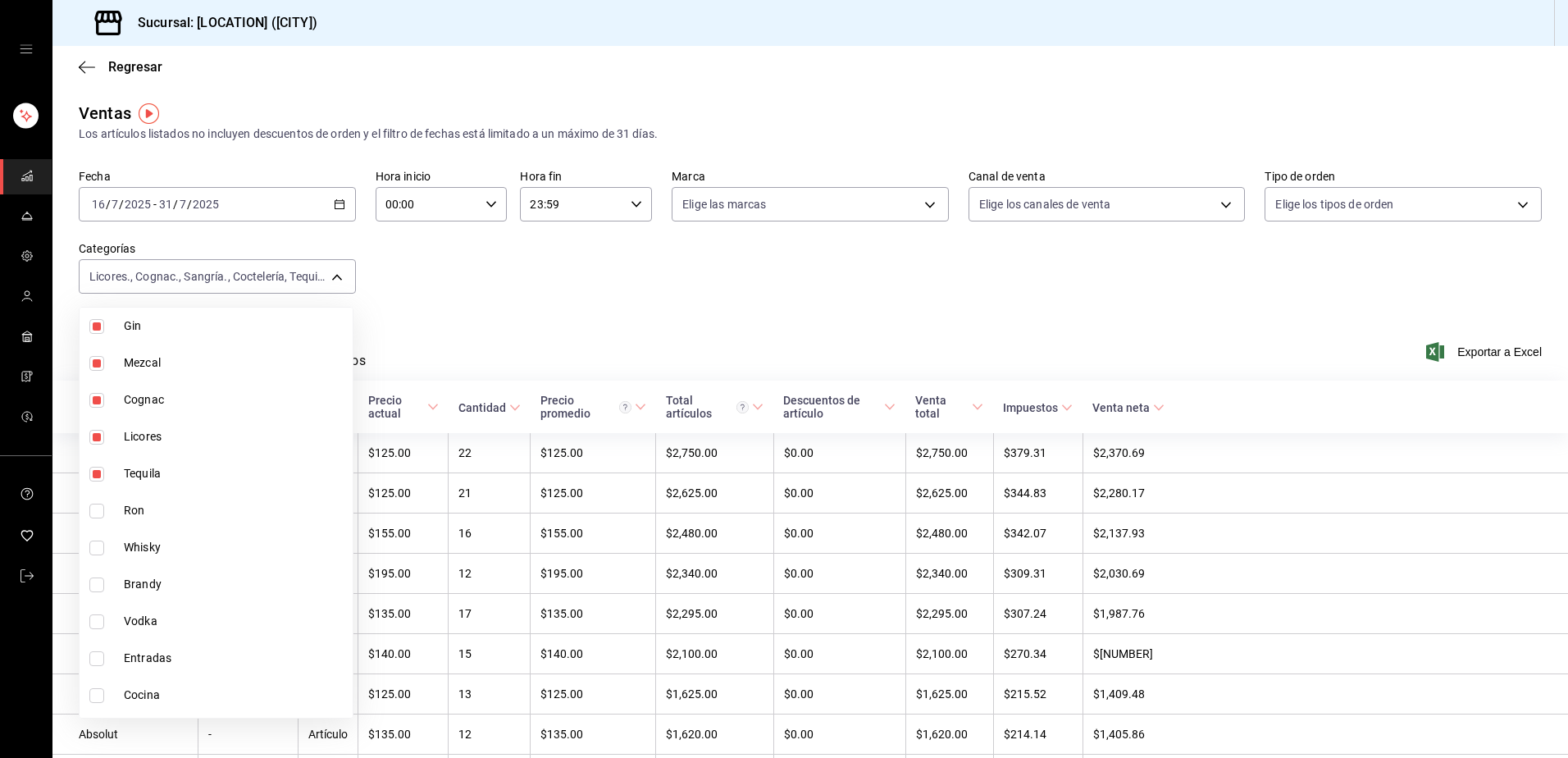 click at bounding box center [97, 511] 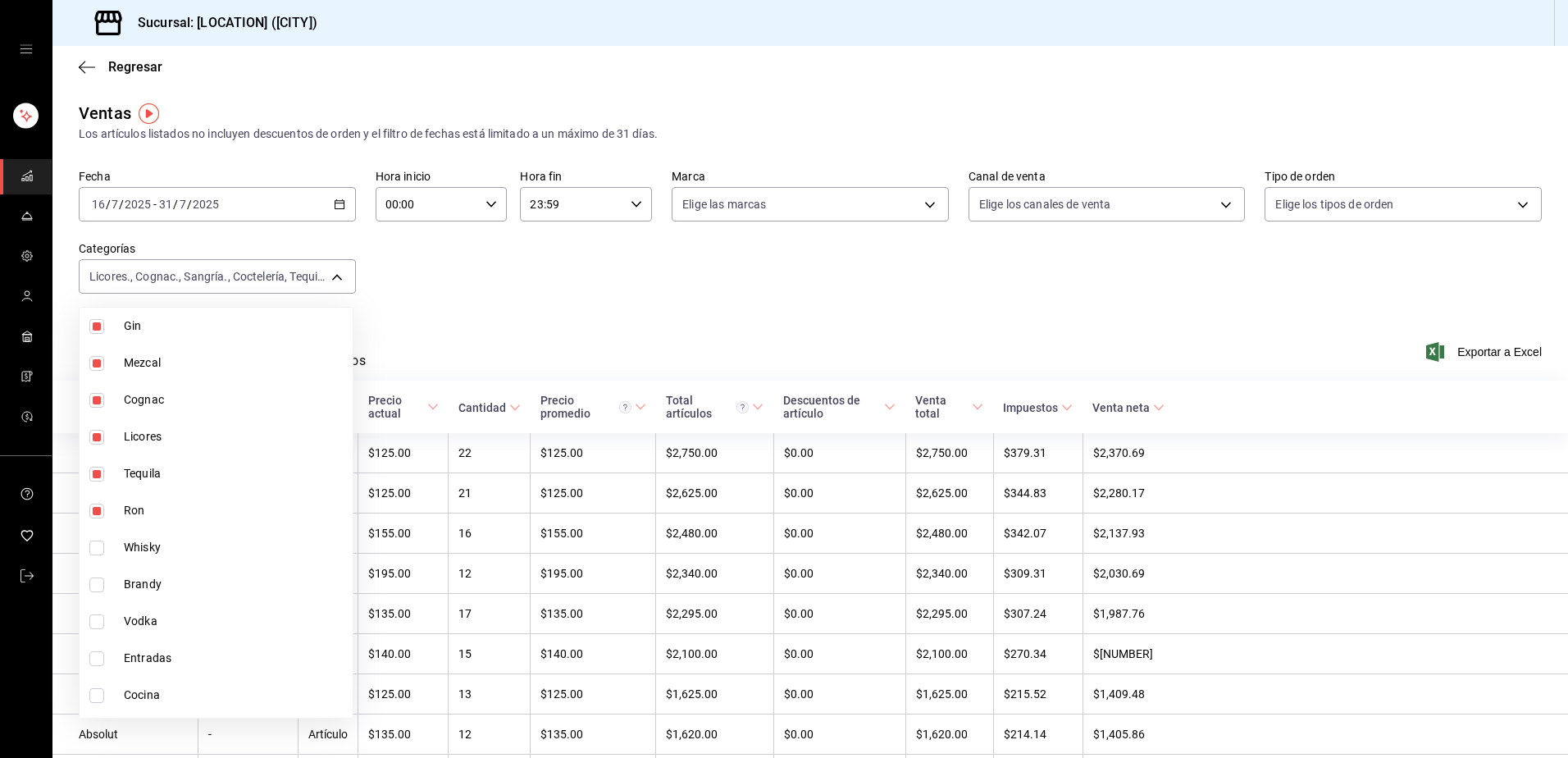 click at bounding box center [97, 548] 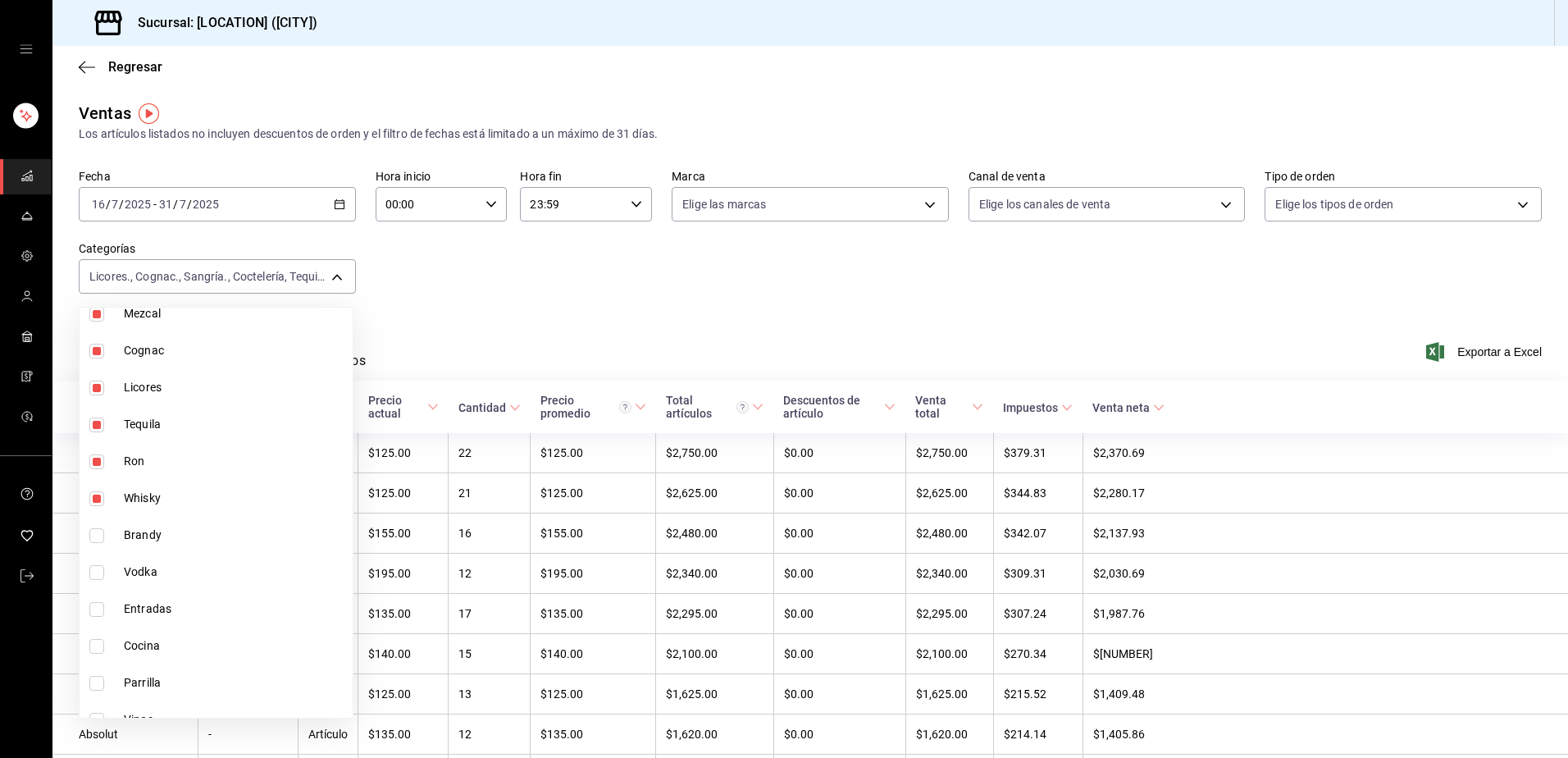 scroll, scrollTop: 1456, scrollLeft: 0, axis: vertical 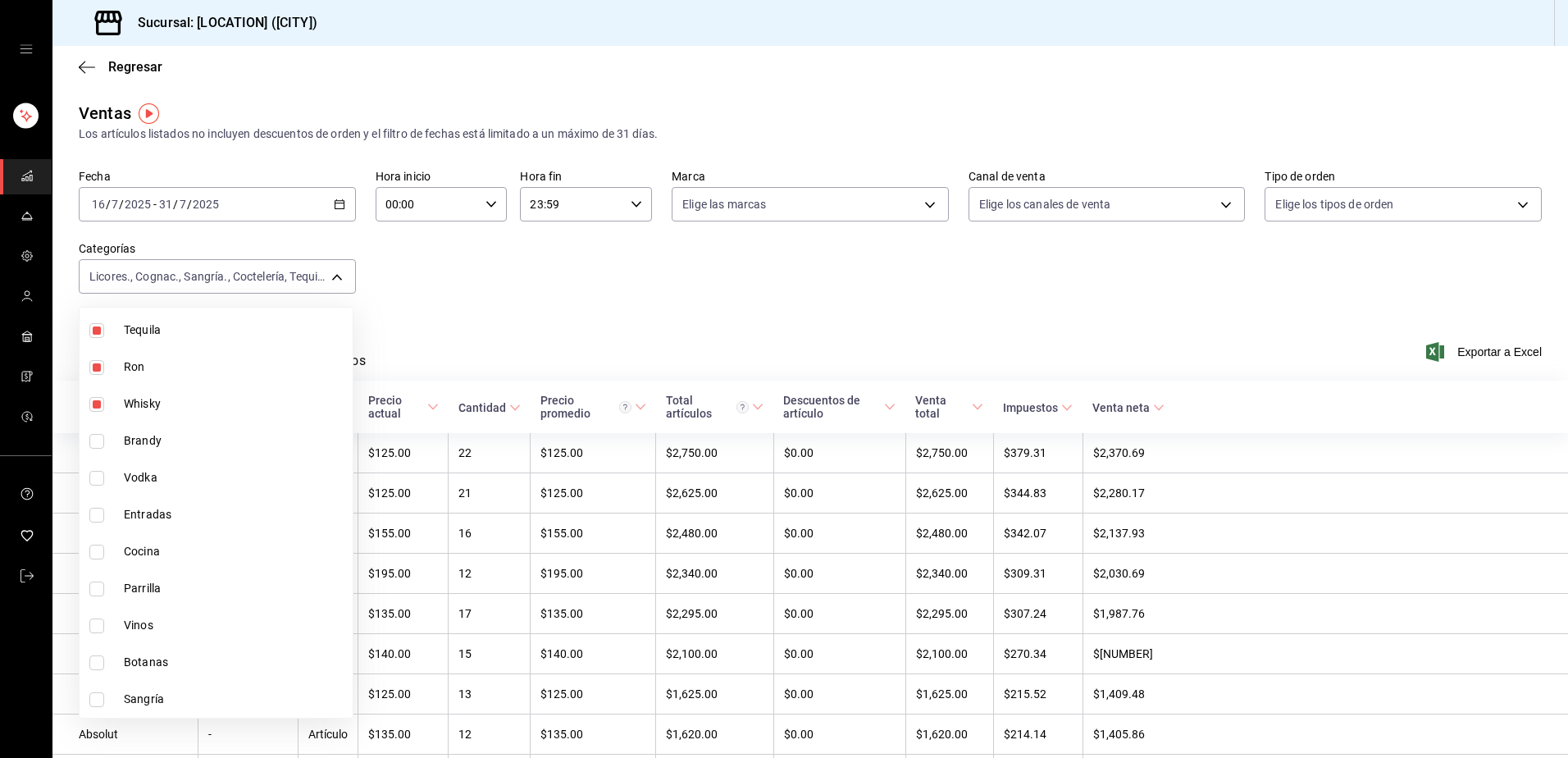 click at bounding box center [97, 441] 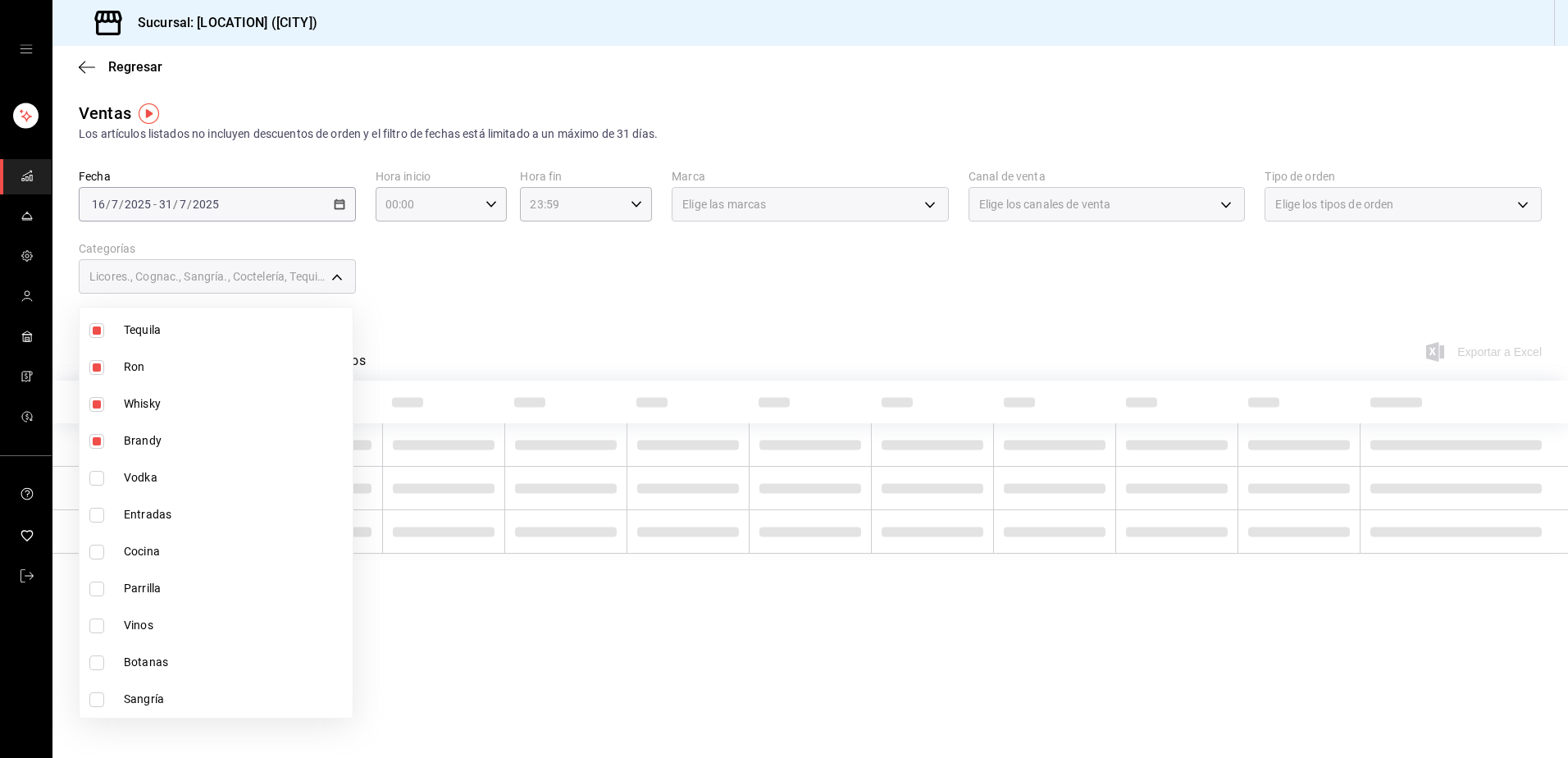 click at bounding box center [97, 478] 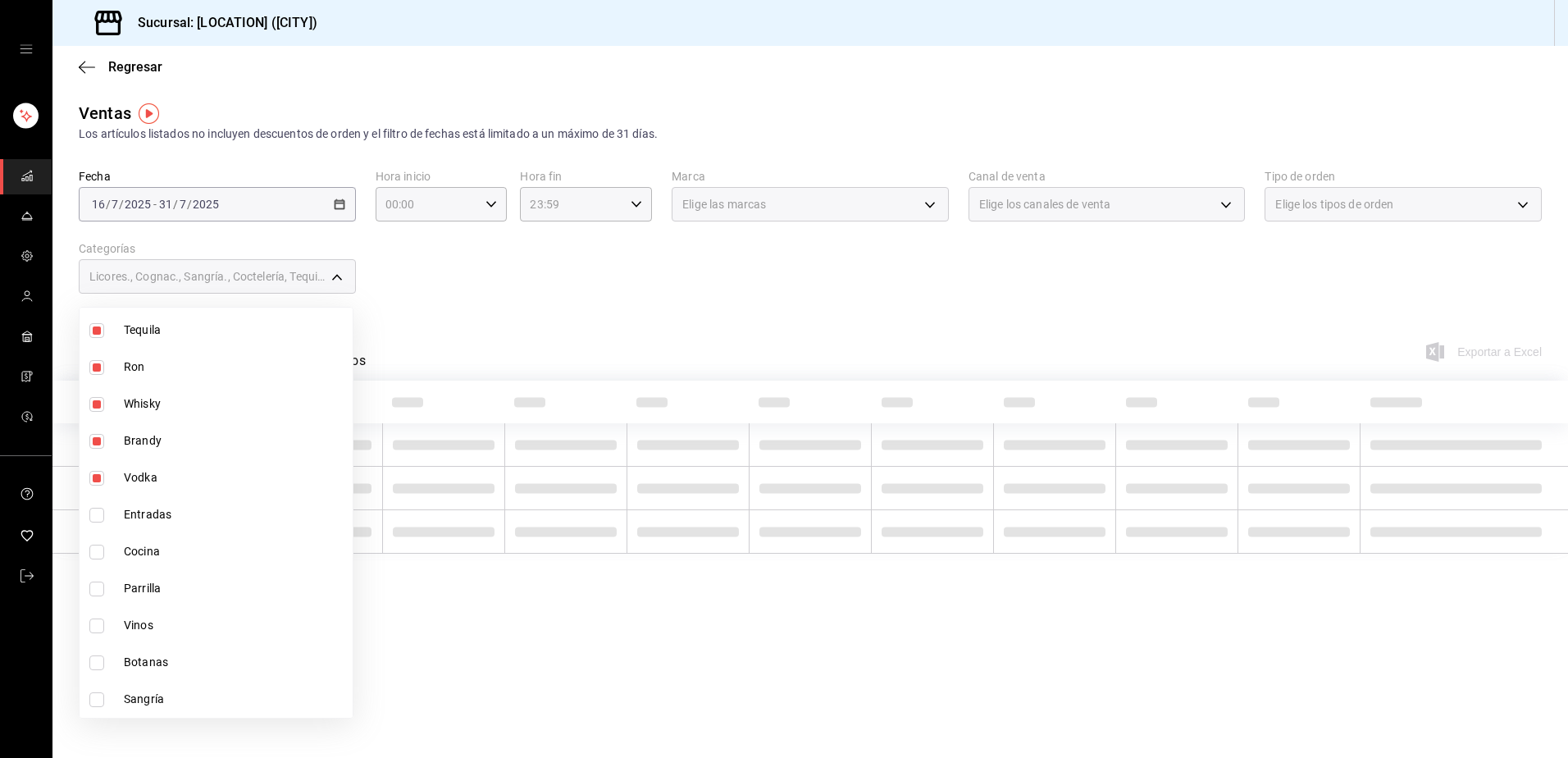 type on "[UUID],[UUID],[UUID],[UUID],[UUID],[UUID],[UUID],[UUID],[UUID],[UUID],[UUID],[UUID],[UUID],[UUID],[UUID],[UUID],[UUID],[UUID]" 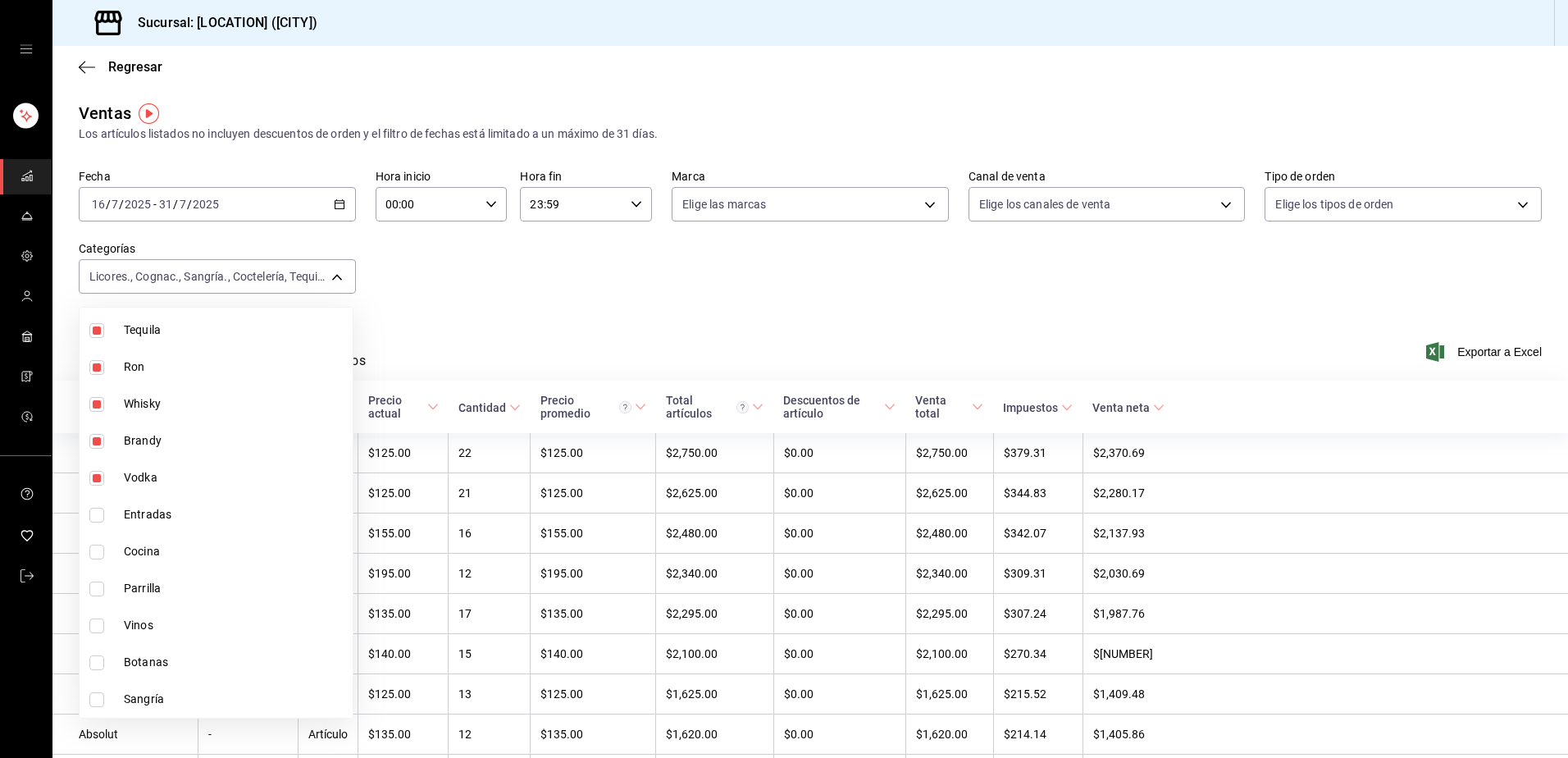 click at bounding box center (97, 700) 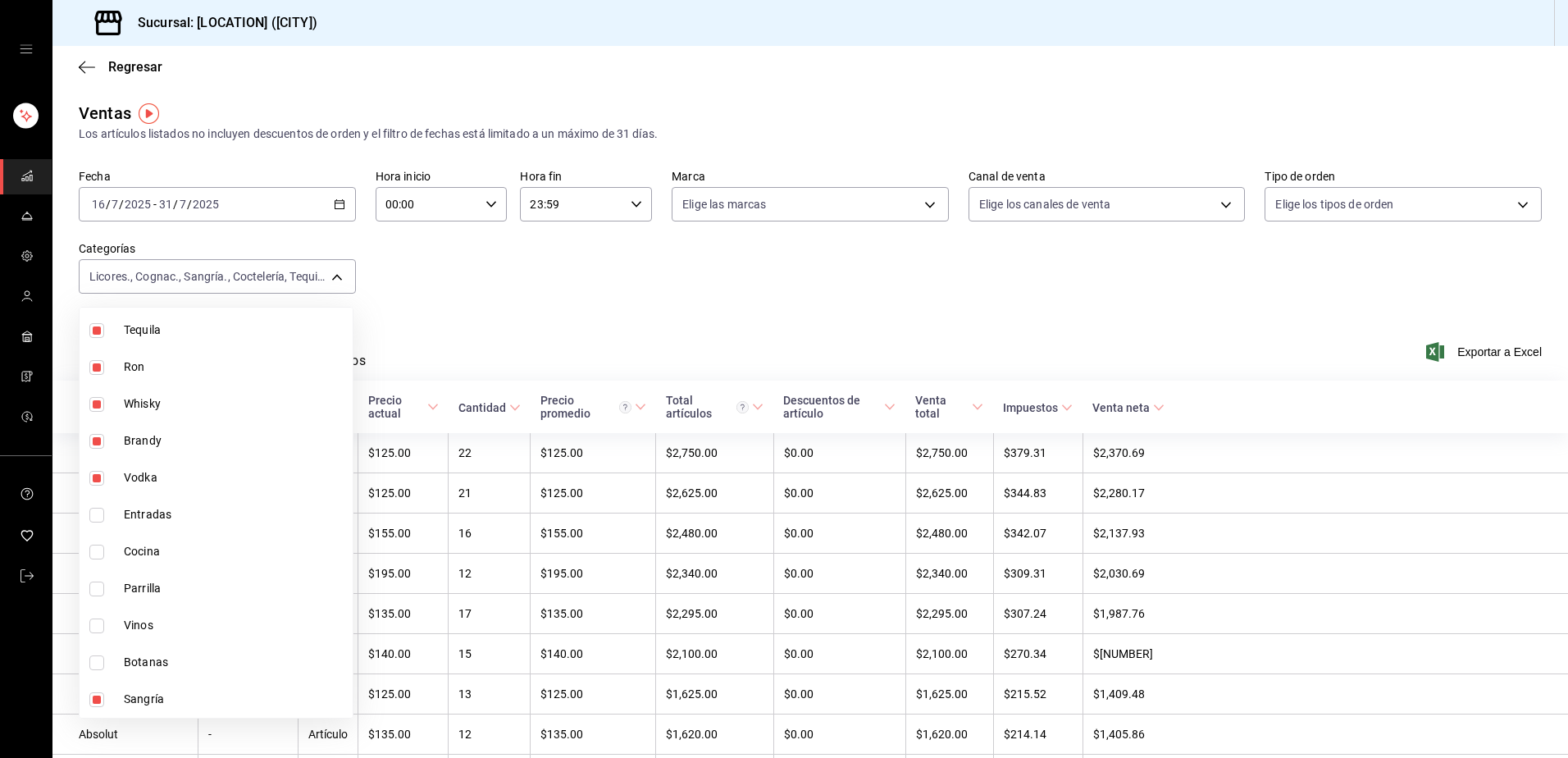 click at bounding box center [784, 379] 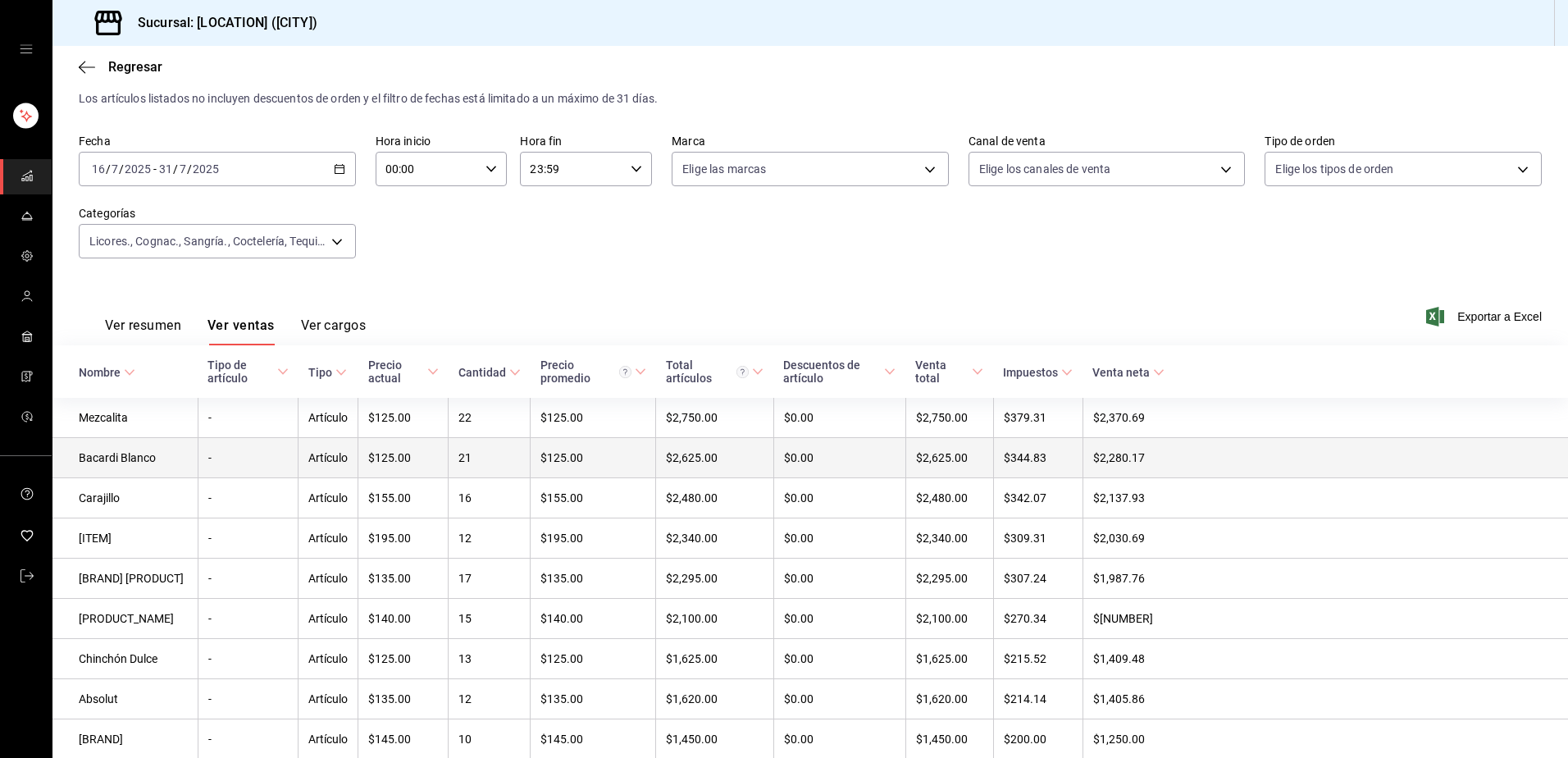 scroll, scrollTop: 0, scrollLeft: 0, axis: both 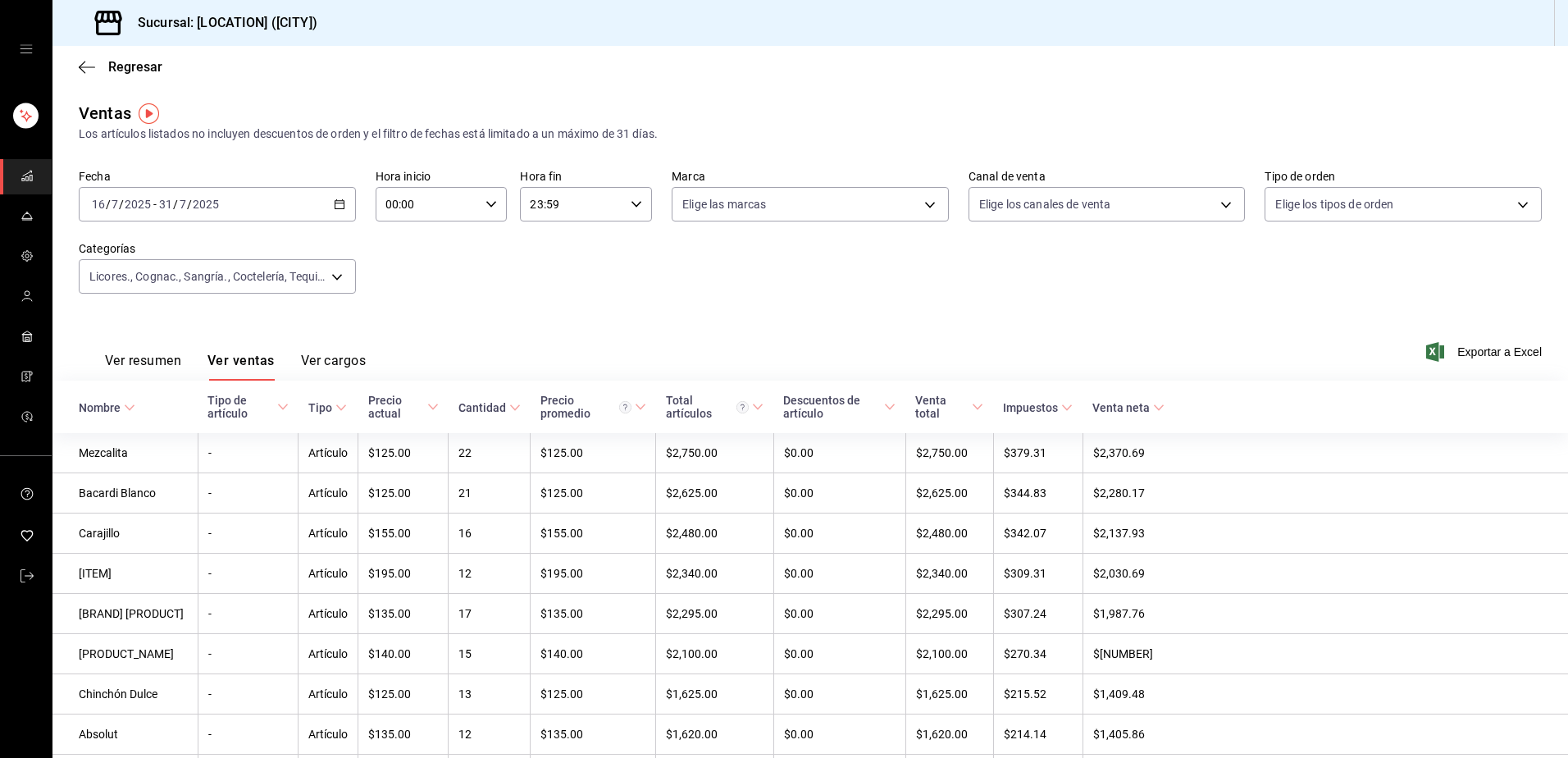 click 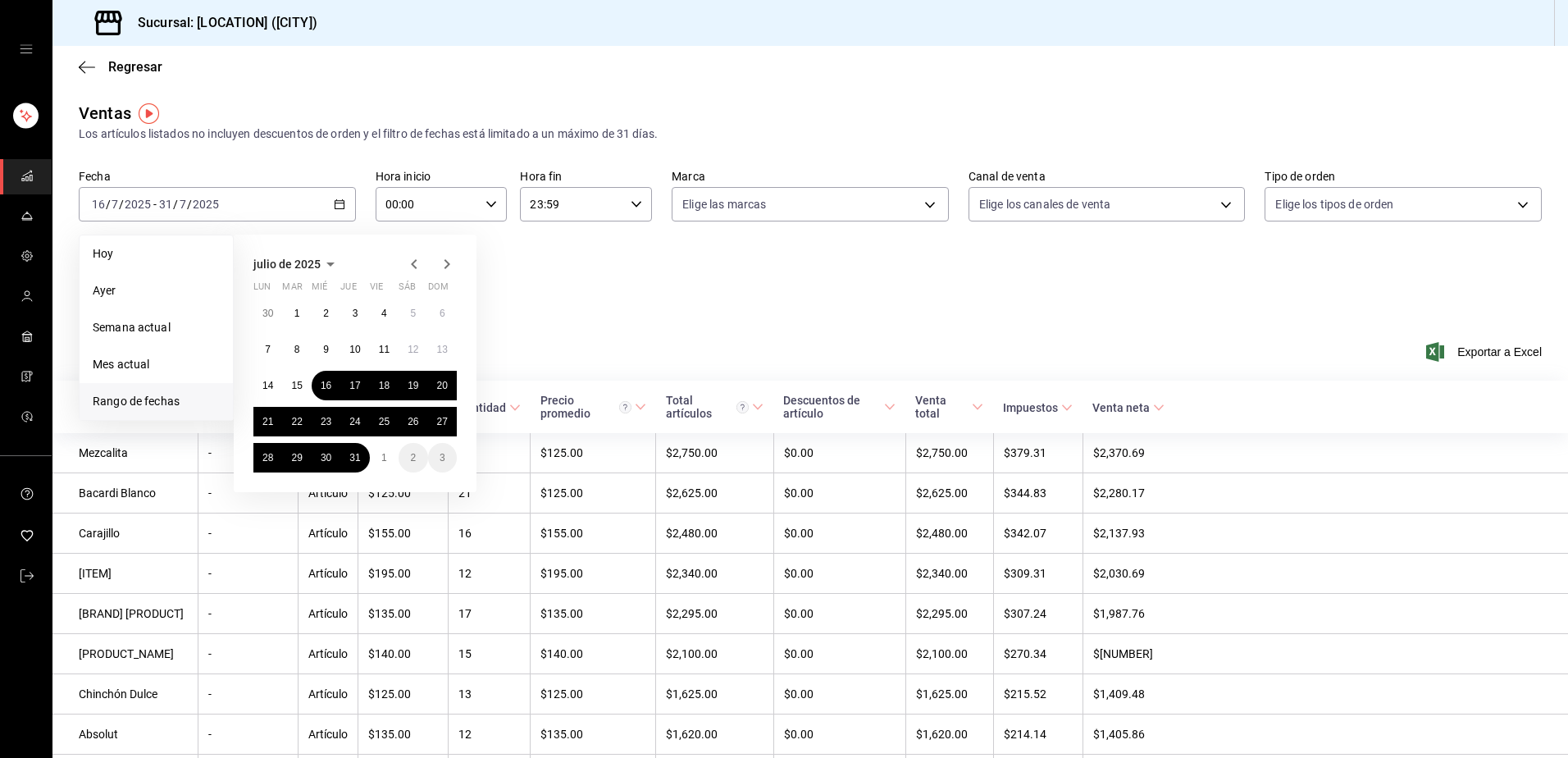 click 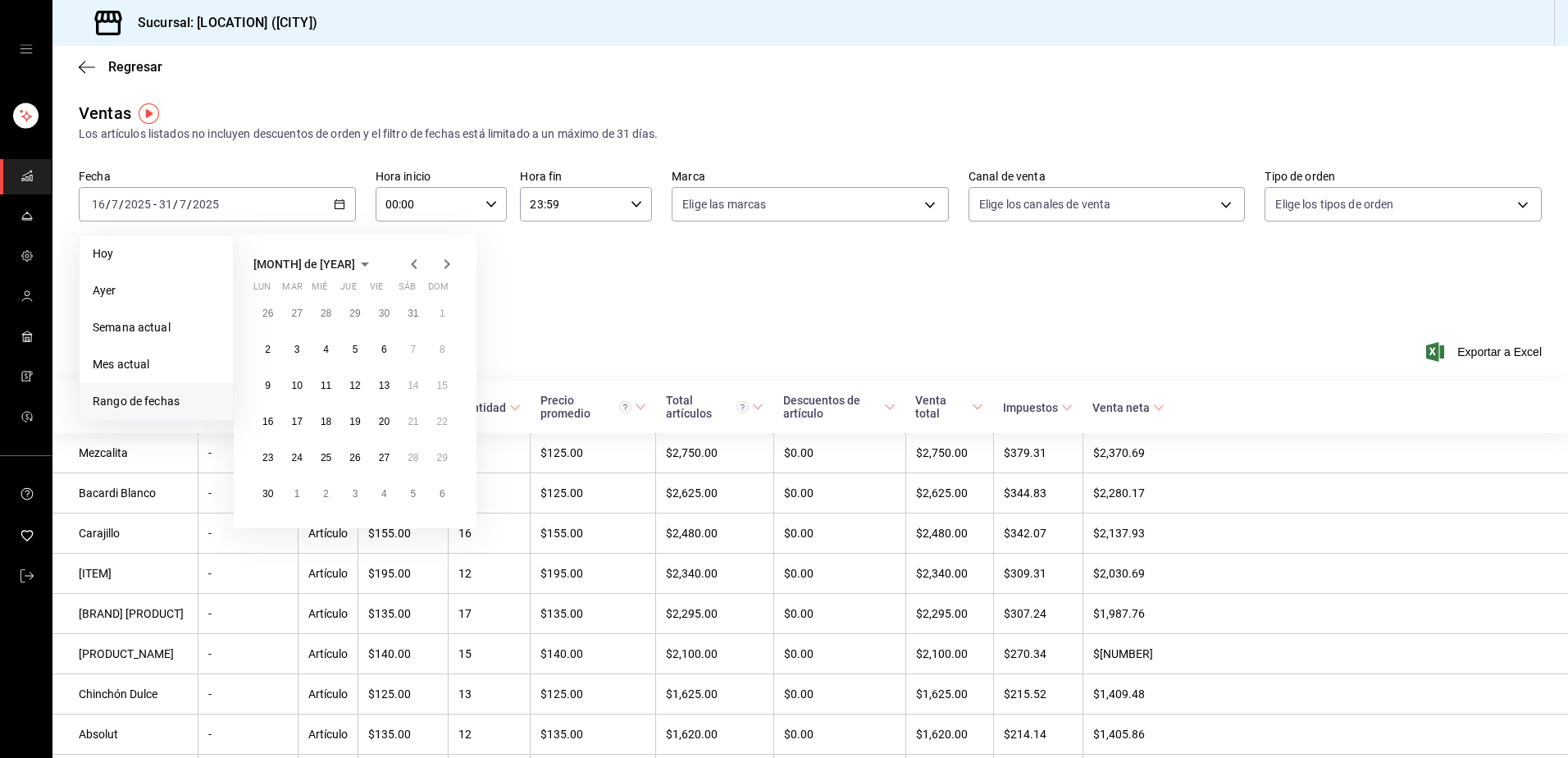 click 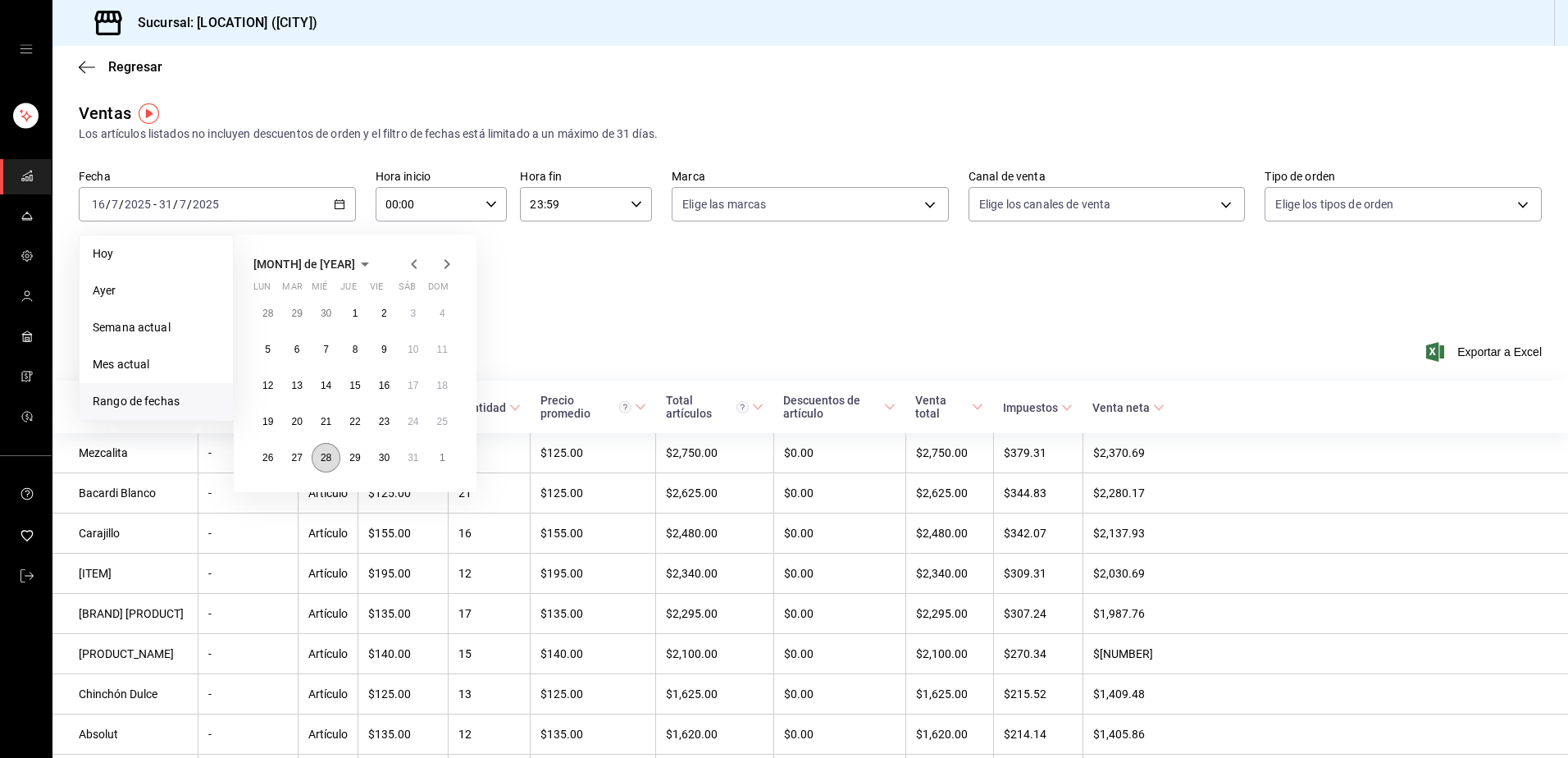 click on "28" at bounding box center [326, 458] 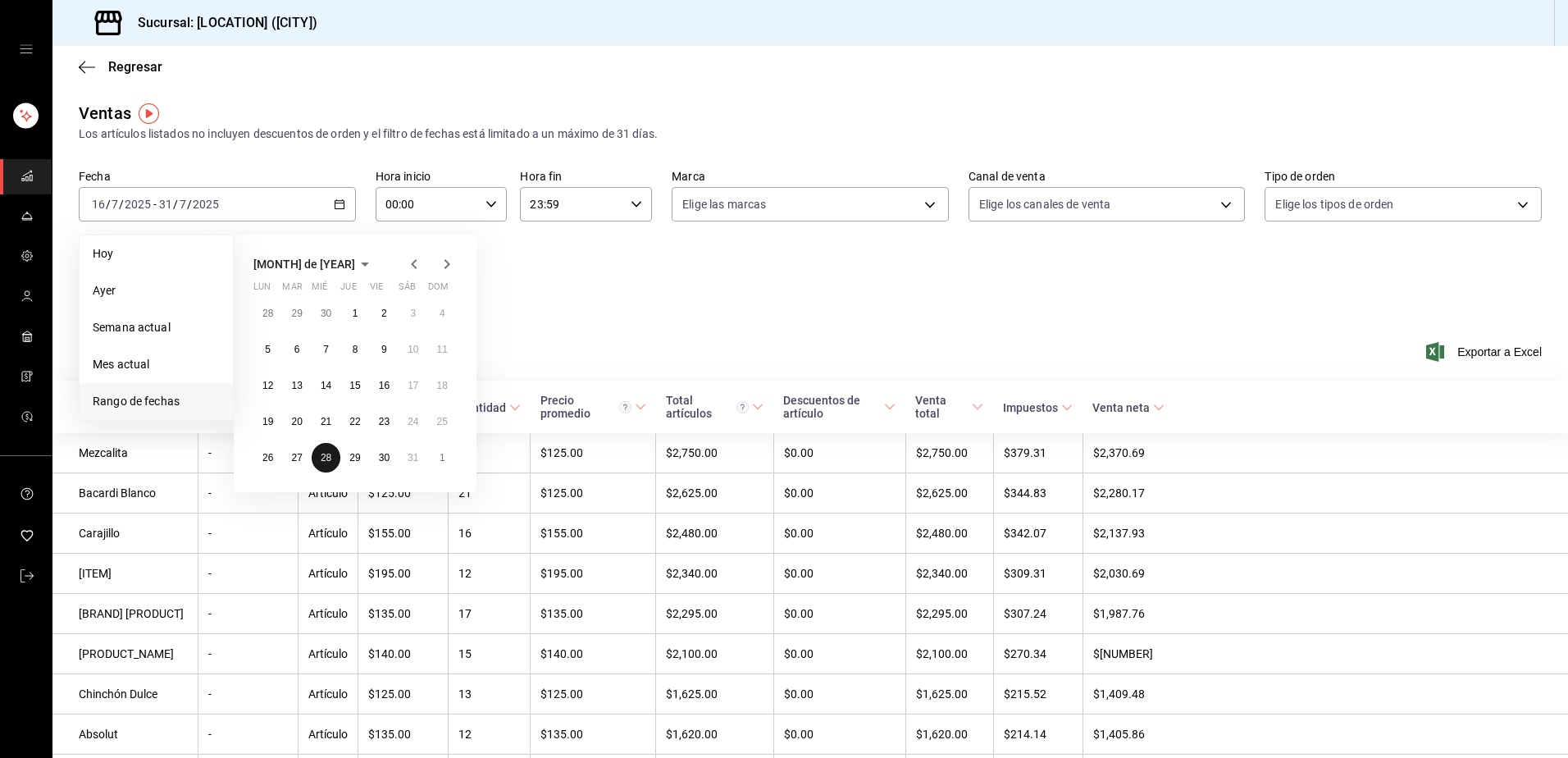 click on "28" at bounding box center (326, 458) 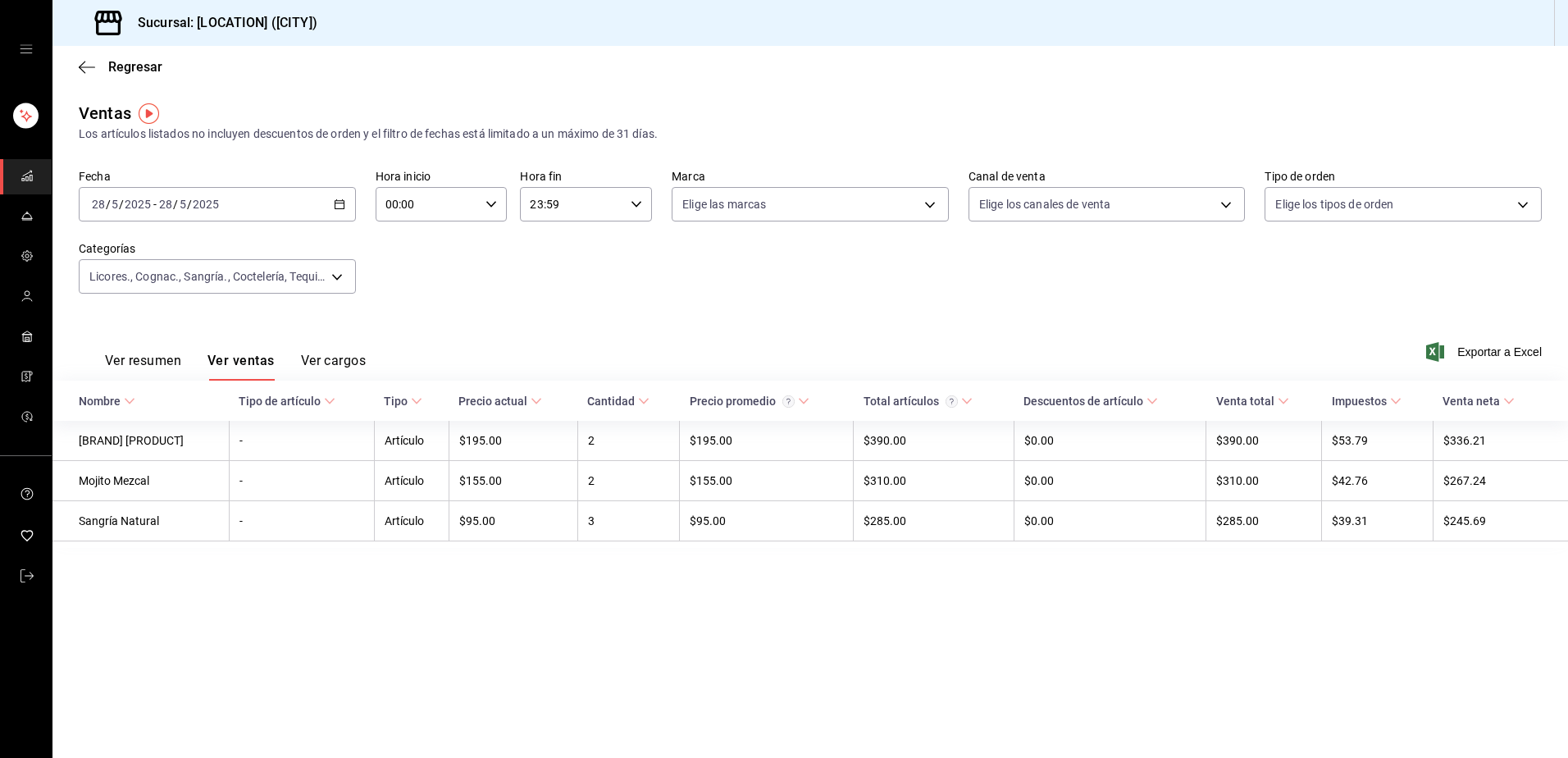 click 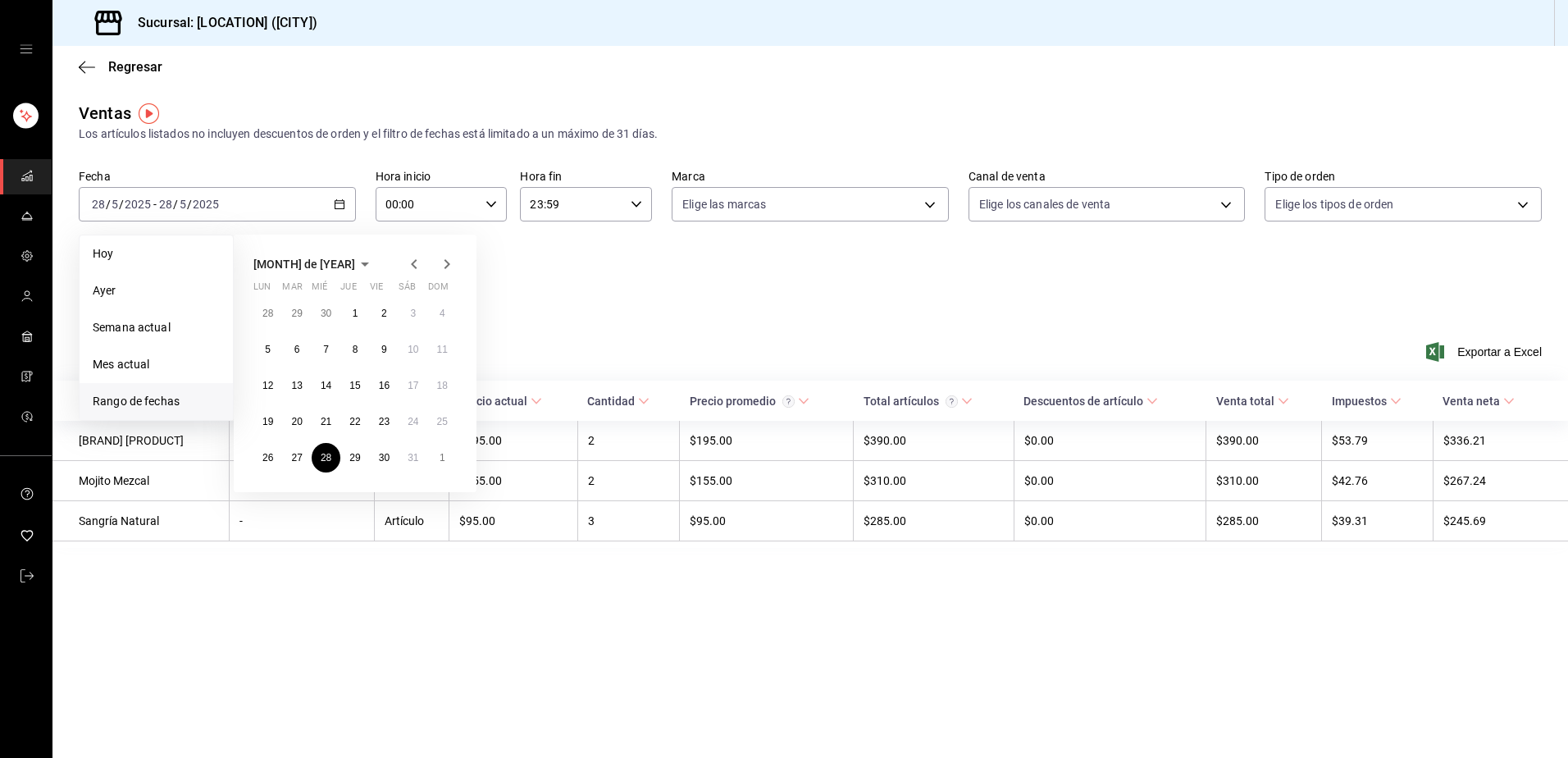 click 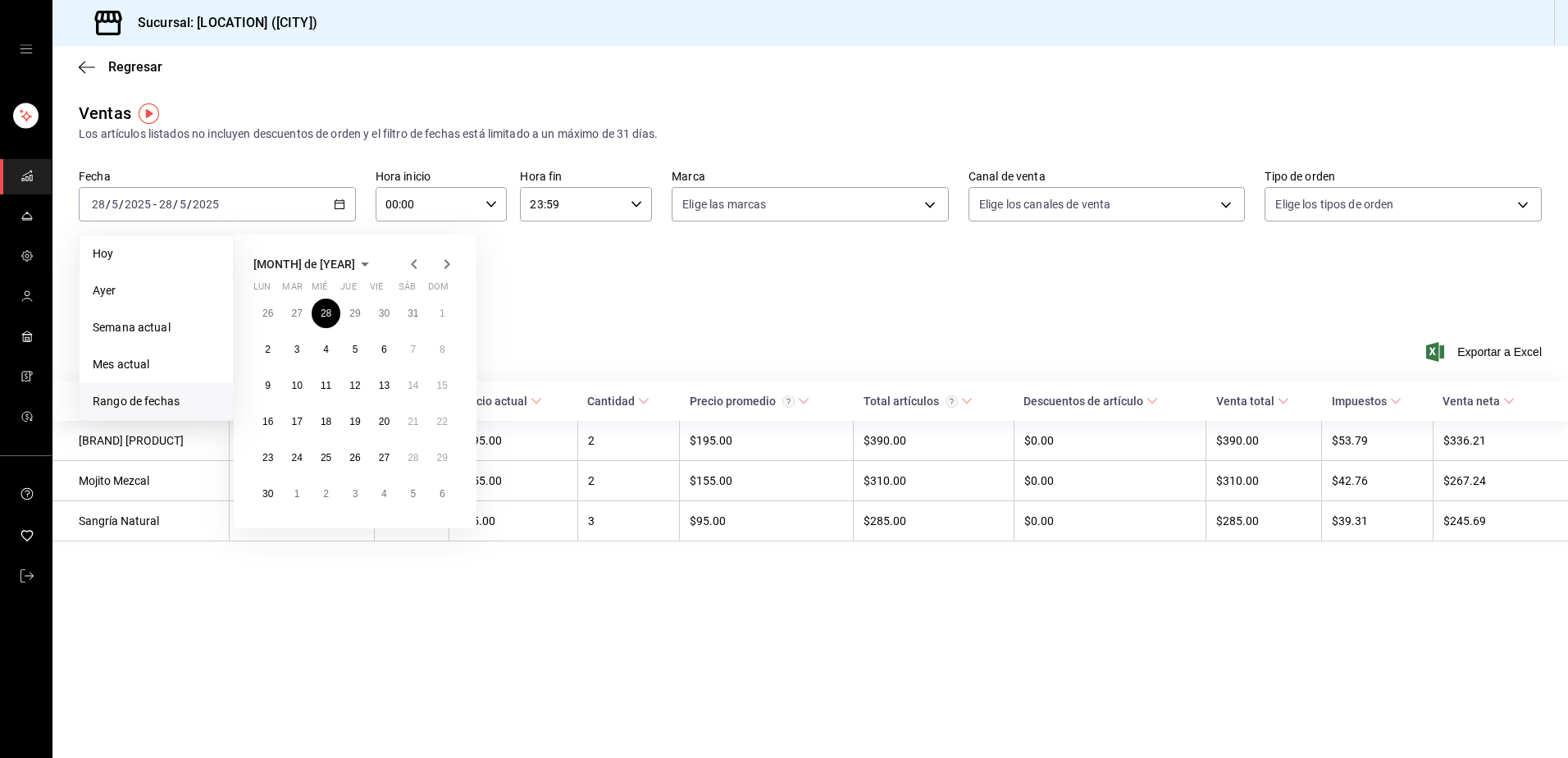 click 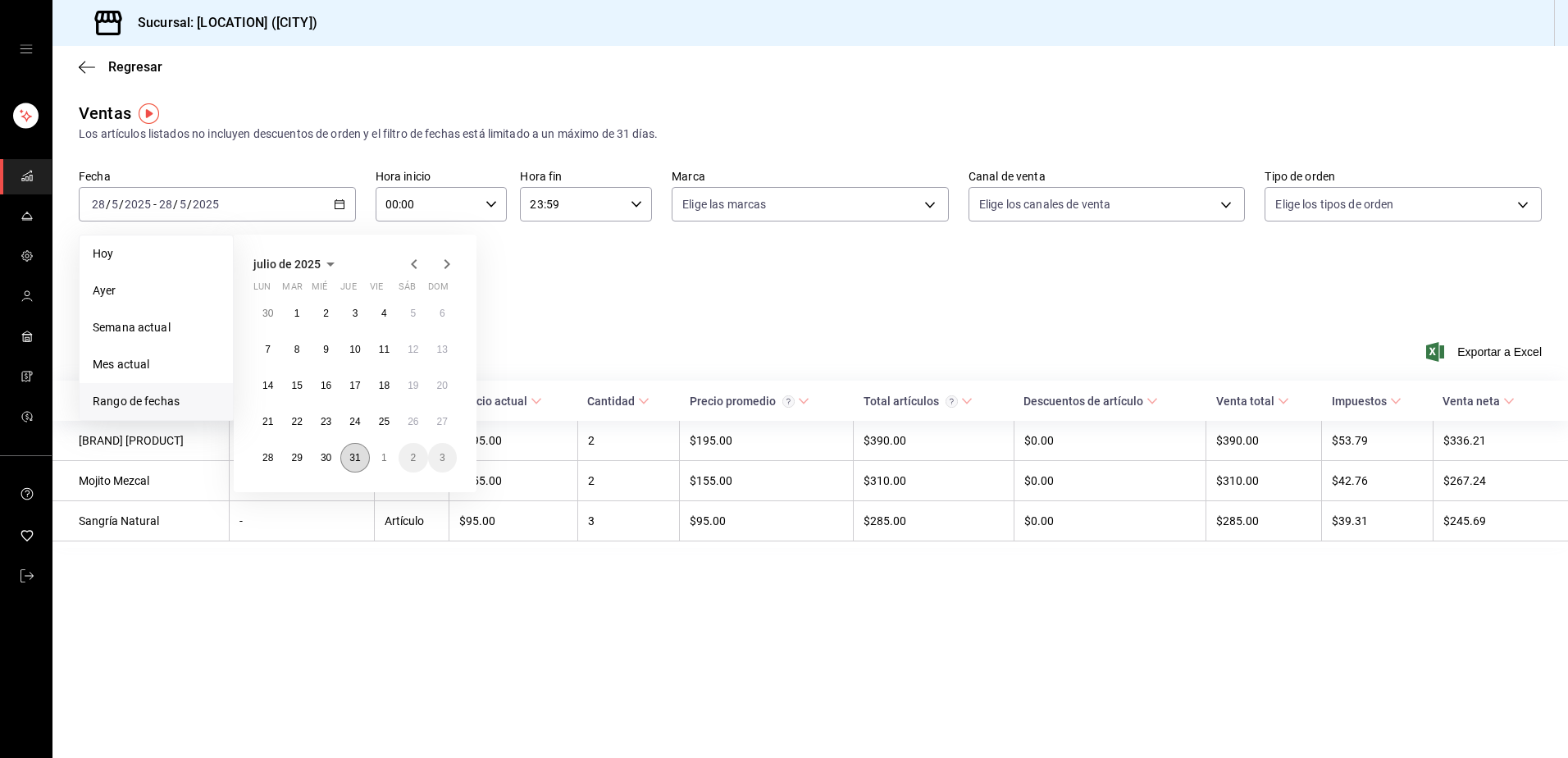 click on "31" at bounding box center [354, 458] 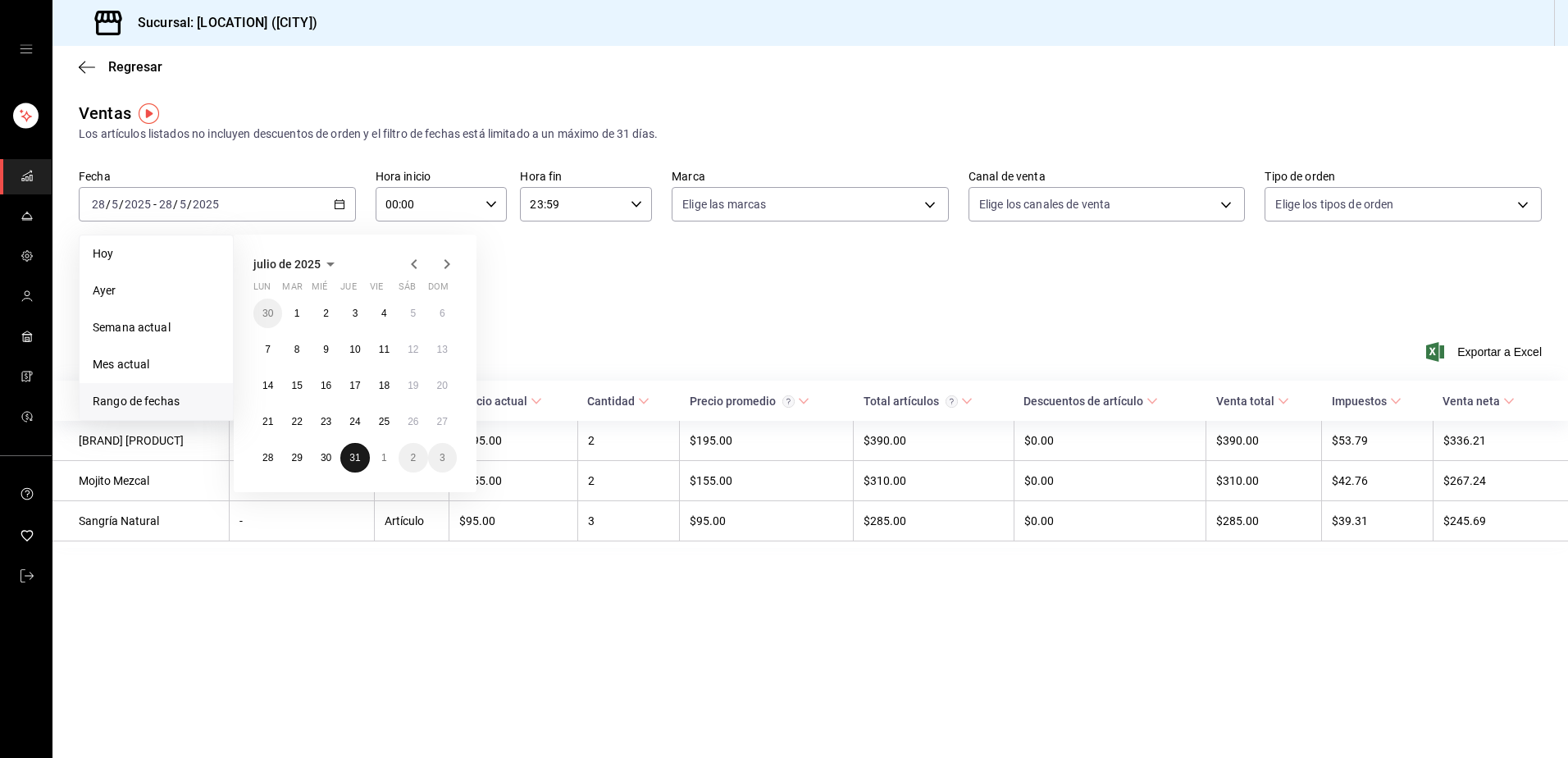click on "31" at bounding box center [354, 458] 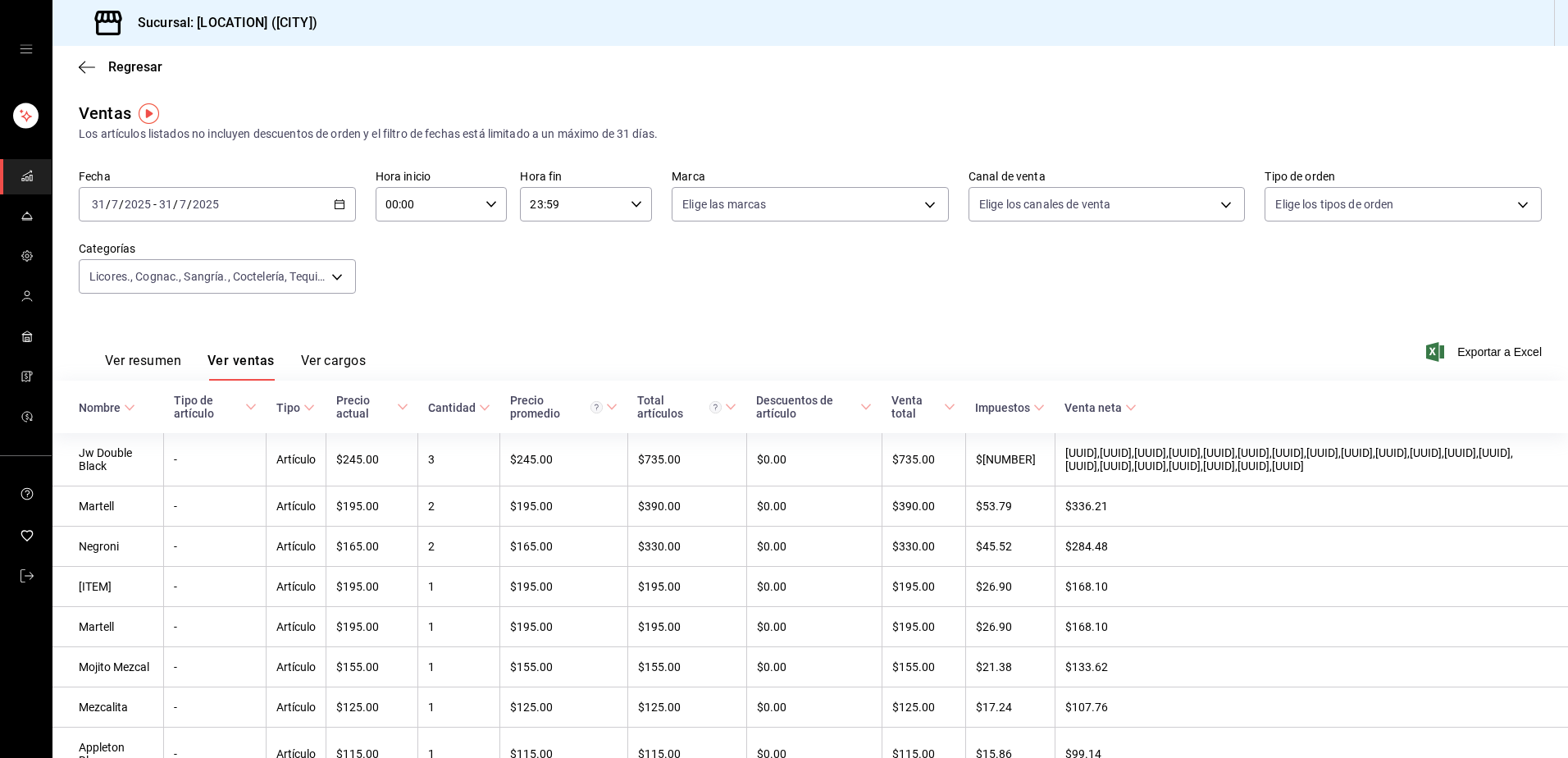 click 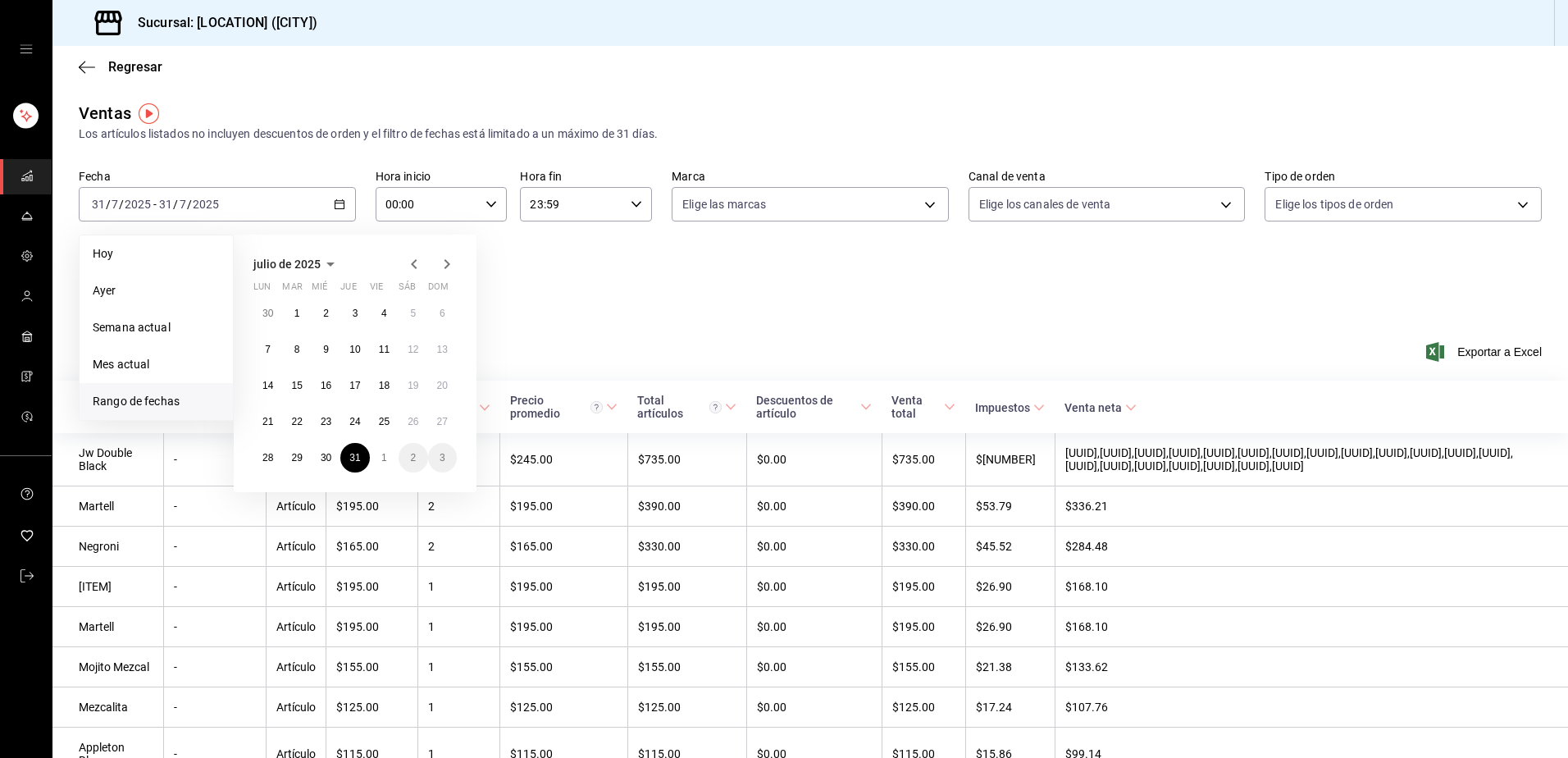click at bounding box center [431, 264] 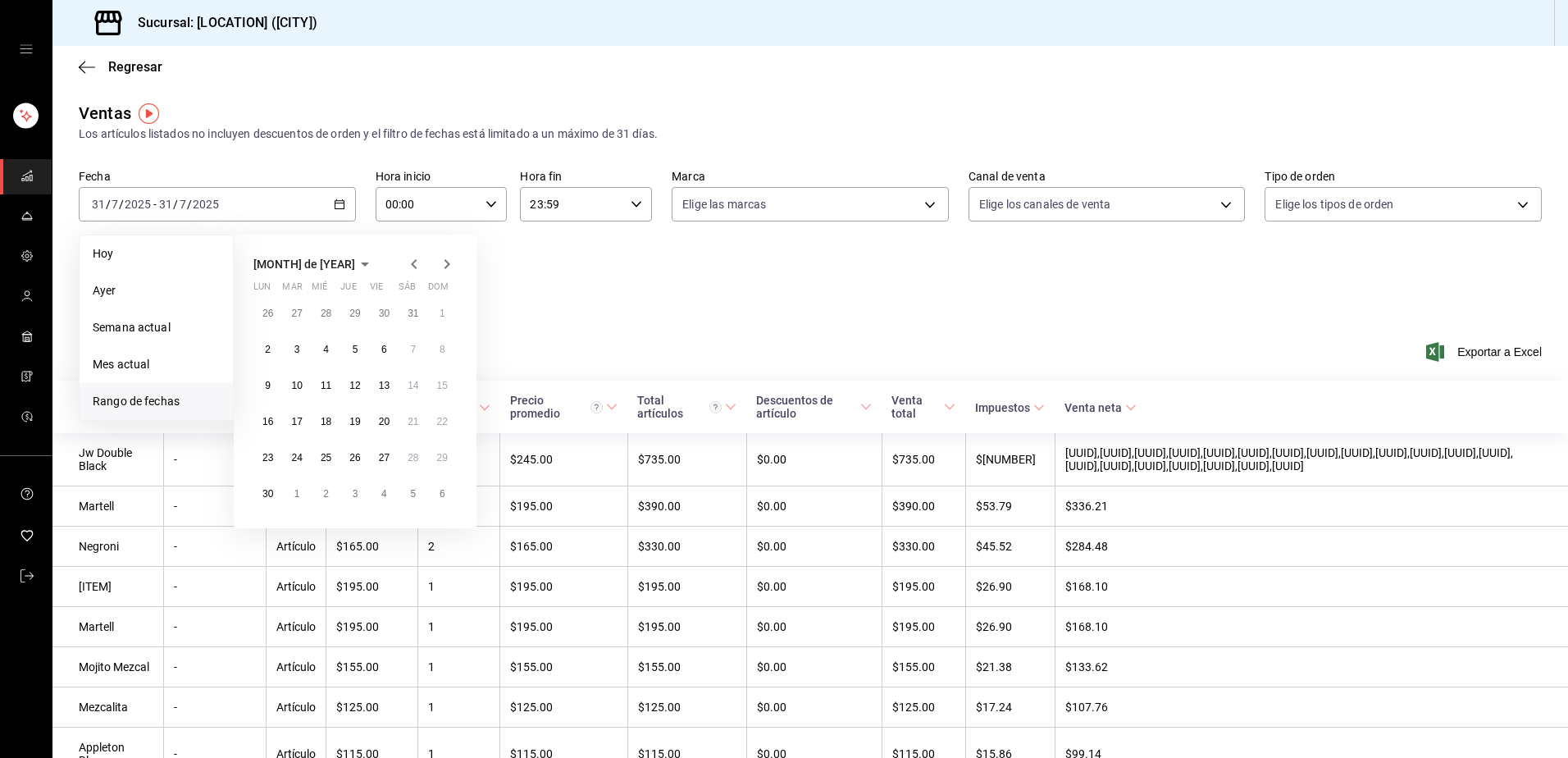 click 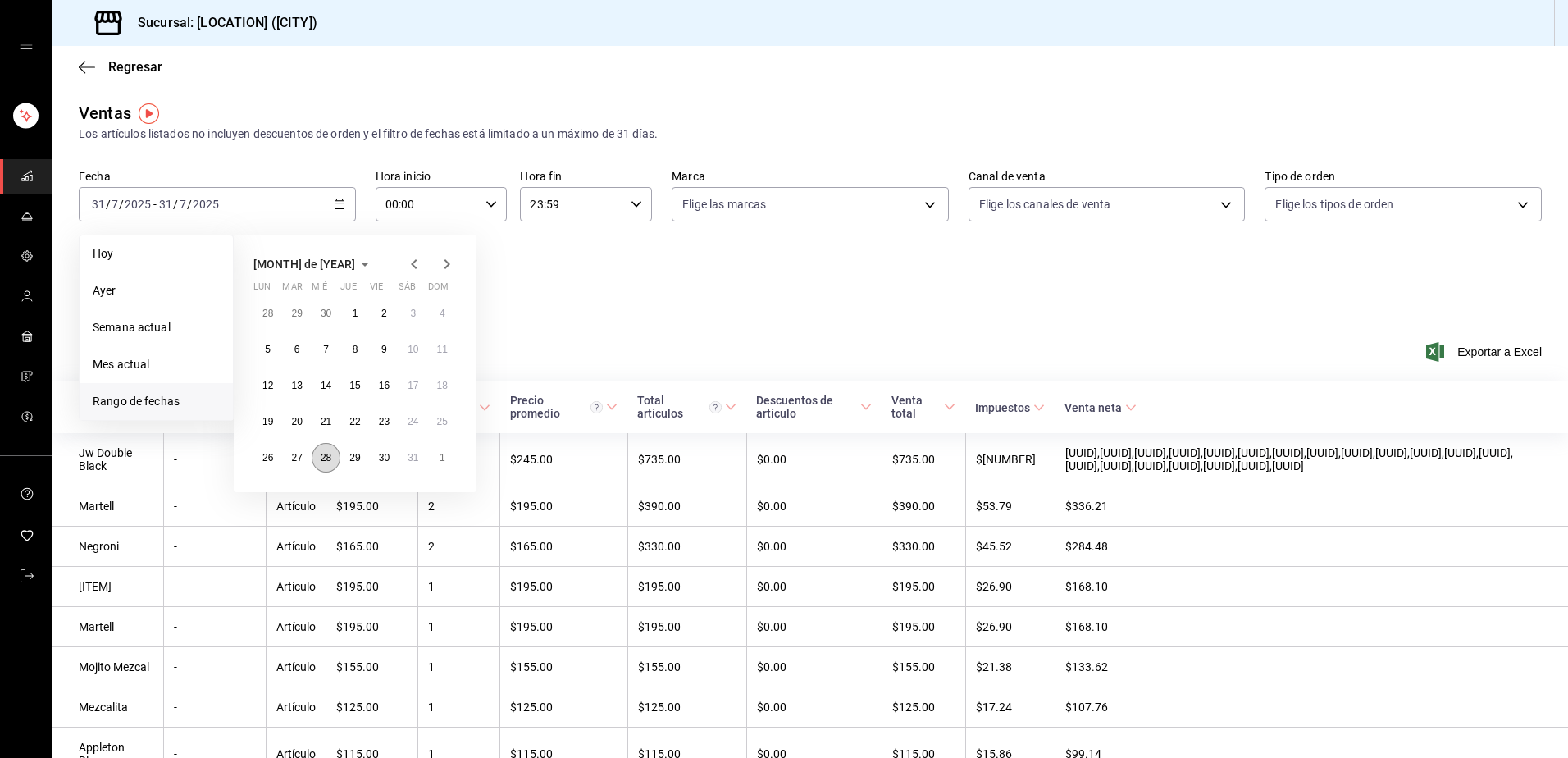 click on "28" at bounding box center (326, 458) 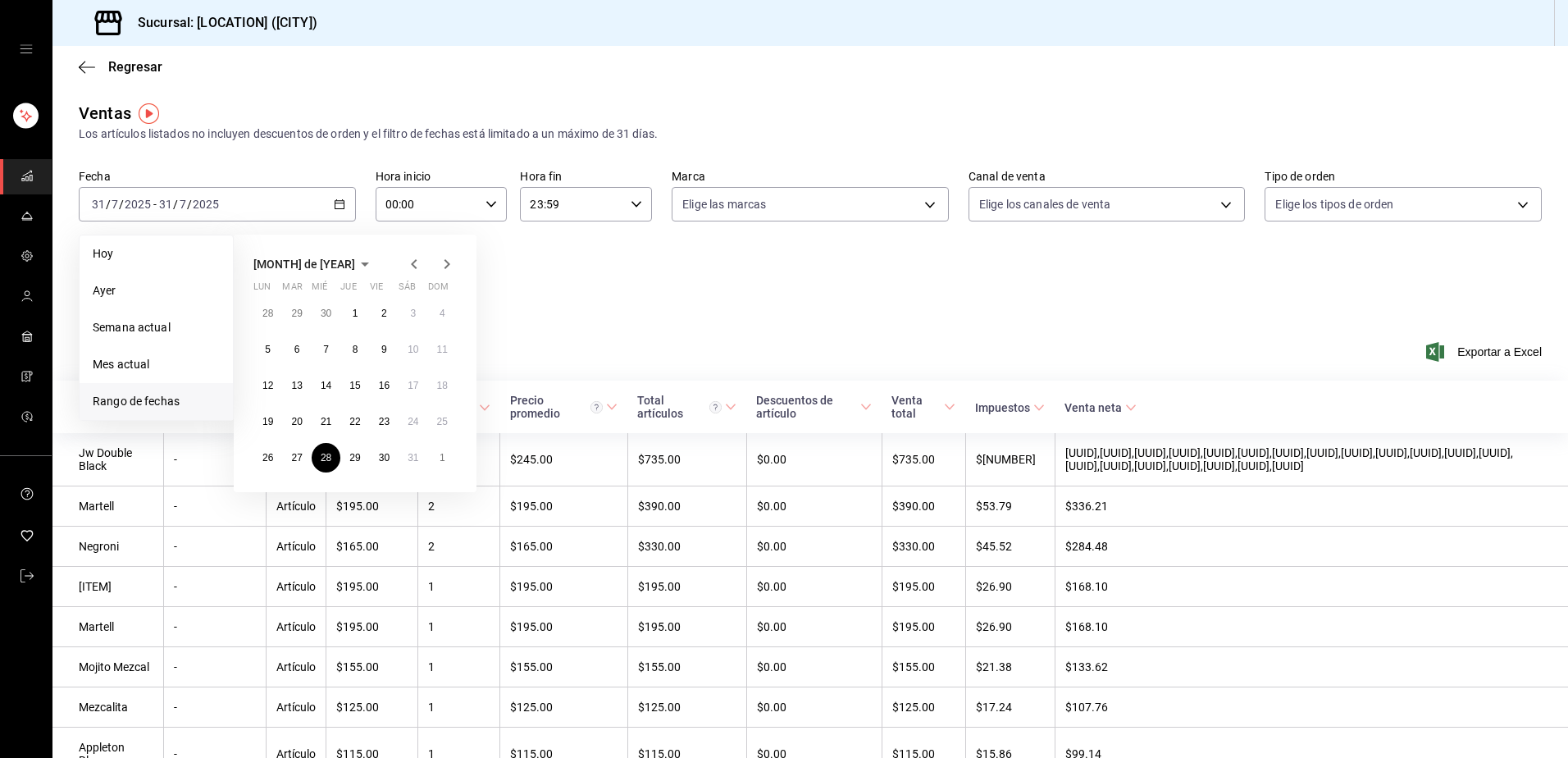 click 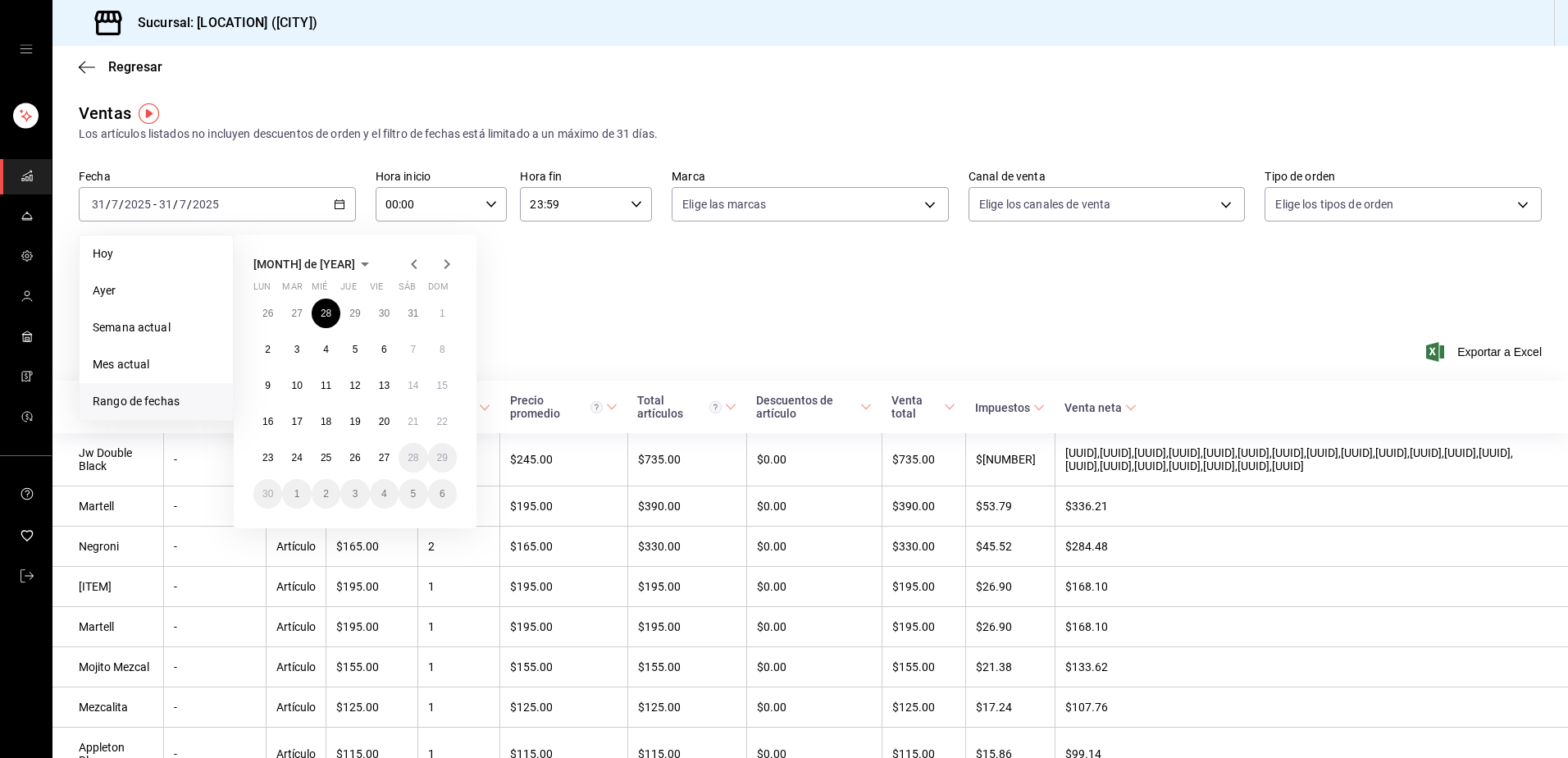 click 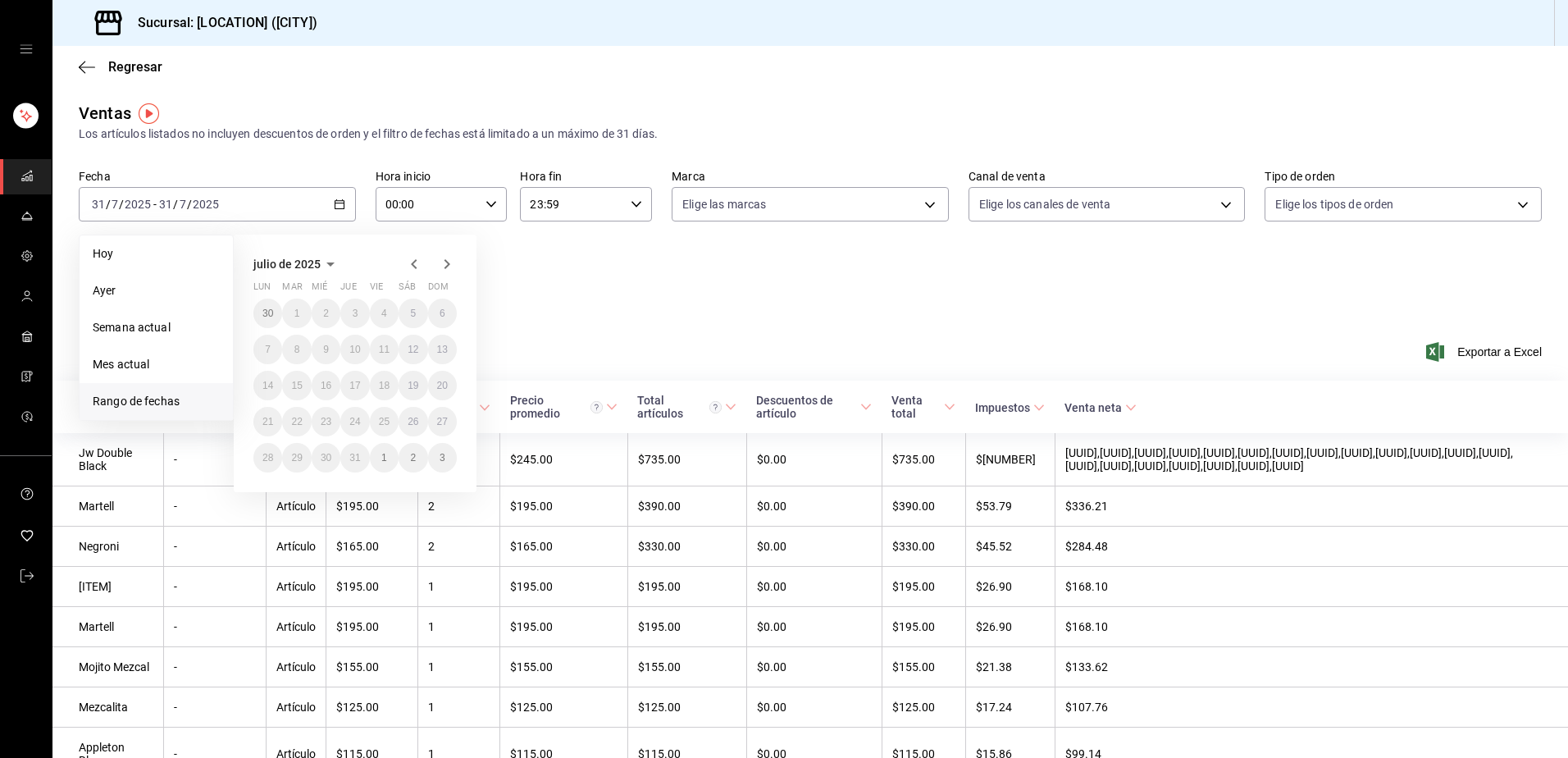 click 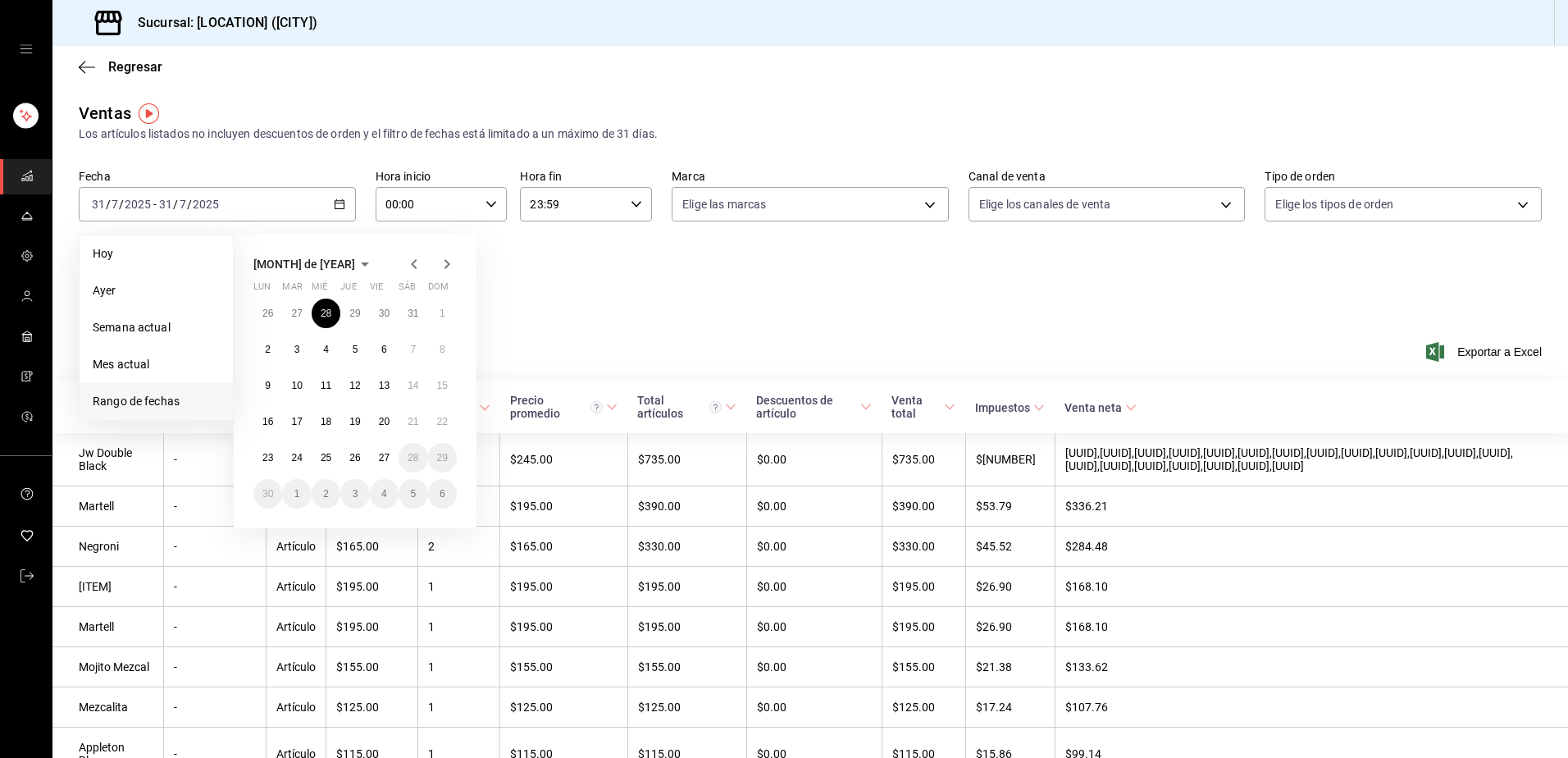 click 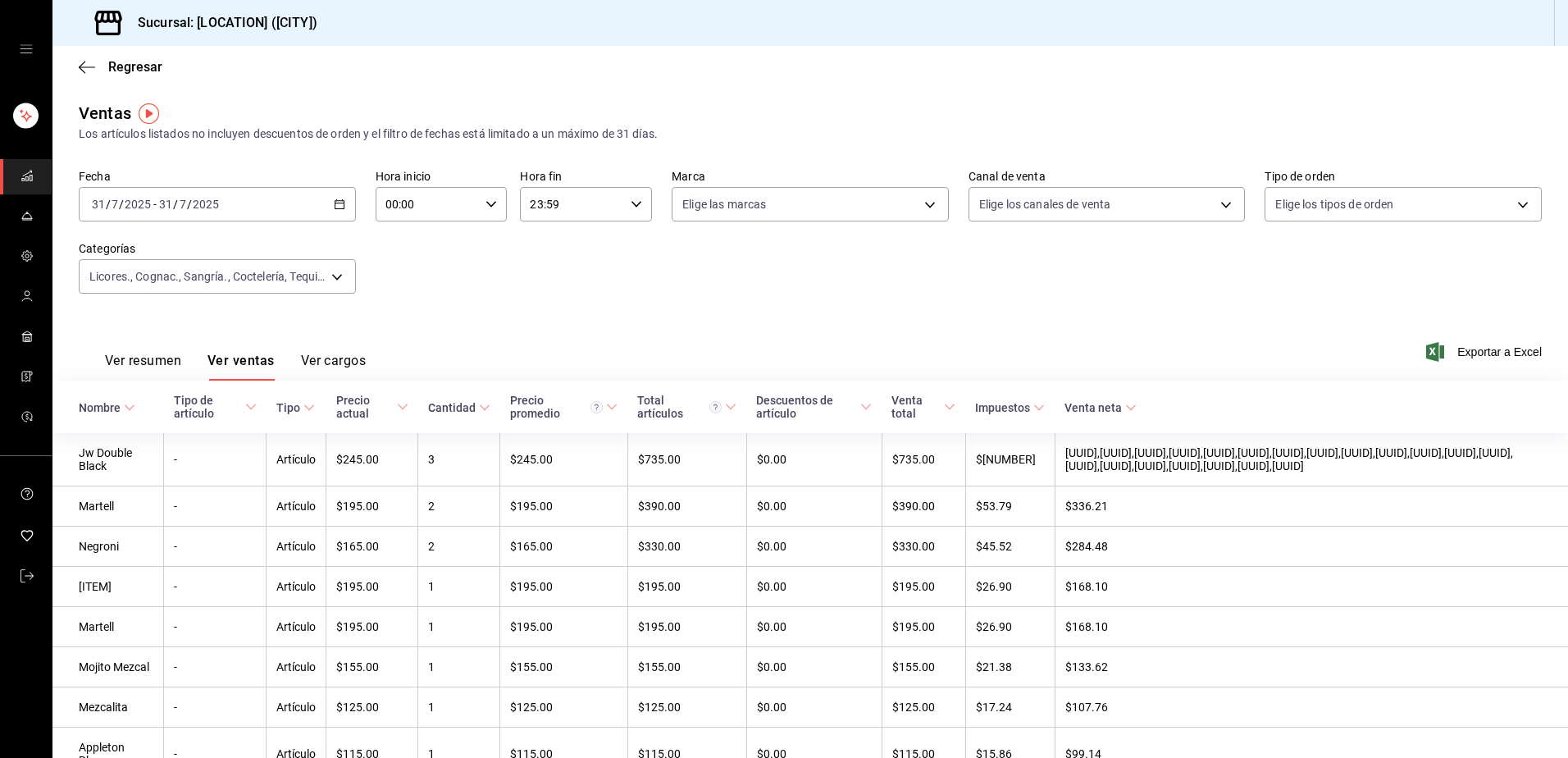 click on "Fecha [DATE] [DAY] / [MONTH] / [YEAR] - [DATE] [DAY] / [MONTH] / [YEAR] Hora inicio 00:00 Hora inicio Hora fin 23:59 Hora fin Marca Elige las marcas Canal de venta Elige los canales de venta Tipo de orden Elige los tipos de orden Categorías Licores., Cognac., Sangría., Coctelería, Tequila., Brandy., Mezcal., Gin., Vodka., Ron., Whisky., Gin, Mezcal, Cognac, Licores, Tequila, Ron, Whisky, Brandy, Vodka, Sangría" at bounding box center [810, 241] 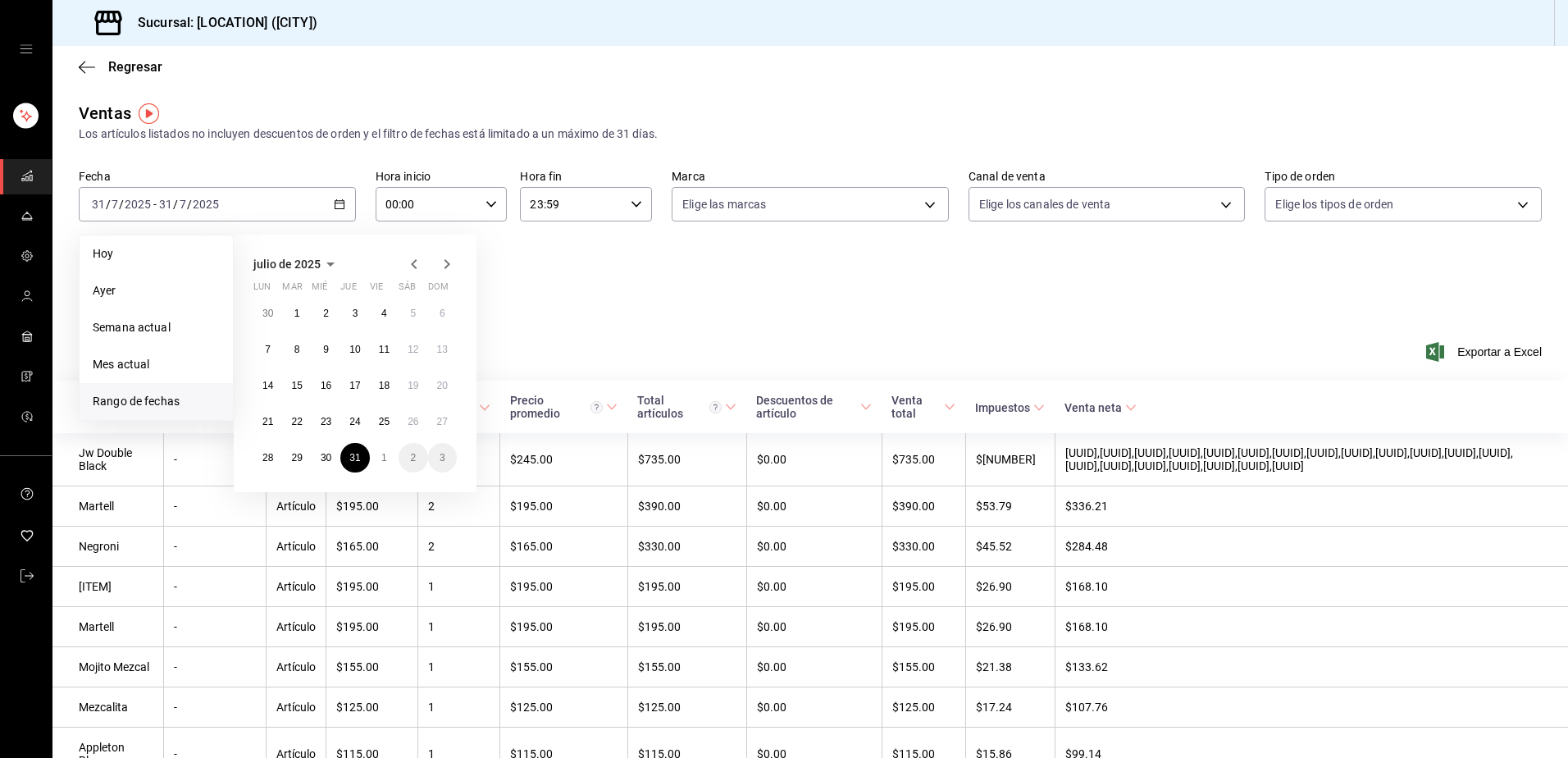 click 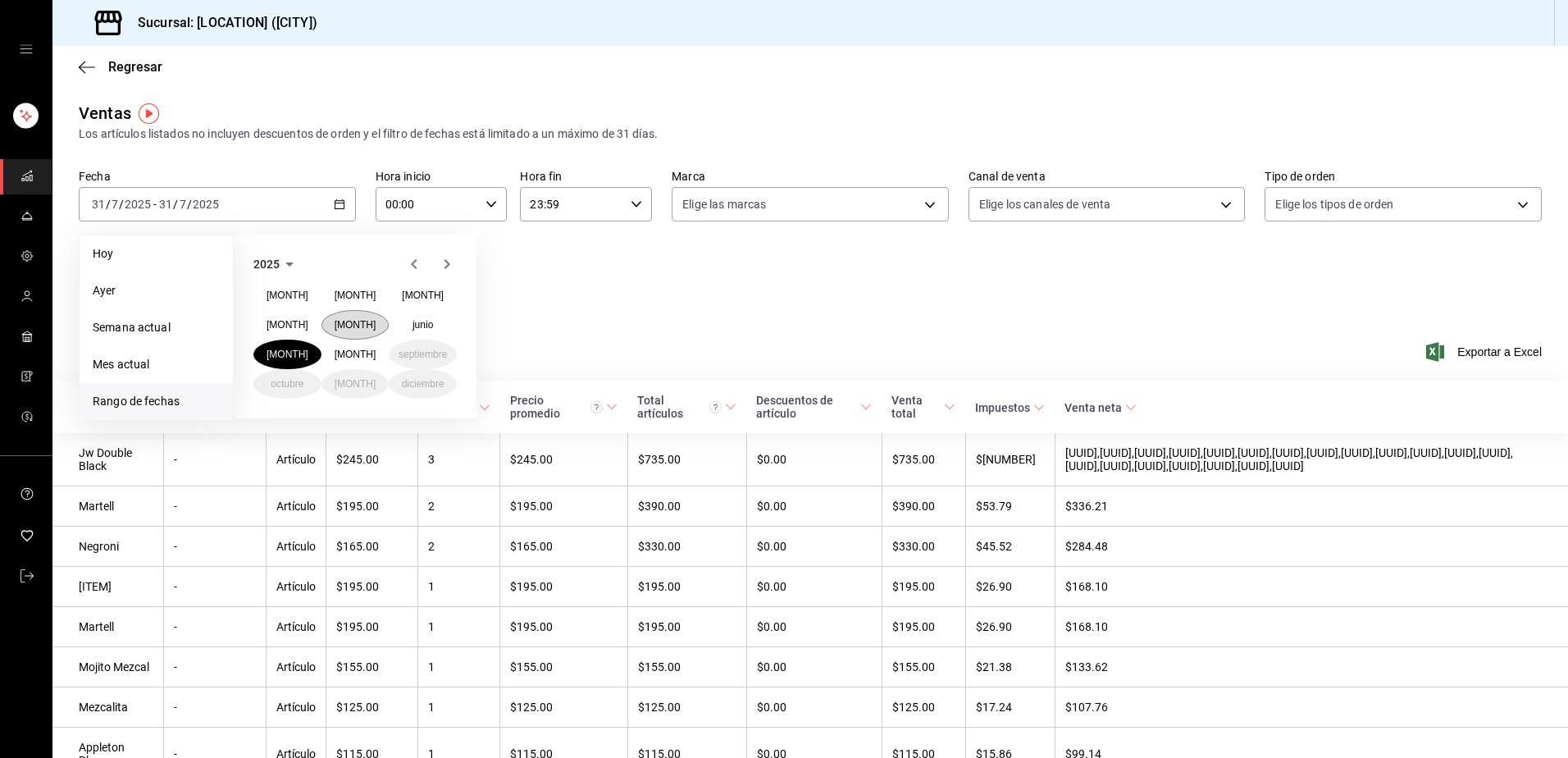 click on "[MONTH]" at bounding box center (355, 325) 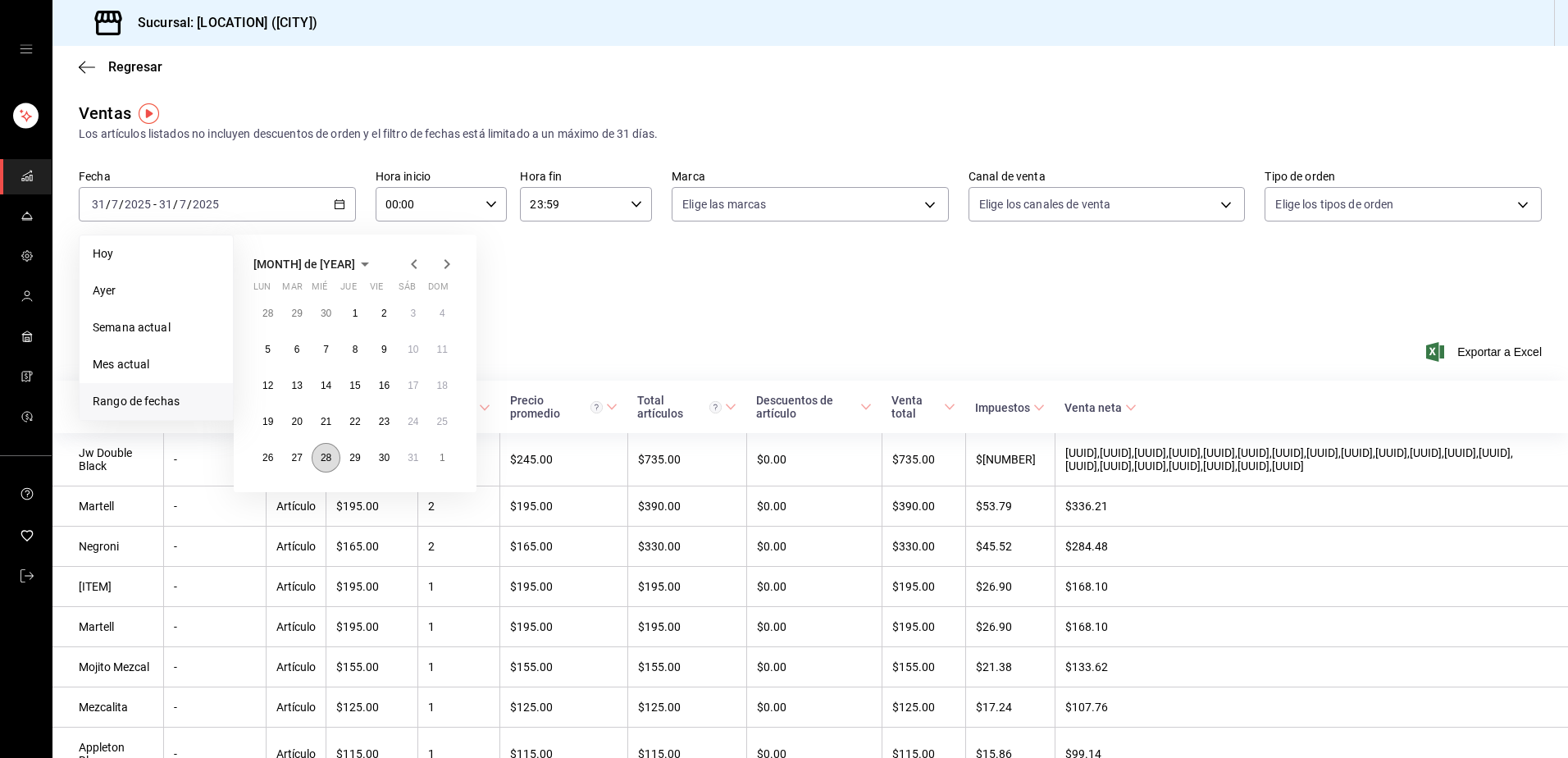 click on "28" at bounding box center [326, 458] 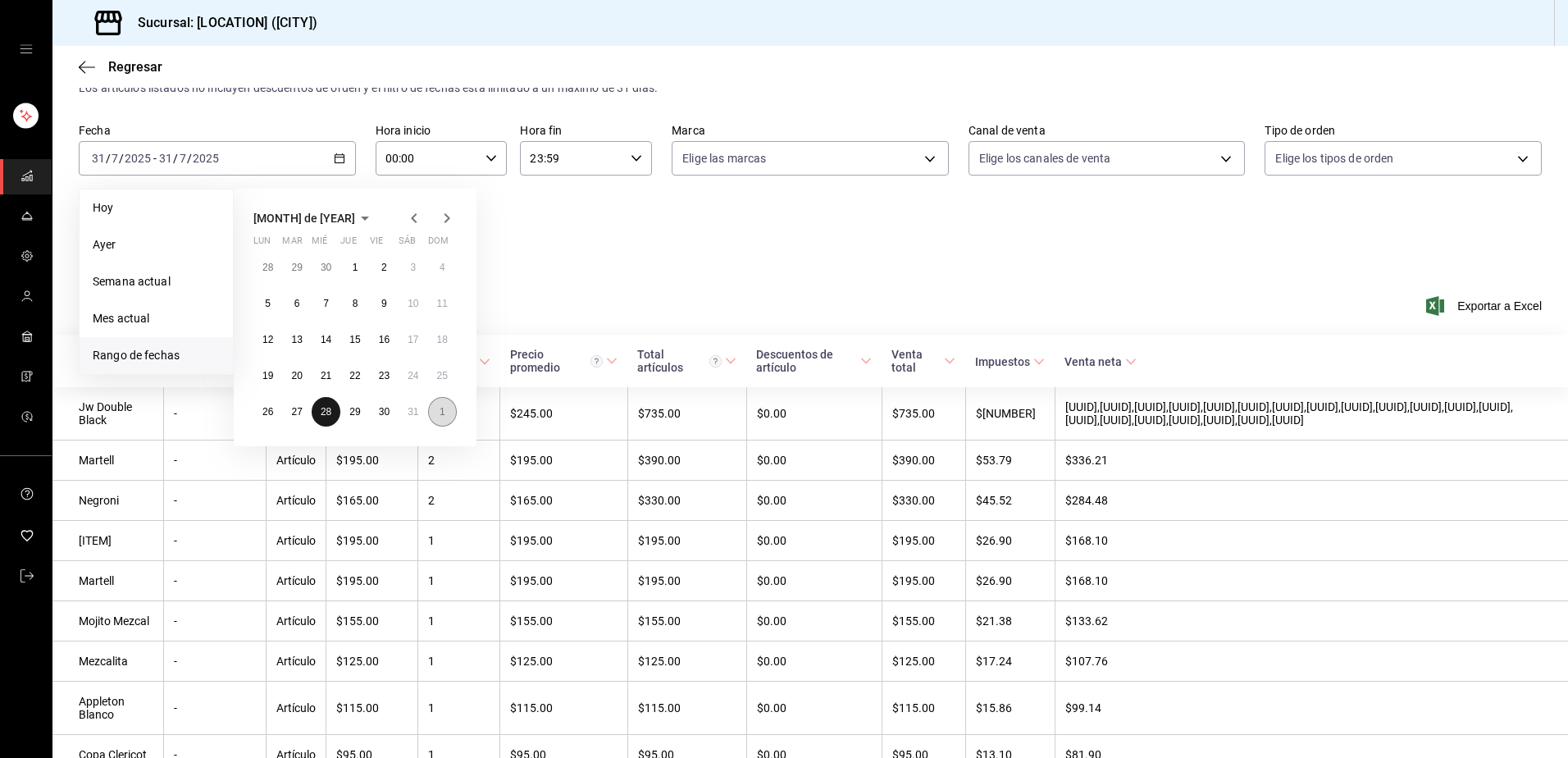 scroll, scrollTop: 82, scrollLeft: 0, axis: vertical 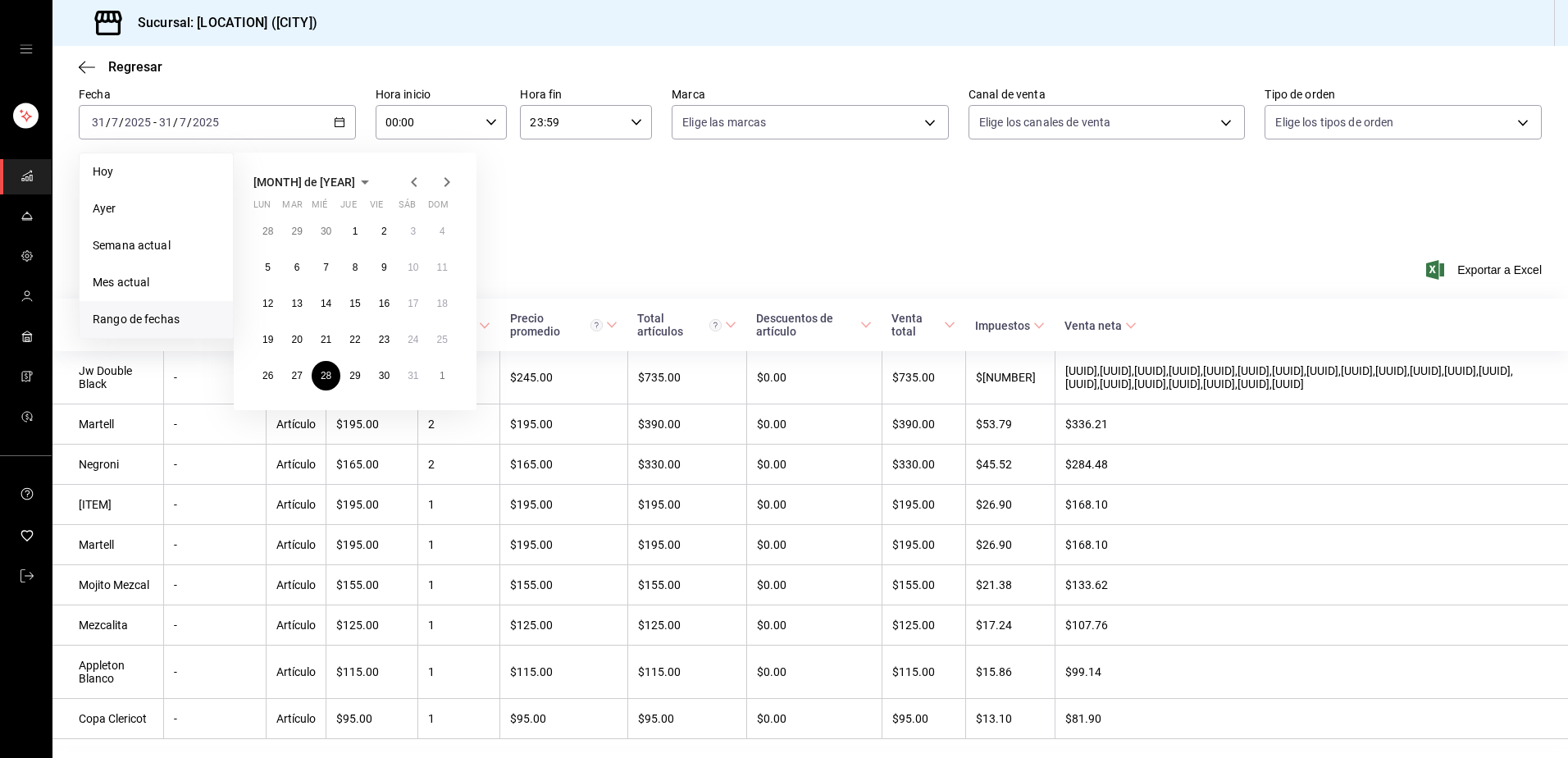 click 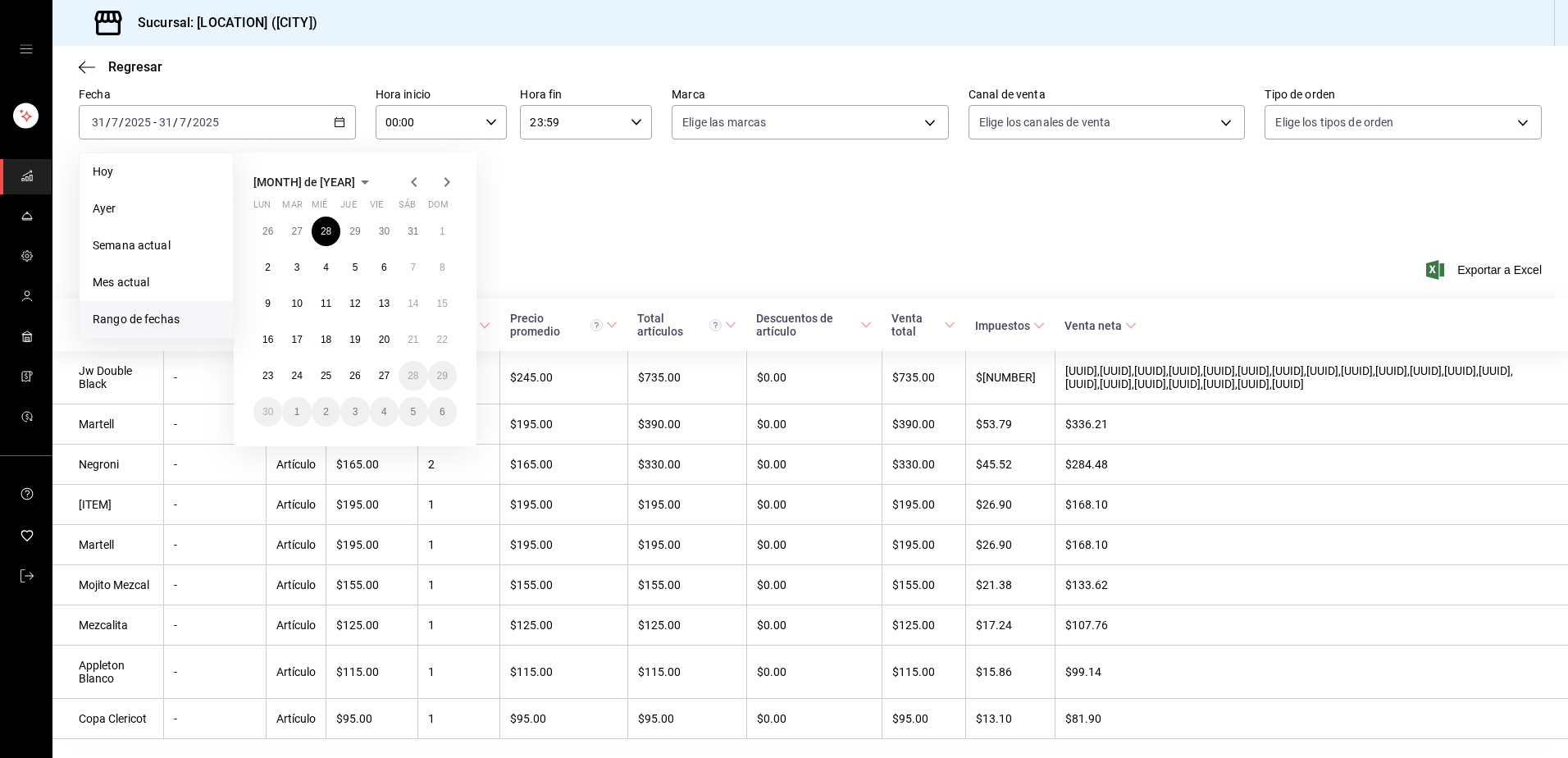 click 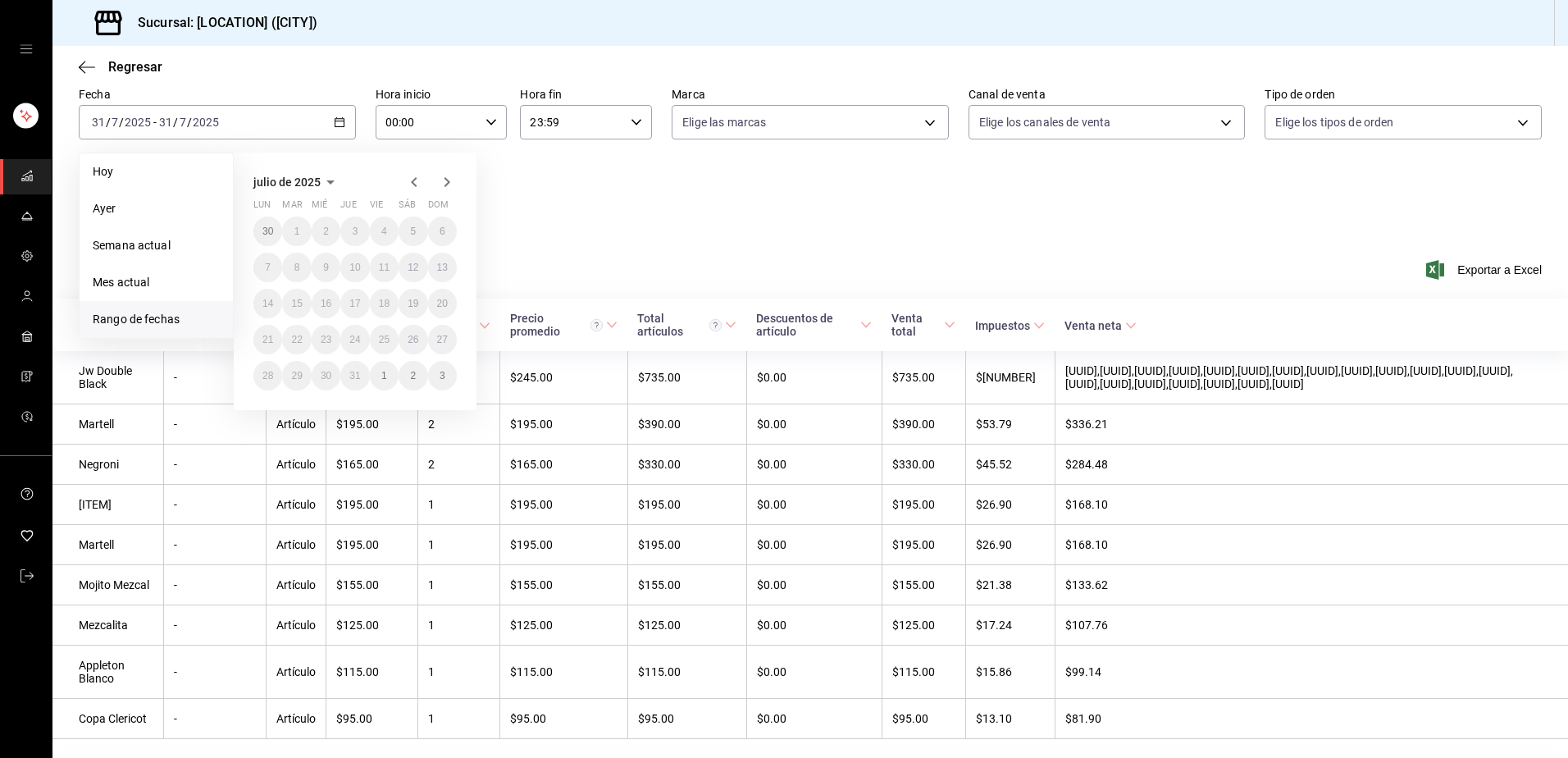 click 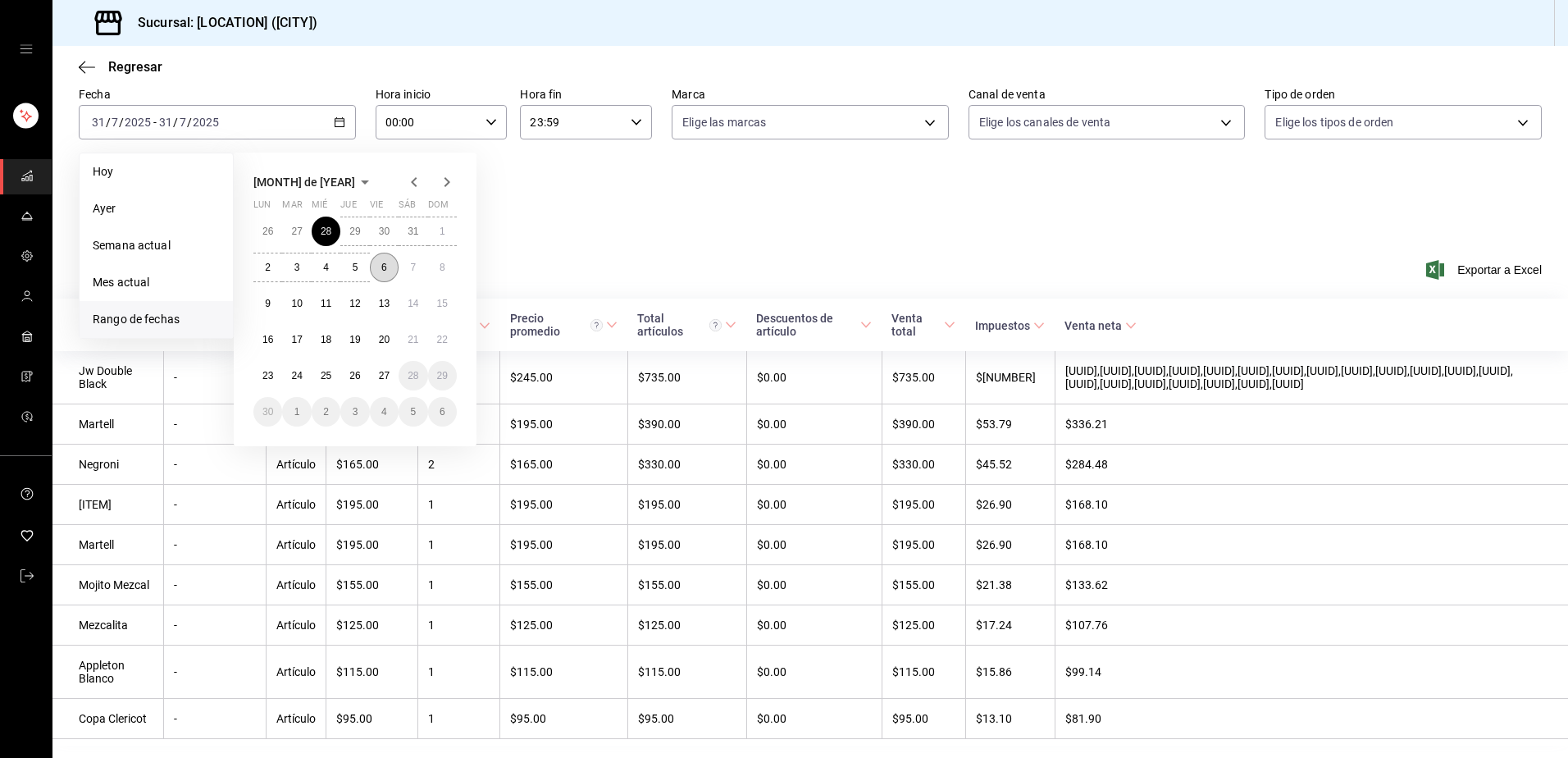 click on "6" at bounding box center (384, 267) 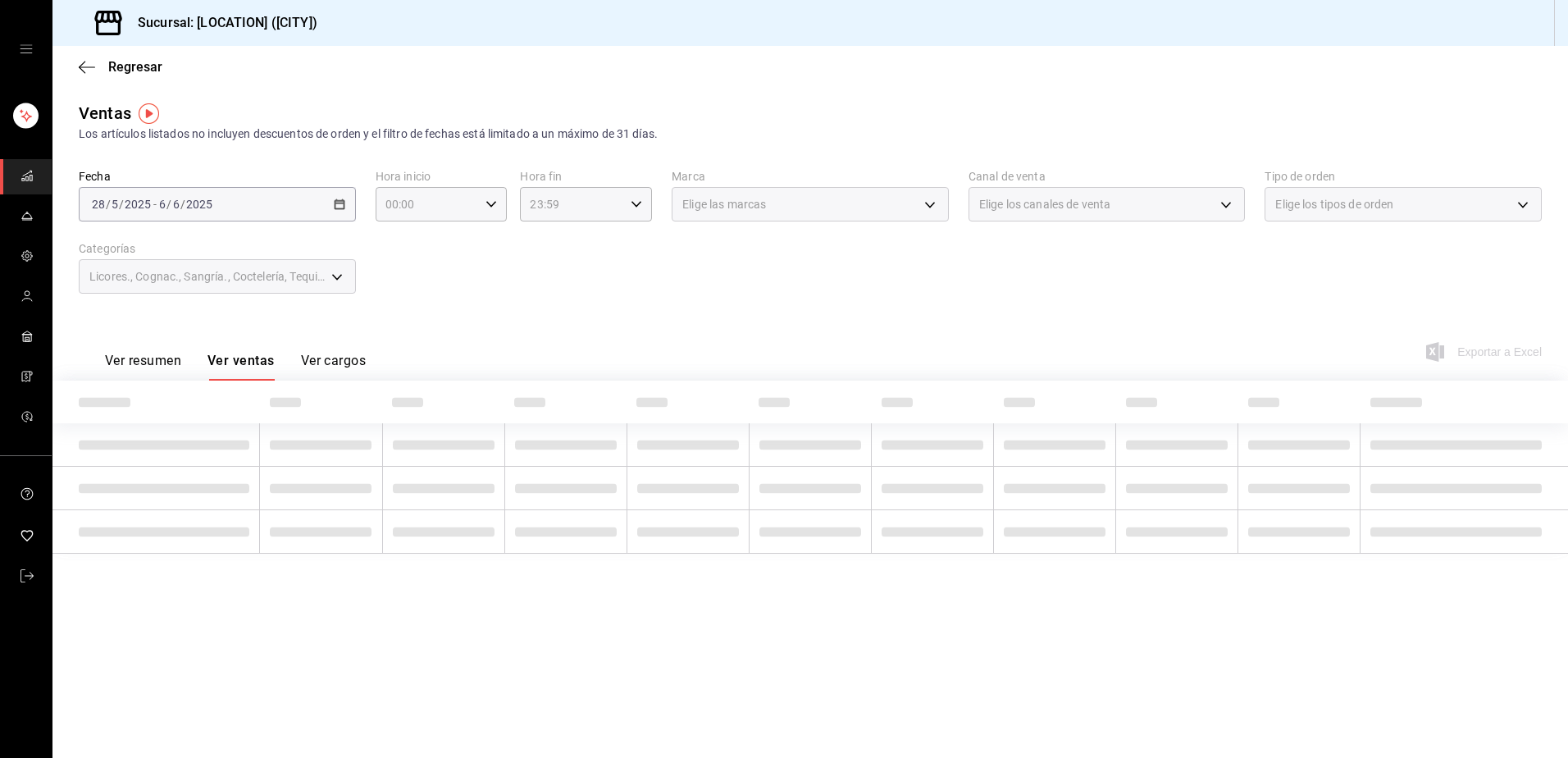 scroll, scrollTop: 0, scrollLeft: 0, axis: both 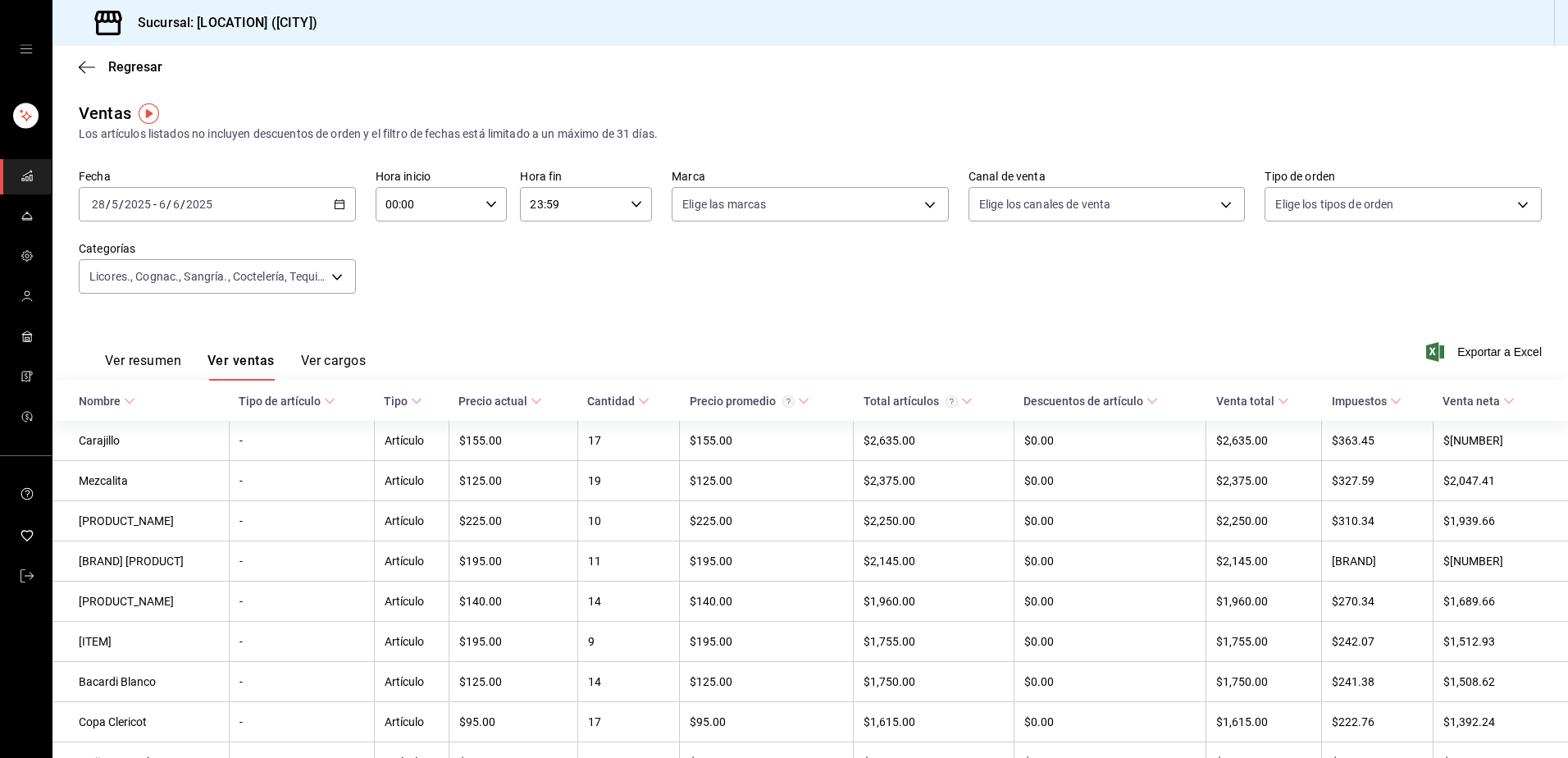 click on "[DATE] [DAY] / [MONTH] / [YEAR] - [DATE] [DAY] / [MONTH] / [YEAR]" at bounding box center [217, 204] 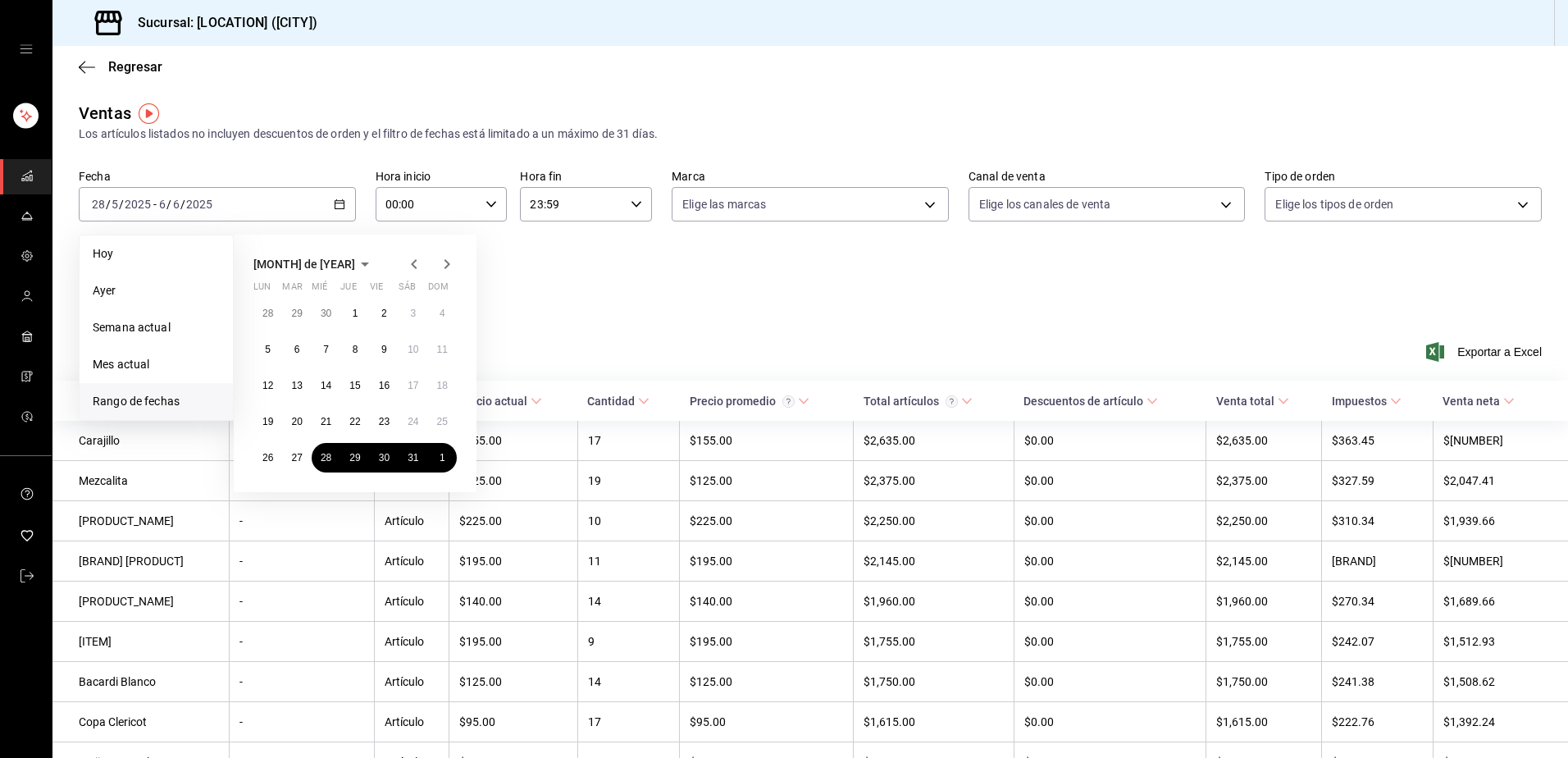 click 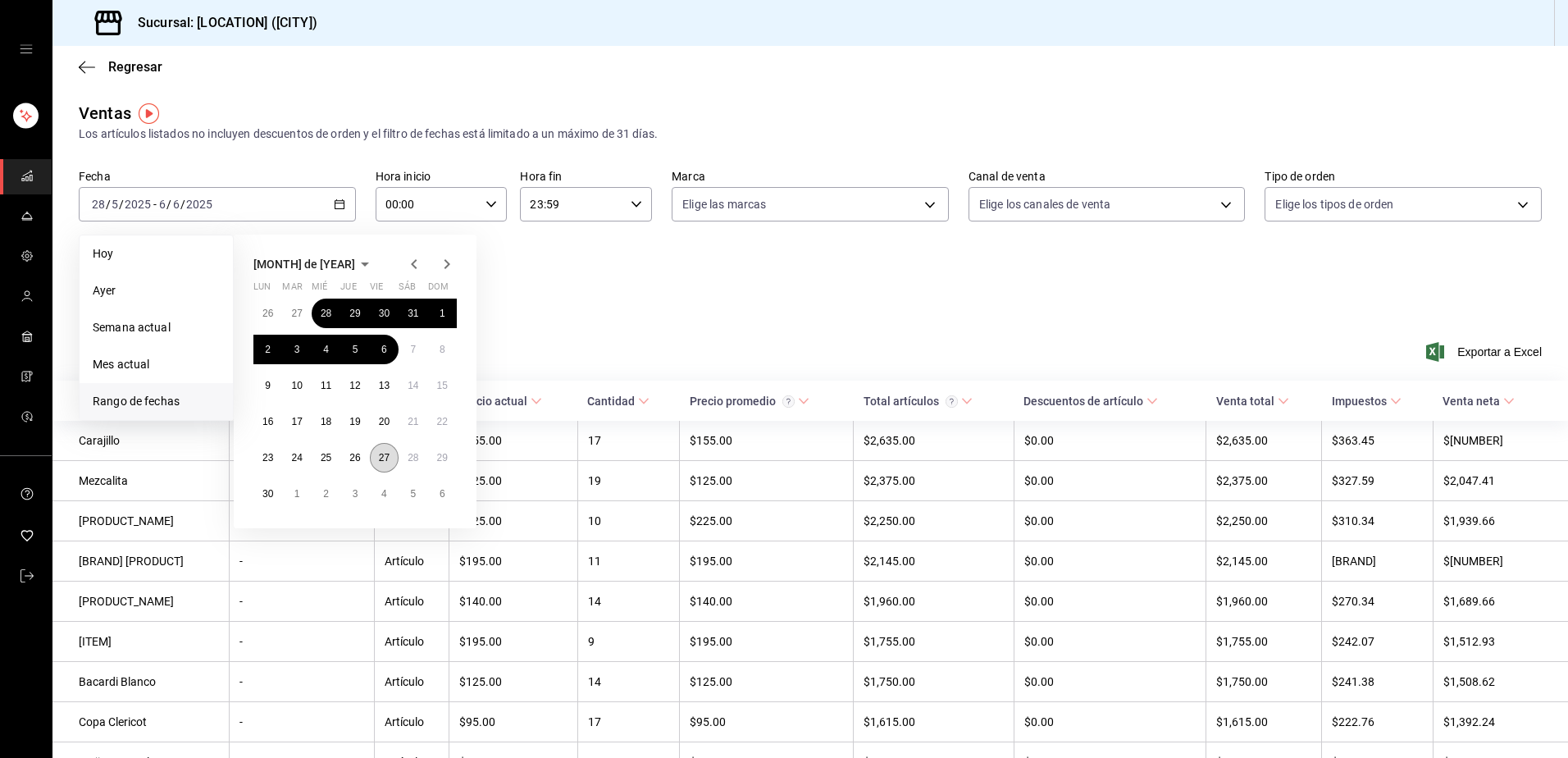 click on "27" at bounding box center [384, 458] 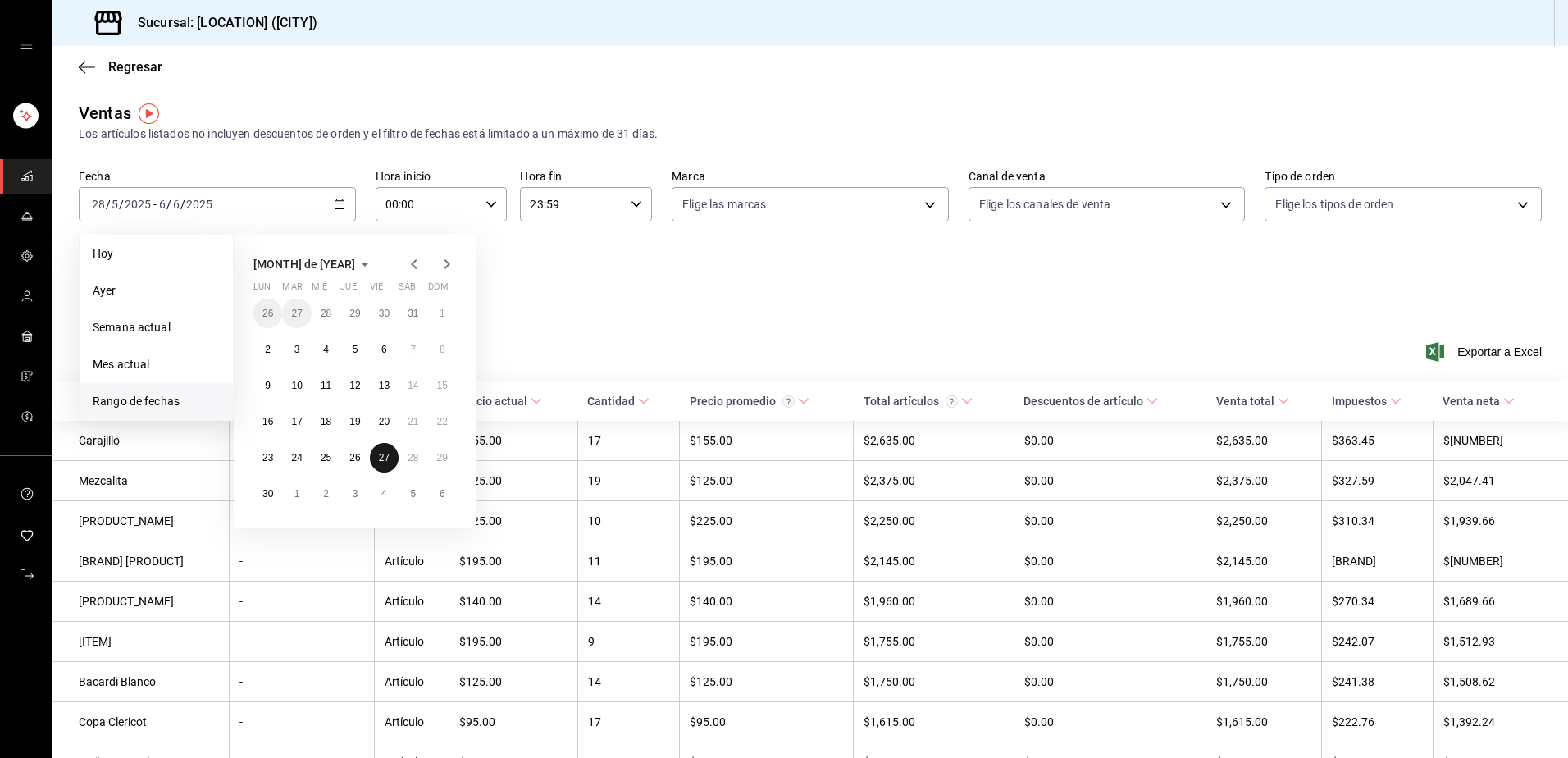 click on "27" at bounding box center (384, 458) 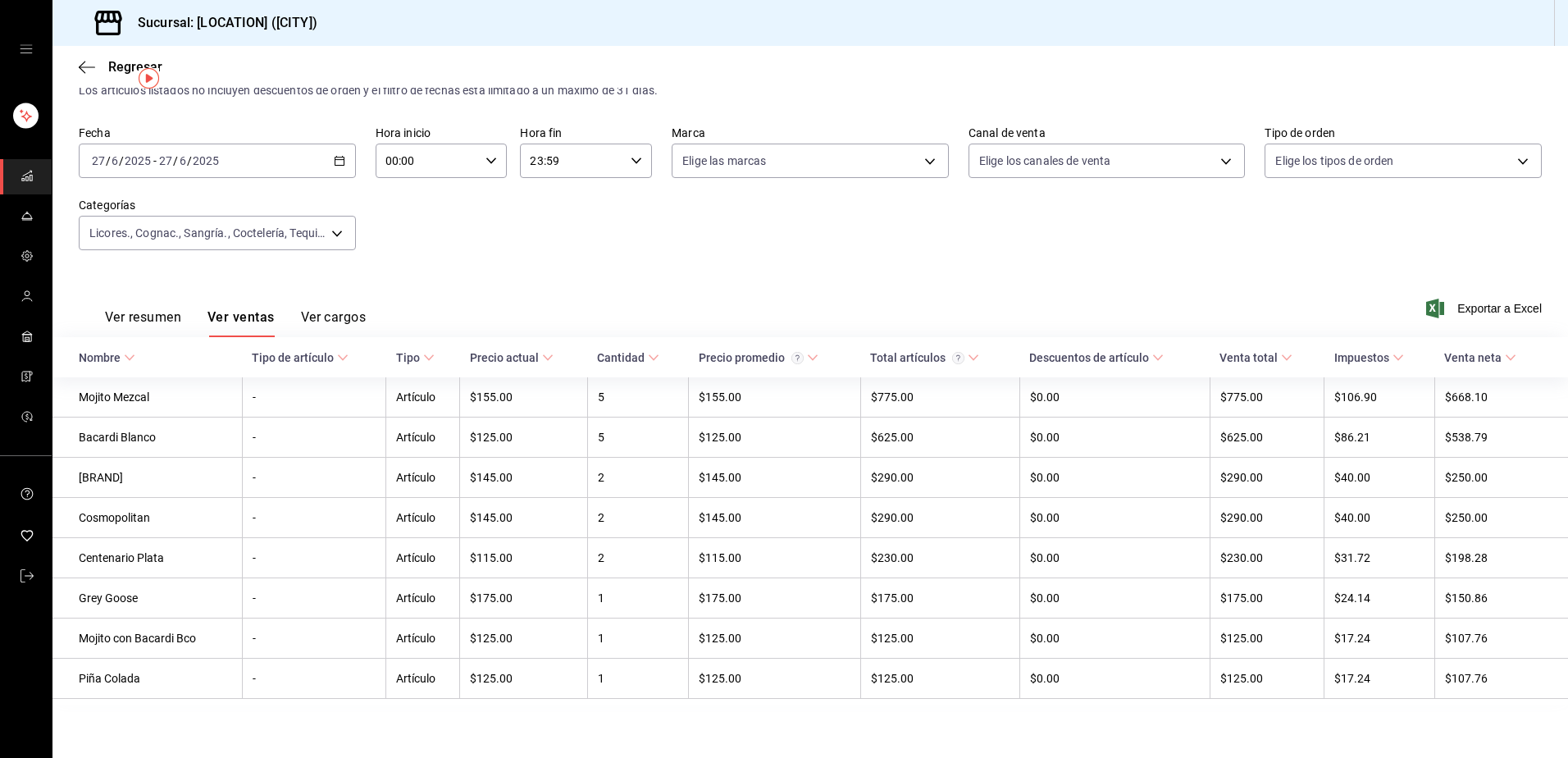 scroll, scrollTop: 51, scrollLeft: 0, axis: vertical 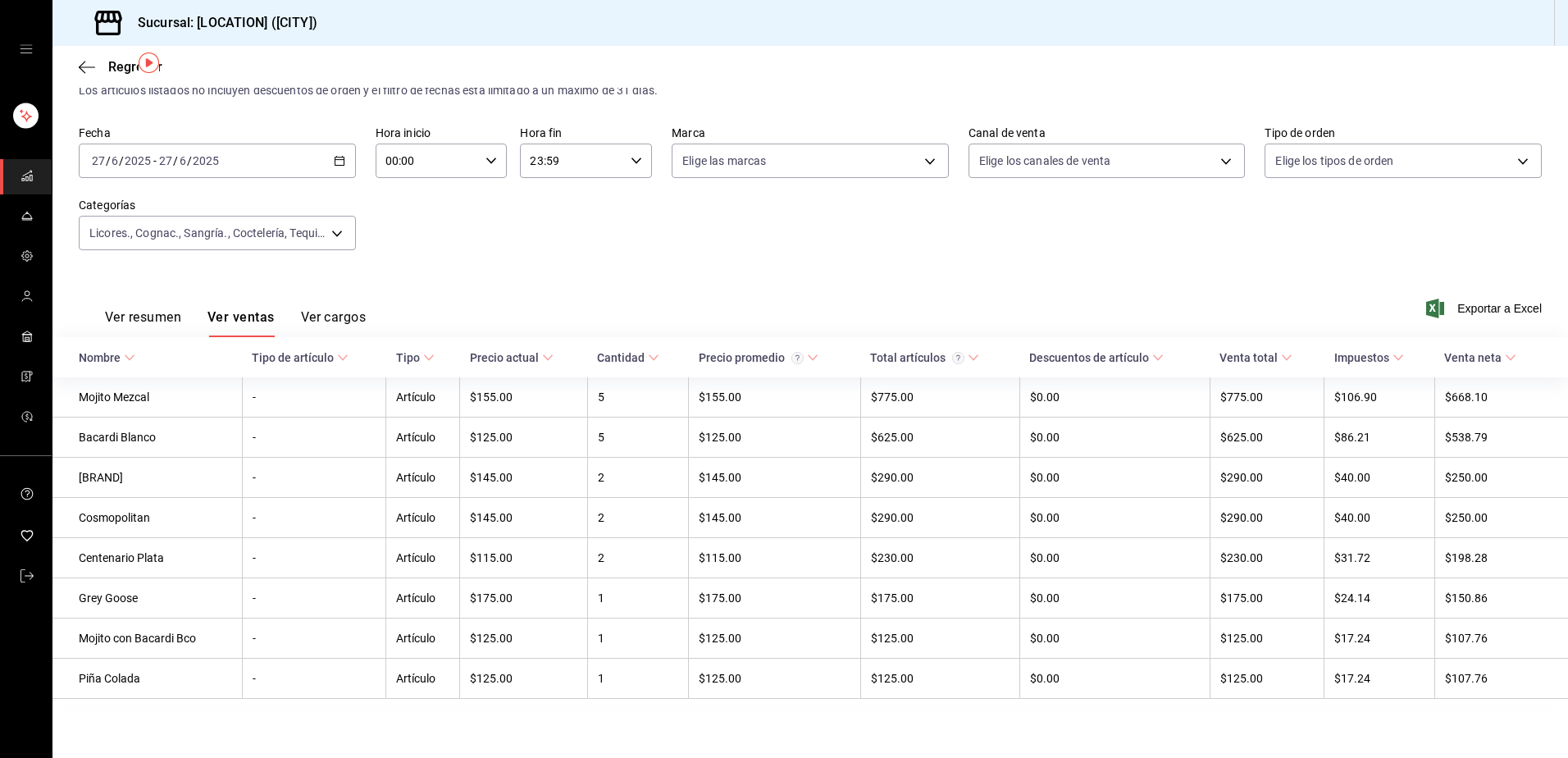 click 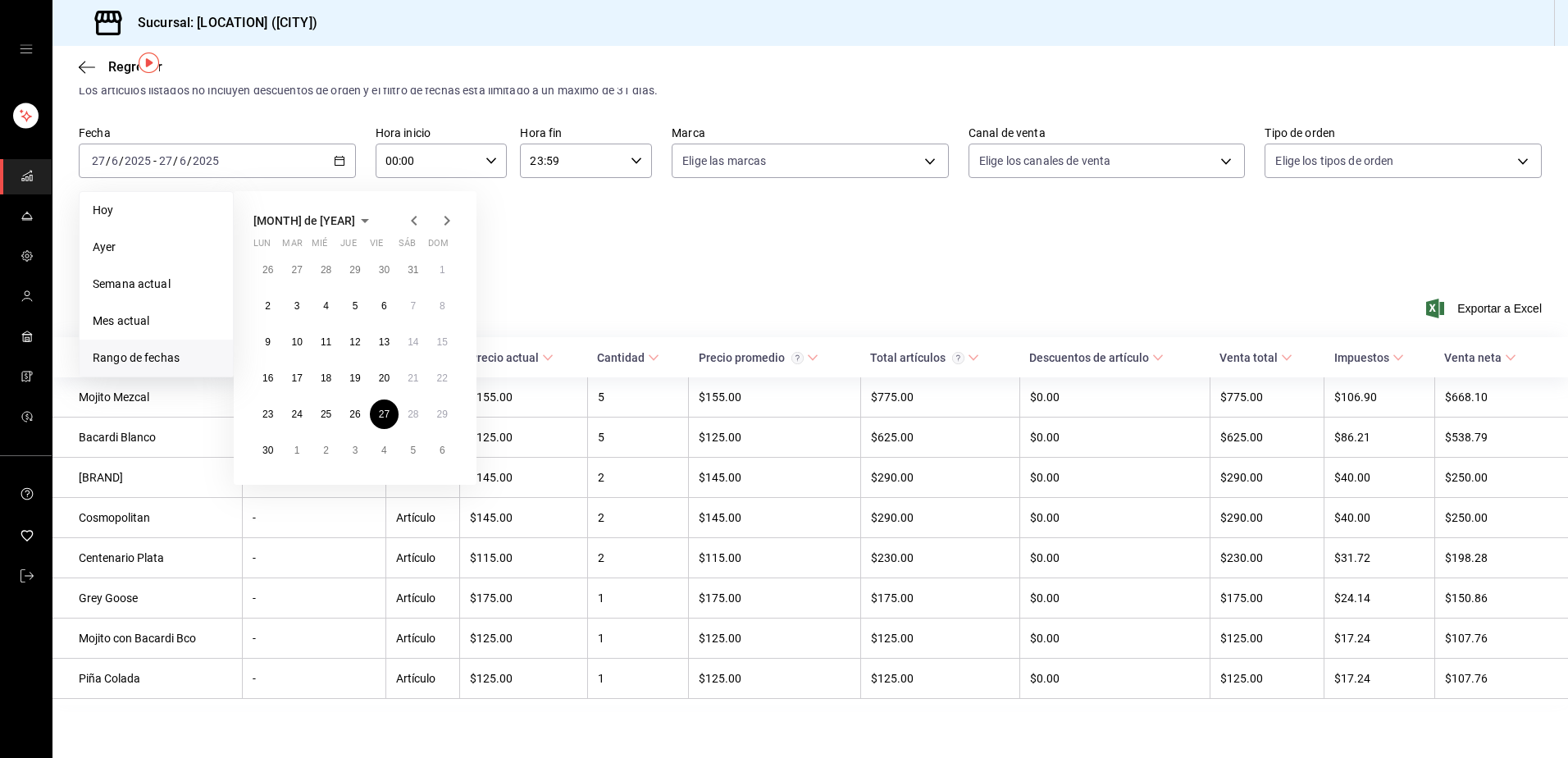 click 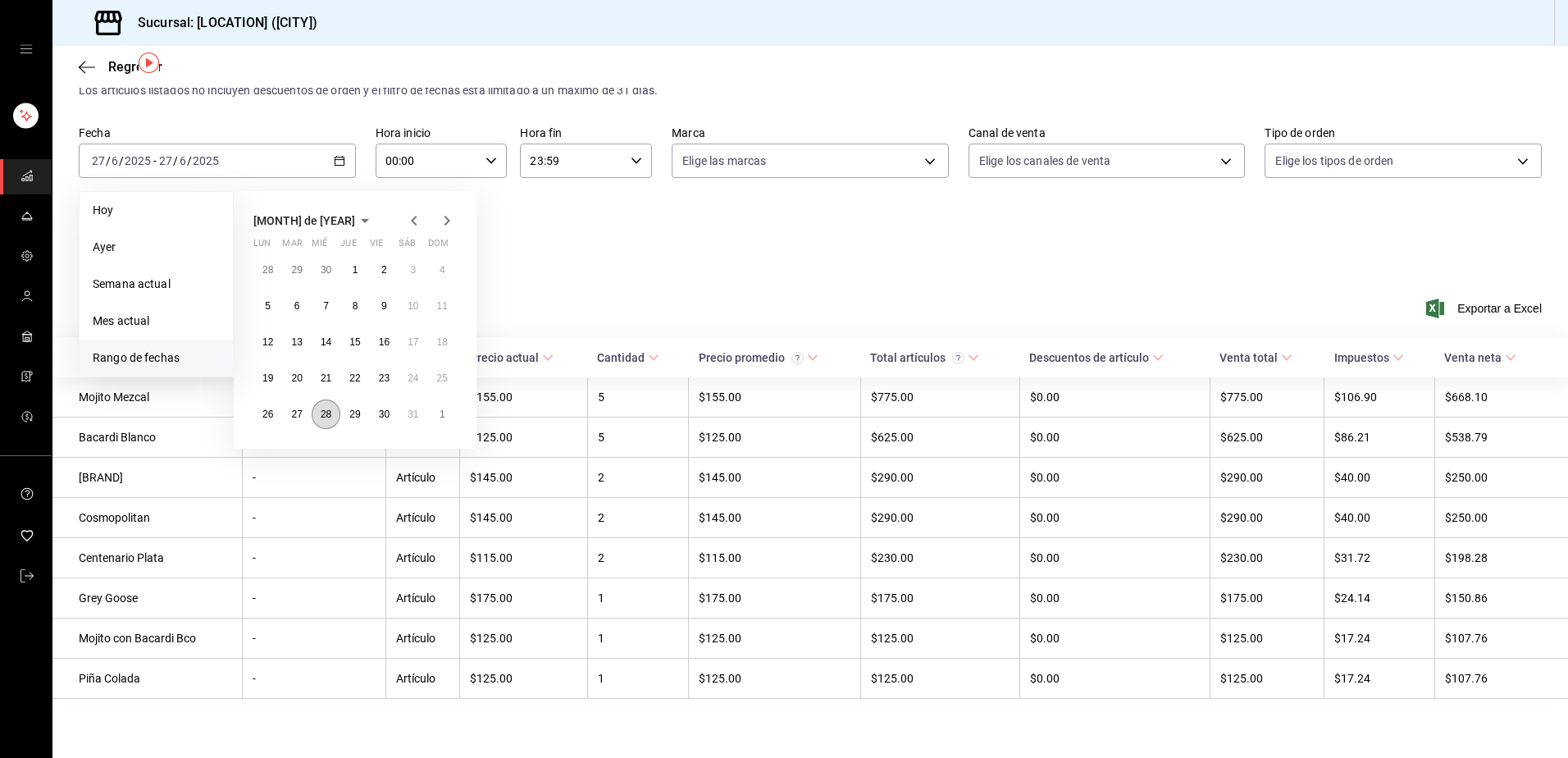 click on "28" at bounding box center [326, 414] 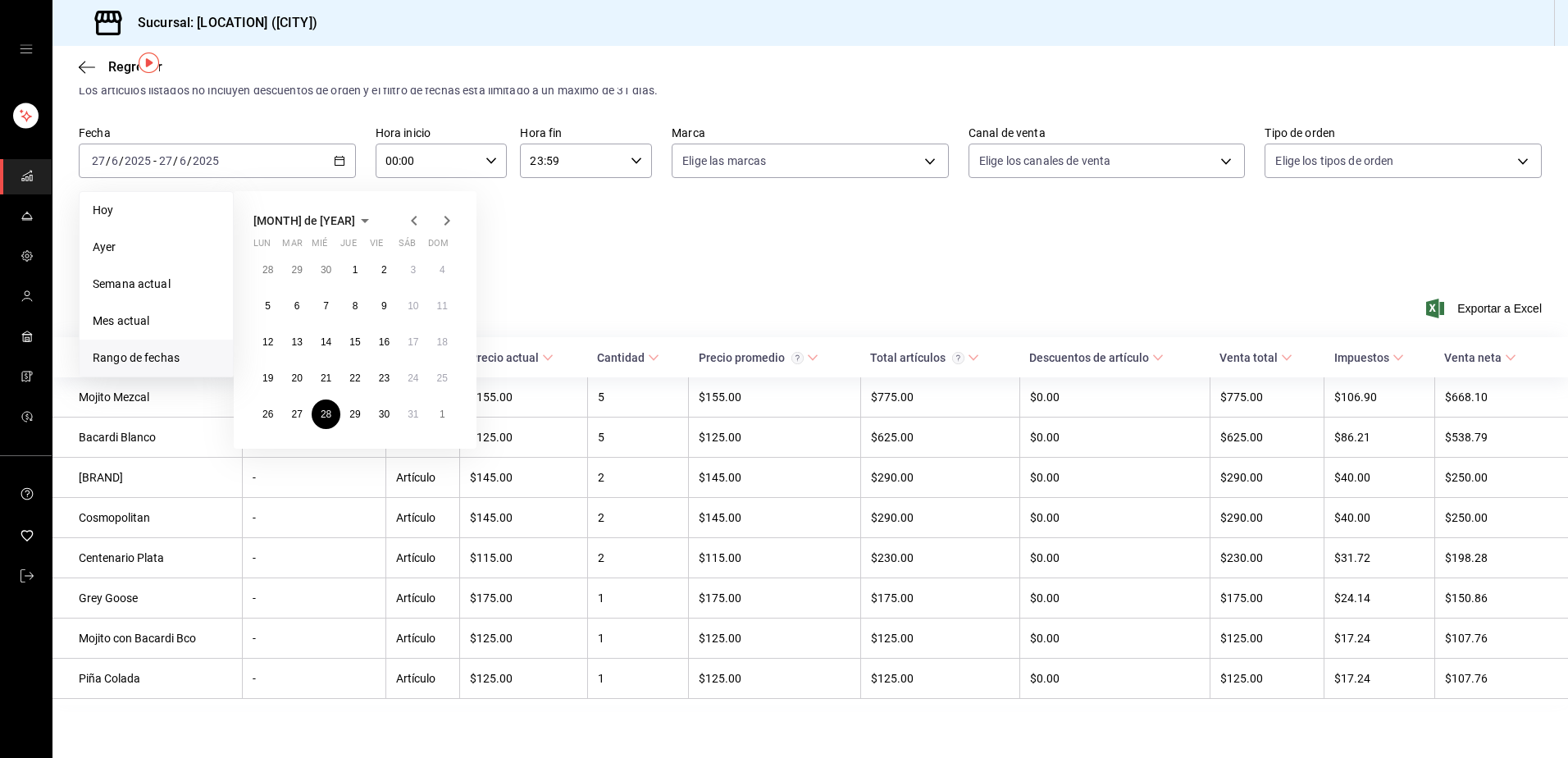 click 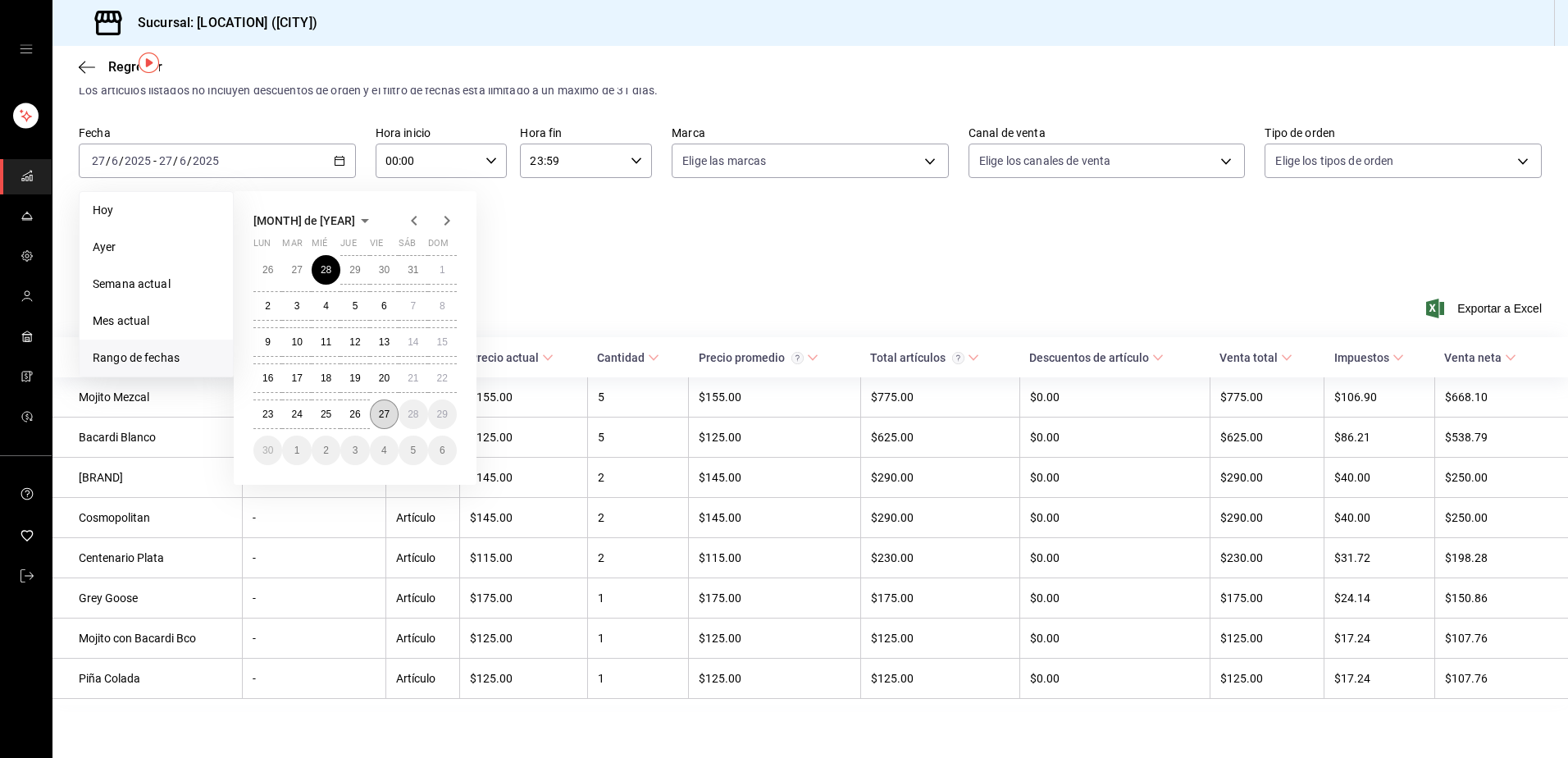 click on "27" at bounding box center (384, 414) 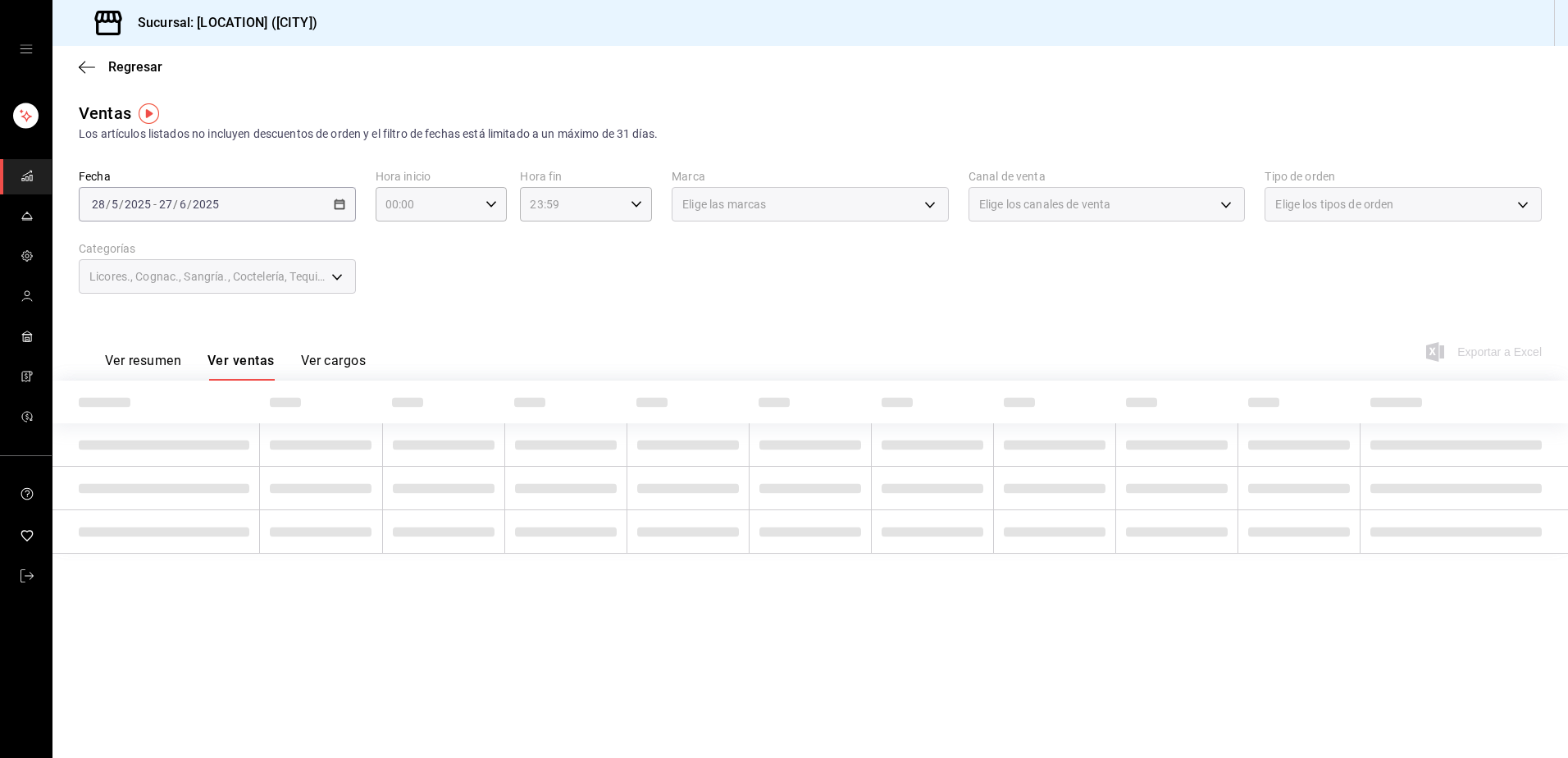 scroll, scrollTop: 0, scrollLeft: 0, axis: both 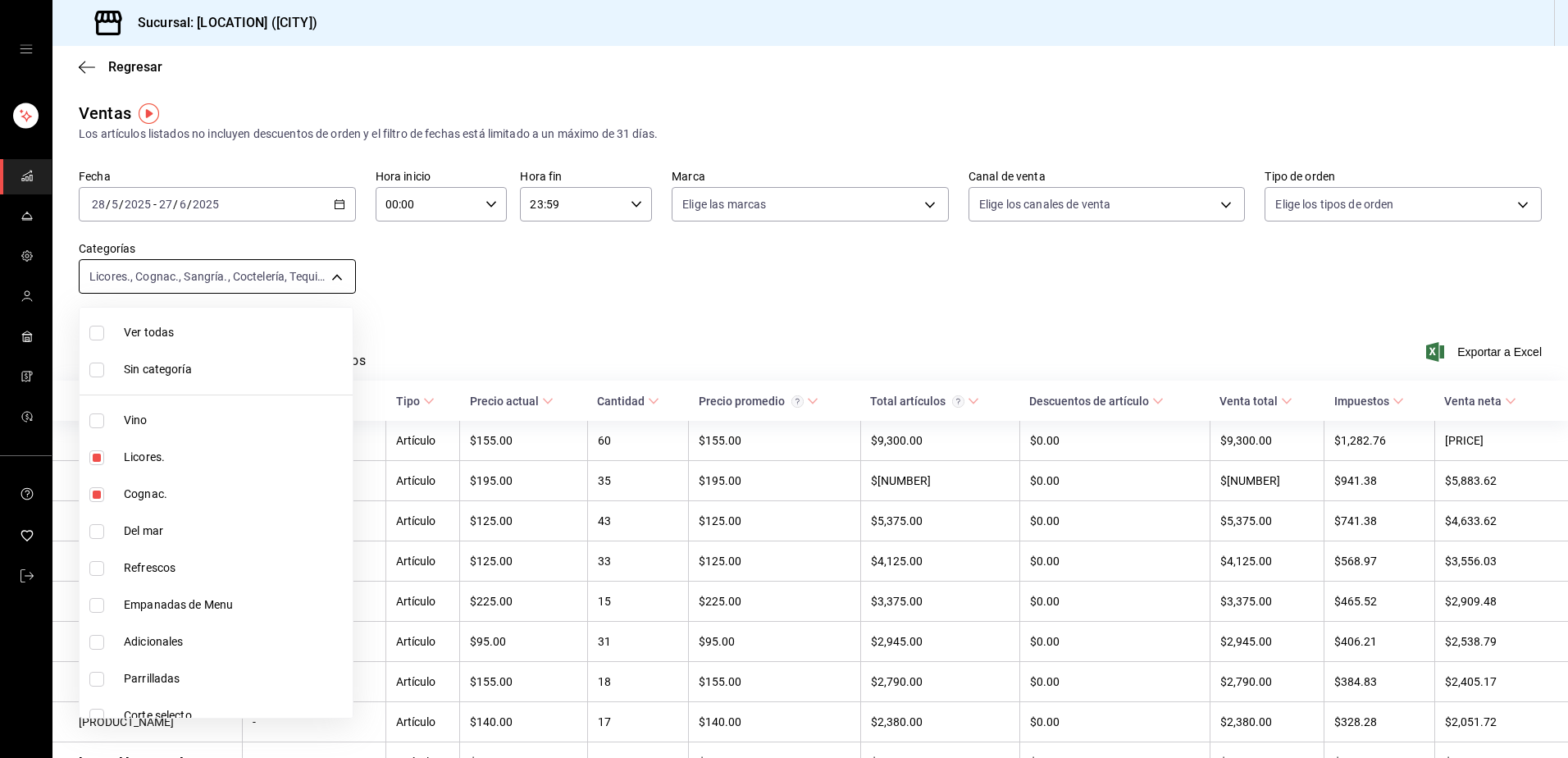 click on "Sucursal: [RESTAURANT_NAME] ([CITY]) Regresar Ventas Los artículos listados no incluyen descuentos de orden y el filtro de fechas está limitado a un máximo de 31 días. Fecha [DATE] [DAY] / [MONTH] / [YEAR] - [DATE] [DAY] / [MONTH] / [YEAR] Hora inicio 00:00 Hora inicio Hora fin 23:59 Hora fin Marca Elige las marcas Canal de venta Elige los canales de venta Tipo de orden Elige los tipos de orden Categorías Licores., Cognac., Sangría., Coctelería, Tequila., Brandy., Mezcal., Gin., Vodka., Ron., Whisky., Gin, Mezcal, Cognac, Licores, Tequila, Ron, Whisky, Brandy, Vodka, Sangría Ver resumen Ver ventas Ver cargos Exportar a Excel Nombre Tipo de artículo Tipo Precio actual Cantidad Precio promedio   Total artículos   Descuentos de artículo Venta total Impuestos Venta neta Carajillo - Artículo $155.00 60 $155.00 $9,300.00 $0.00 $9,300.00 $1,282.76 $8,017.24 Jarra Clericot Vino Tinto - Artículo $195.00 35 $195.00 $6,825.00 $0.00 $6,825.00 $941.38 $5,883.62 Mezcalita - Artículo $125.00 43 $125.00 $5,375.00 $0.00" at bounding box center [784, 379] 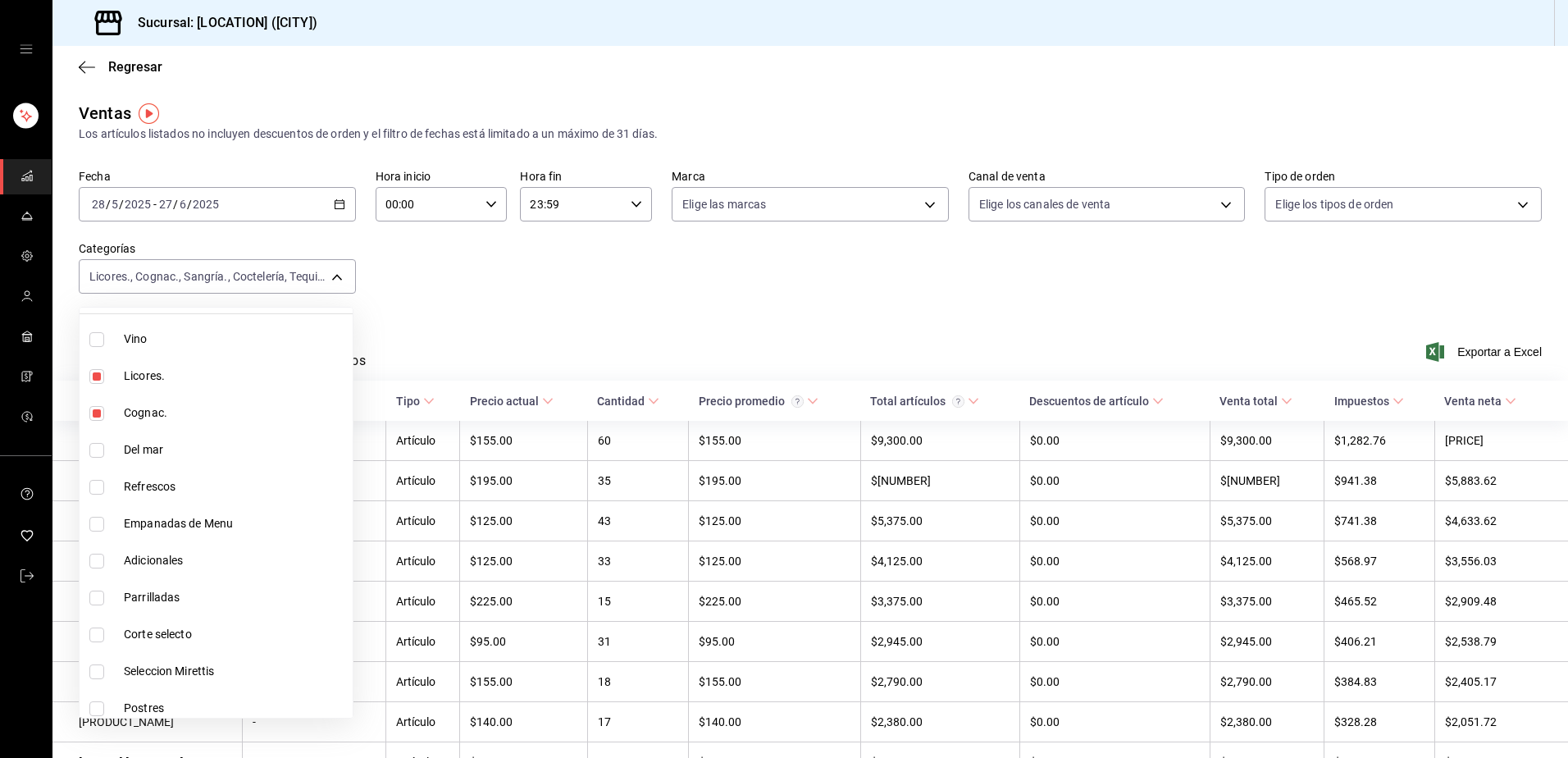 scroll, scrollTop: 82, scrollLeft: 0, axis: vertical 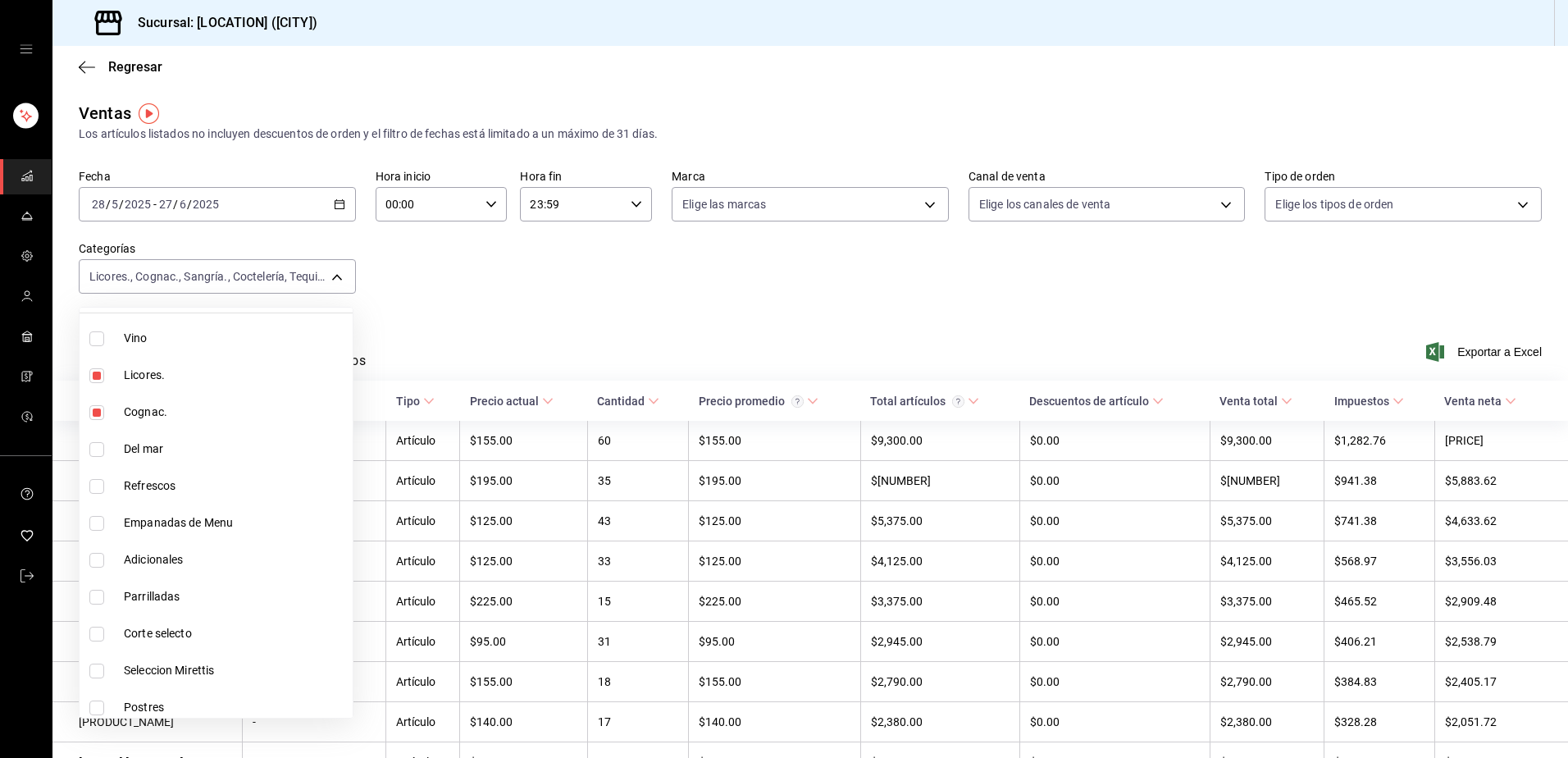 click at bounding box center [97, 376] 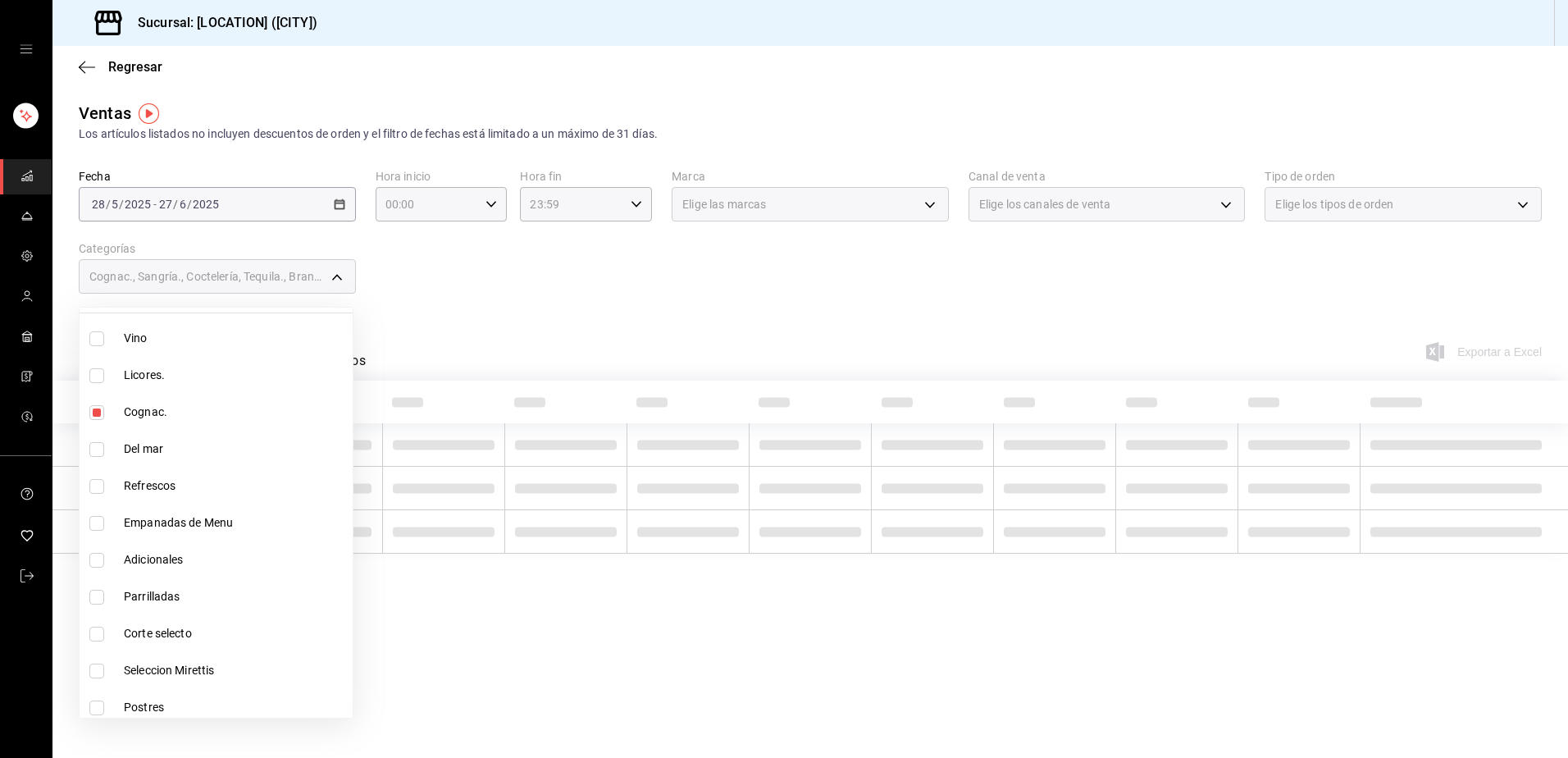 click at bounding box center [97, 413] 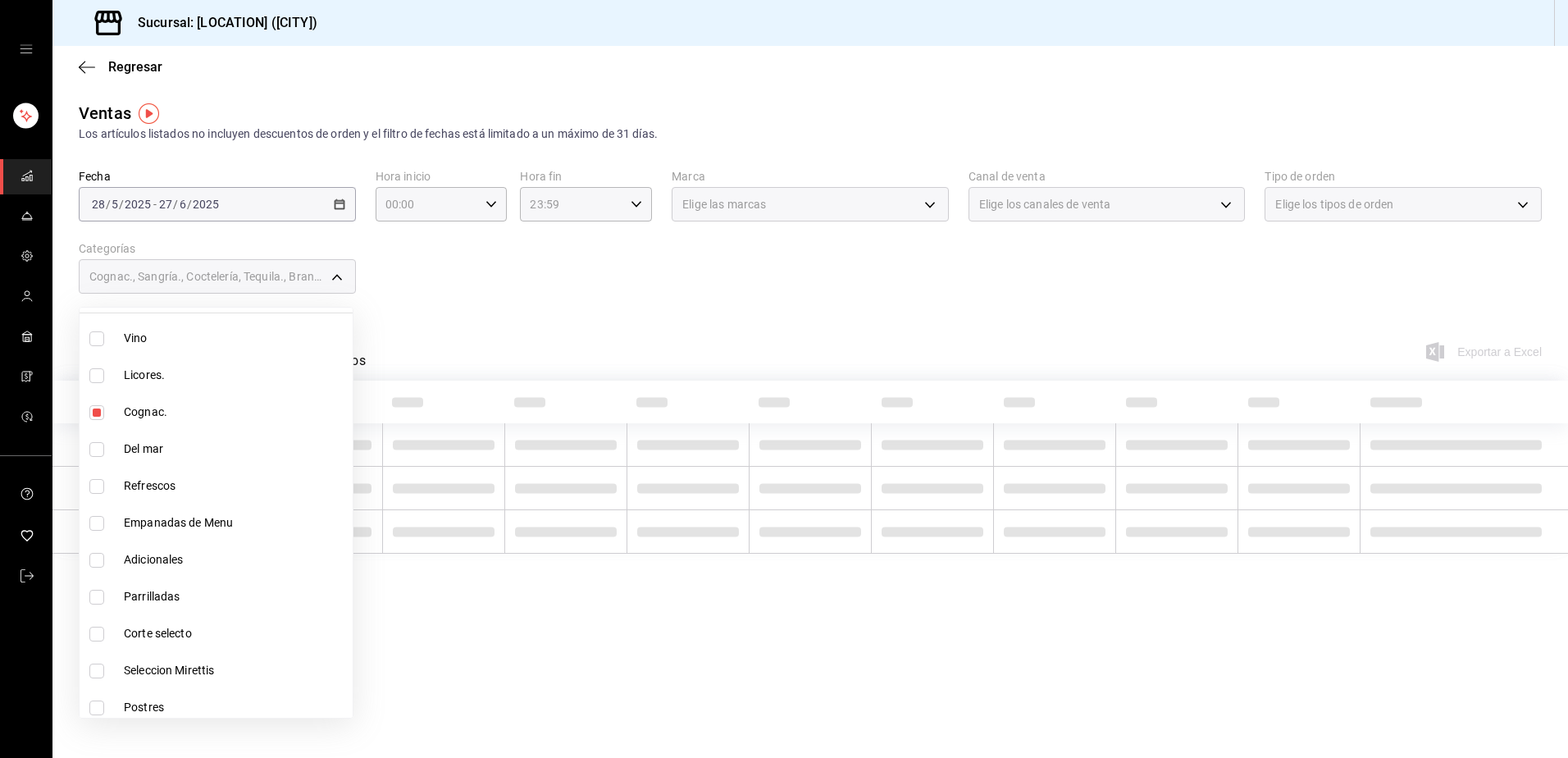 checkbox on "false" 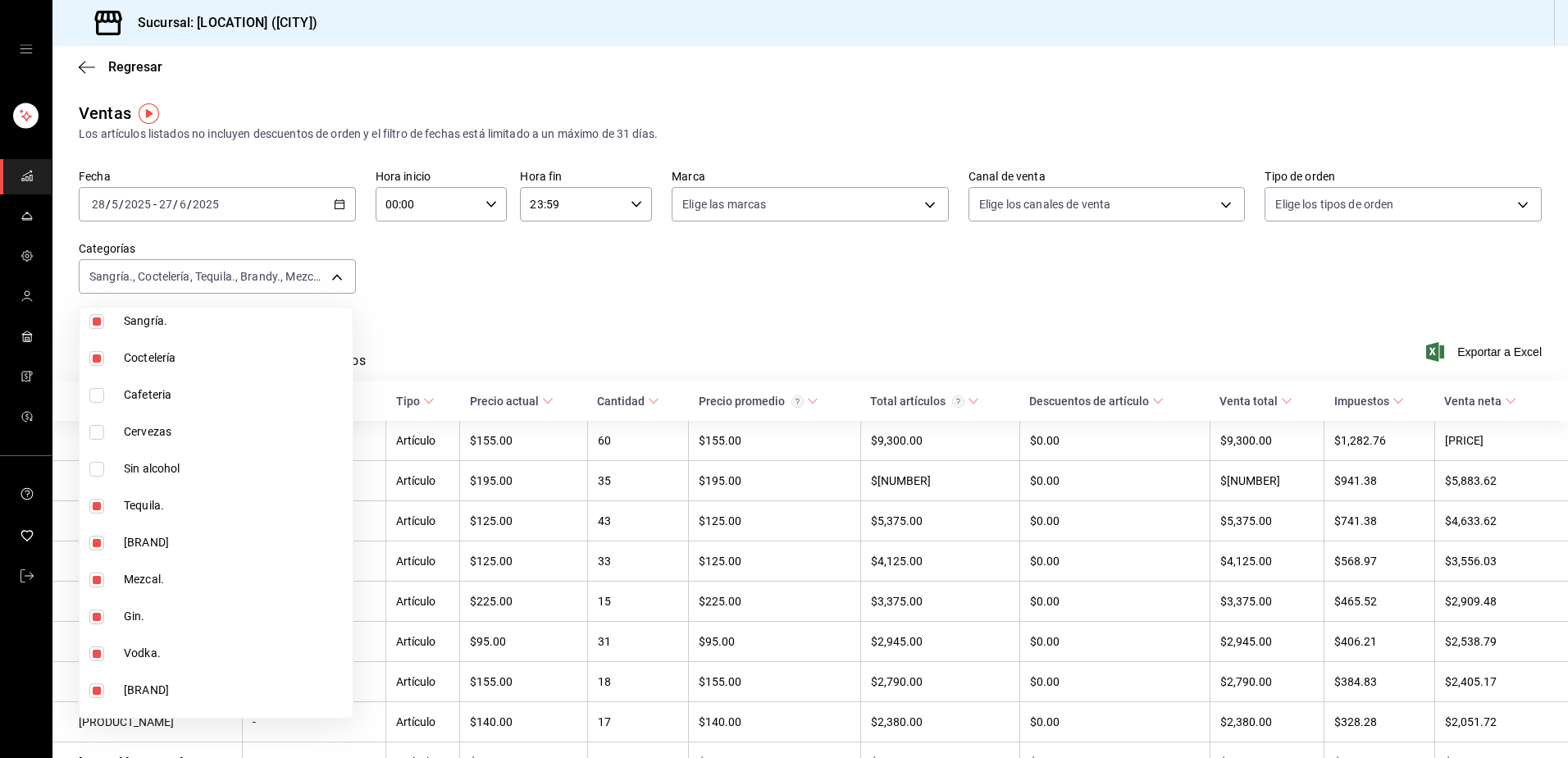 scroll, scrollTop: 902, scrollLeft: 0, axis: vertical 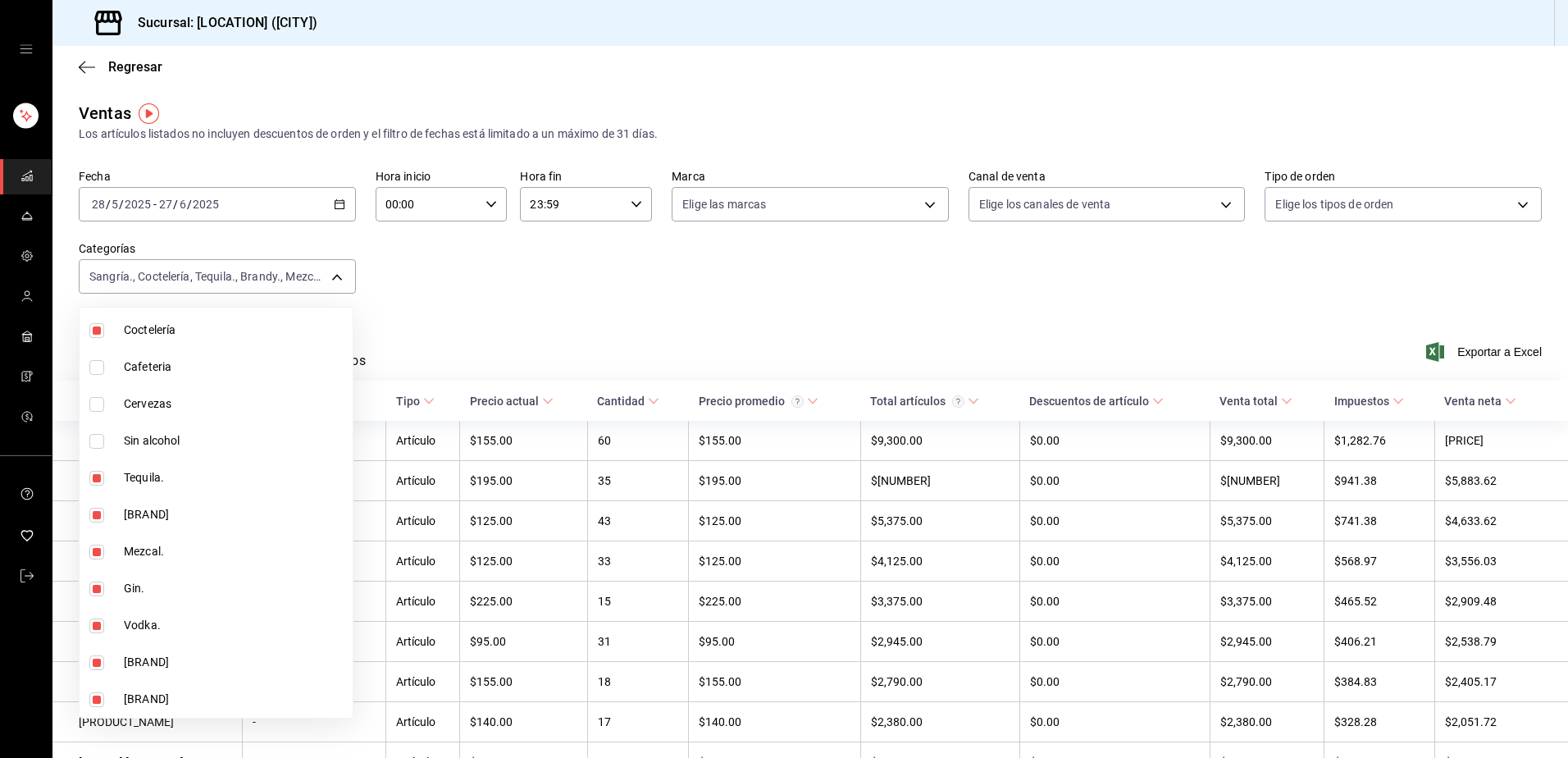 click at bounding box center (97, 331) 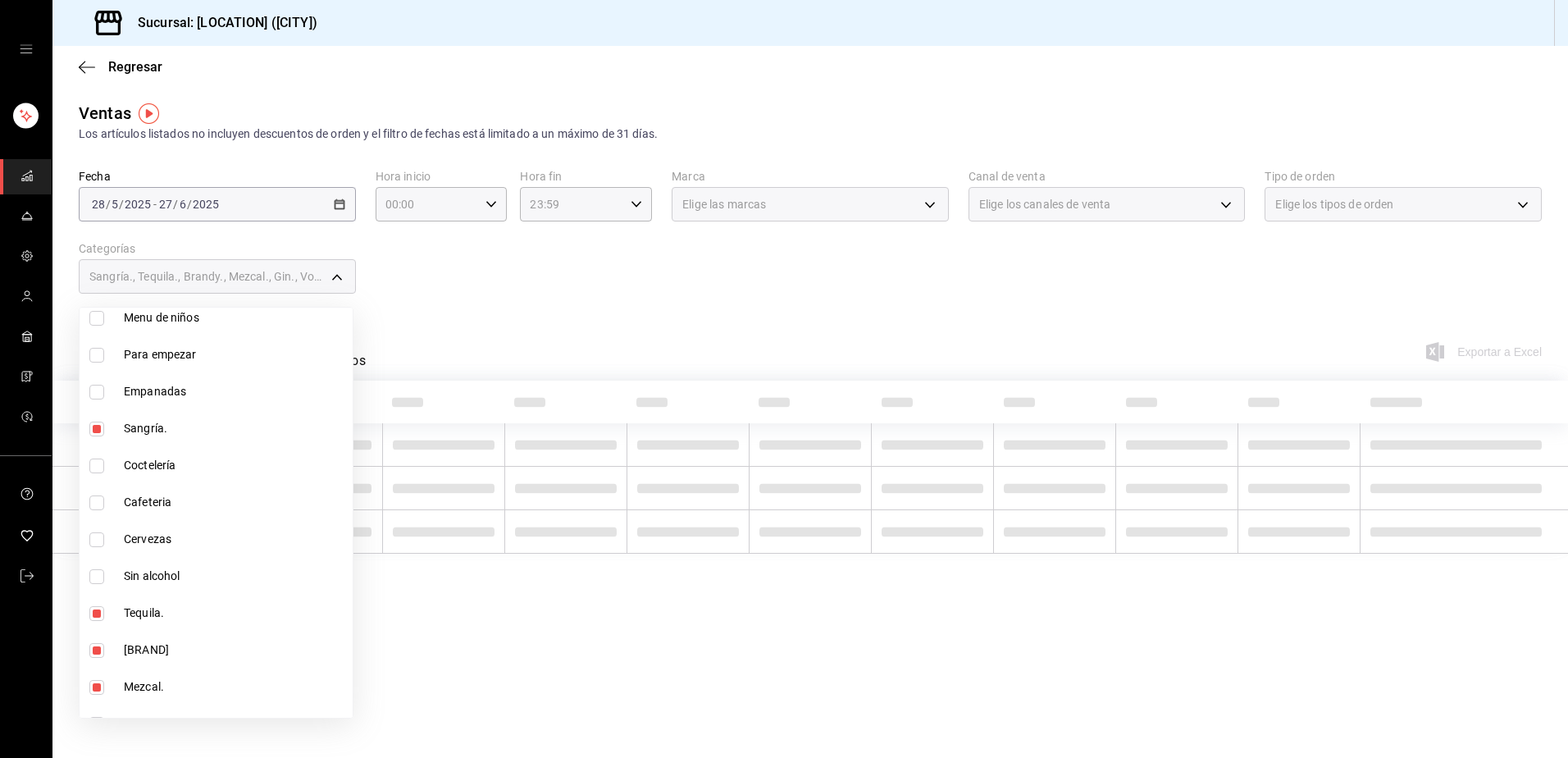 scroll, scrollTop: 738, scrollLeft: 0, axis: vertical 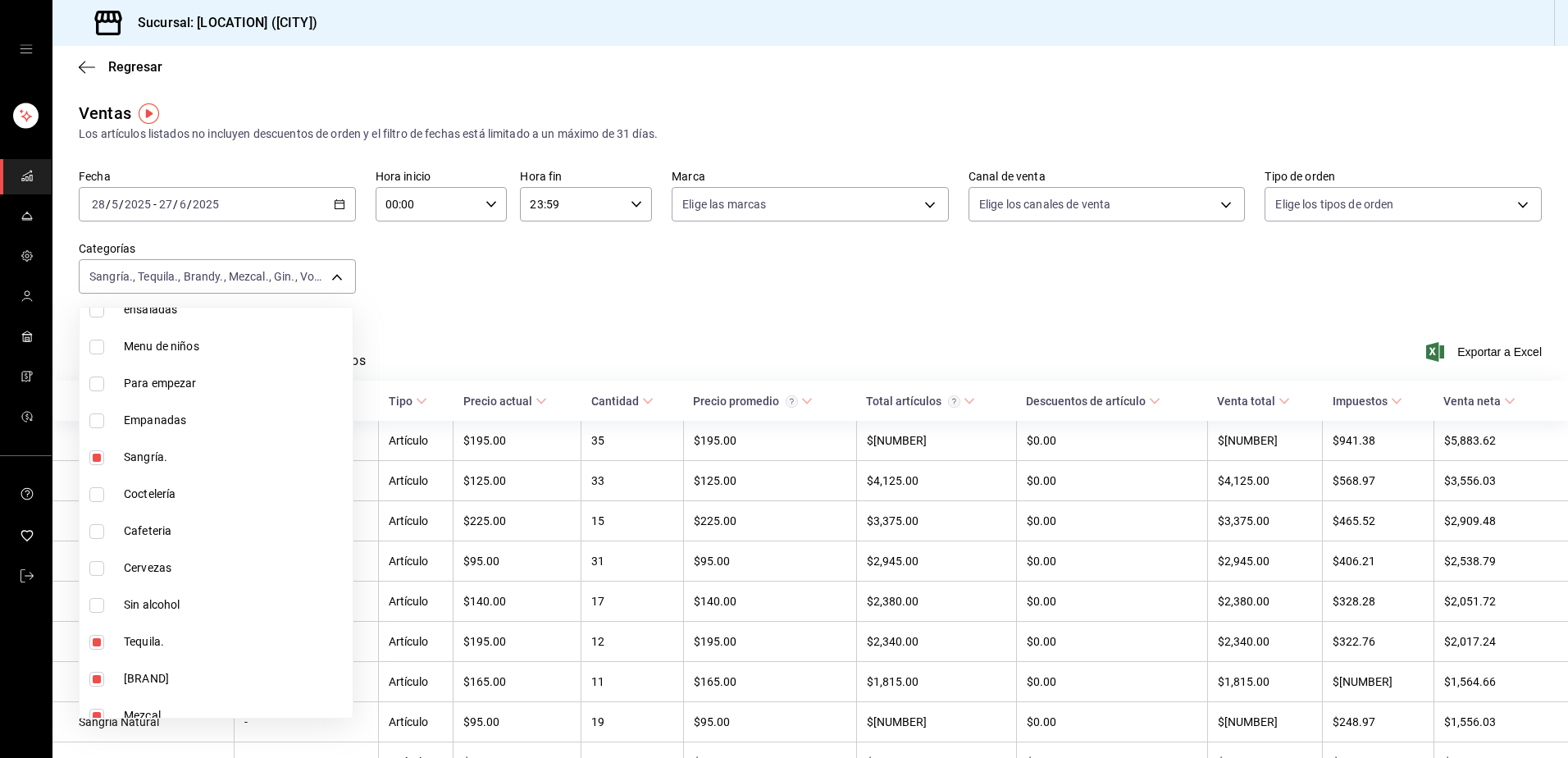 click at bounding box center [97, 458] 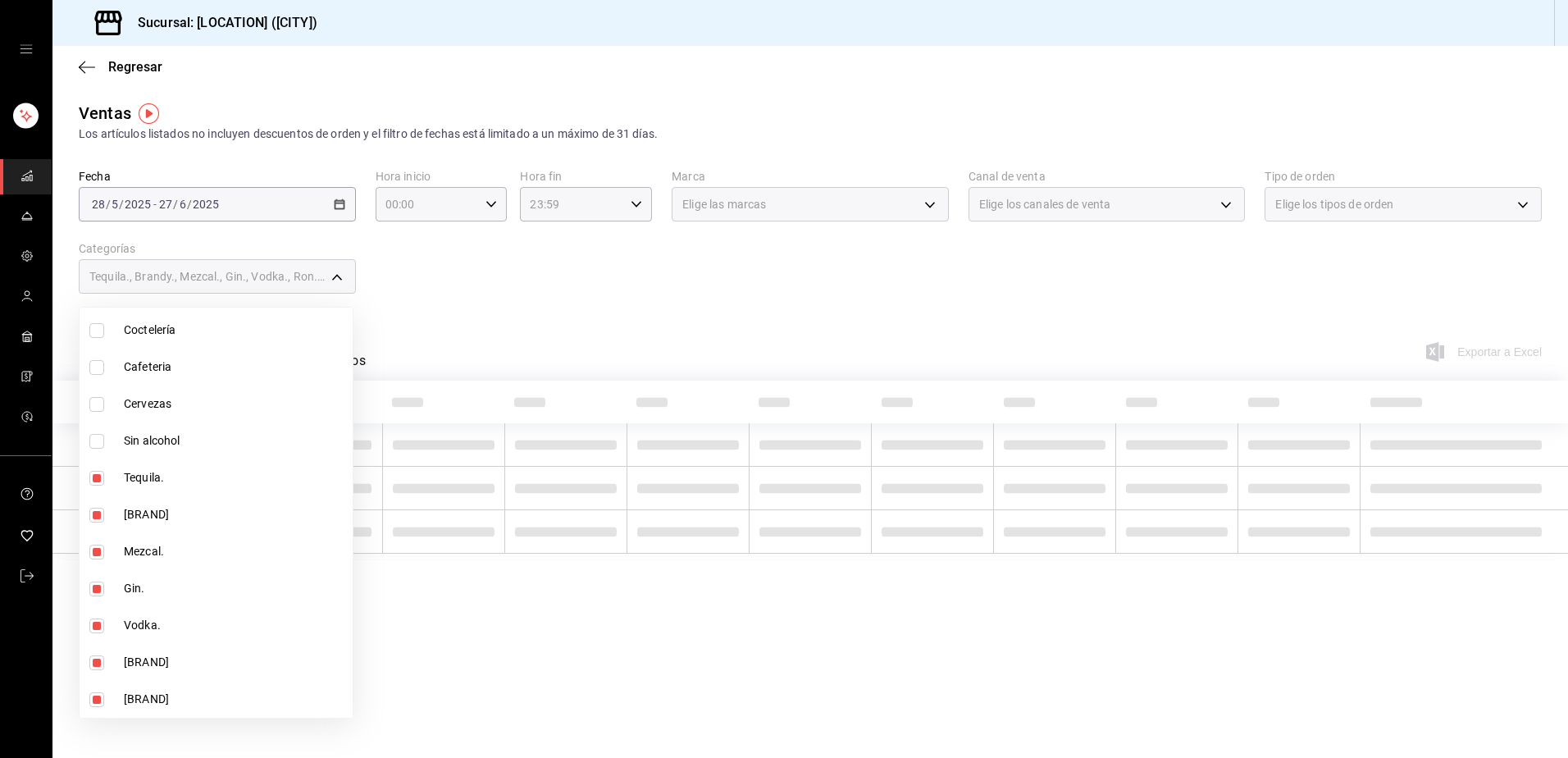 scroll, scrollTop: 984, scrollLeft: 0, axis: vertical 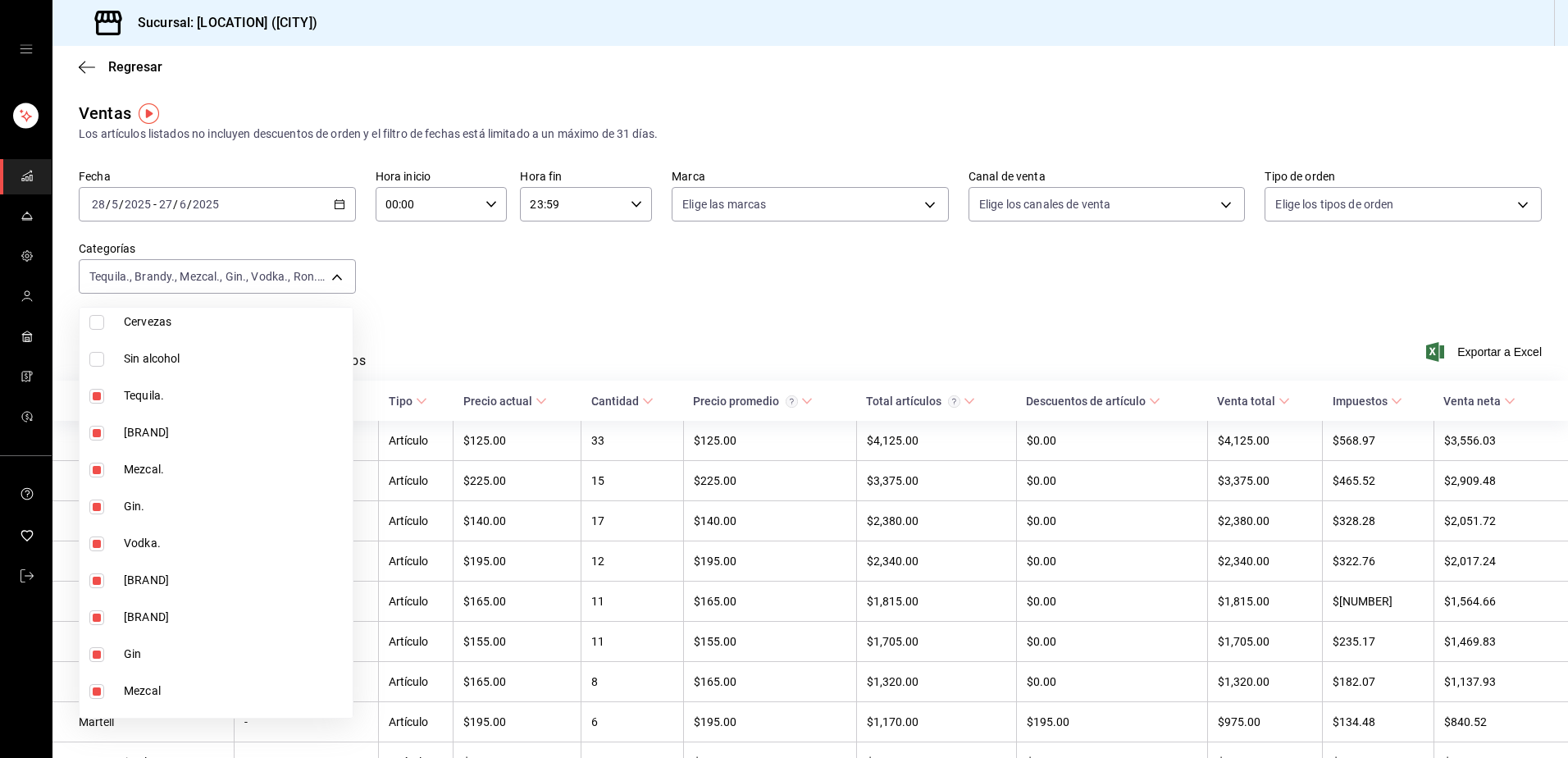 click at bounding box center [97, 396] 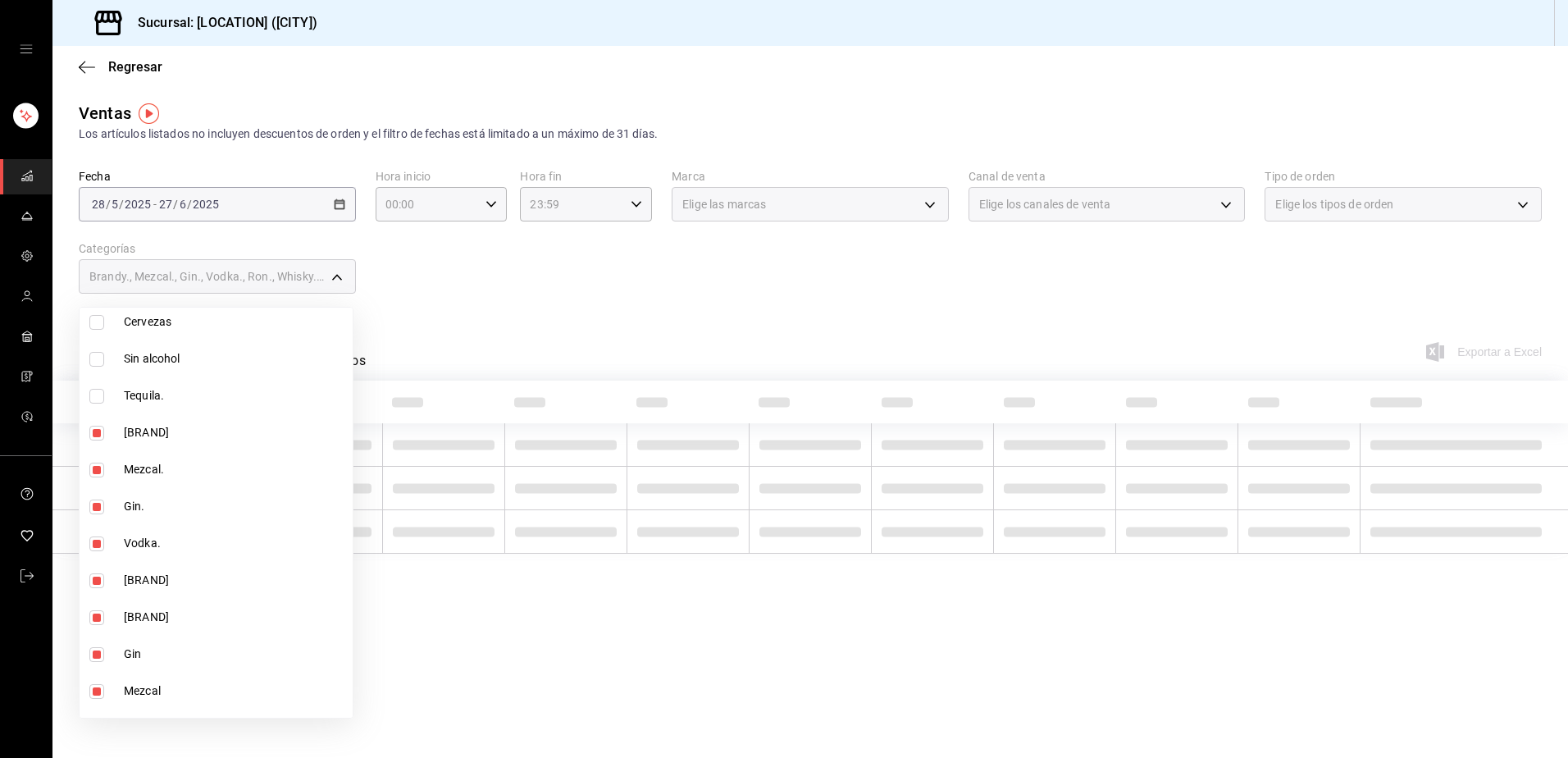 click at bounding box center [97, 433] 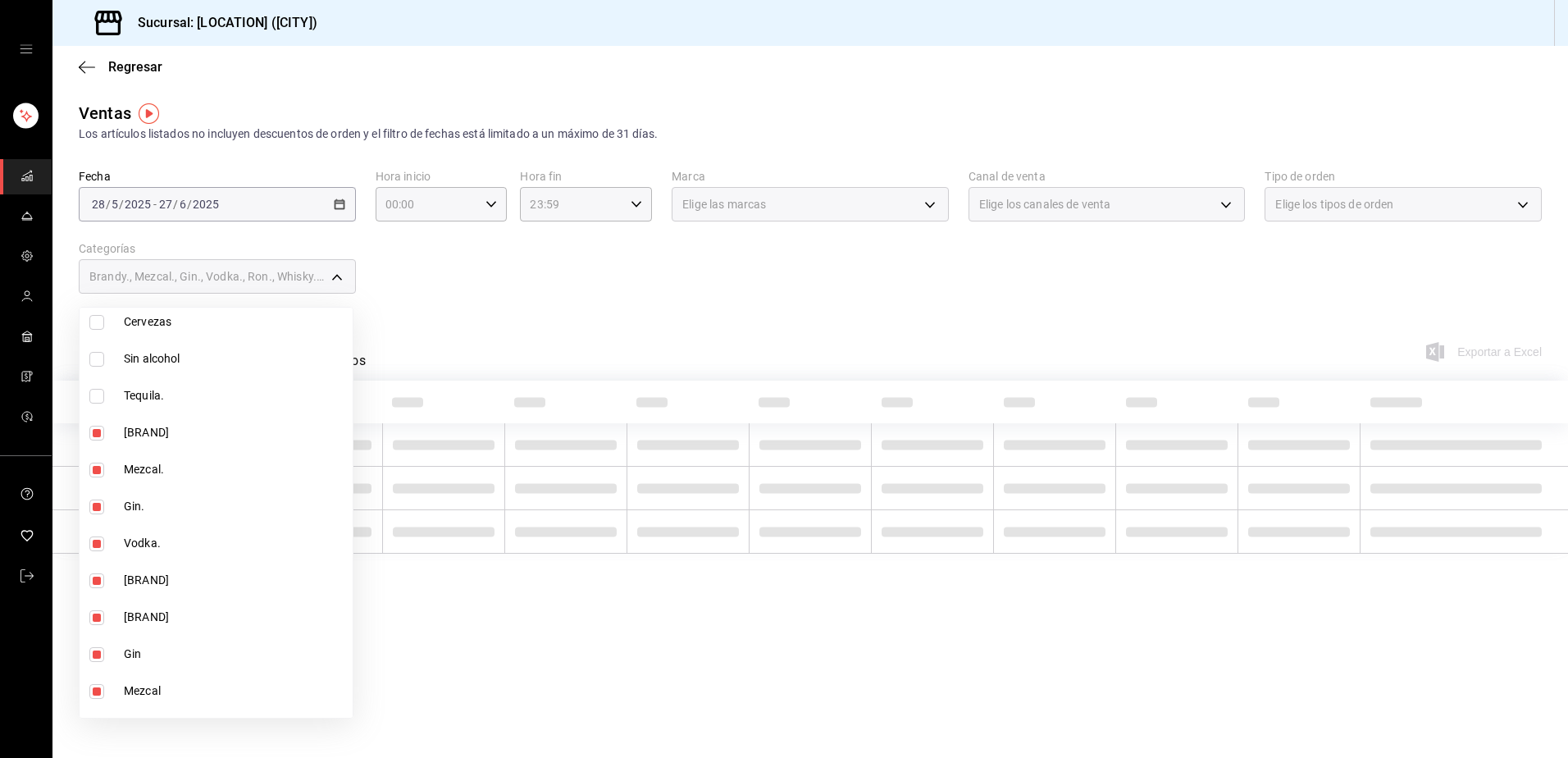 checkbox on "false" 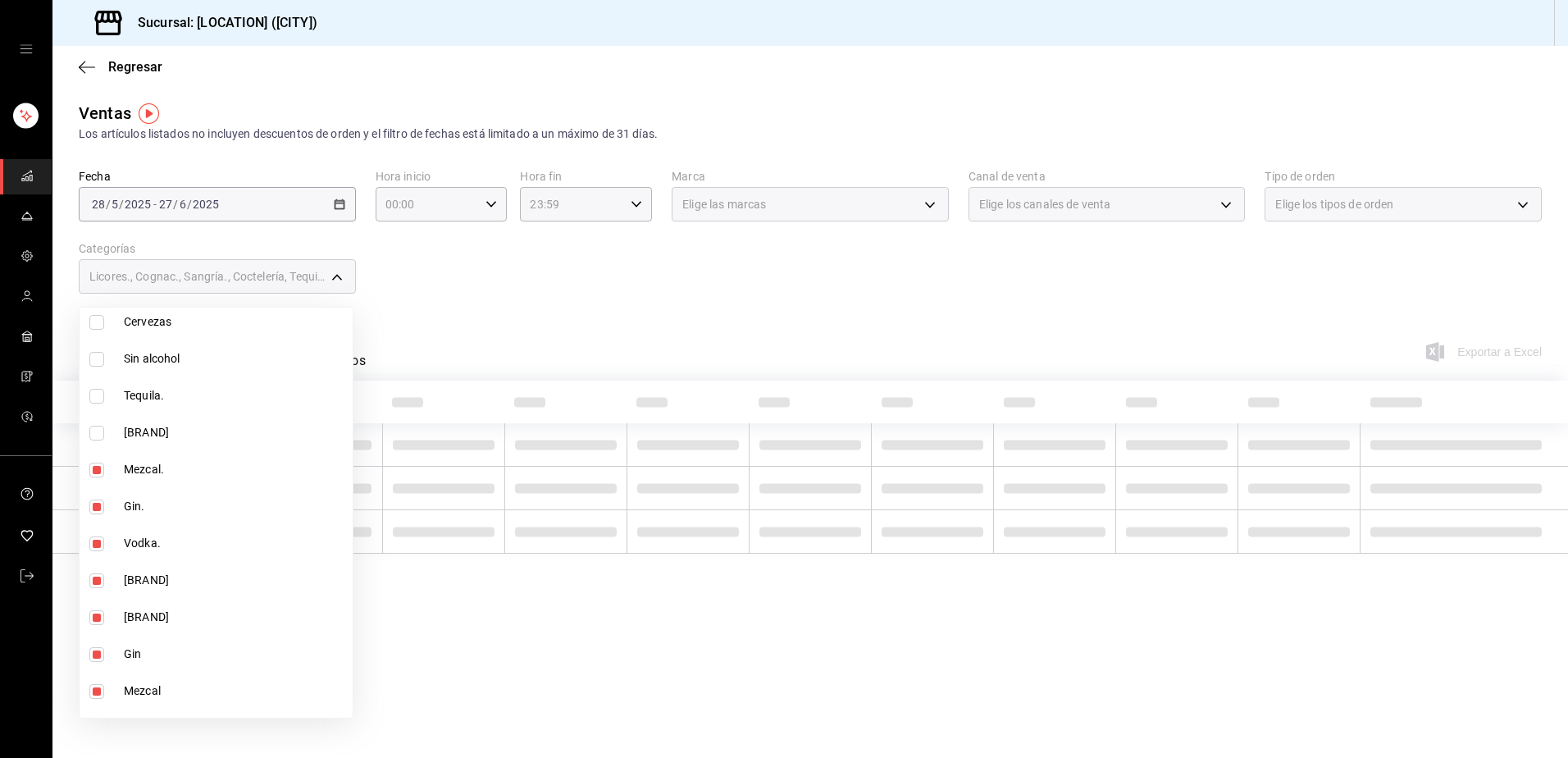 click at bounding box center [97, 470] 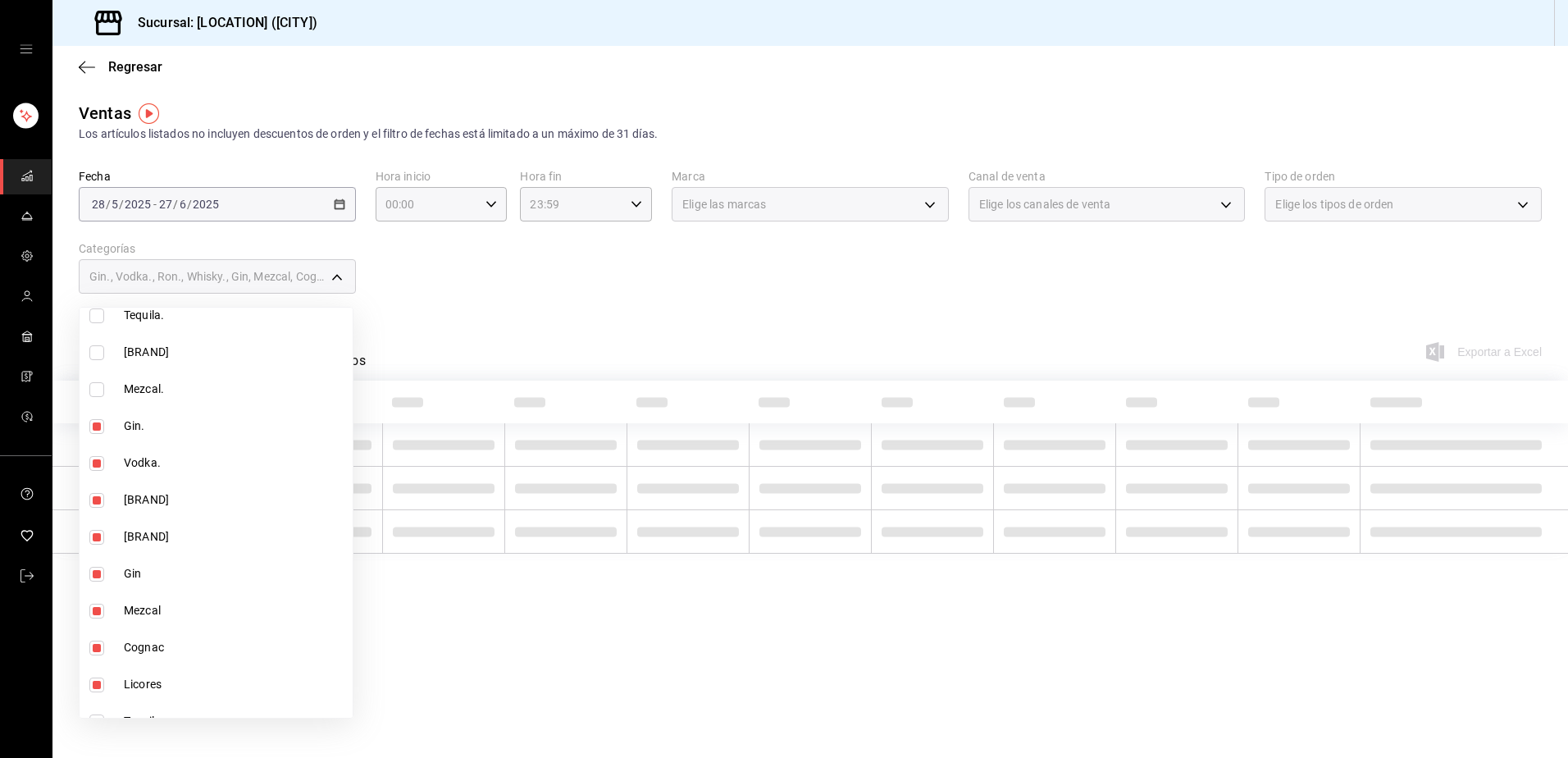 scroll, scrollTop: 1066, scrollLeft: 0, axis: vertical 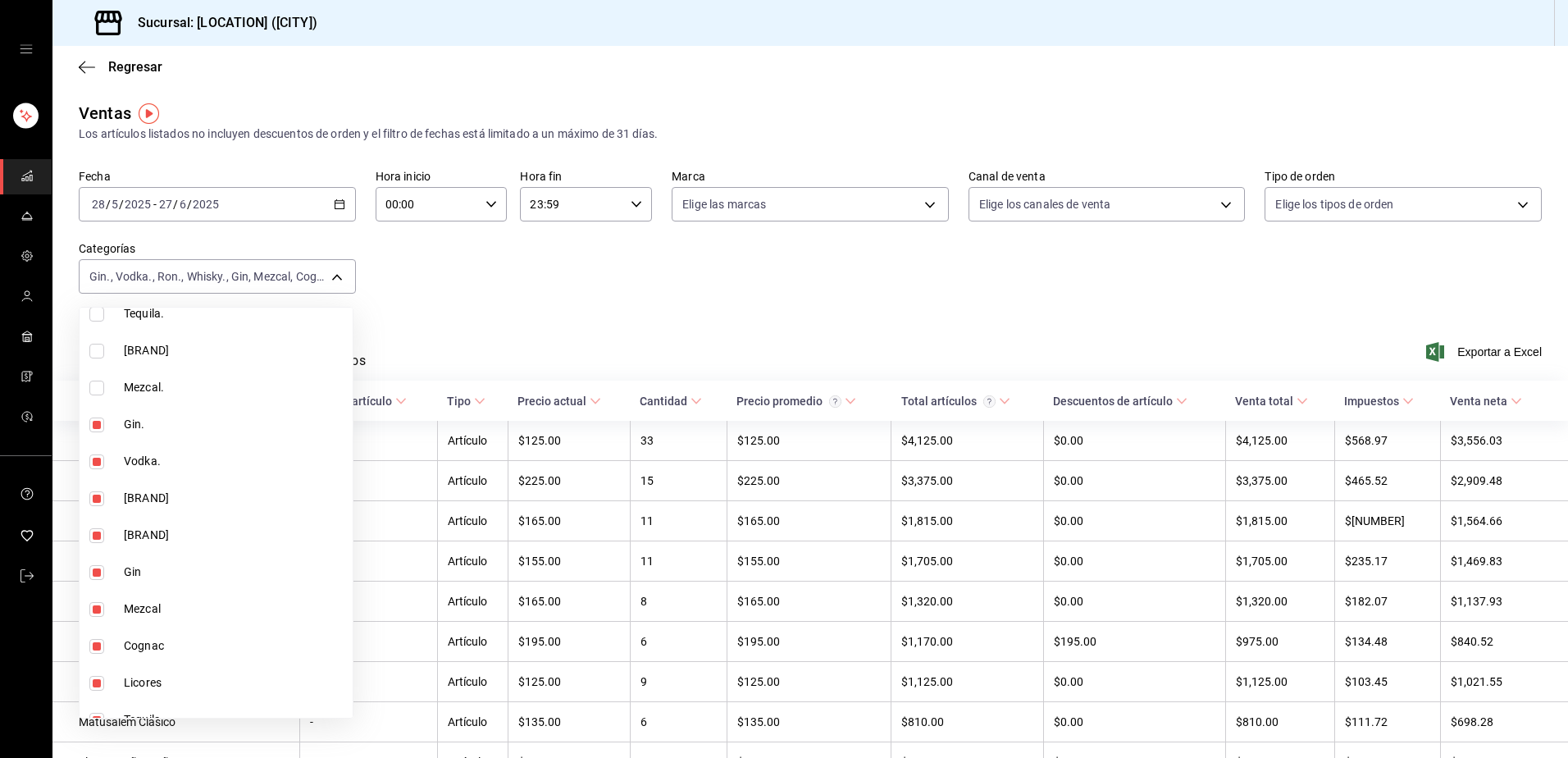 click at bounding box center (97, 425) 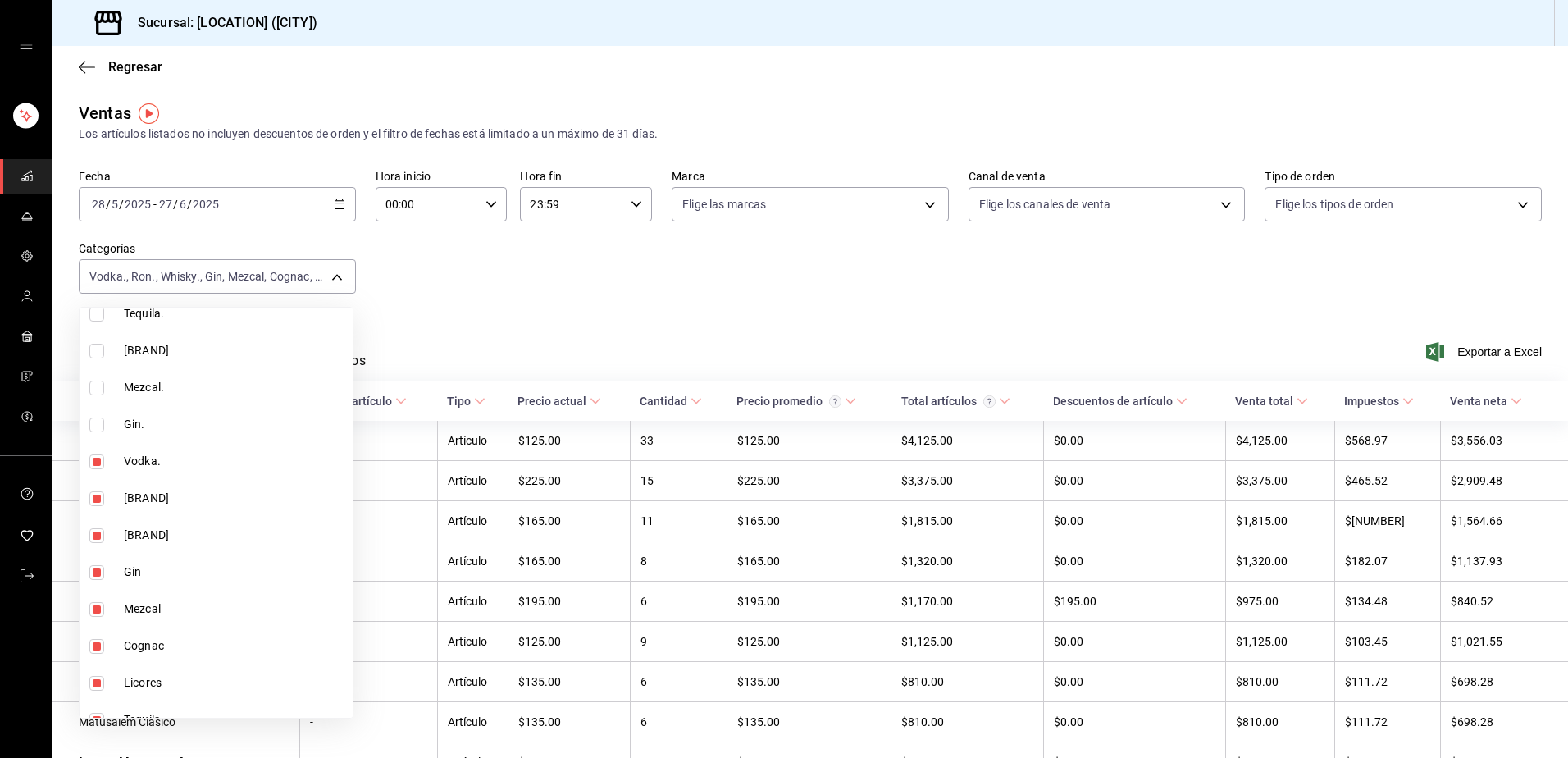 click on "Vodka." at bounding box center (216, 461) 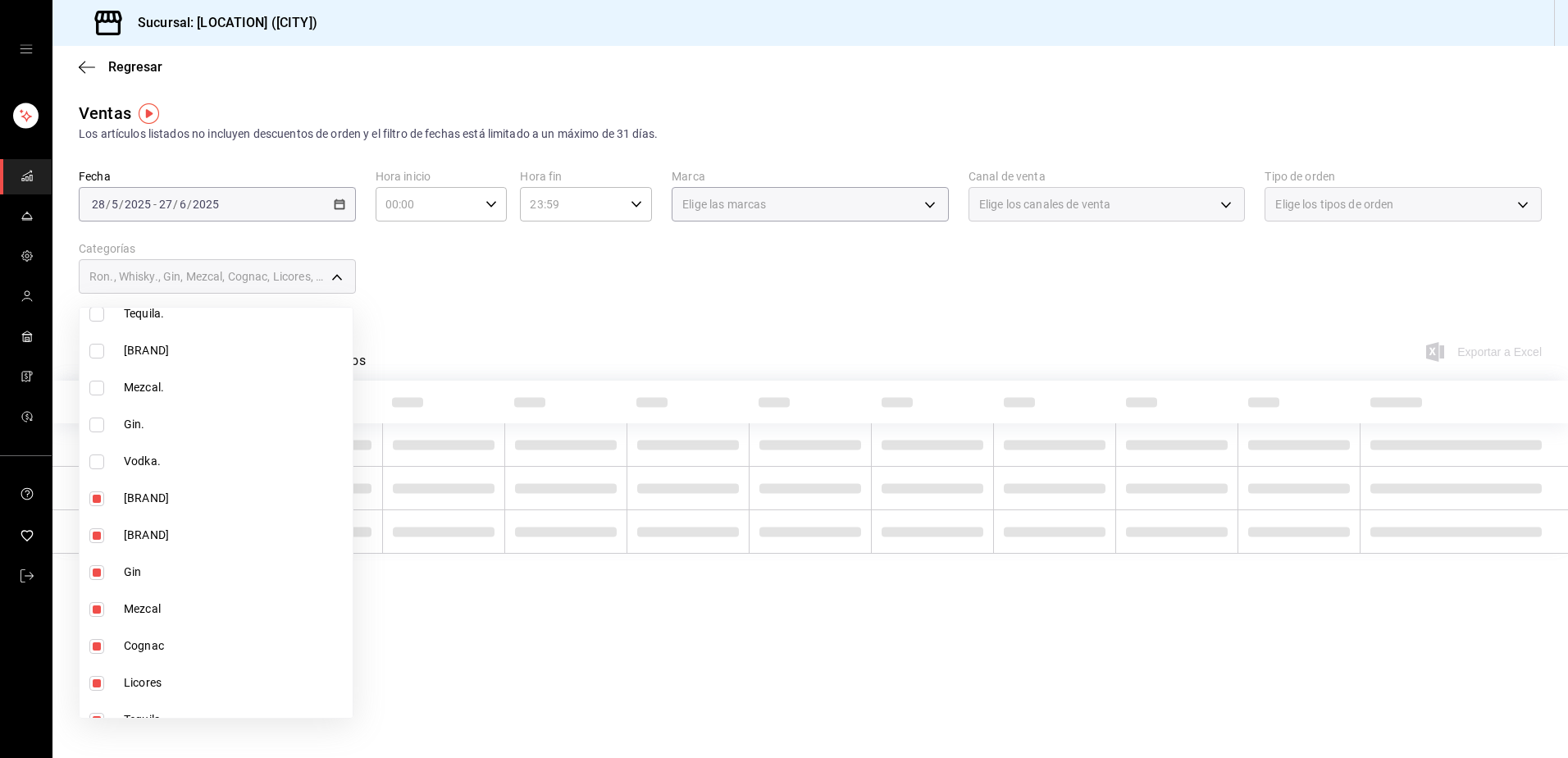 drag, startPoint x: 89, startPoint y: 498, endPoint x: 107, endPoint y: 534, distance: 40.249224 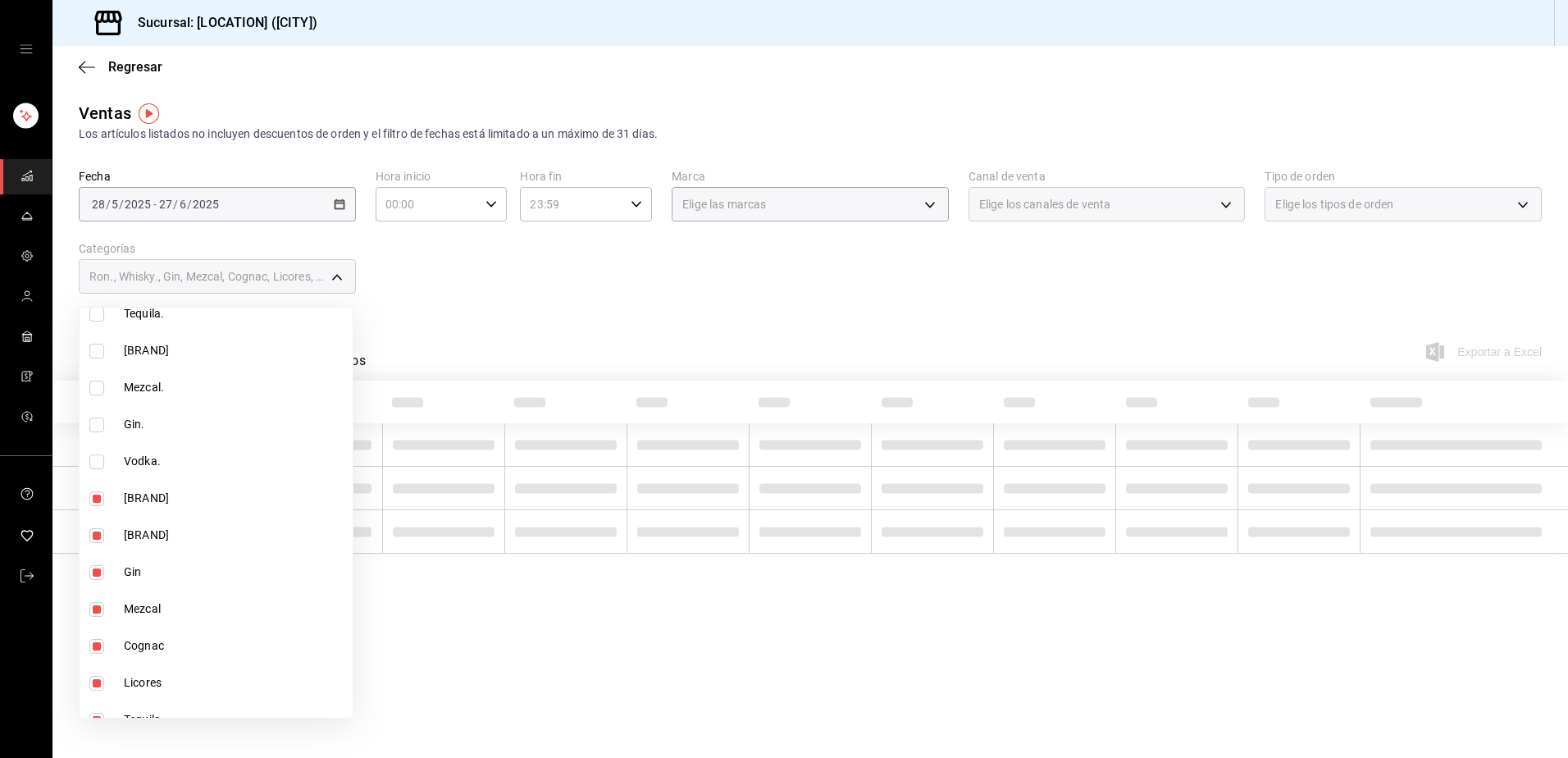 click at bounding box center (97, 499) 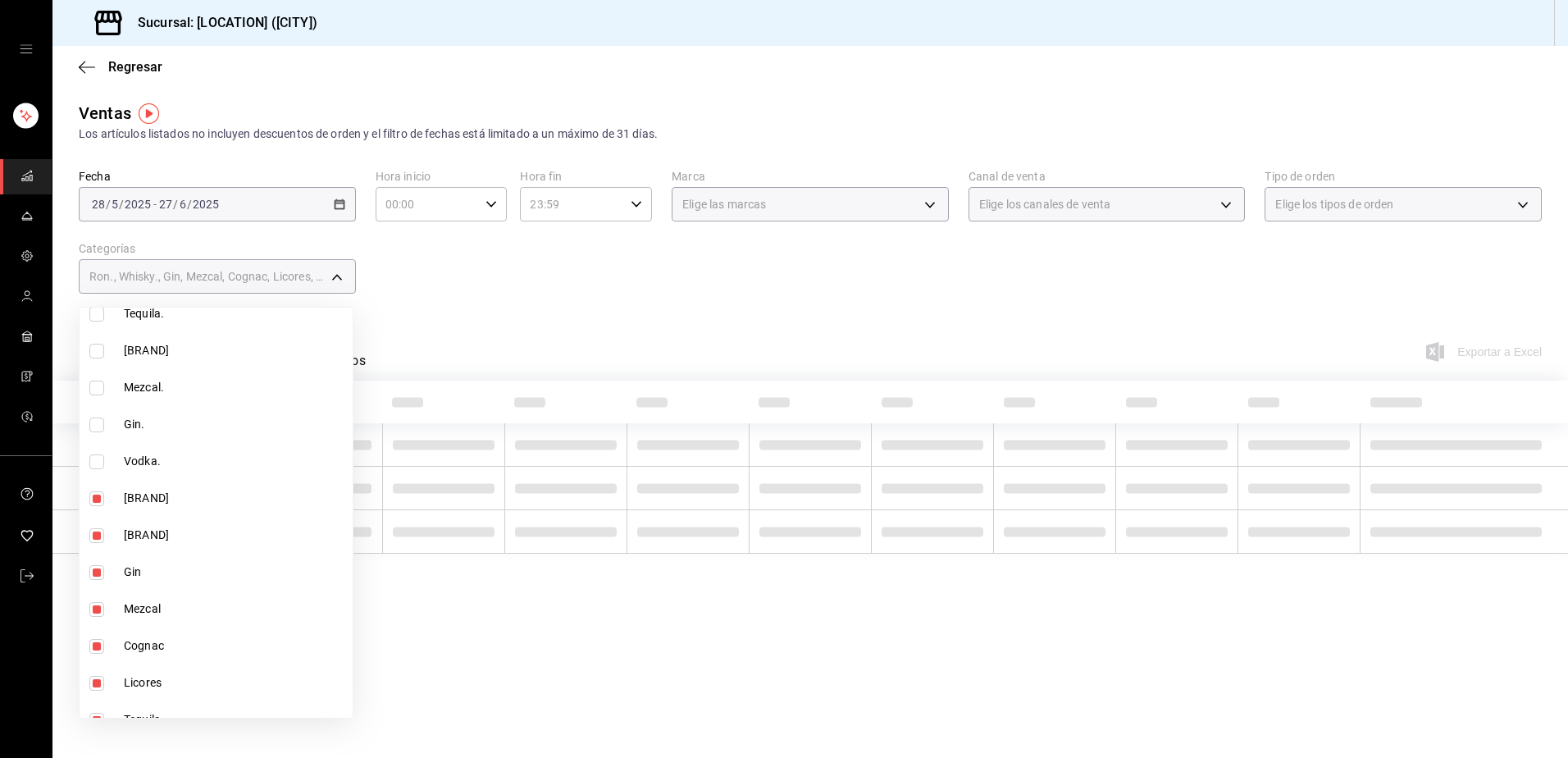 checkbox on "false" 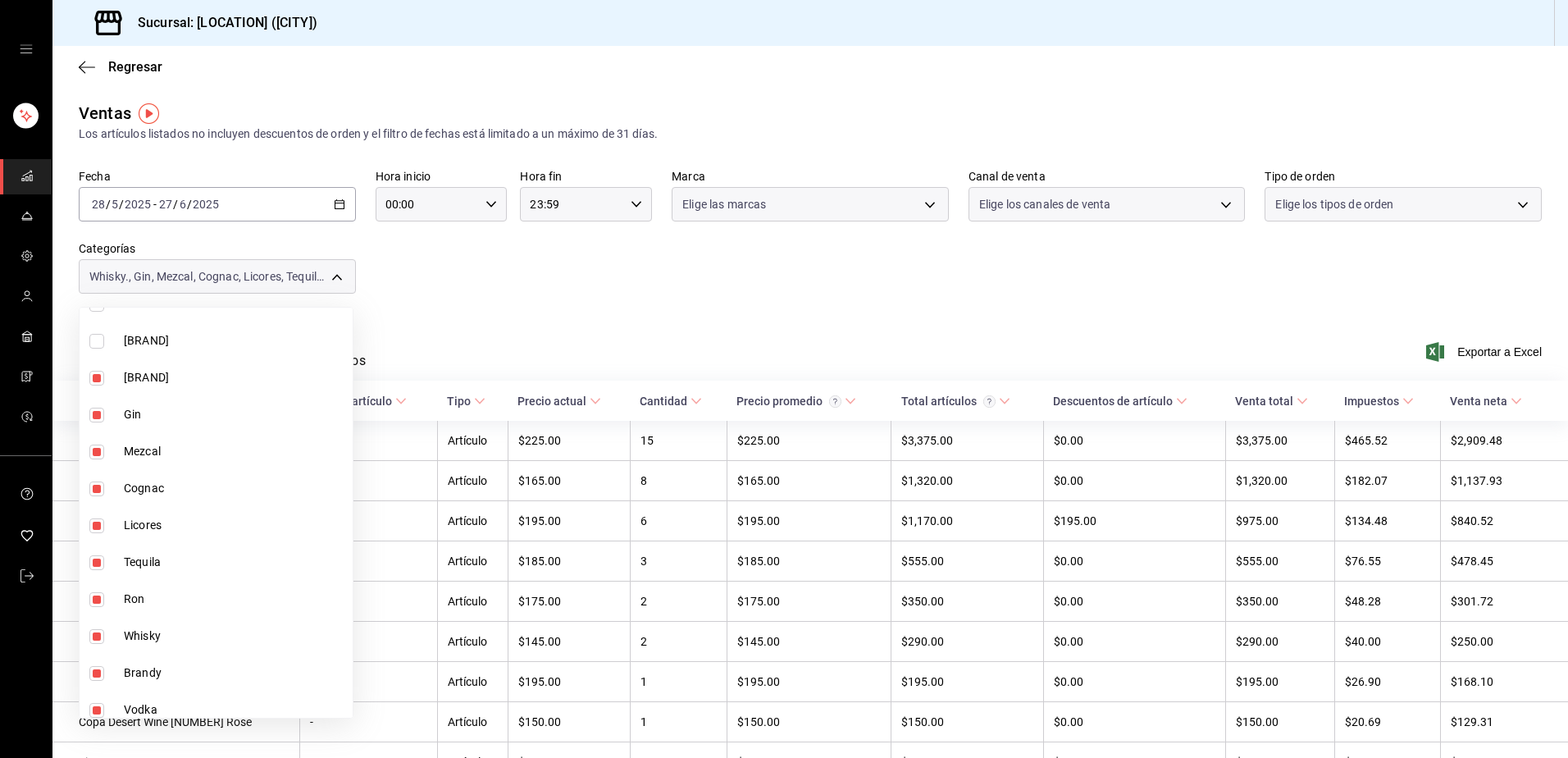 scroll, scrollTop: 1231, scrollLeft: 0, axis: vertical 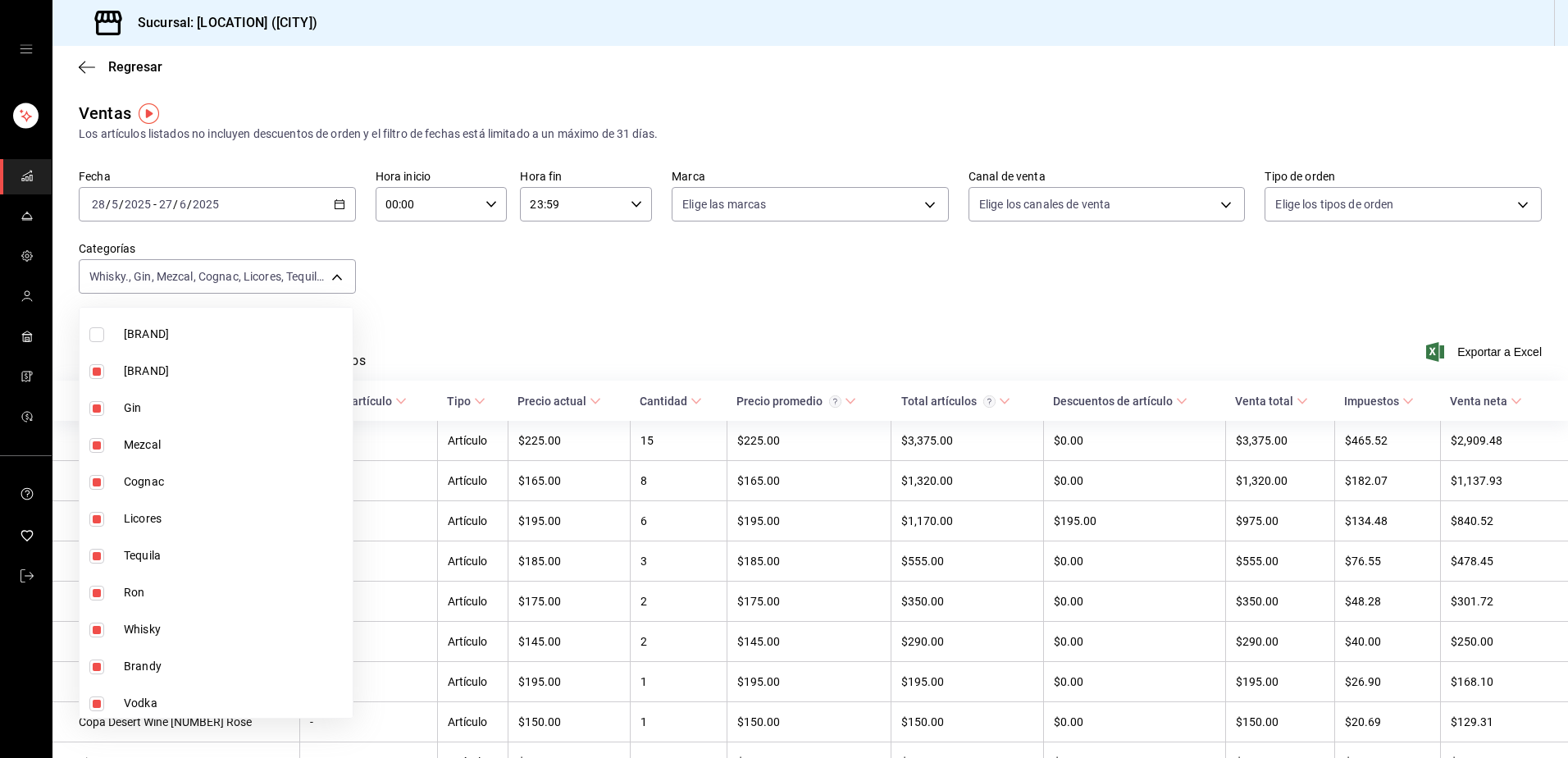 click at bounding box center (97, 372) 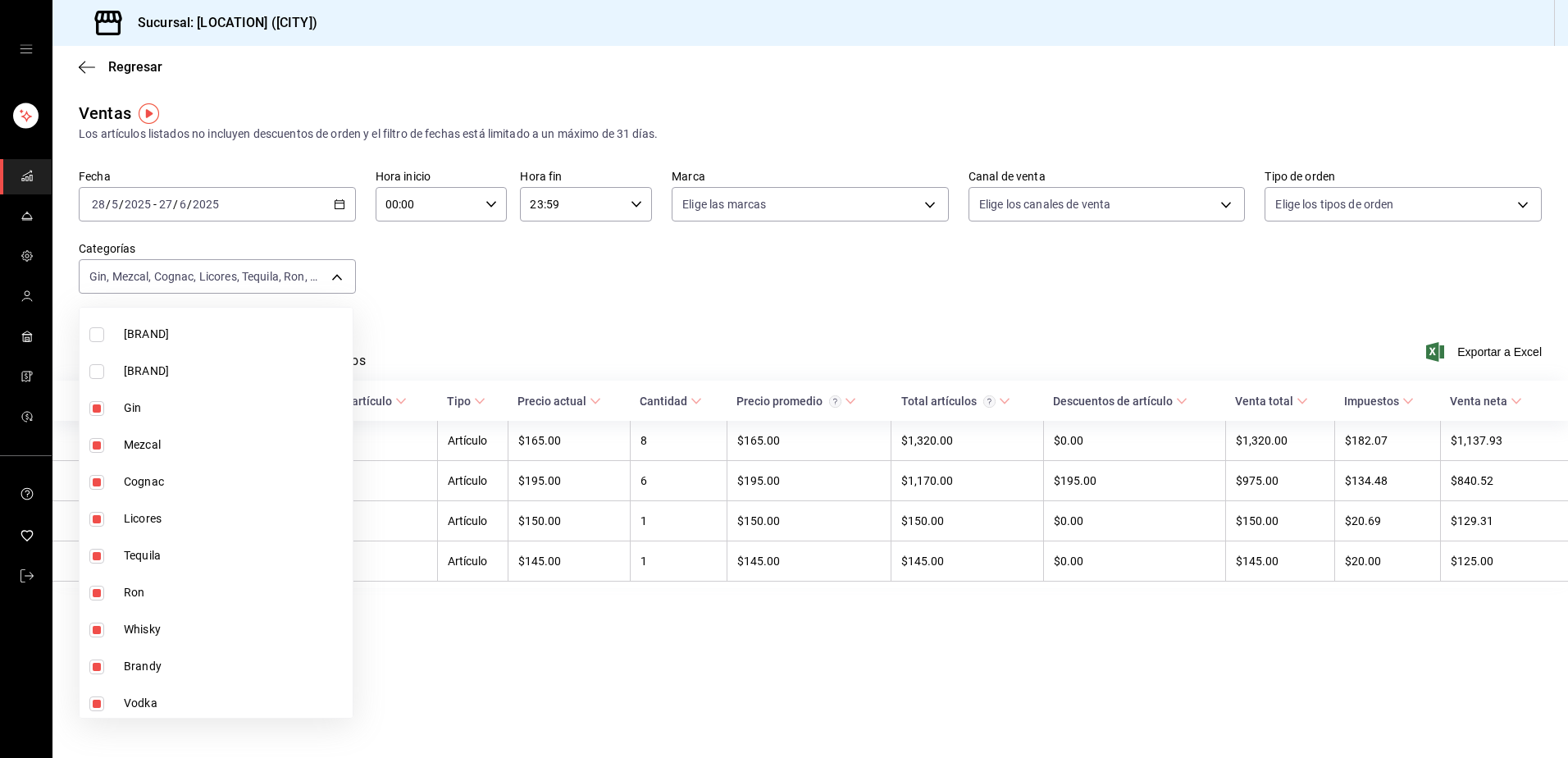 click at bounding box center [97, 372] 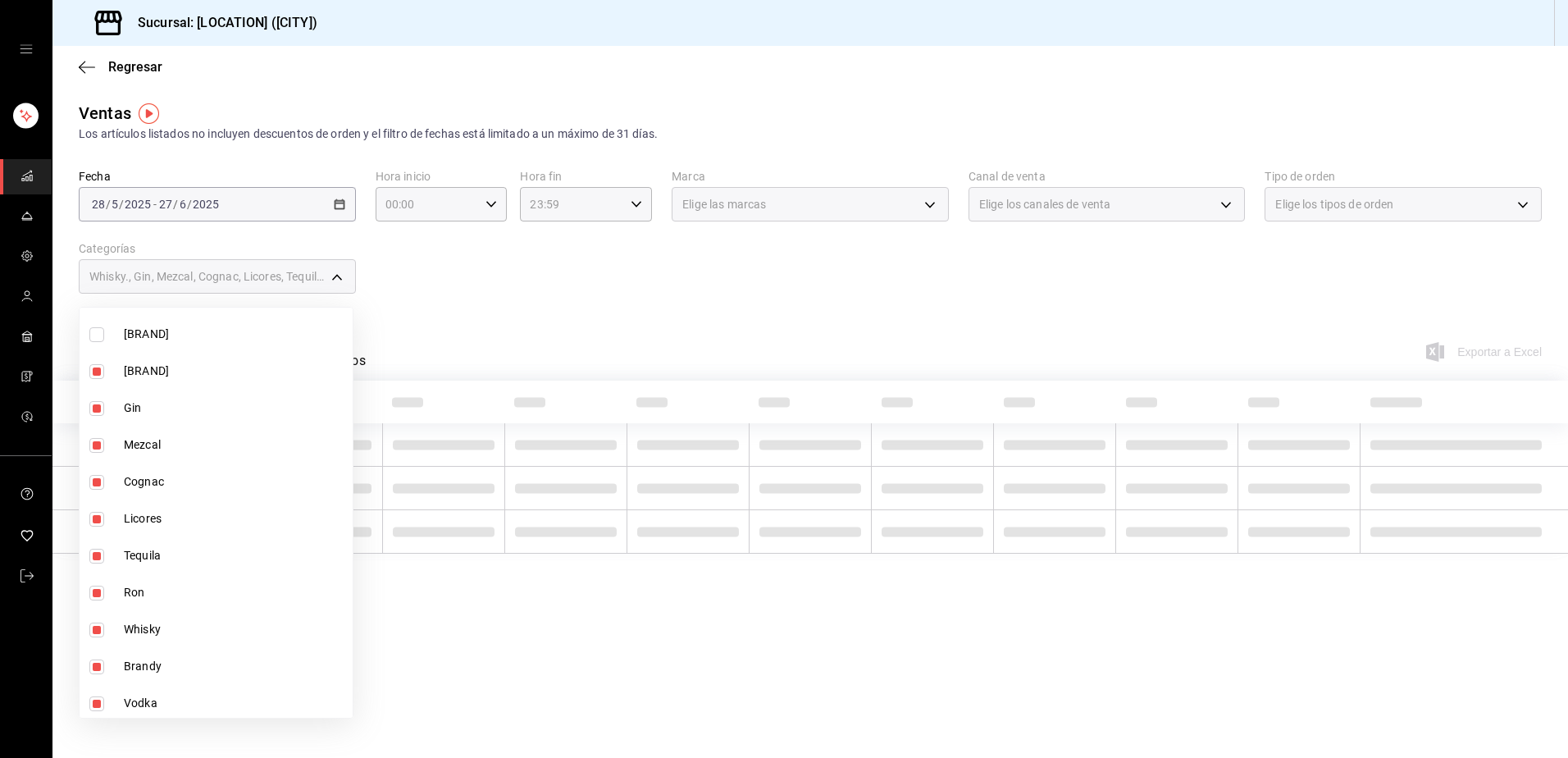 click at bounding box center [97, 409] 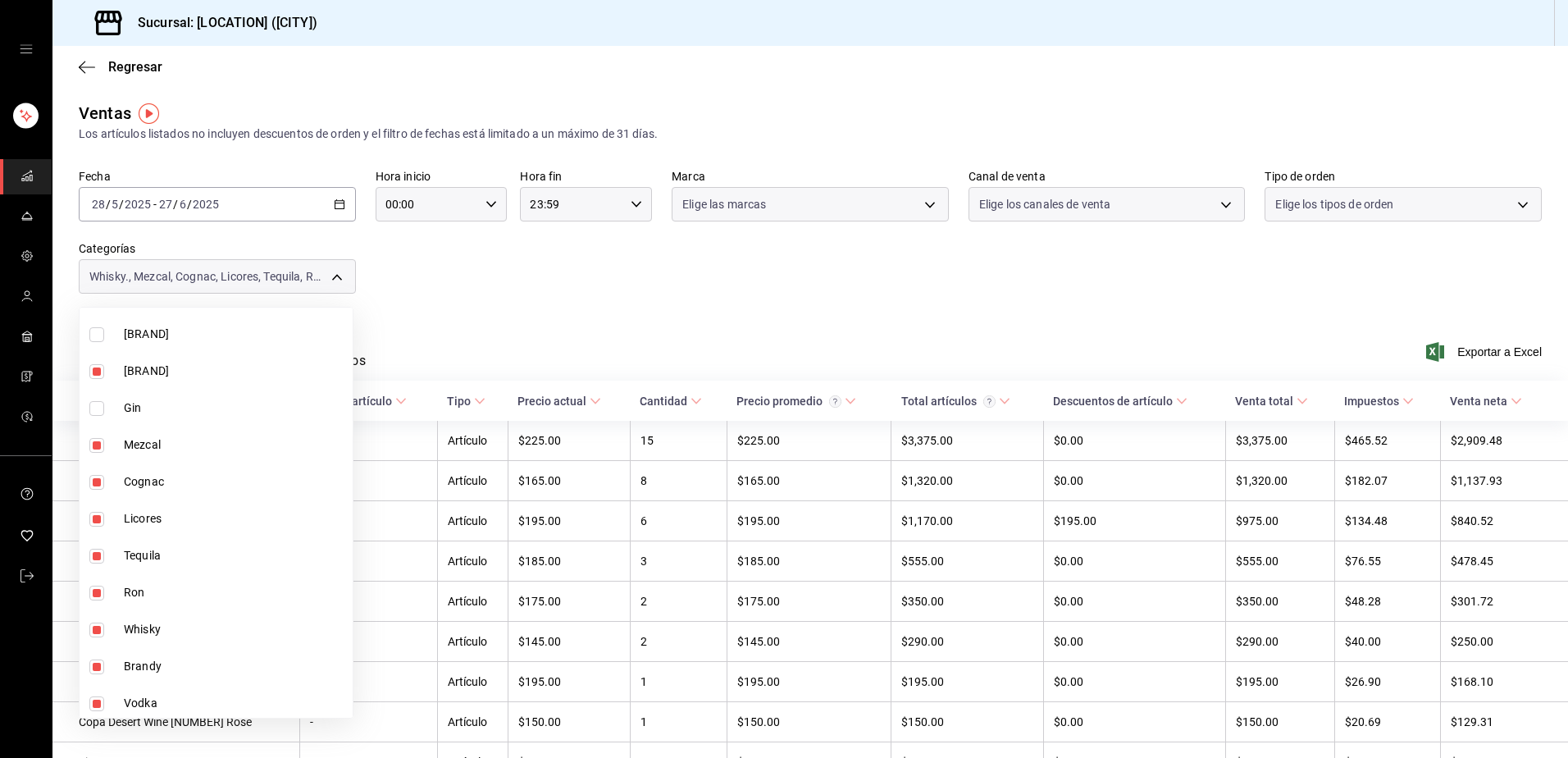 type on "[ID],[ID],[ID],[ID],[ID],[ID],[ID],[ID],[ID],[ID]" 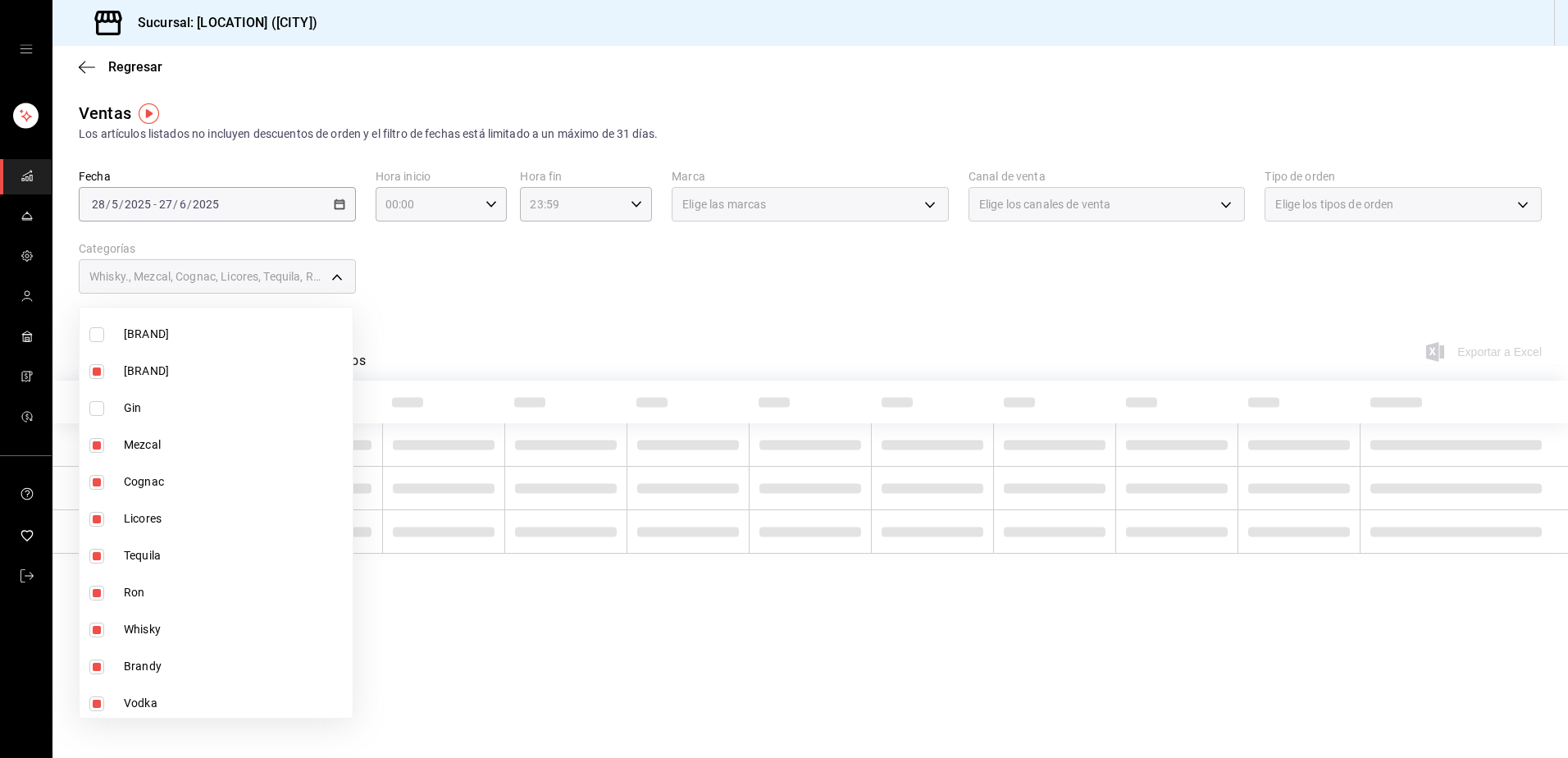 drag, startPoint x: 91, startPoint y: 441, endPoint x: 108, endPoint y: 469, distance: 32.75668 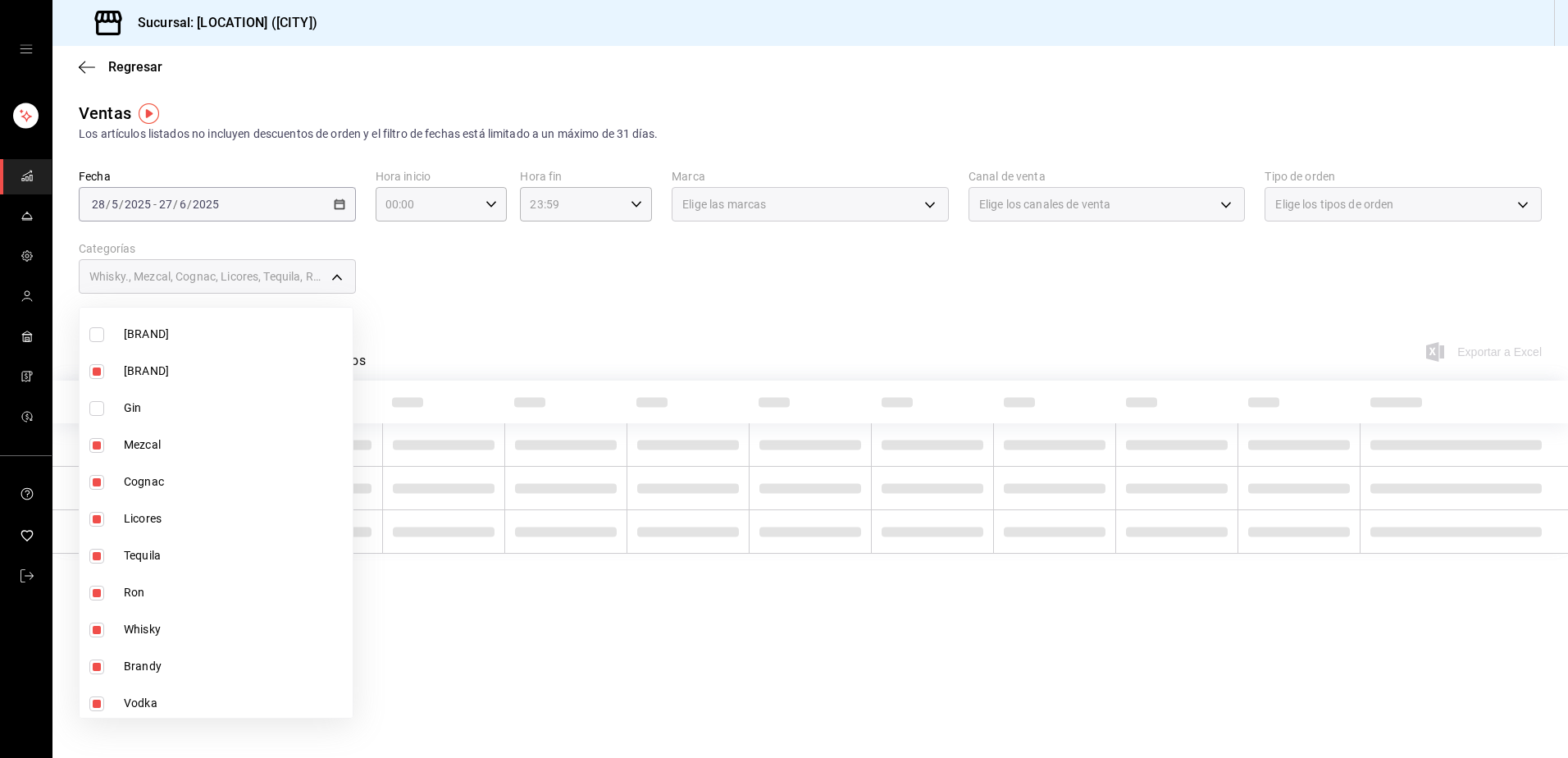 checkbox on "false" 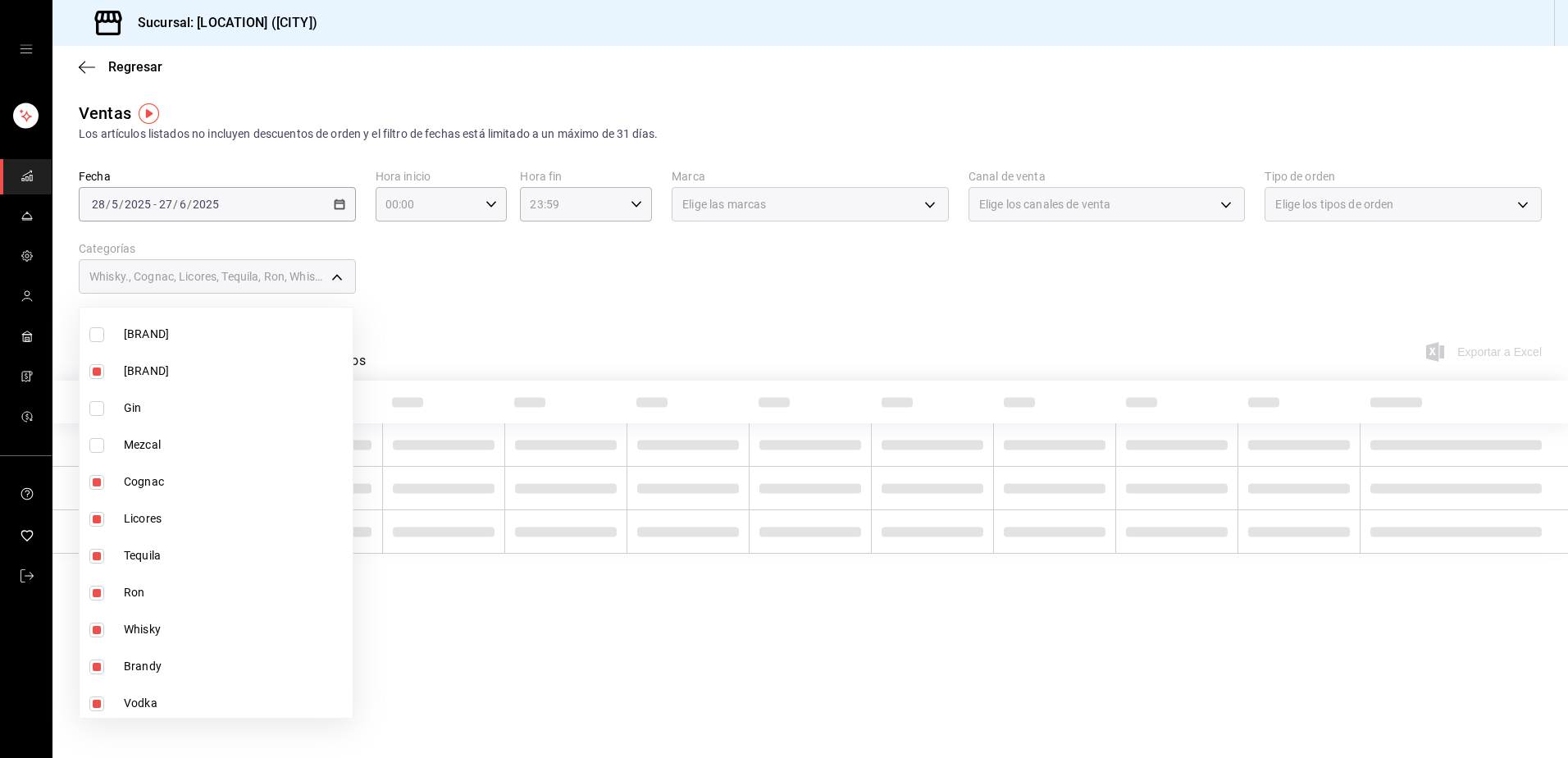 click at bounding box center [97, 482] 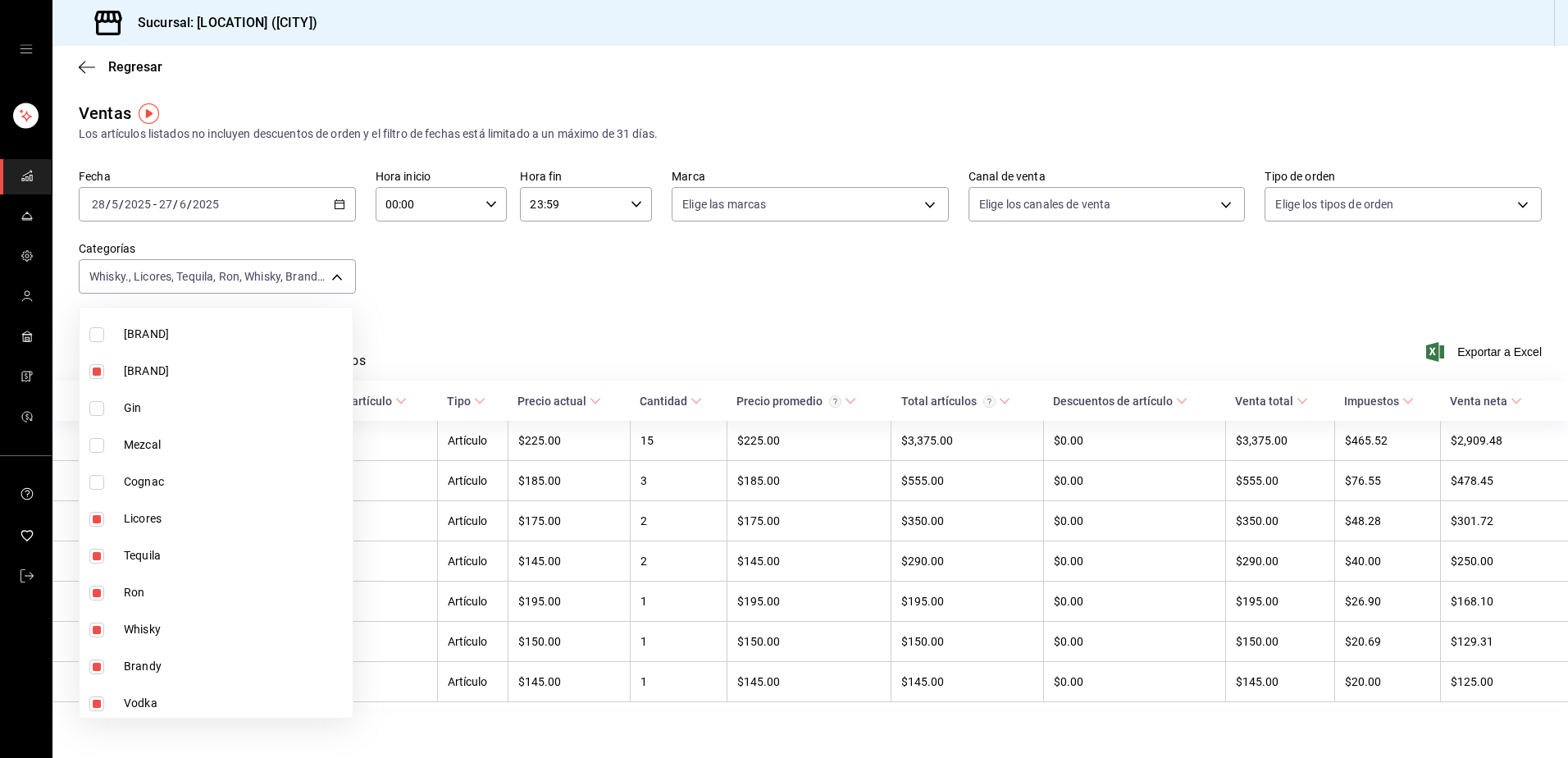 click at bounding box center (97, 519) 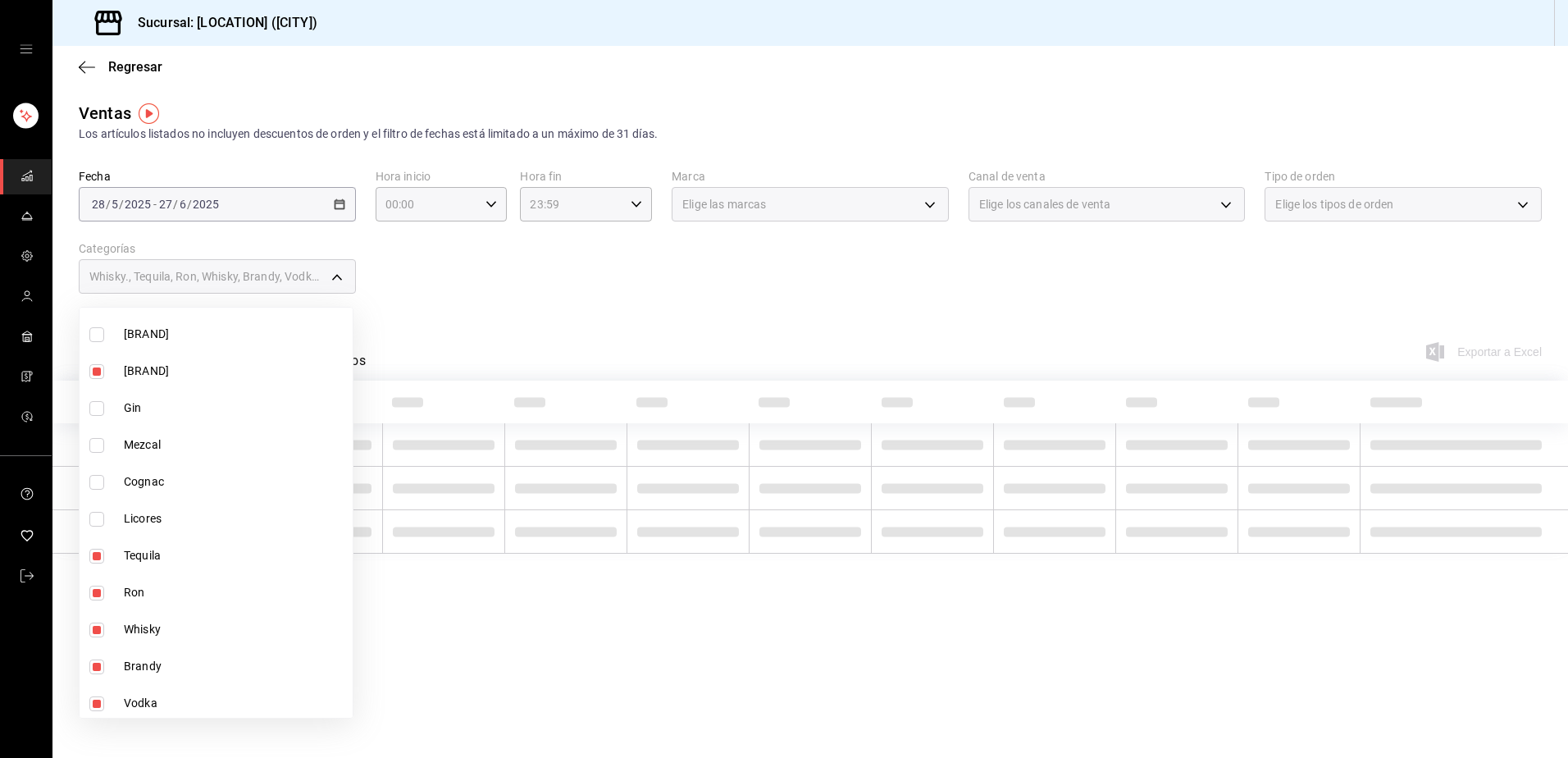 click at bounding box center (97, 556) 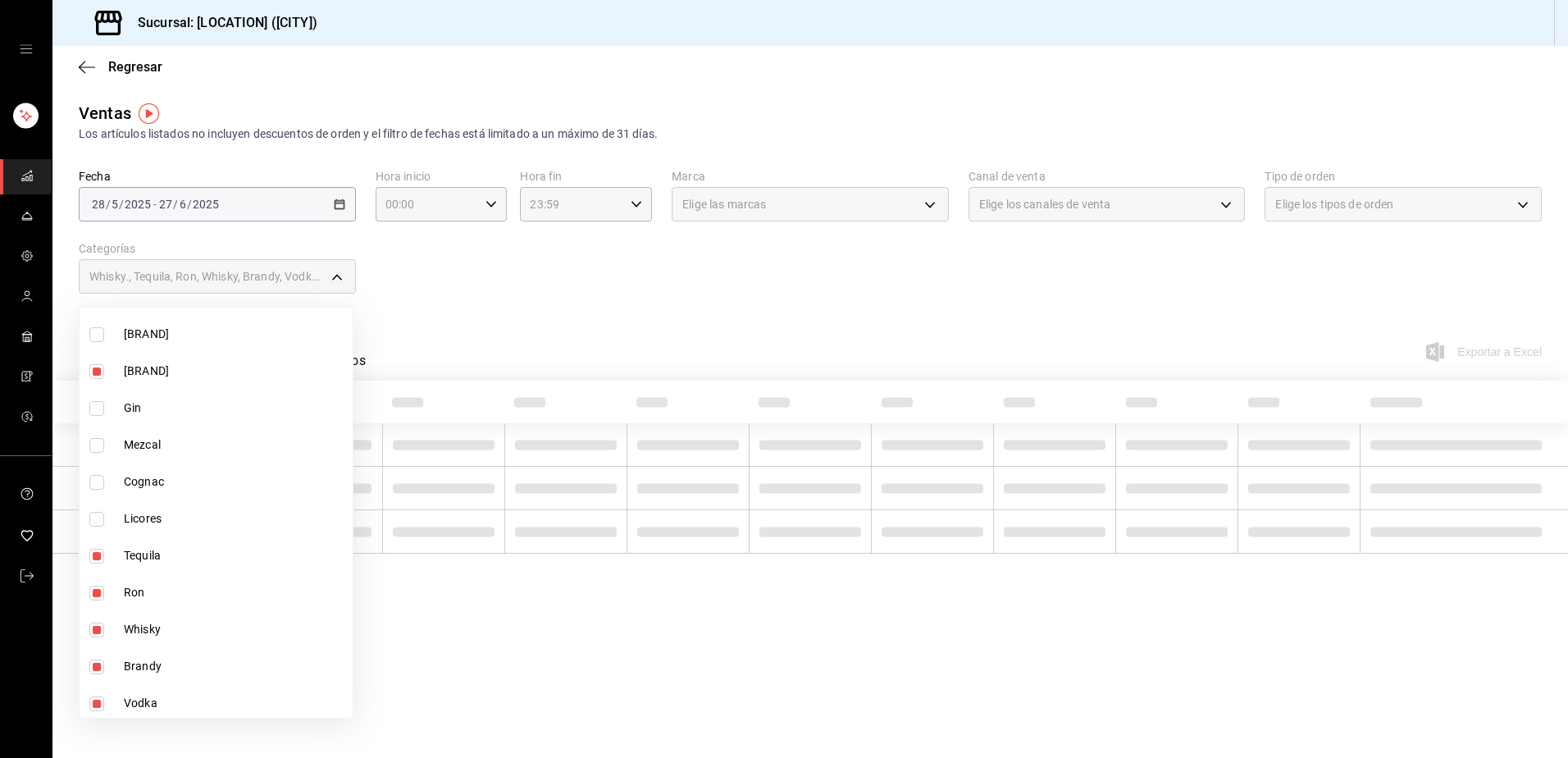 type on "[UUID],[UUID],[UUID],[UUID],[UUID],[UUID]" 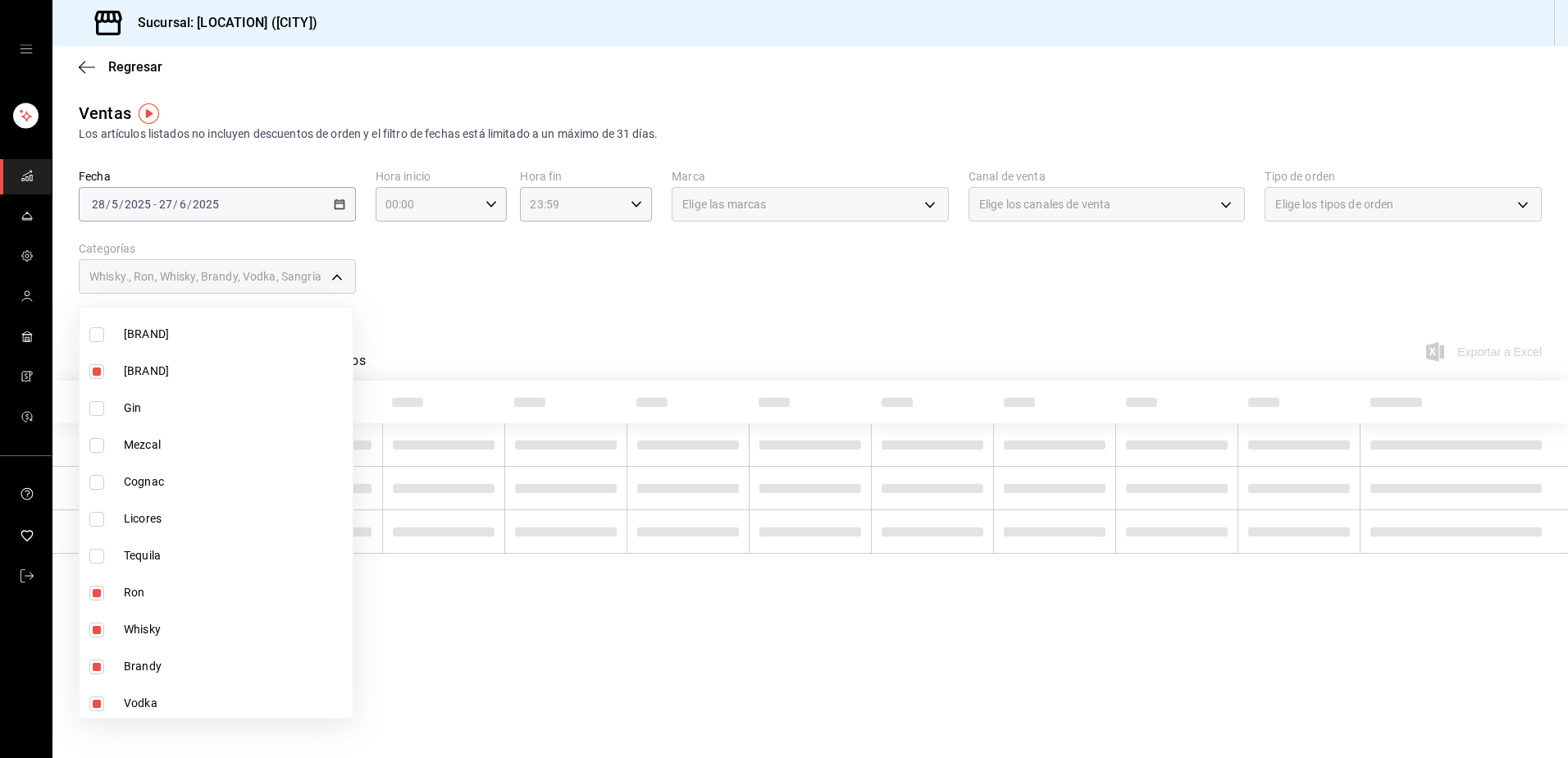 scroll, scrollTop: 1313, scrollLeft: 0, axis: vertical 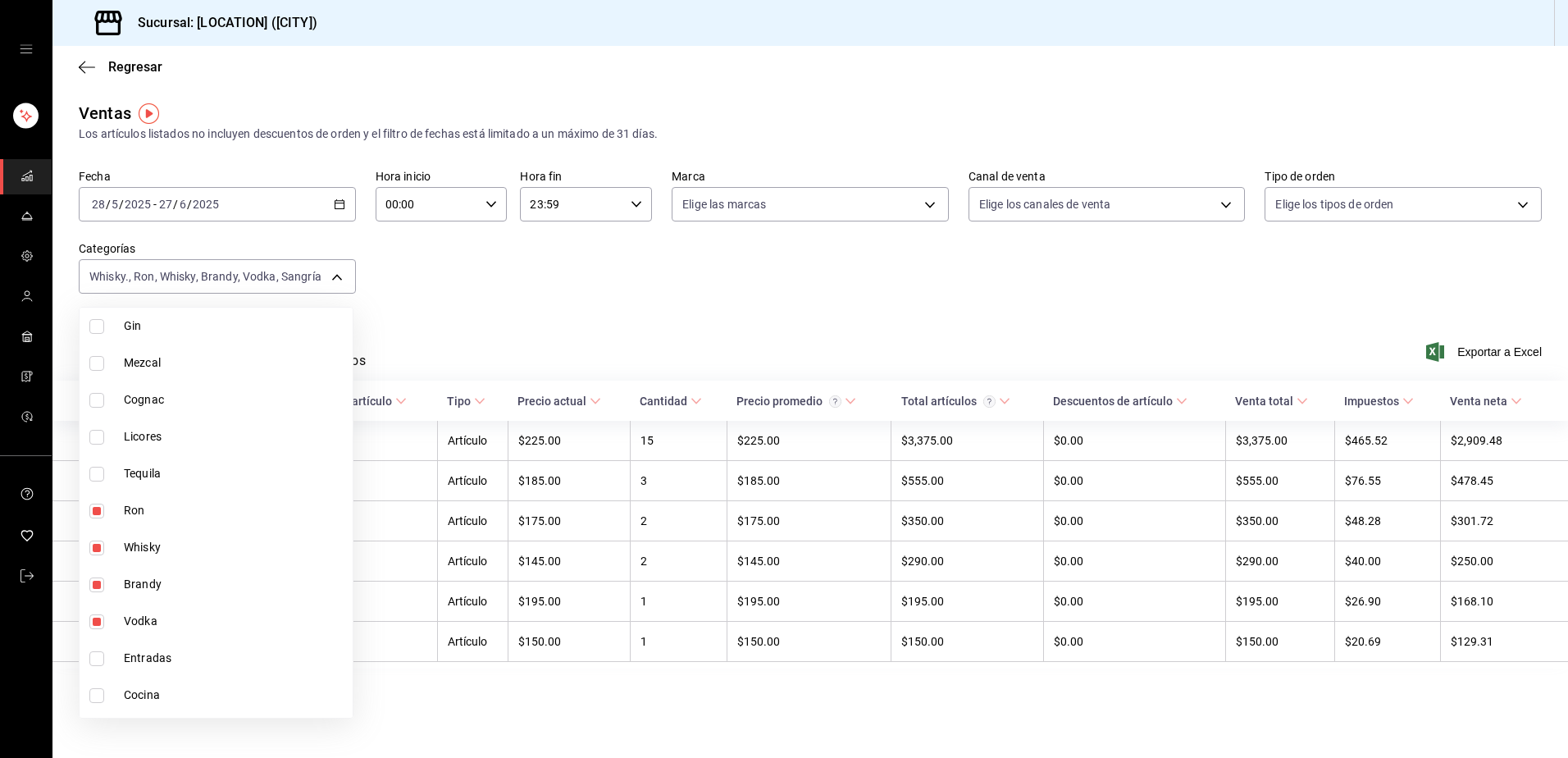 click at bounding box center (97, 511) 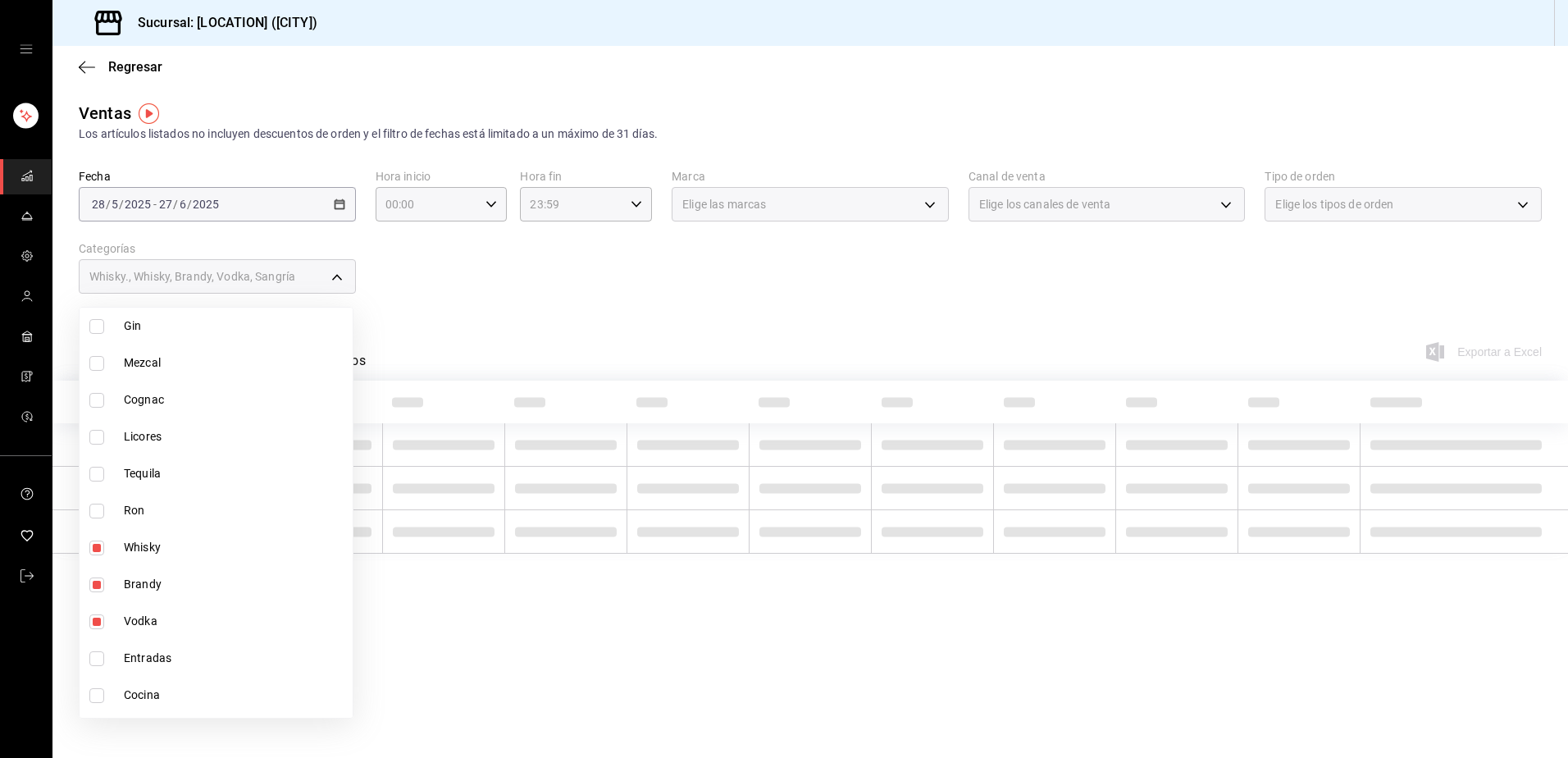 click at bounding box center (97, 548) 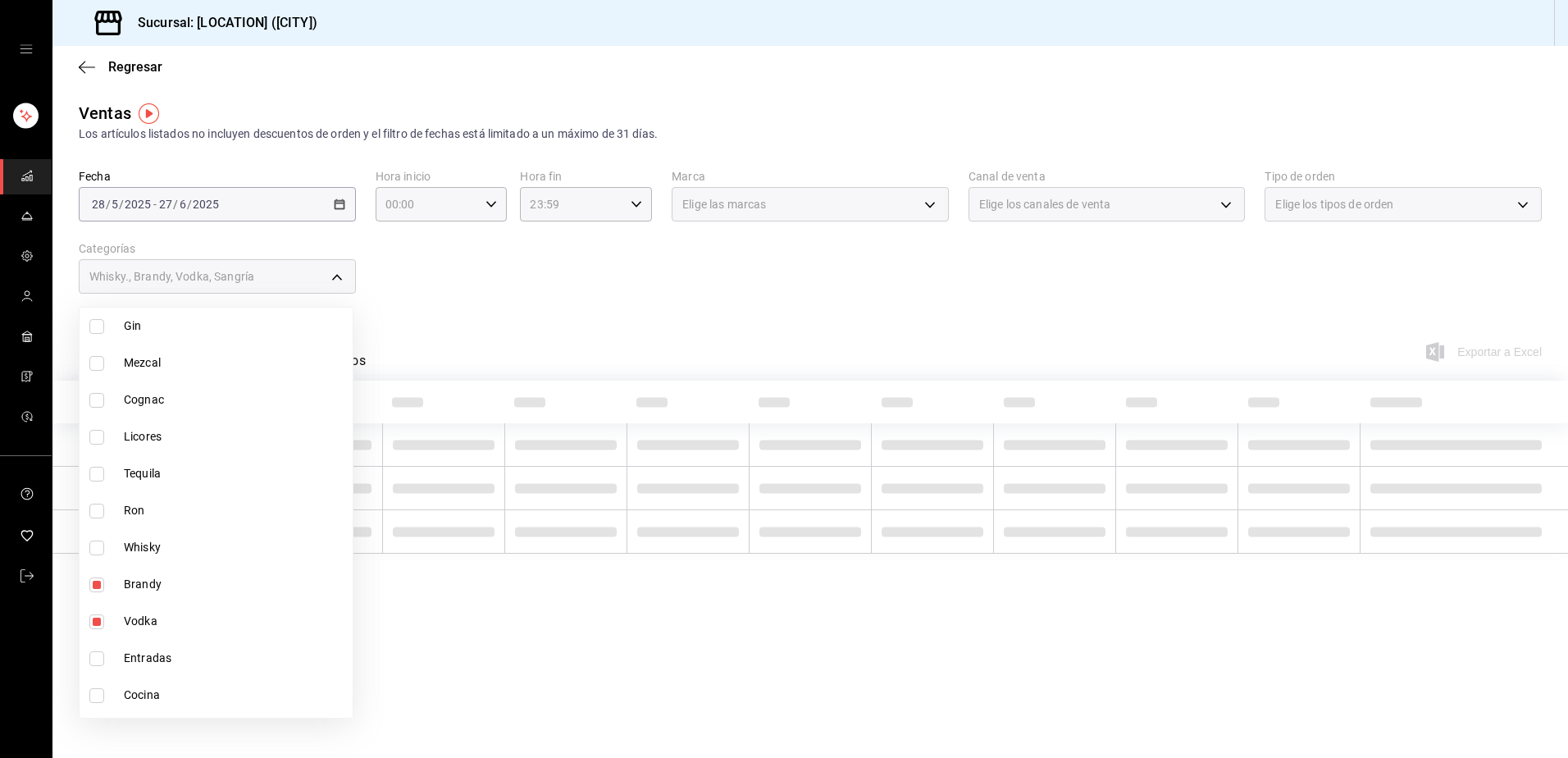 click on "Brandy" at bounding box center [216, 584] 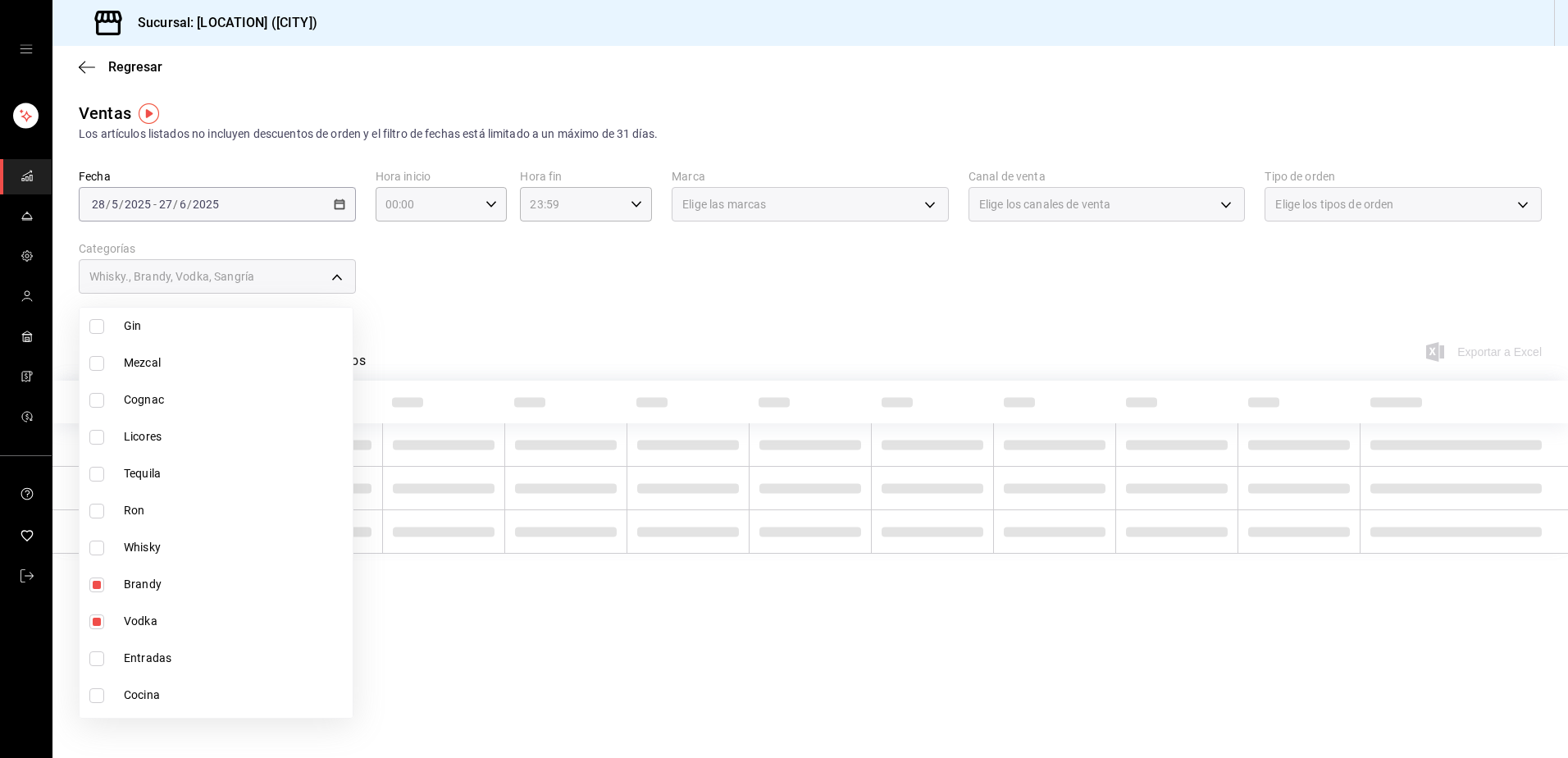 type on "[ID],[ID],[ID]" 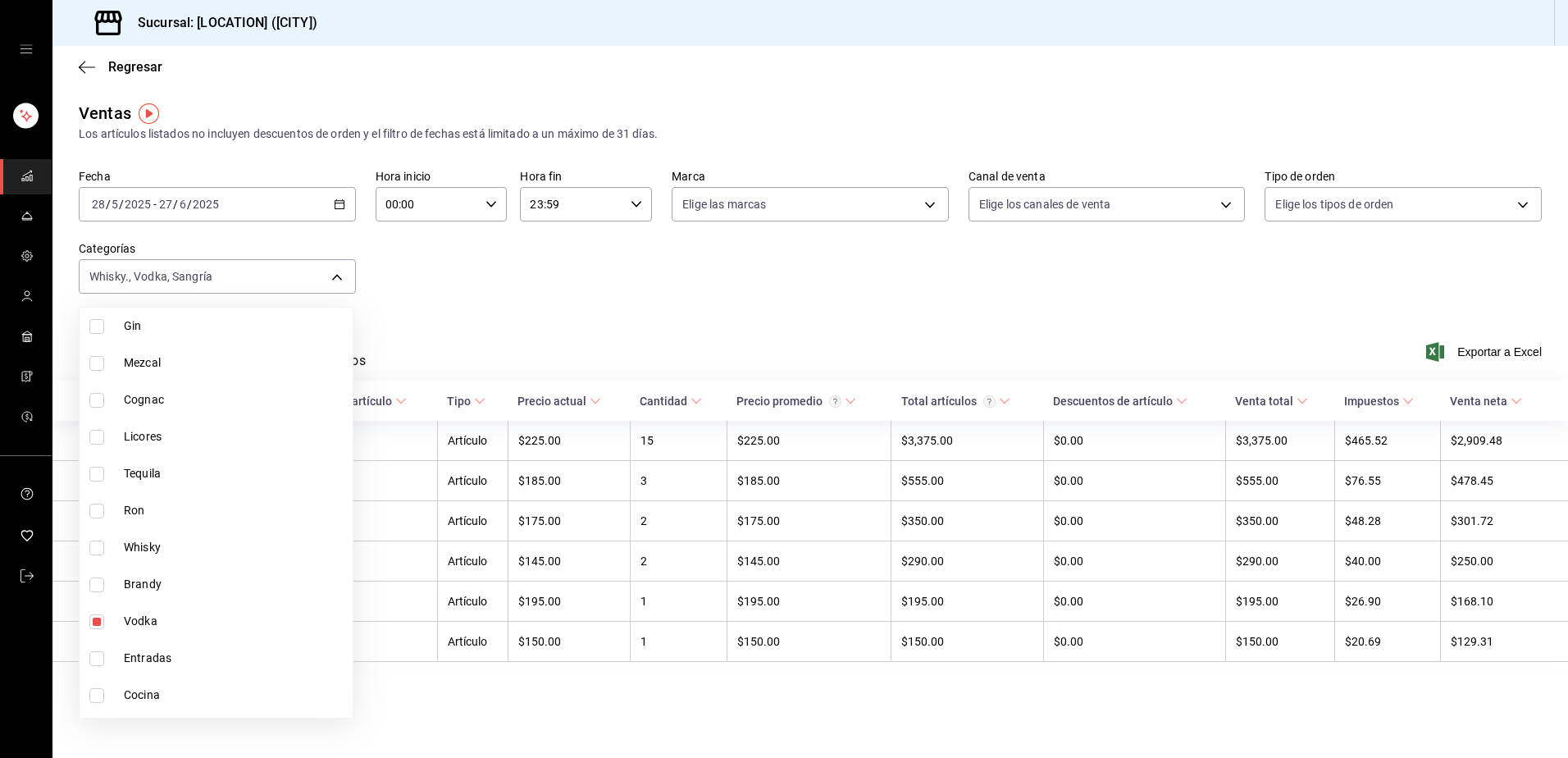 click at bounding box center (97, 622) 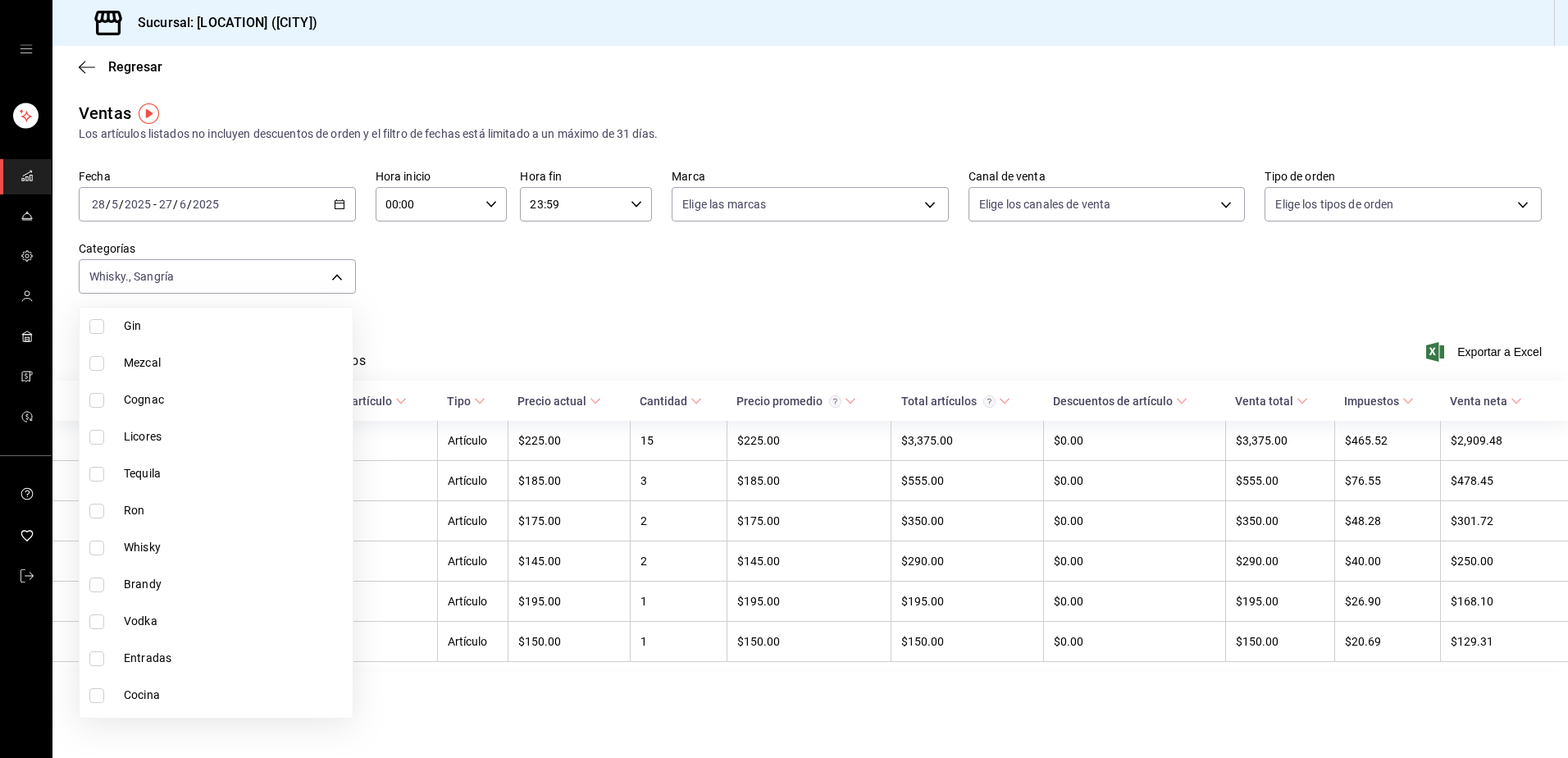 type on "[ID],[ID]" 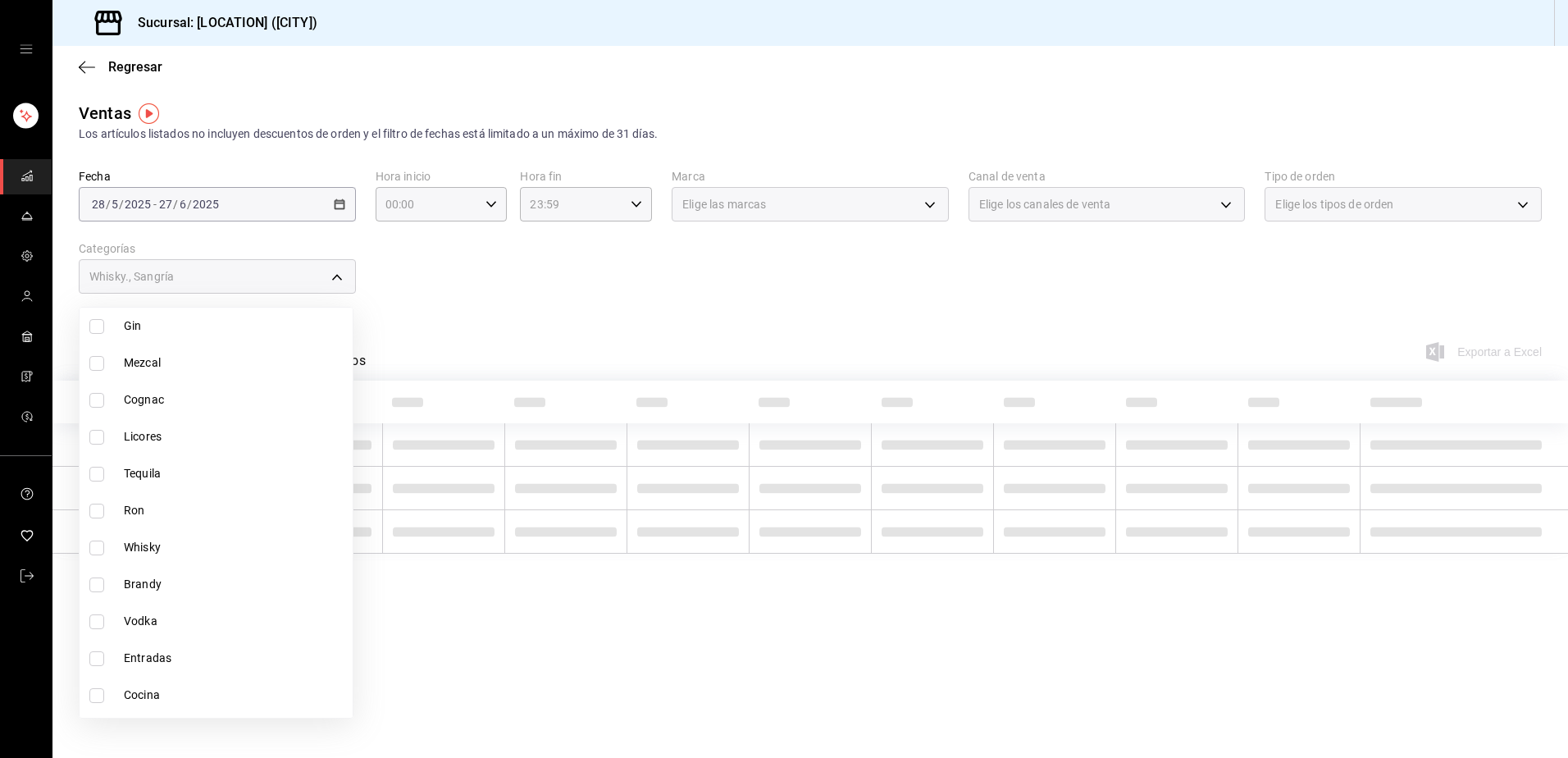 scroll, scrollTop: 1456, scrollLeft: 0, axis: vertical 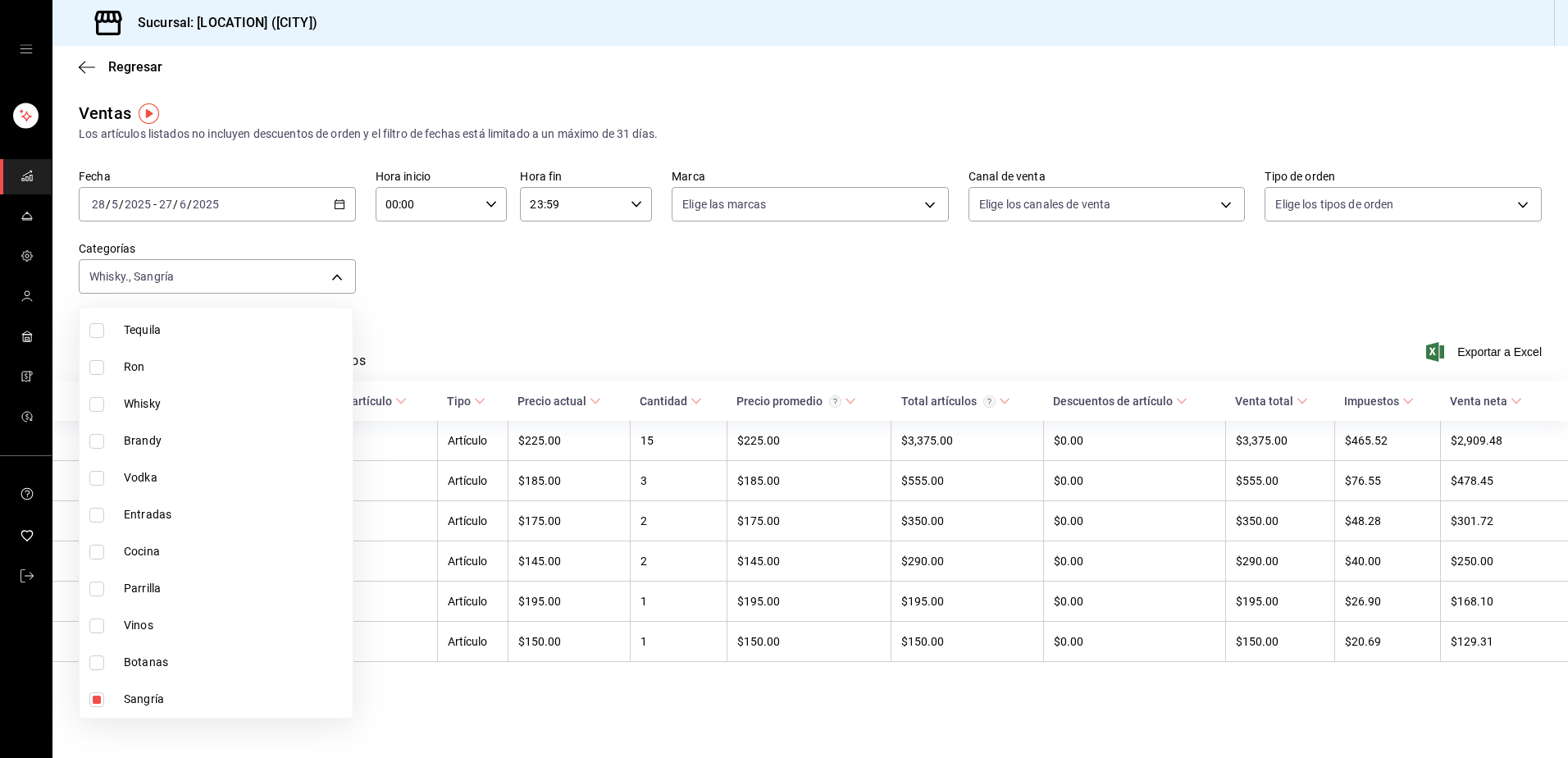 click at bounding box center [97, 700] 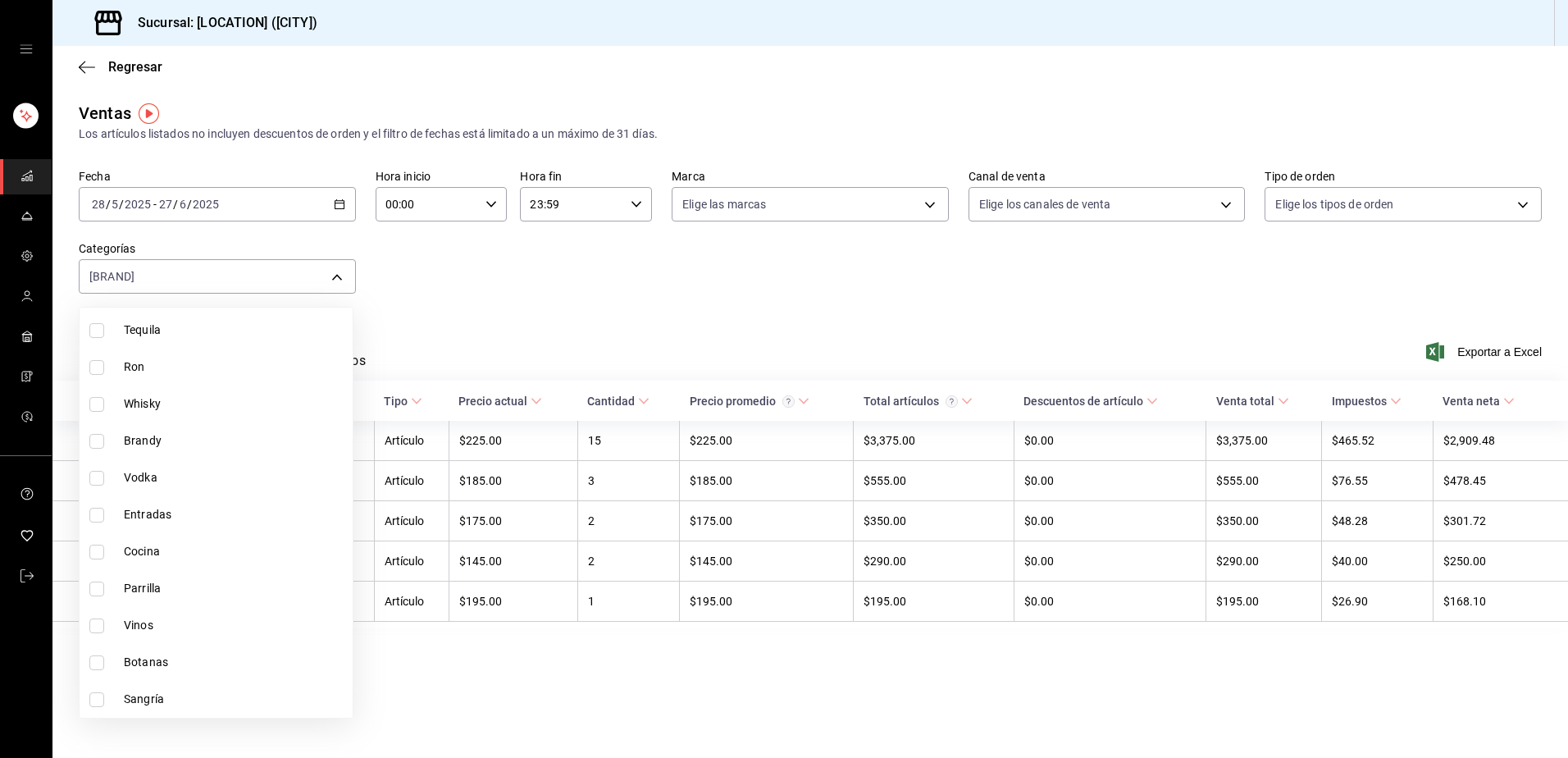 click at bounding box center (784, 379) 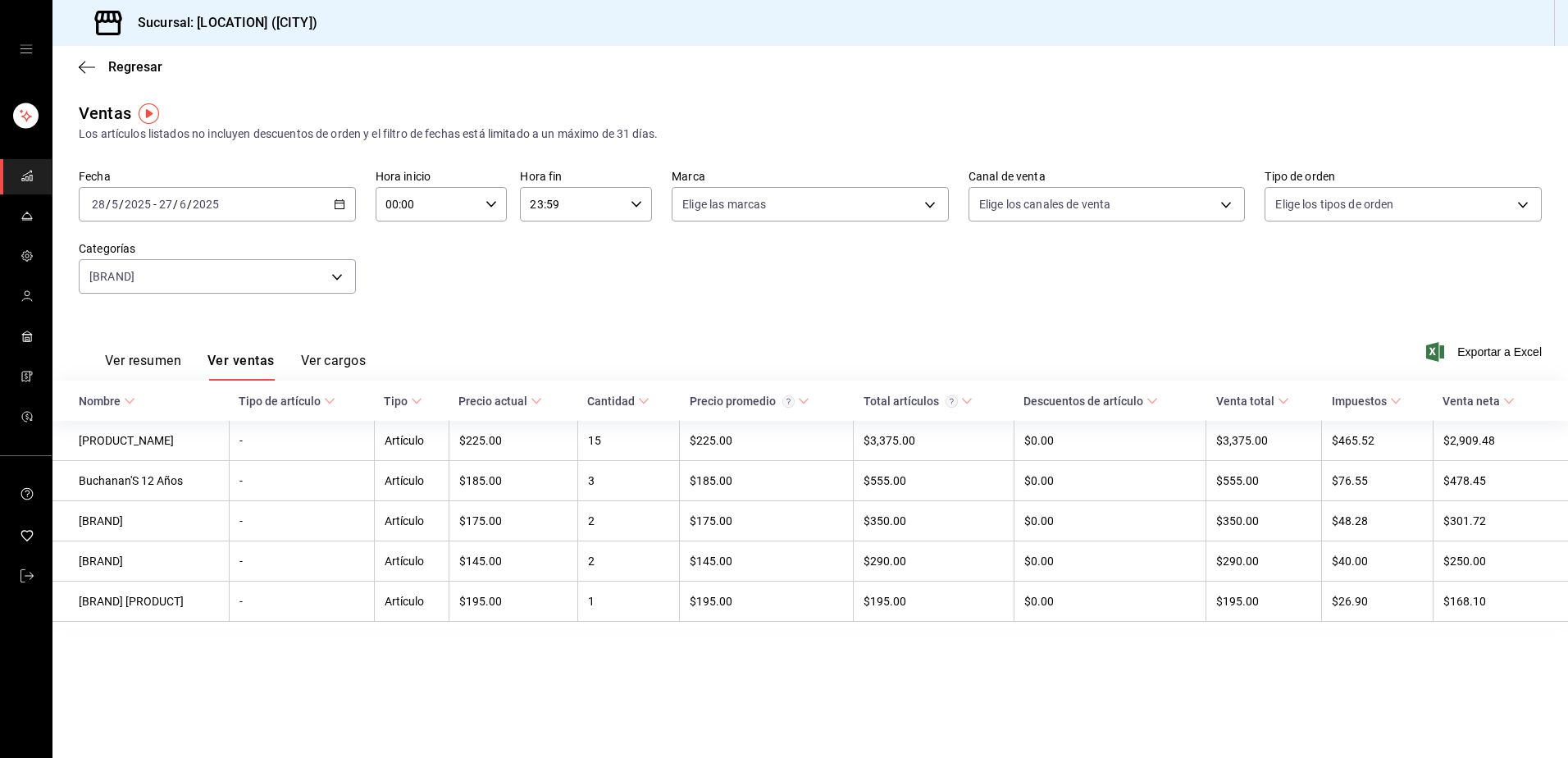 click 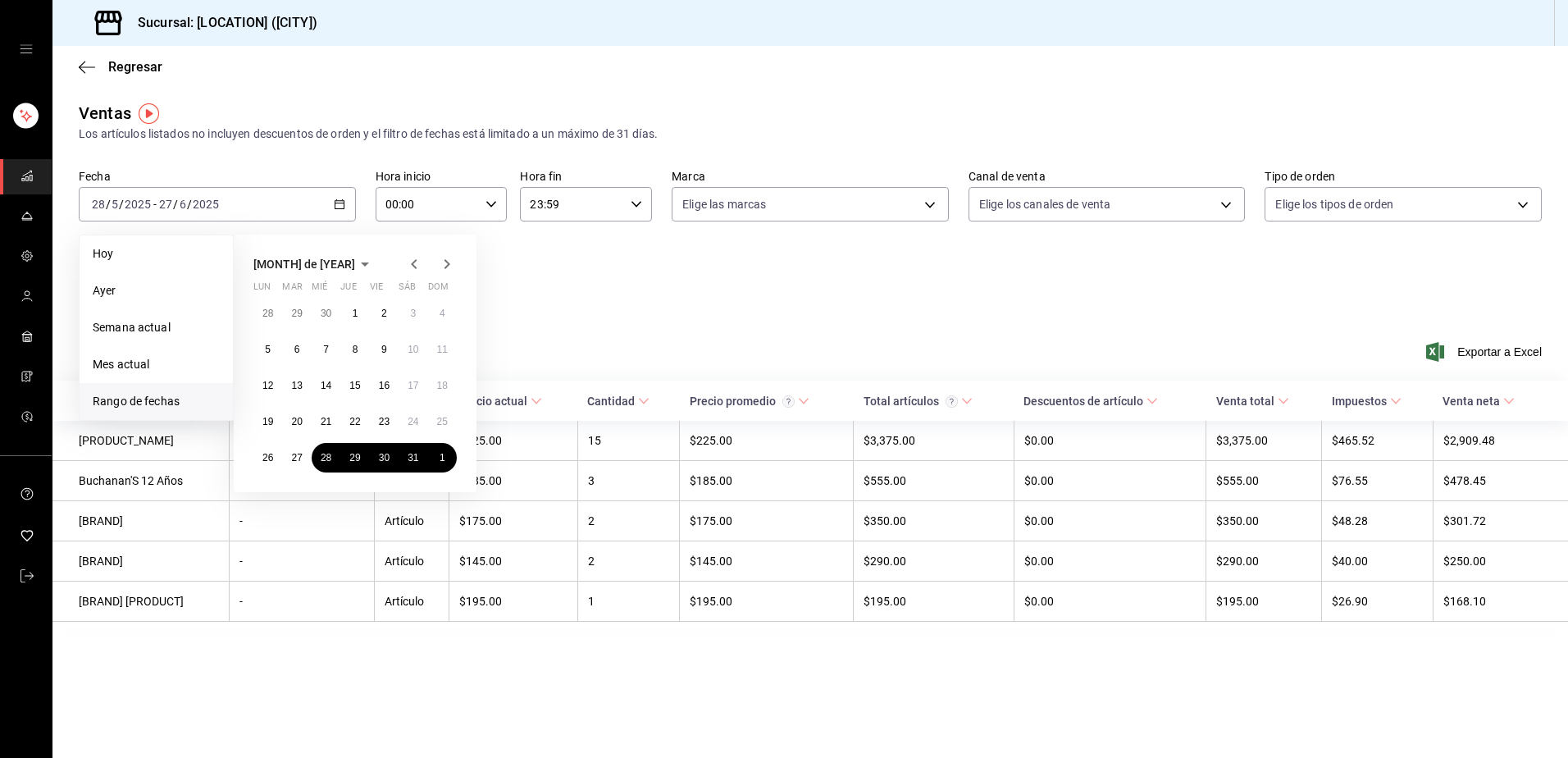 click 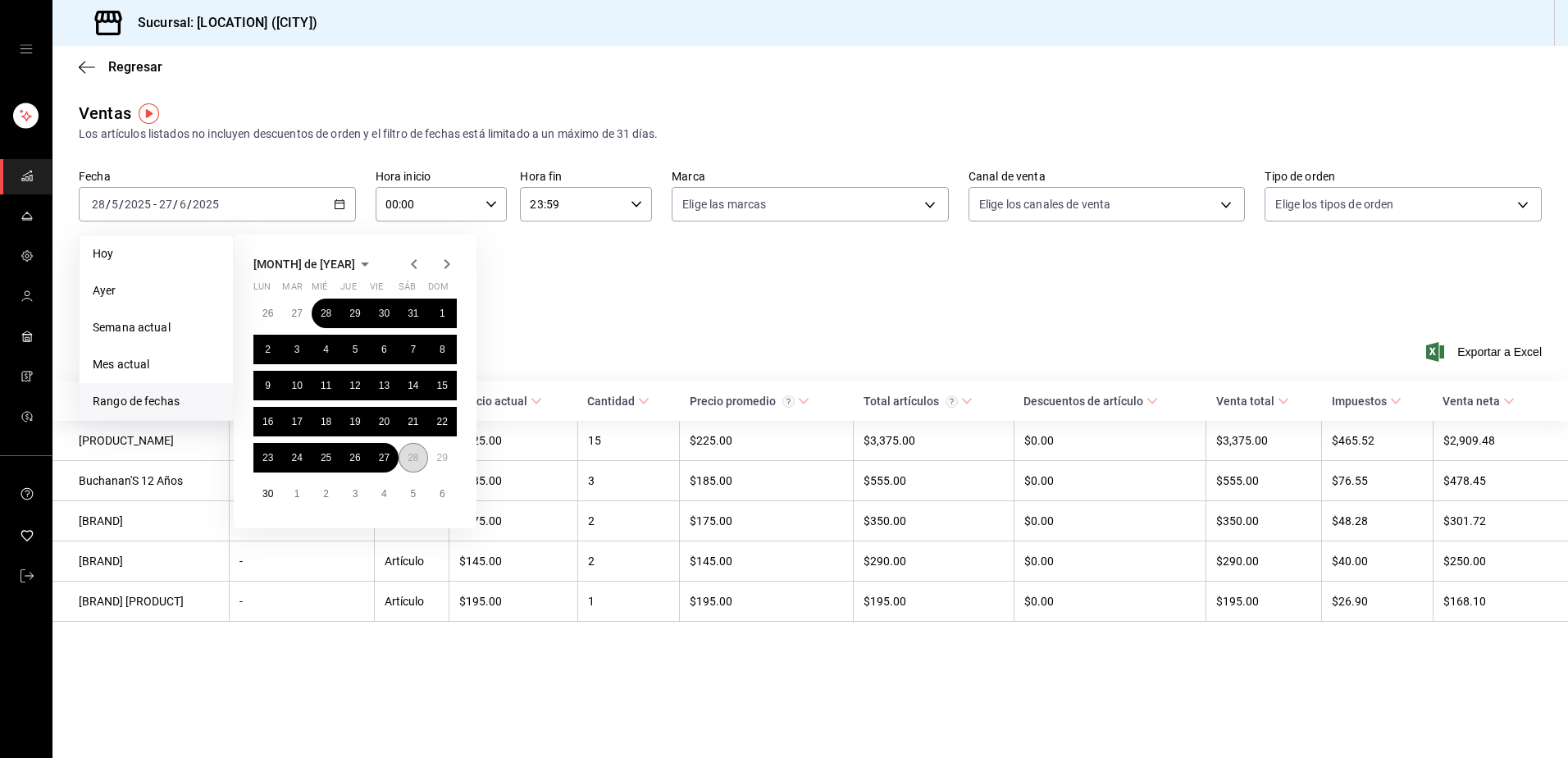click on "28" at bounding box center (413, 458) 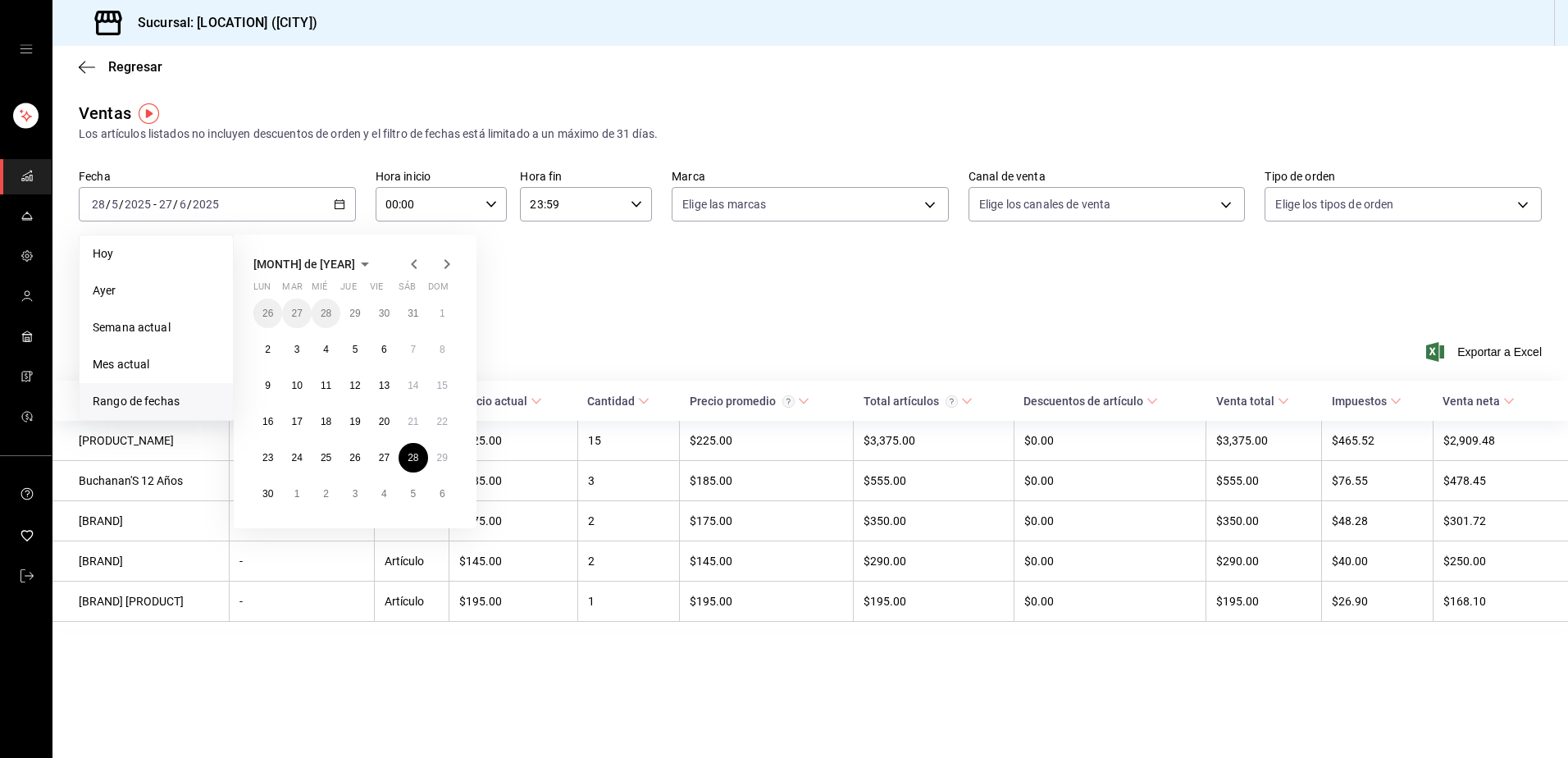 click 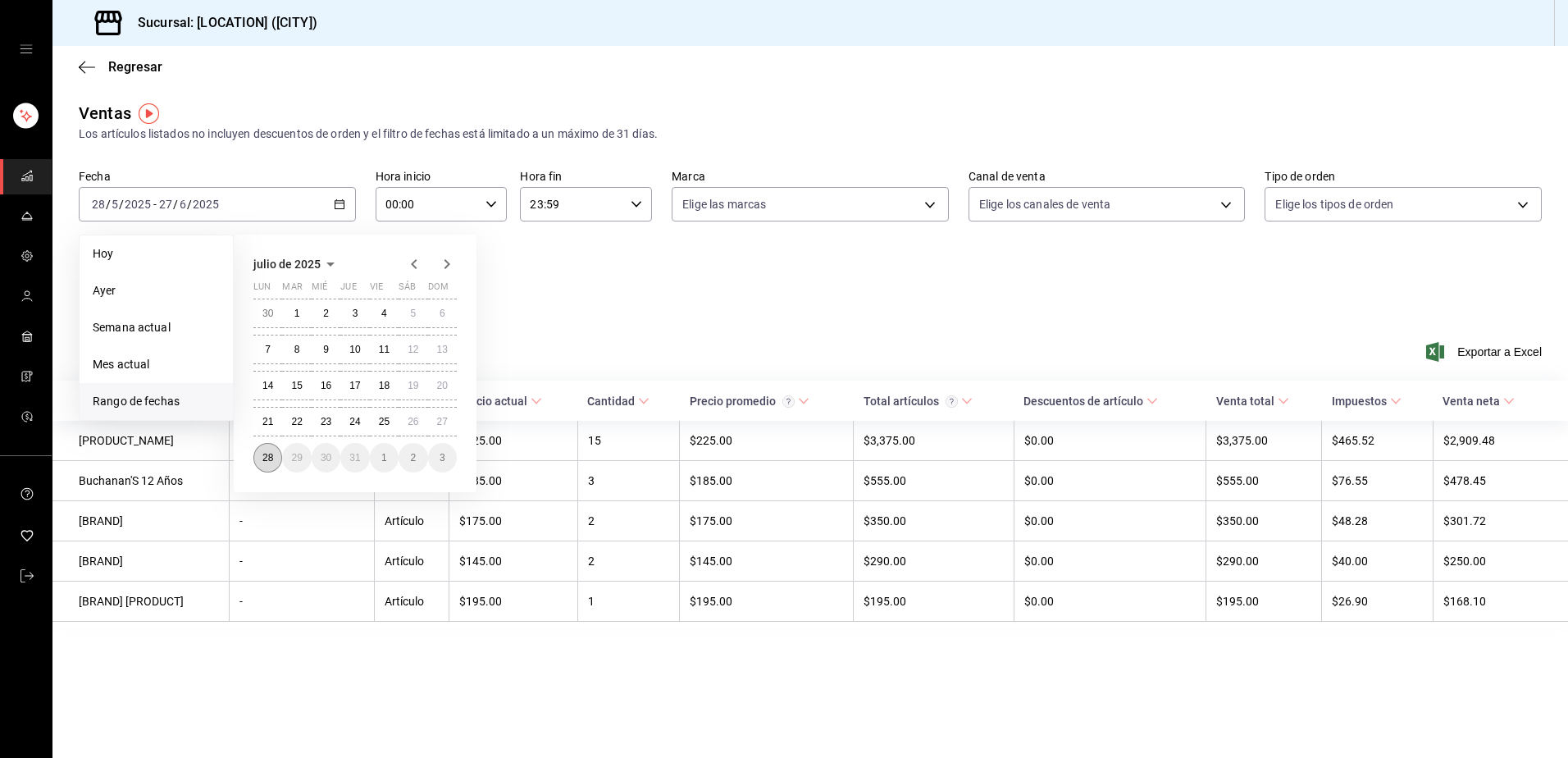 click on "28" at bounding box center (267, 458) 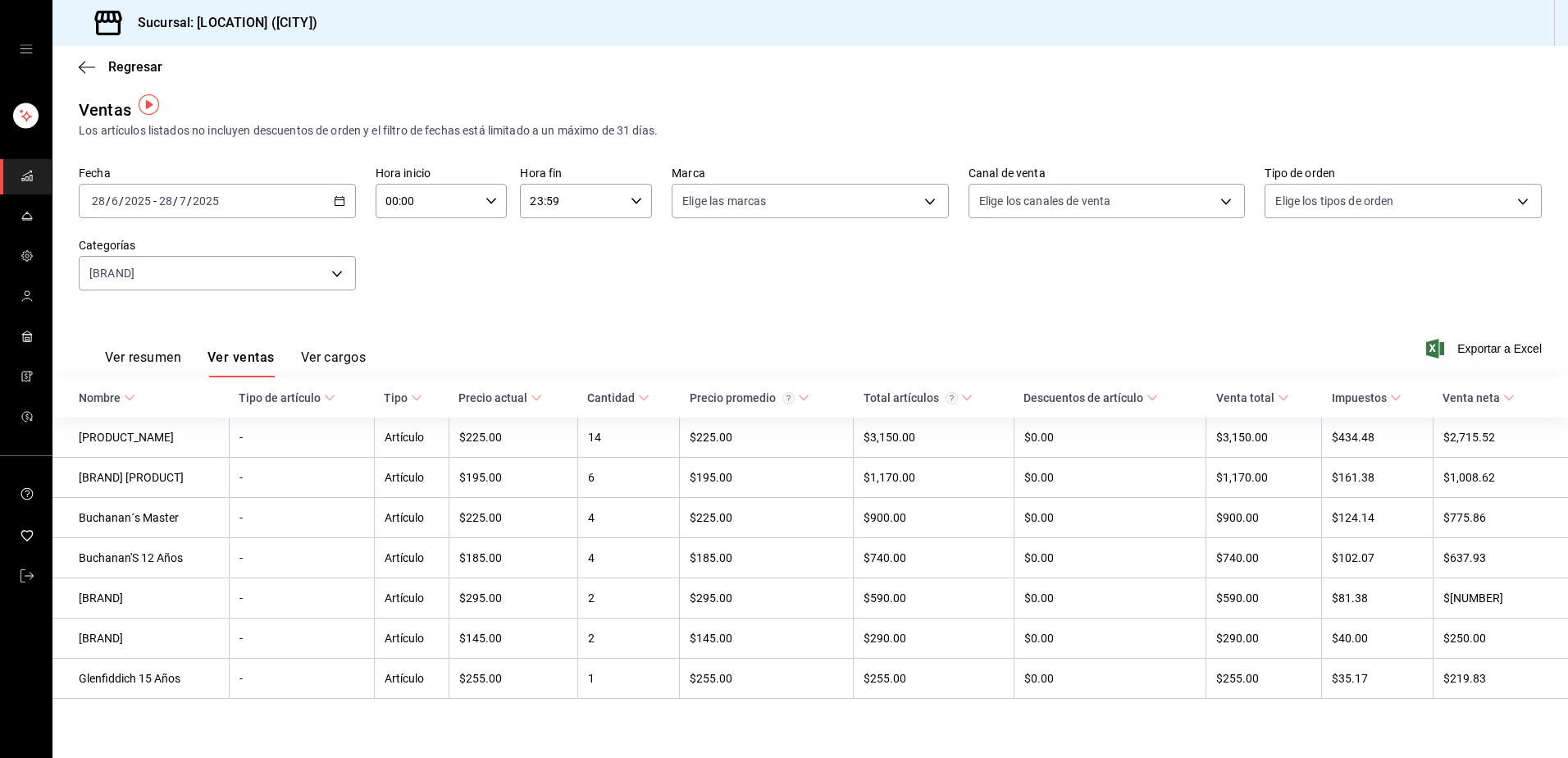 scroll, scrollTop: 10, scrollLeft: 0, axis: vertical 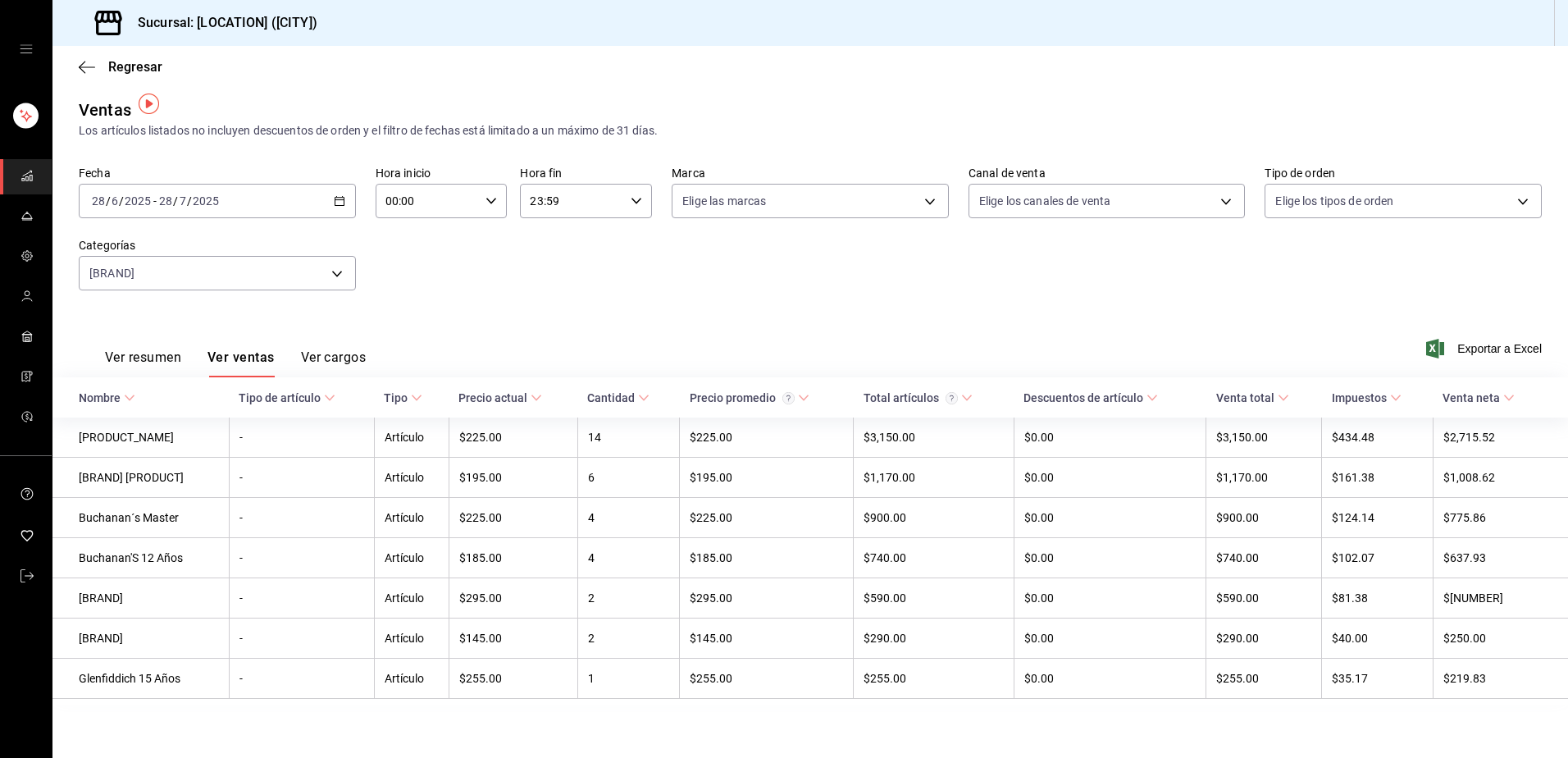 click 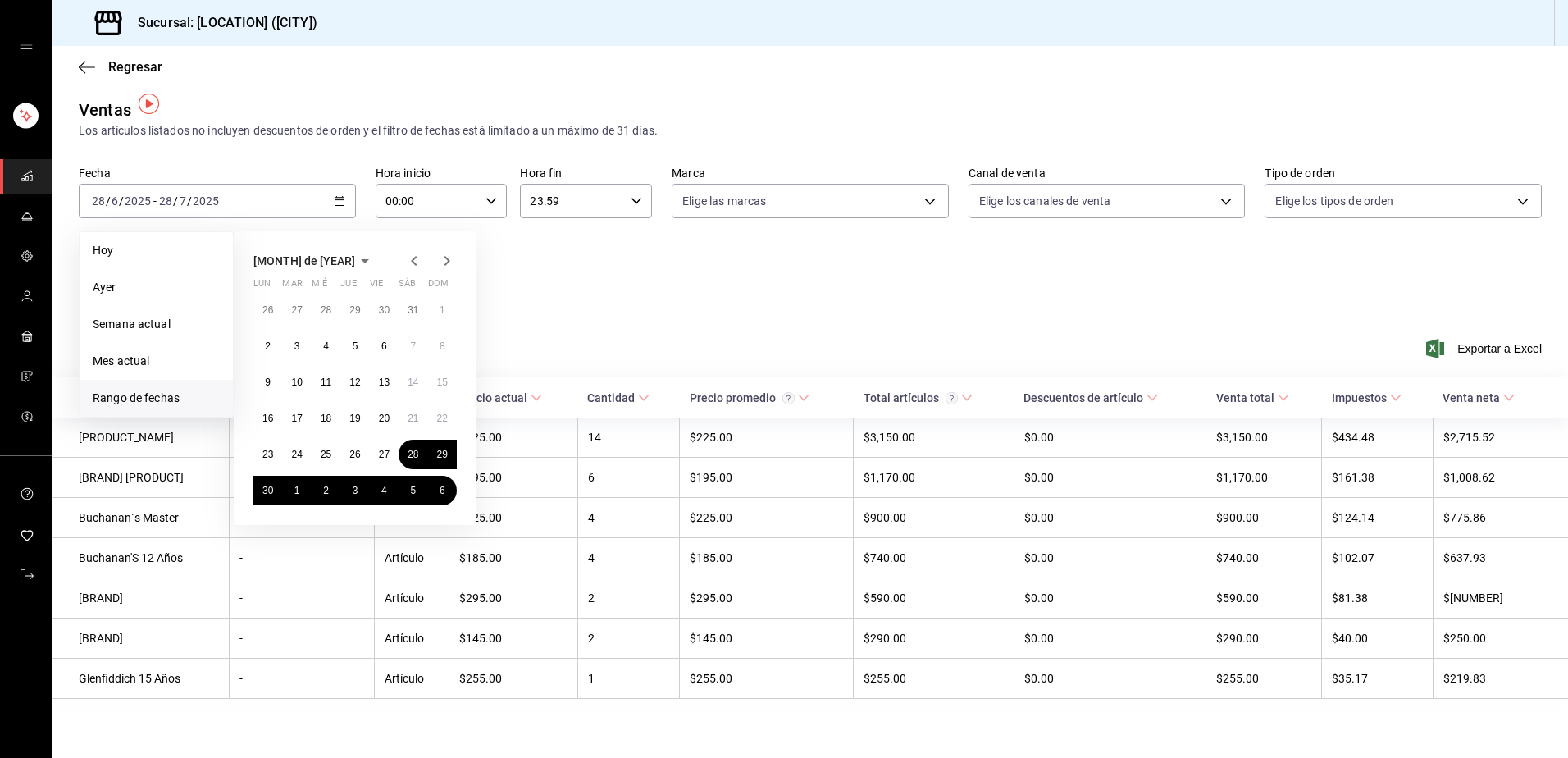 click 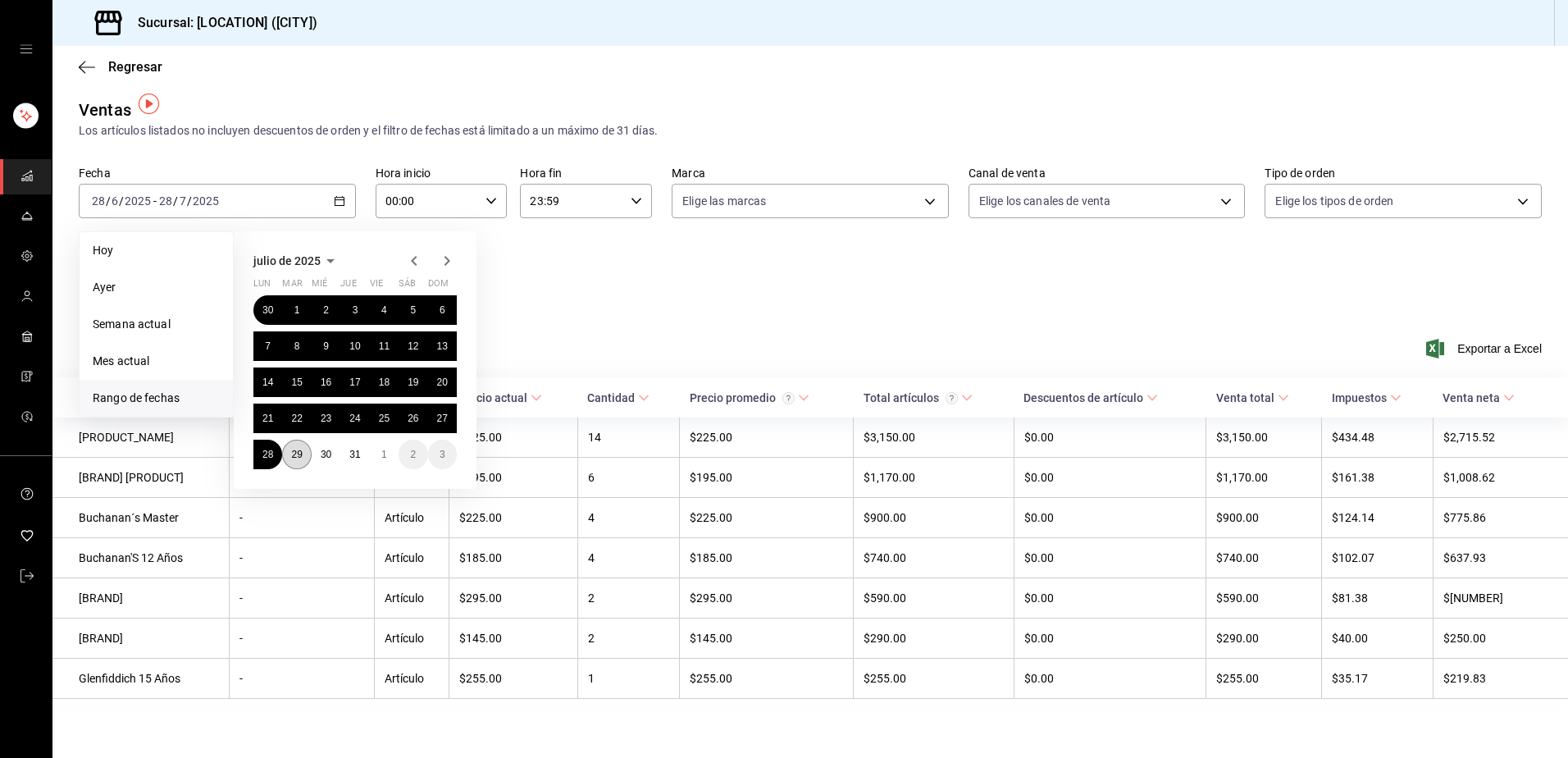 click on "29" at bounding box center [296, 454] 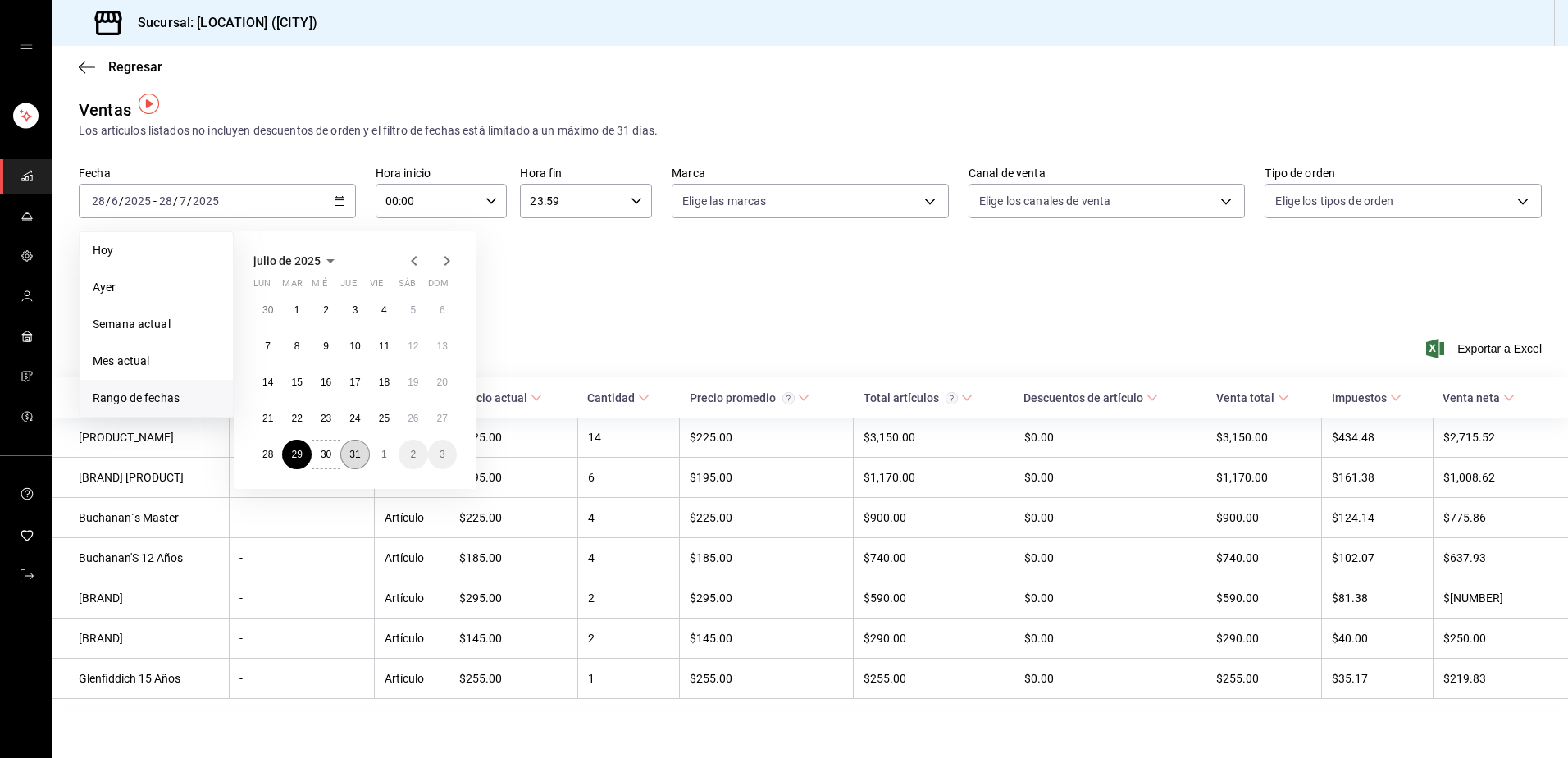 click on "31" at bounding box center (354, 454) 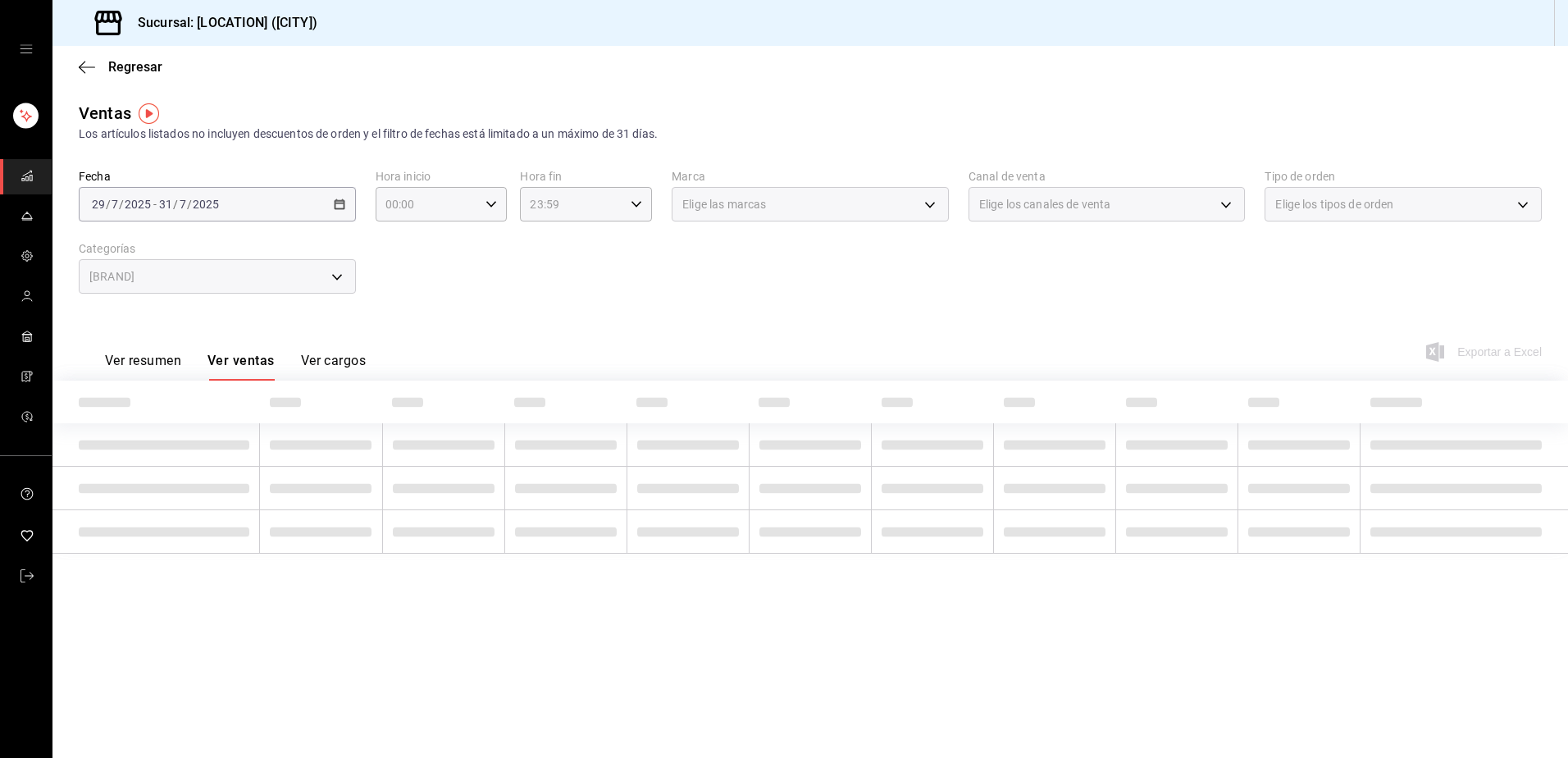 scroll, scrollTop: 0, scrollLeft: 0, axis: both 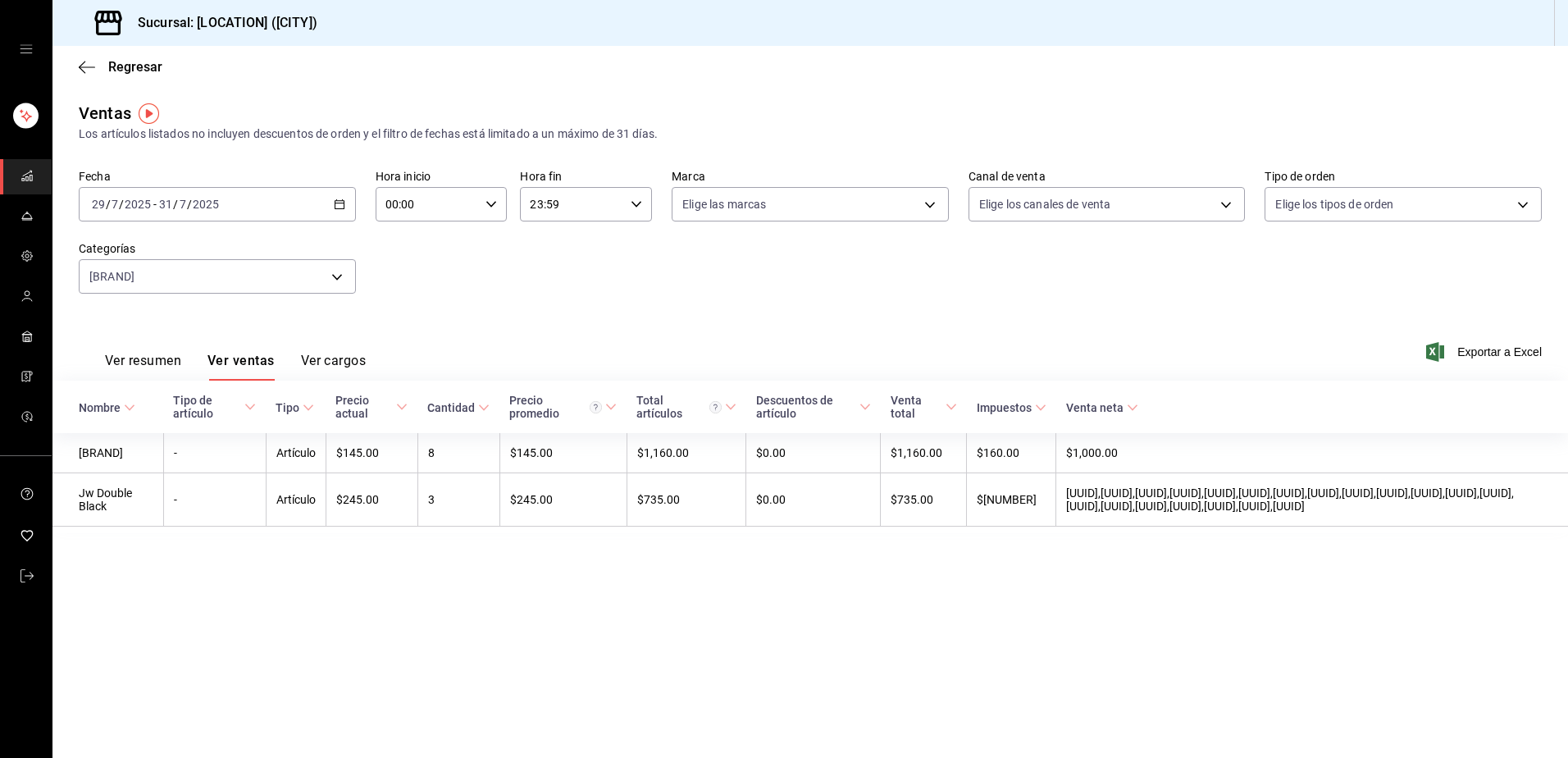 click on "Regresar Ventas Los artículos listados no incluyen descuentos de orden y el filtro de fechas está limitado a un máximo de 31 días. Fecha [DATE] [DAY] / [MONTH] / [YEAR] - [DATE] [DAY] / [MONTH] / [YEAR] Hora inicio 00:00 Hora inicio Hora fin 23:59 Hora fin Marca Elige las marcas Canal de venta Elige los canales de venta Tipo de orden Elige los tipos de orden Categorías Whisky. [UUID] Ver resumen Ver ventas Ver cargos Exportar a Excel Nombre Tipo de artículo Tipo Precio actual Cantidad Precio promedio   Total artículos   Descuentos de artículo Venta total Impuestos Venta neta Jack Daniels - Artículo $145.00 8 $145.00 $1,160.00 $0.00 $1,160.00 $160.00 $1,000.00 Jw Double Black - Artículo $245.00 3 $245.00 $735.00 $0.00 $735.00 $101.38 $633.62" at bounding box center (810, 402) 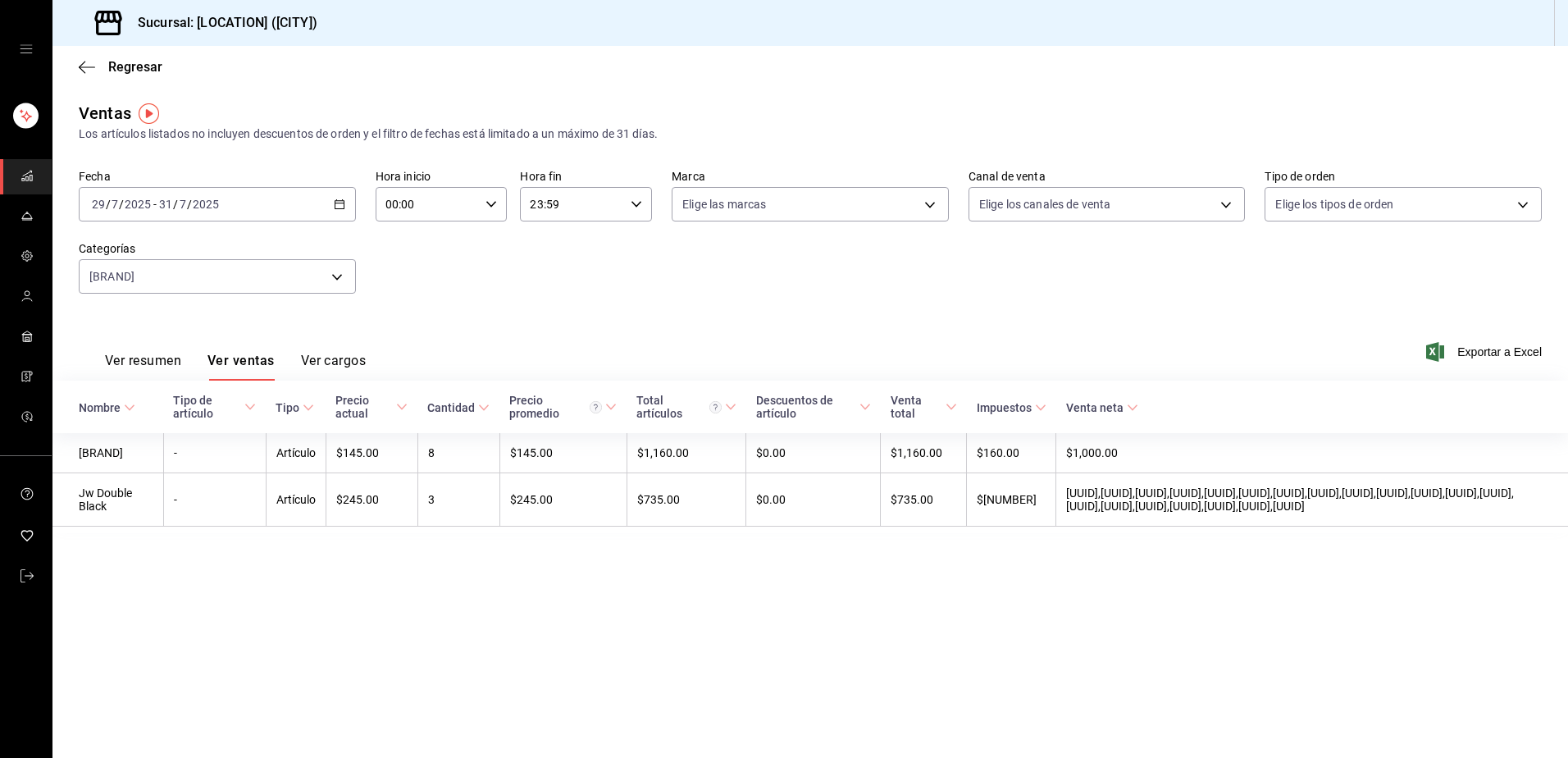 click 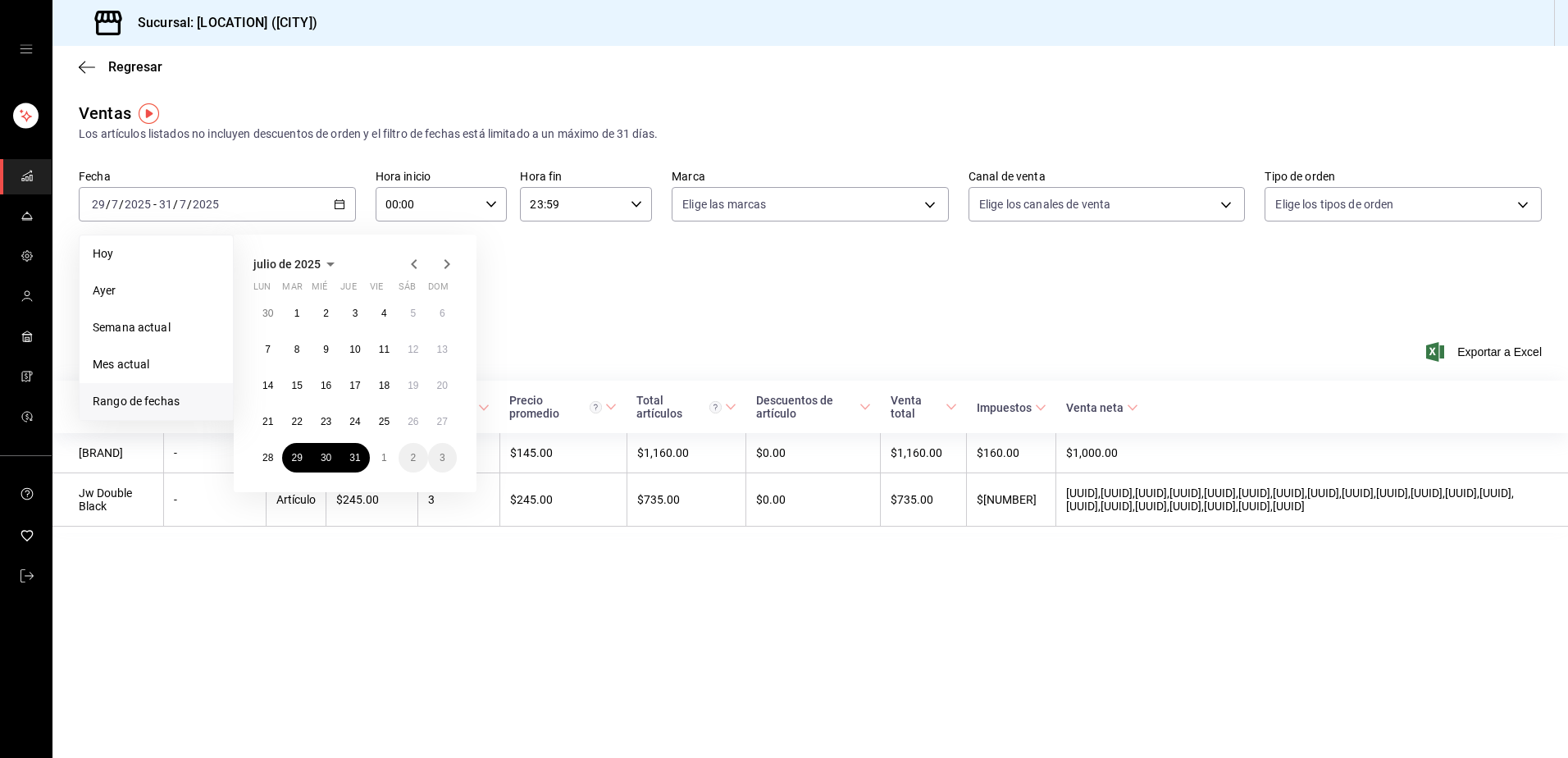 click 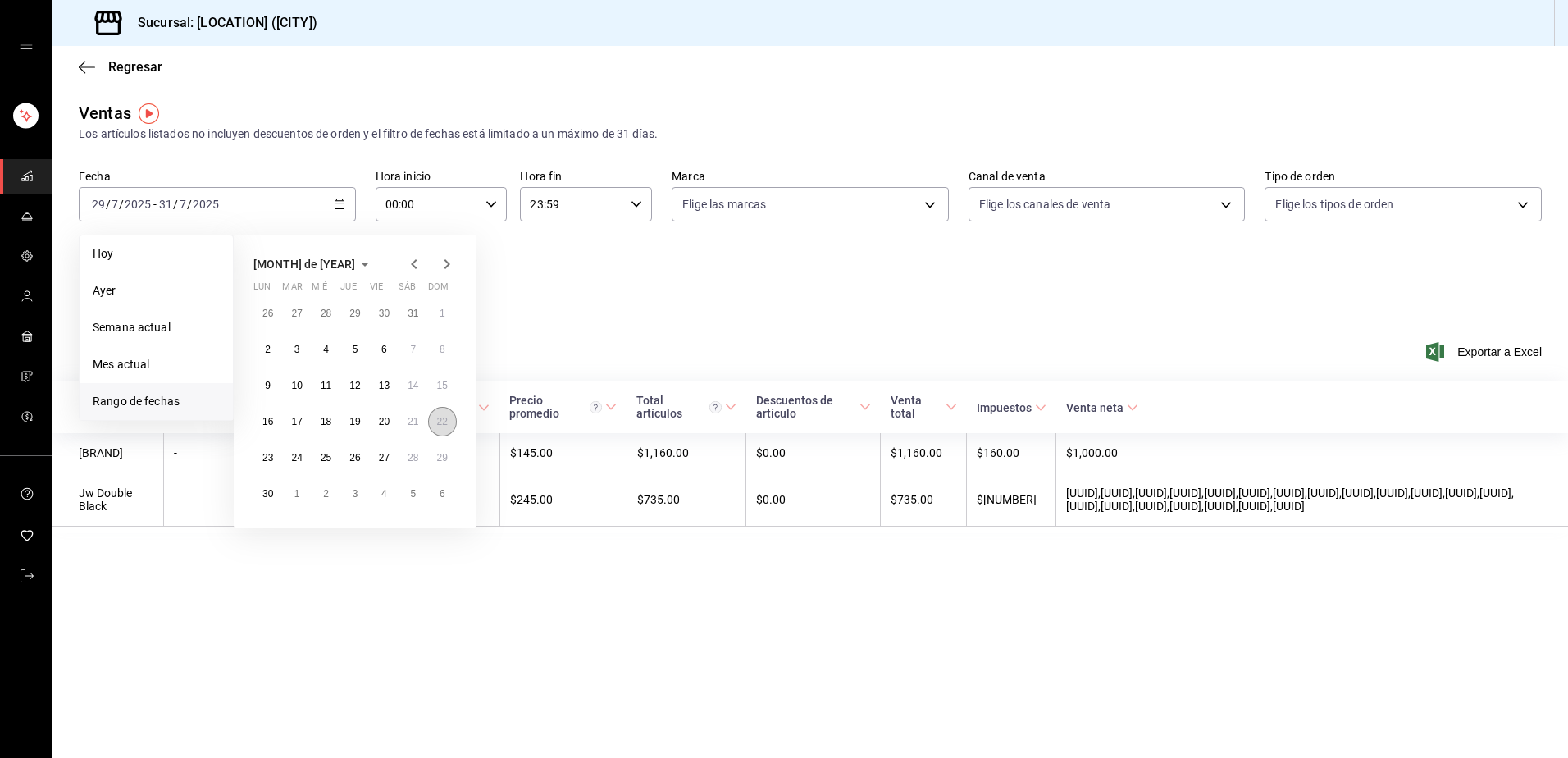 click on "22" at bounding box center (442, 422) 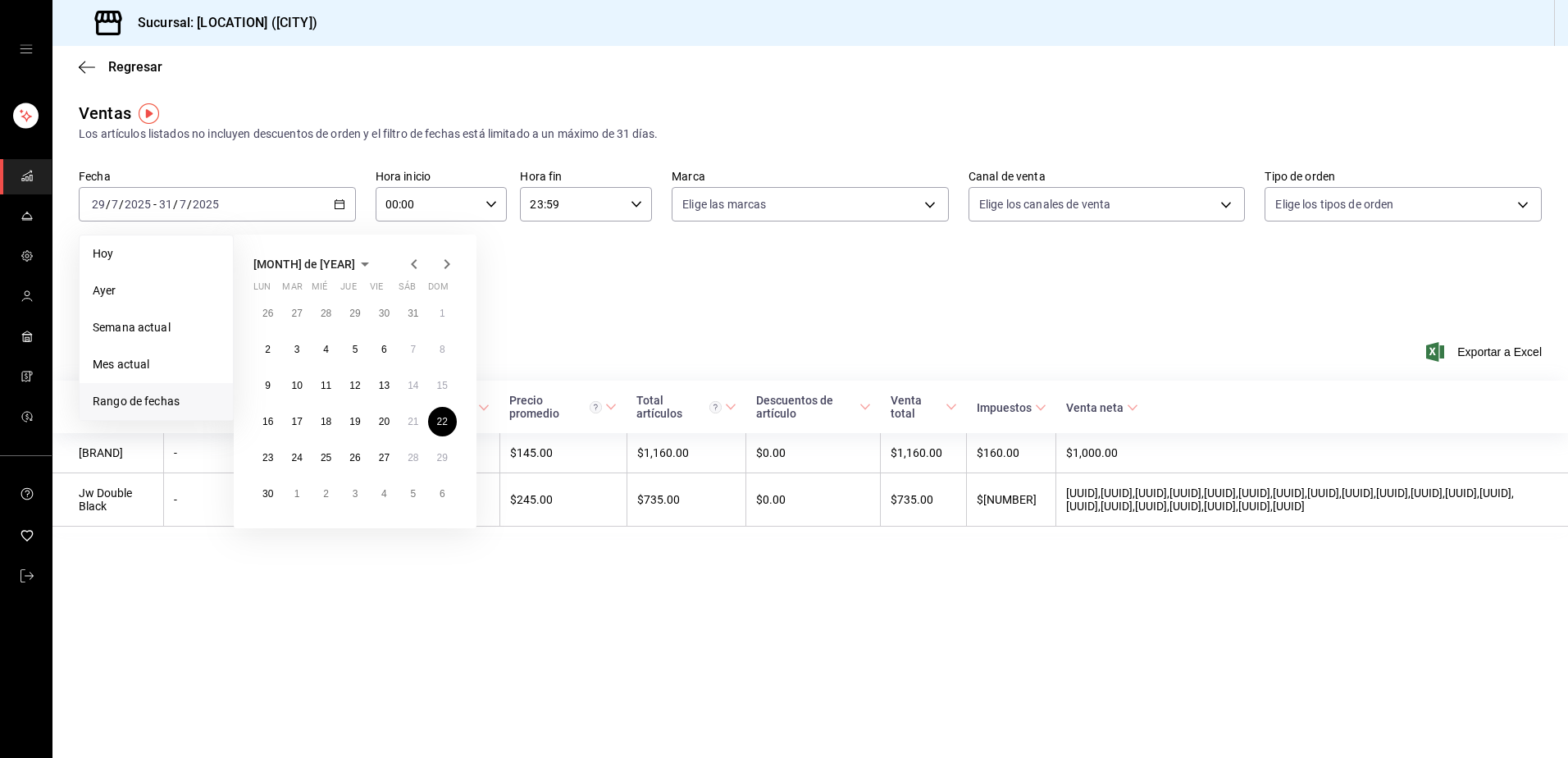click 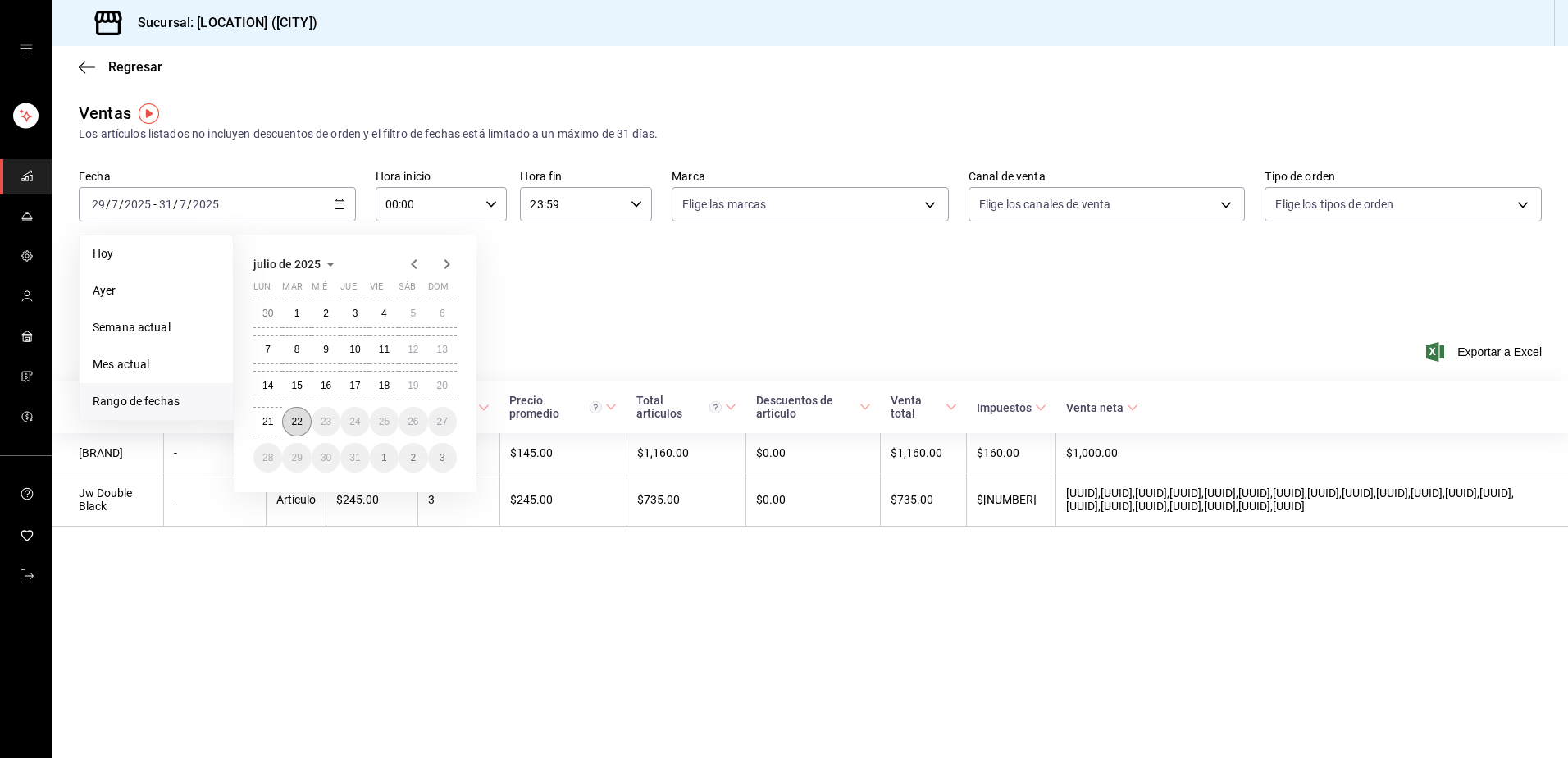 click on "22" at bounding box center [296, 422] 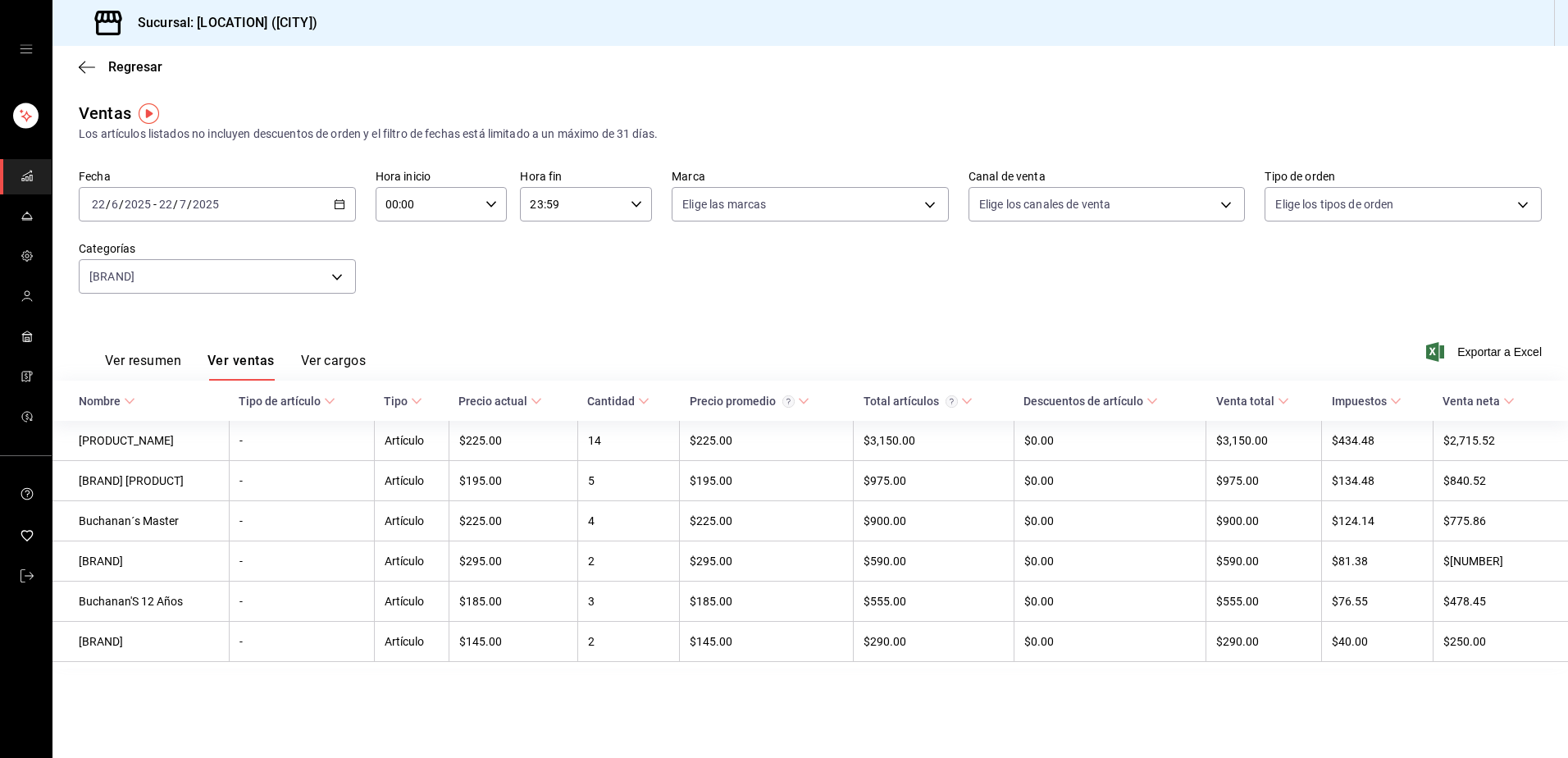 click 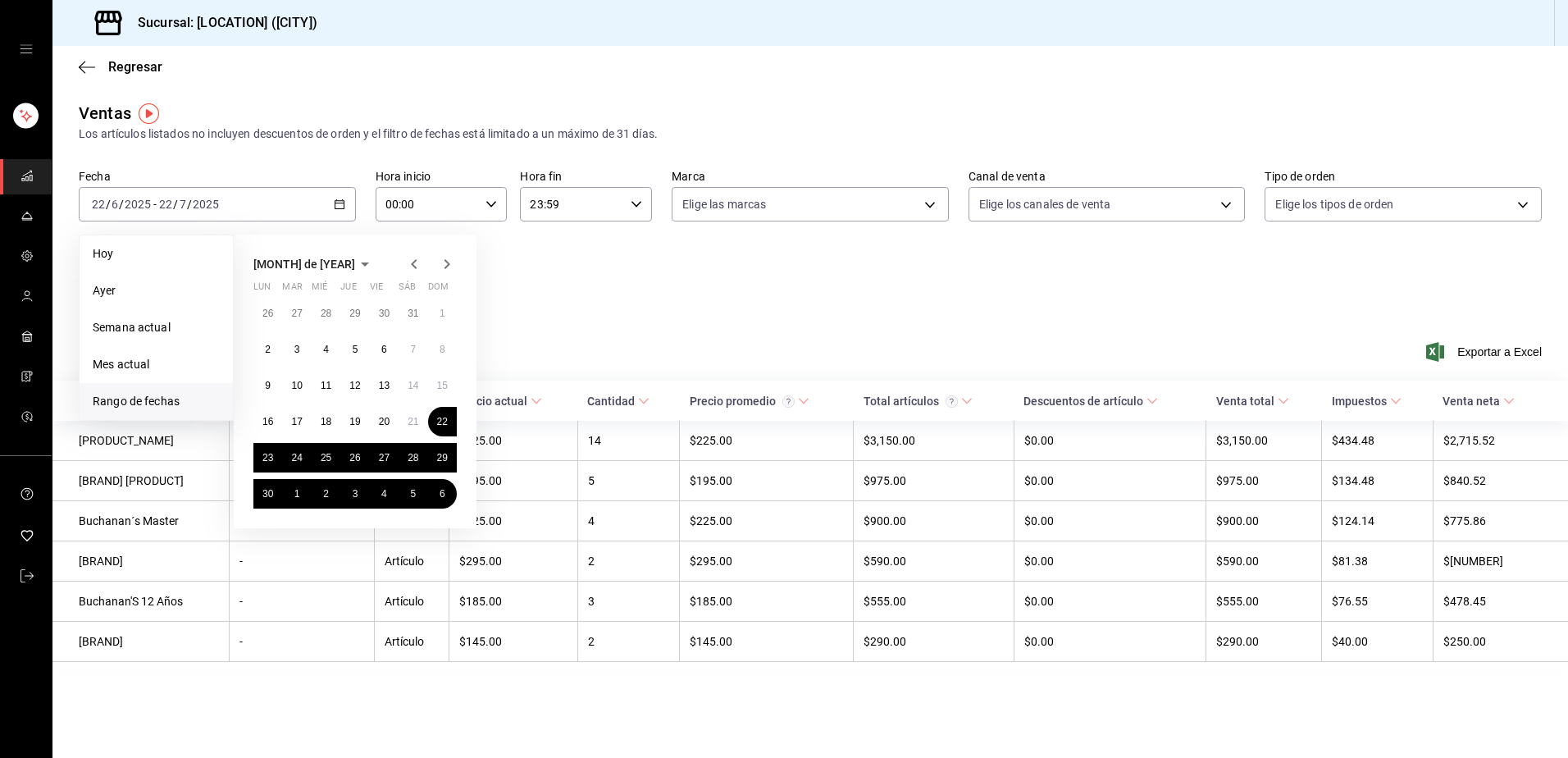 click 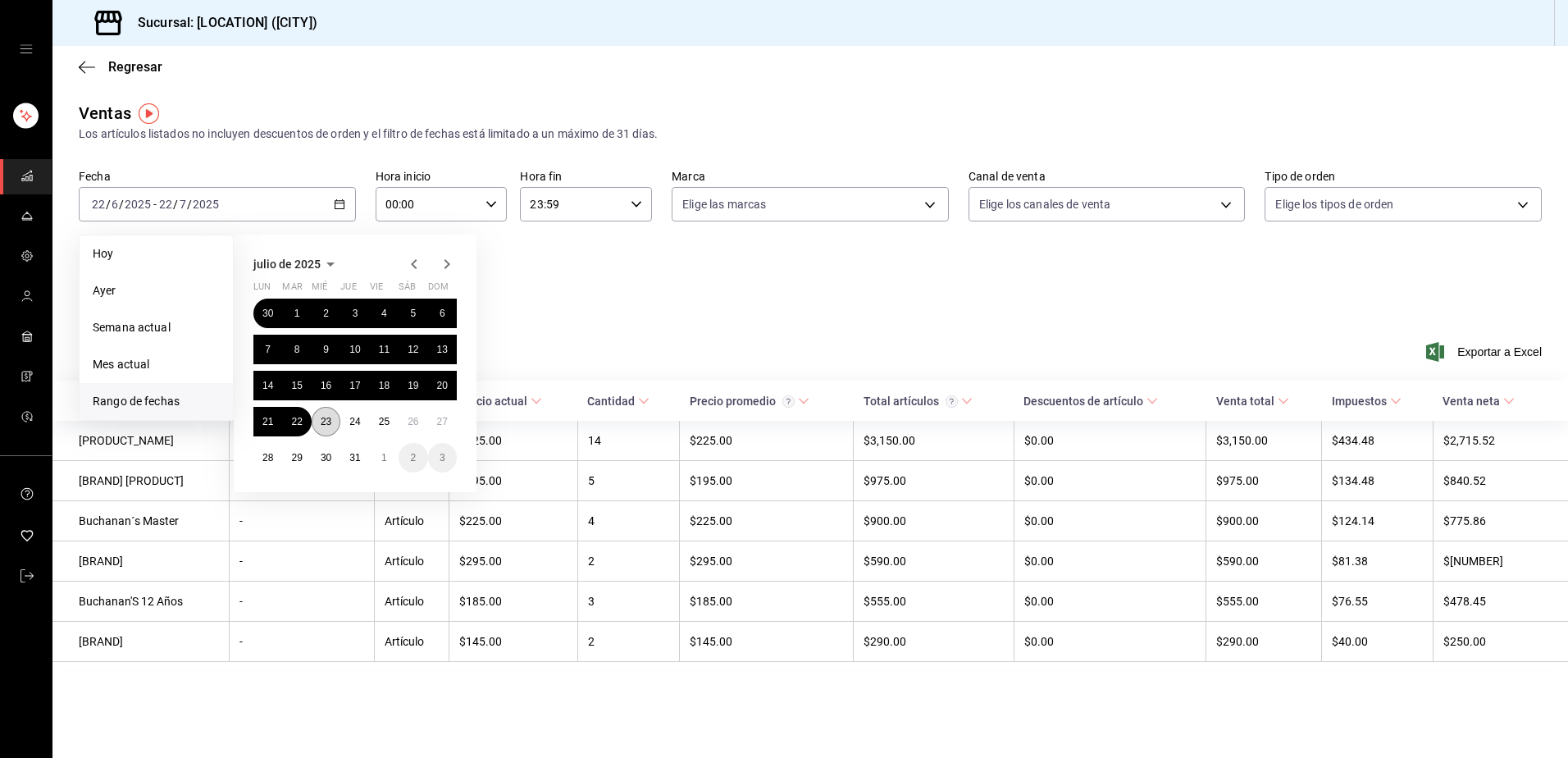 click on "23" at bounding box center [326, 422] 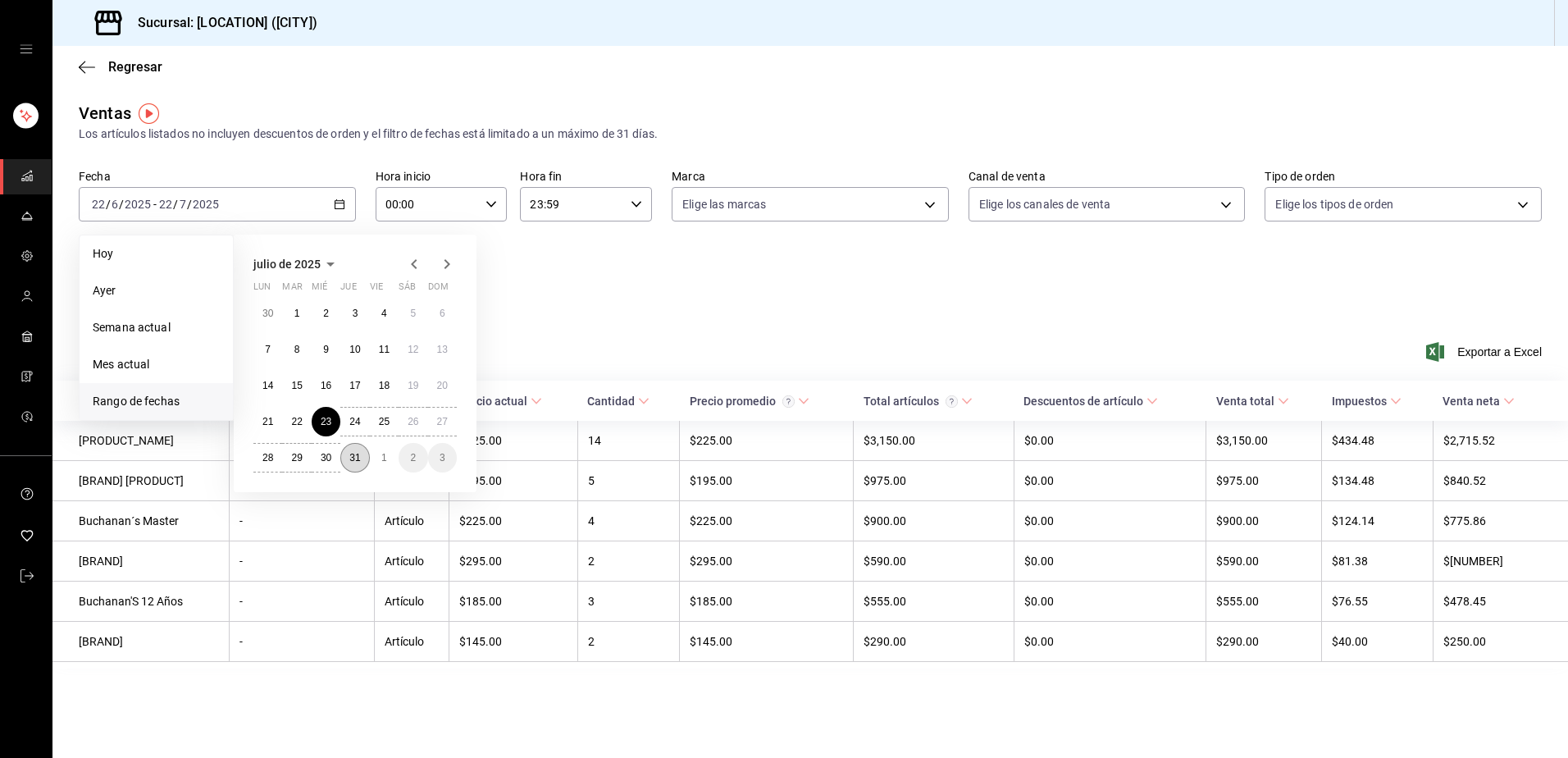 click on "31" at bounding box center (354, 458) 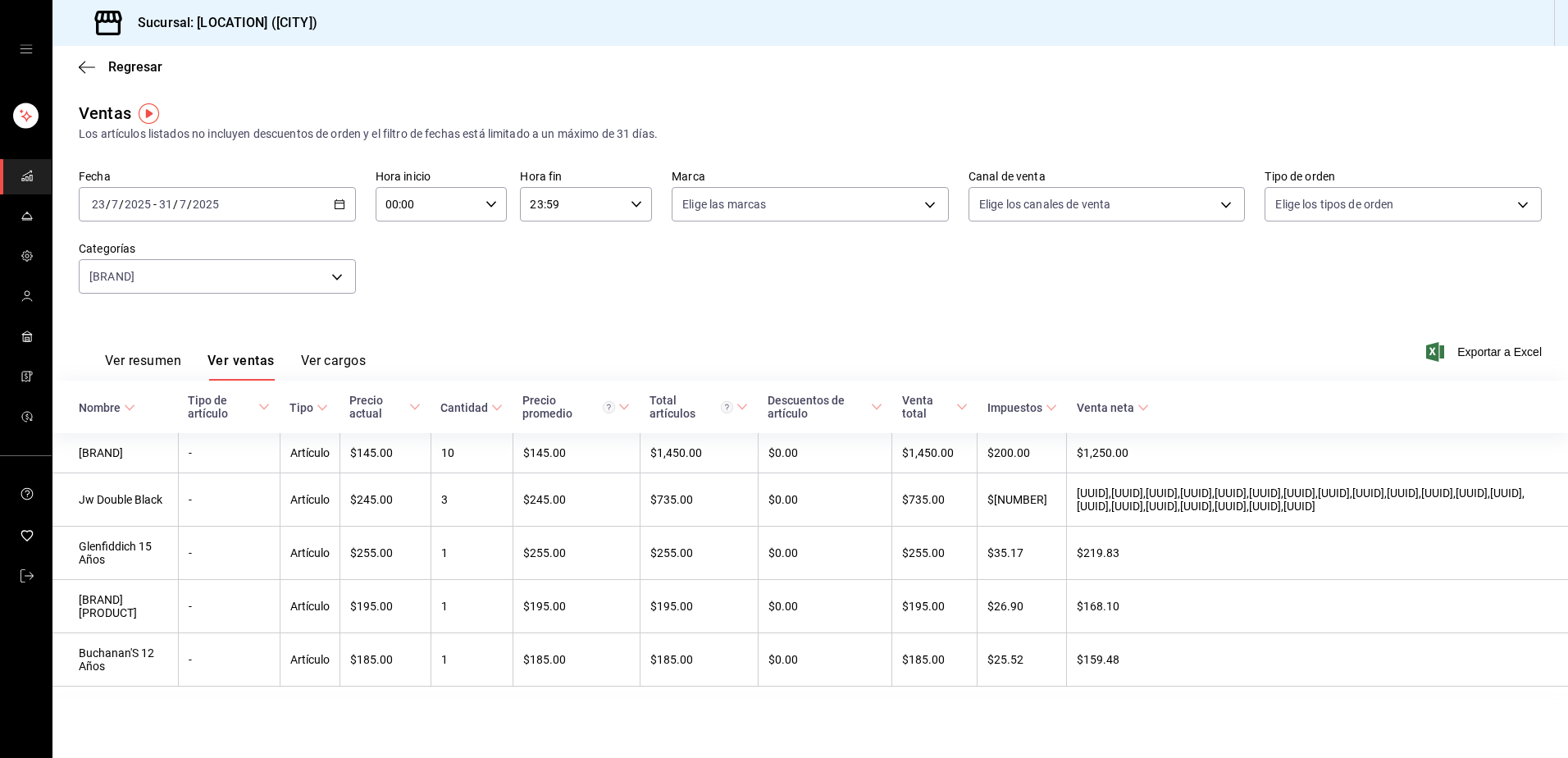 click on "Regresar" at bounding box center (810, 66) 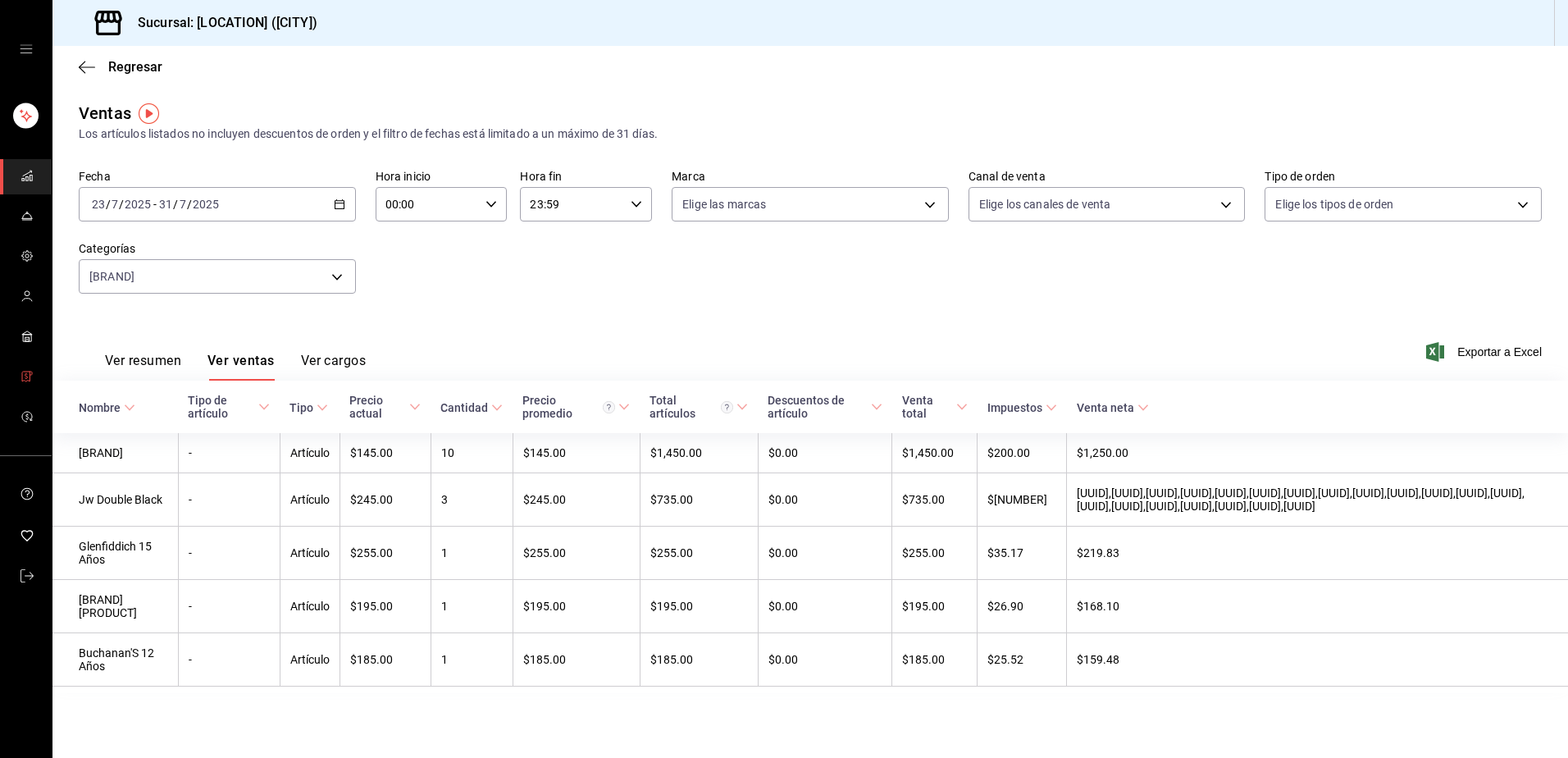 click at bounding box center [27, 377] 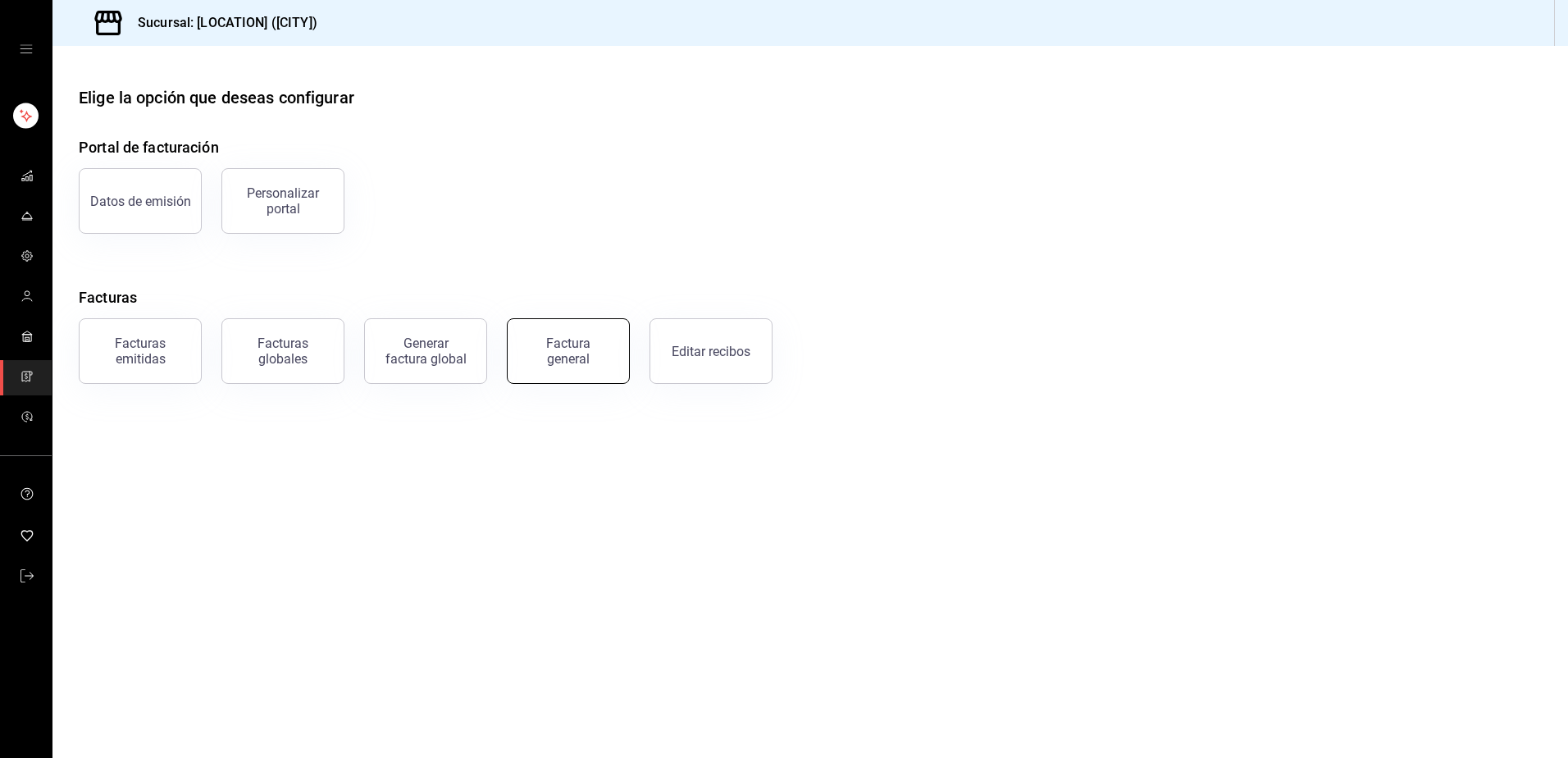 click on "Factura general" at bounding box center (568, 351) 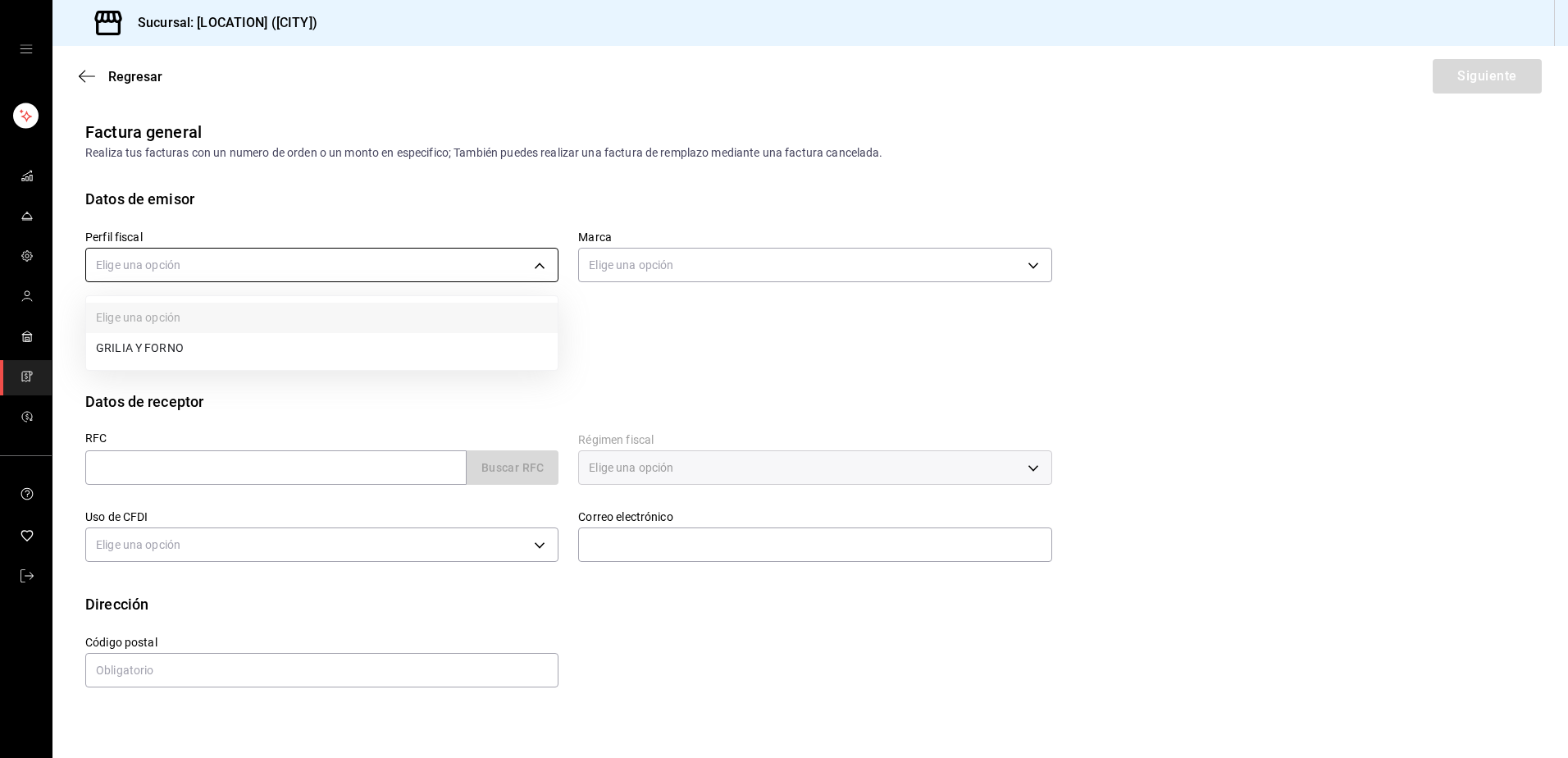 click on "Sucursal: Parrilla Las Leñas (Cuernavaca) Regresar Siguiente Factura general Realiza tus facturas con un numero de orden o un monto en especifico; También puedes realizar una factura de remplazo mediante una factura cancelada. Datos de emisor Perfil fiscal Elige una opción Marca Elige una opción Tipo de comprobante Ingreso I Datos de receptor RFC Buscar RFC Régimen fiscal Elige una opción Uso de CFDI Elige una opción Correo electrónico Dirección Calle # exterior # interior Código postal Estado ​ Municipio ​ Colonia ​ GANA 1 MES GRATIS EN TU SUSCRIPCIÓN AQUÍ ¿Recuerdas cómo empezó tu restaurante?
Hoy puedes ayudar a un colega a tener el mismo cambio que tú viviste.
Recomienda Parrot directamente desde tu Portal Administrador.
Es fácil y rápido.
🎁 Por cada restaurante que se una, ganas 1 mes gratis. Visitar centro de ayuda (81) [PHONE] soporte@example.com Visitar centro de ayuda (81) [PHONE] soporte@example.com Elige una opción GRILIA Y FORNO" at bounding box center (784, 379) 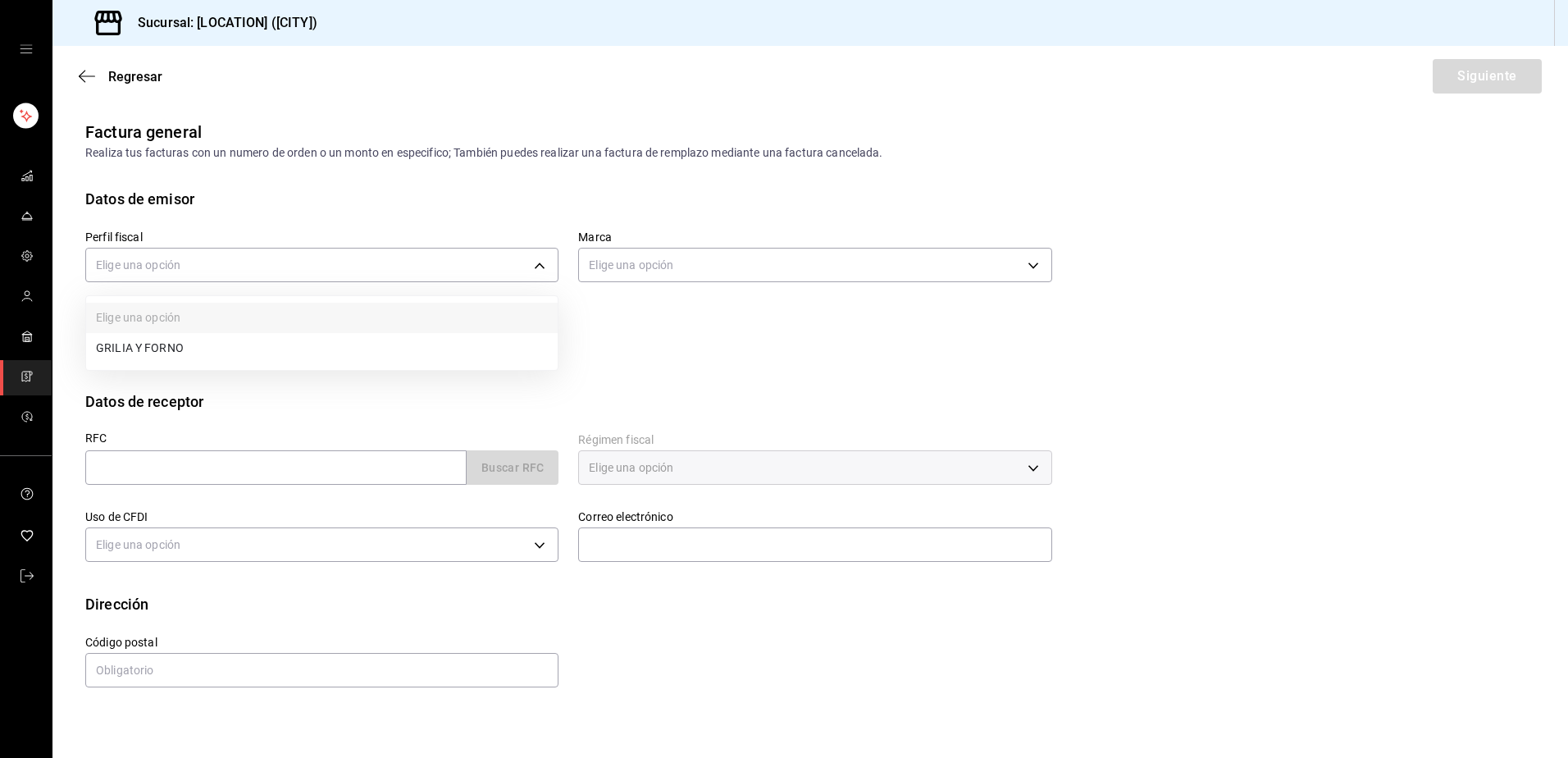 click on "GRILIA Y FORNO" at bounding box center (321, 348) 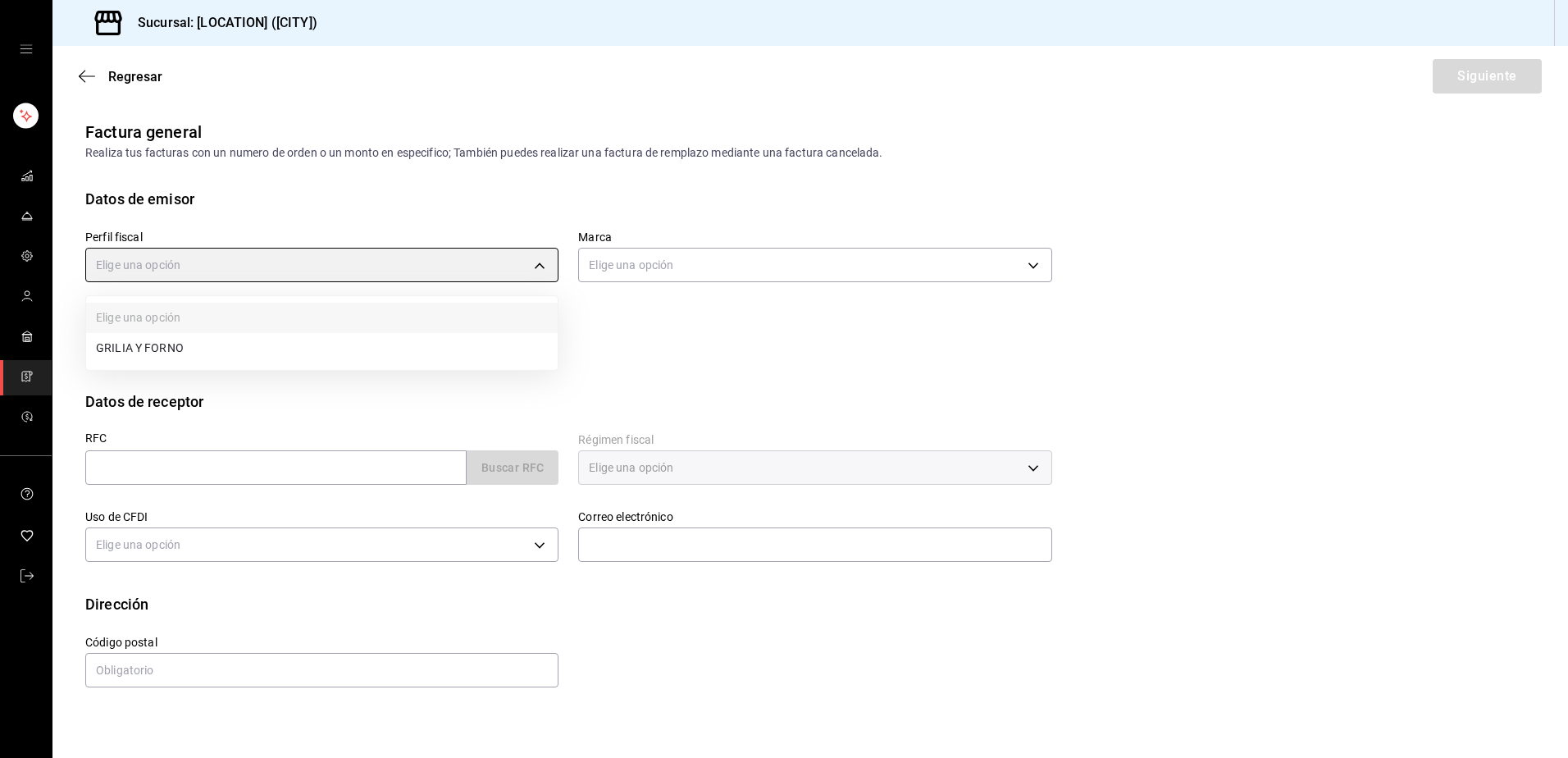 type on "[UUID]" 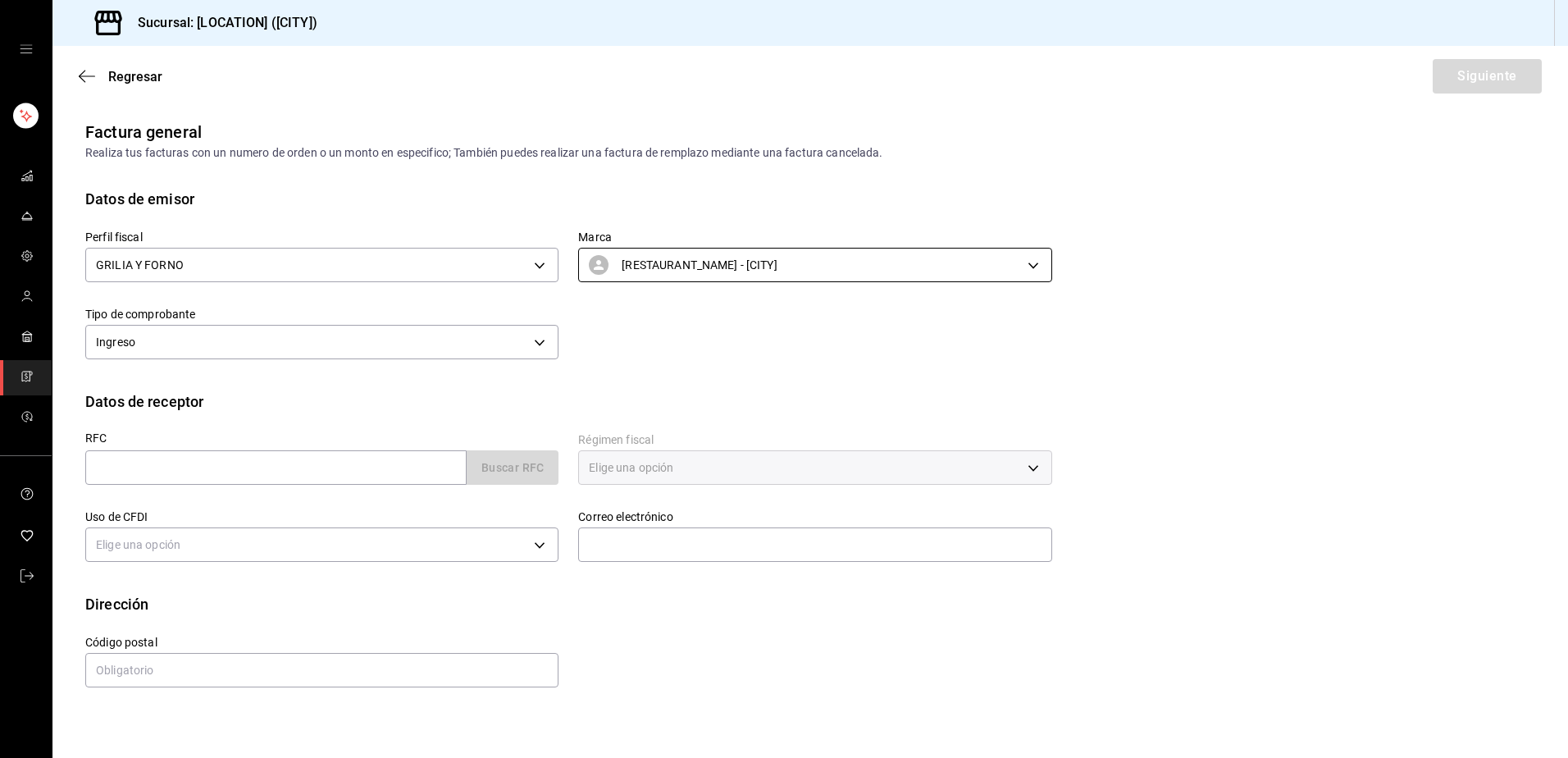 click on "Sucursal: Parrilla Las Leñas (Cuernavaca) Regresar Siguiente Factura general Realiza tus facturas con un numero de orden o un monto en especifico; También puedes realizar una factura de remplazo mediante una factura cancelada. Datos de emisor Perfil fiscal GRILIA Y FORNO [UUID] Marca Parrilla Las Leñas - Cuernavaca [UUID] Tipo de comprobante Ingreso I Datos de receptor RFC Buscar RFC Régimen fiscal Elige una opción Uso de CFDI Elige una opción Correo electrónico Dirección Calle # exterior # interior Código postal Estado ​ Municipio ​ Colonia ​ GANA 1 MES GRATIS EN TU SUSCRIPCIÓN AQUÍ ¿Recuerdas cómo empezó tu restaurante?
Hoy puedes ayudar a un colega a tener el mismo cambio que tú viviste.
Recomienda Parrot directamente desde tu Portal Administrador.
Es fácil y rápido.
🎁 Por cada restaurante que se una, ganas 1 mes gratis. Visitar centro de ayuda (81) [PHONE] soporte@example.com Visitar centro de ayuda" at bounding box center [784, 379] 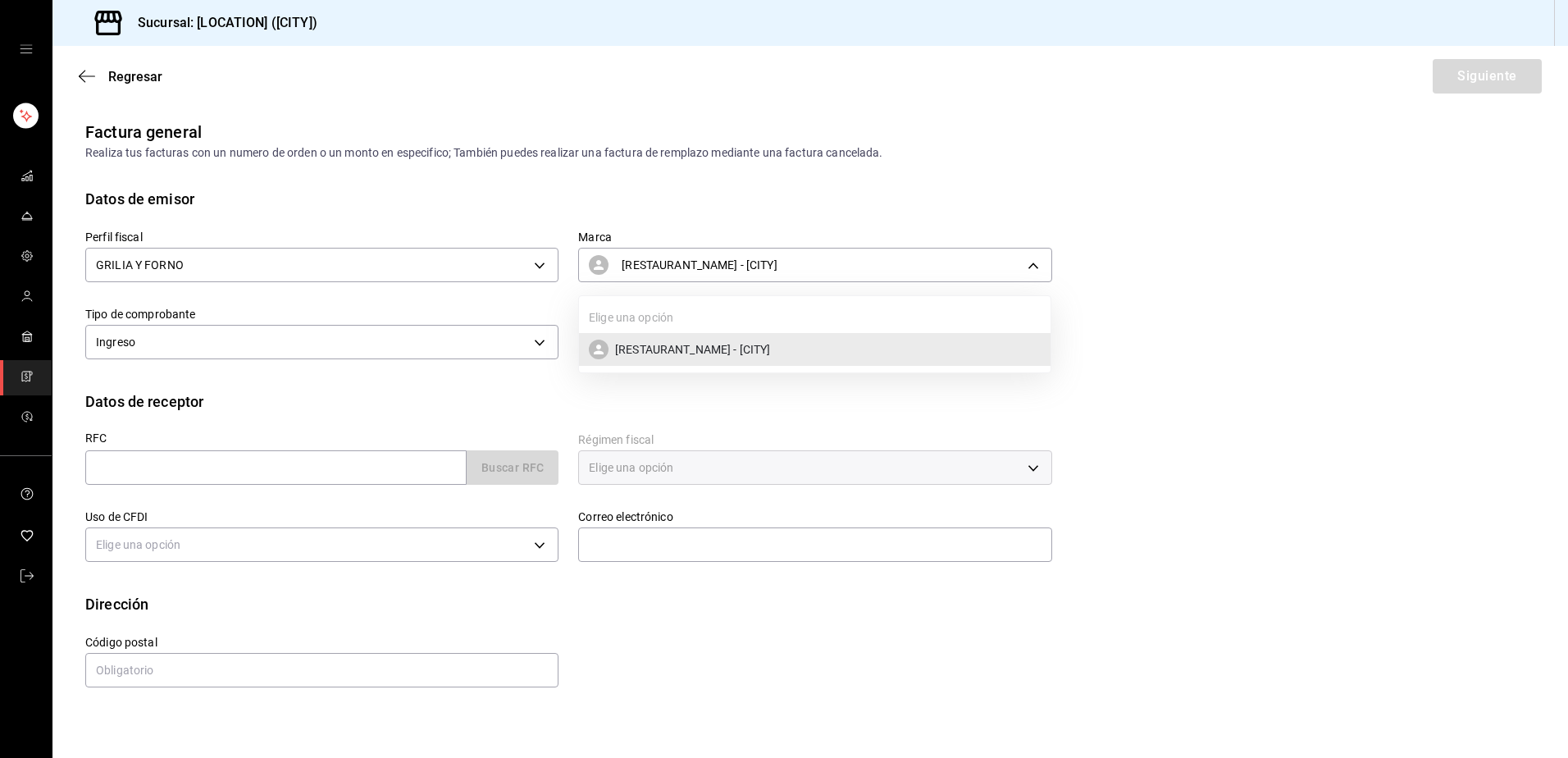 click on "[RESTAURANT_NAME] - [CITY]" at bounding box center (692, 349) 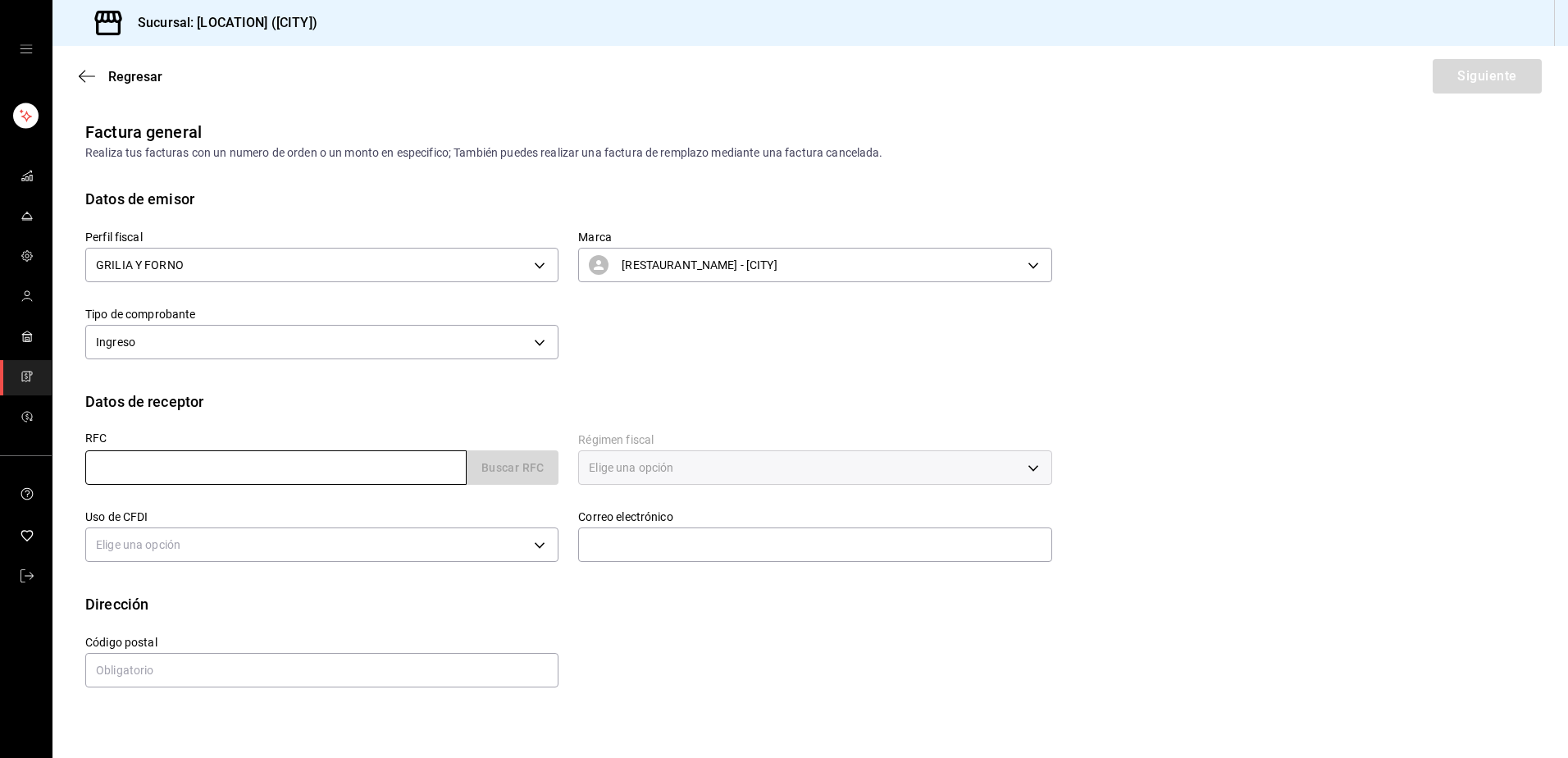 click at bounding box center (276, 468) 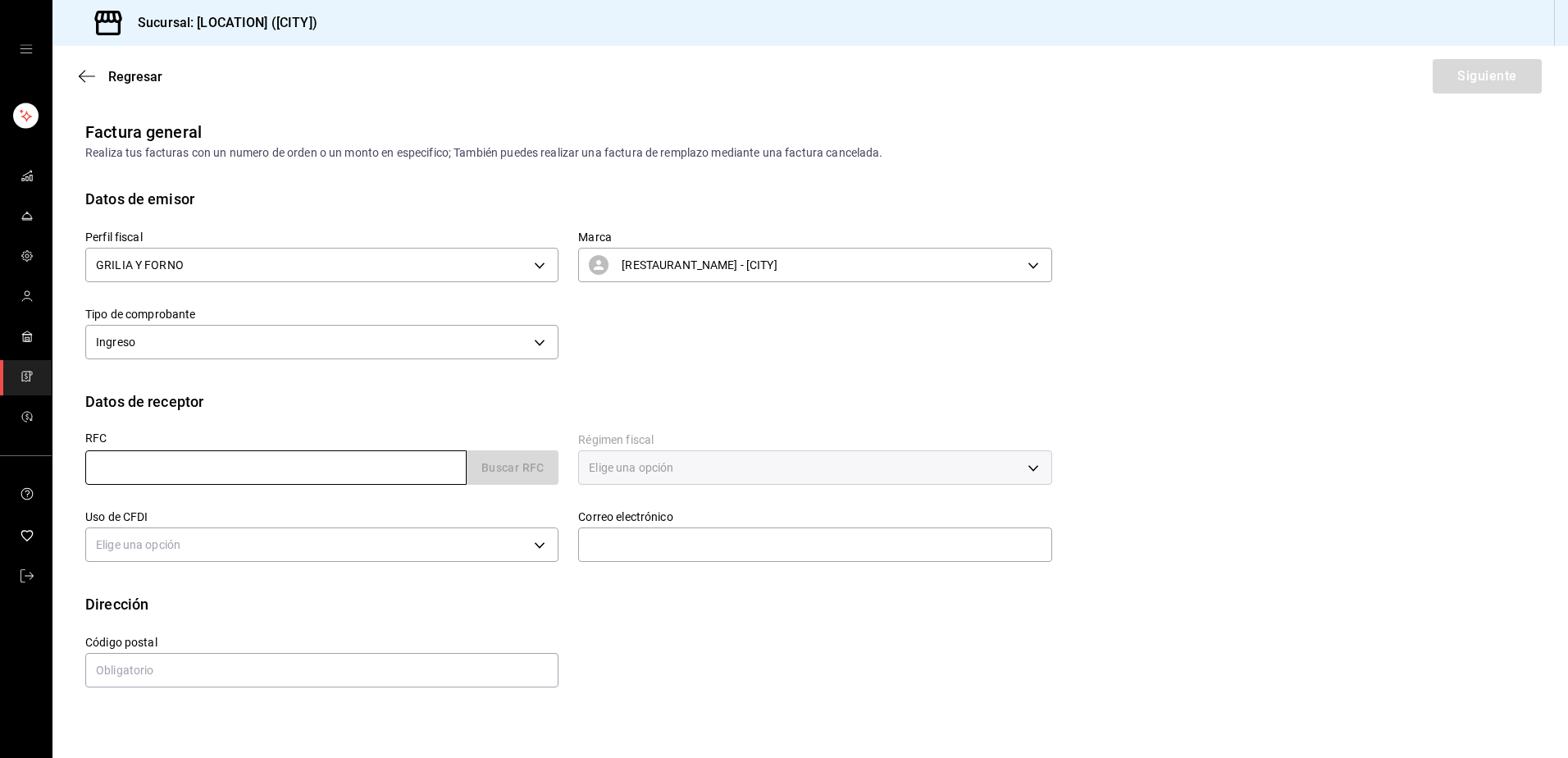 type on "[ID]" 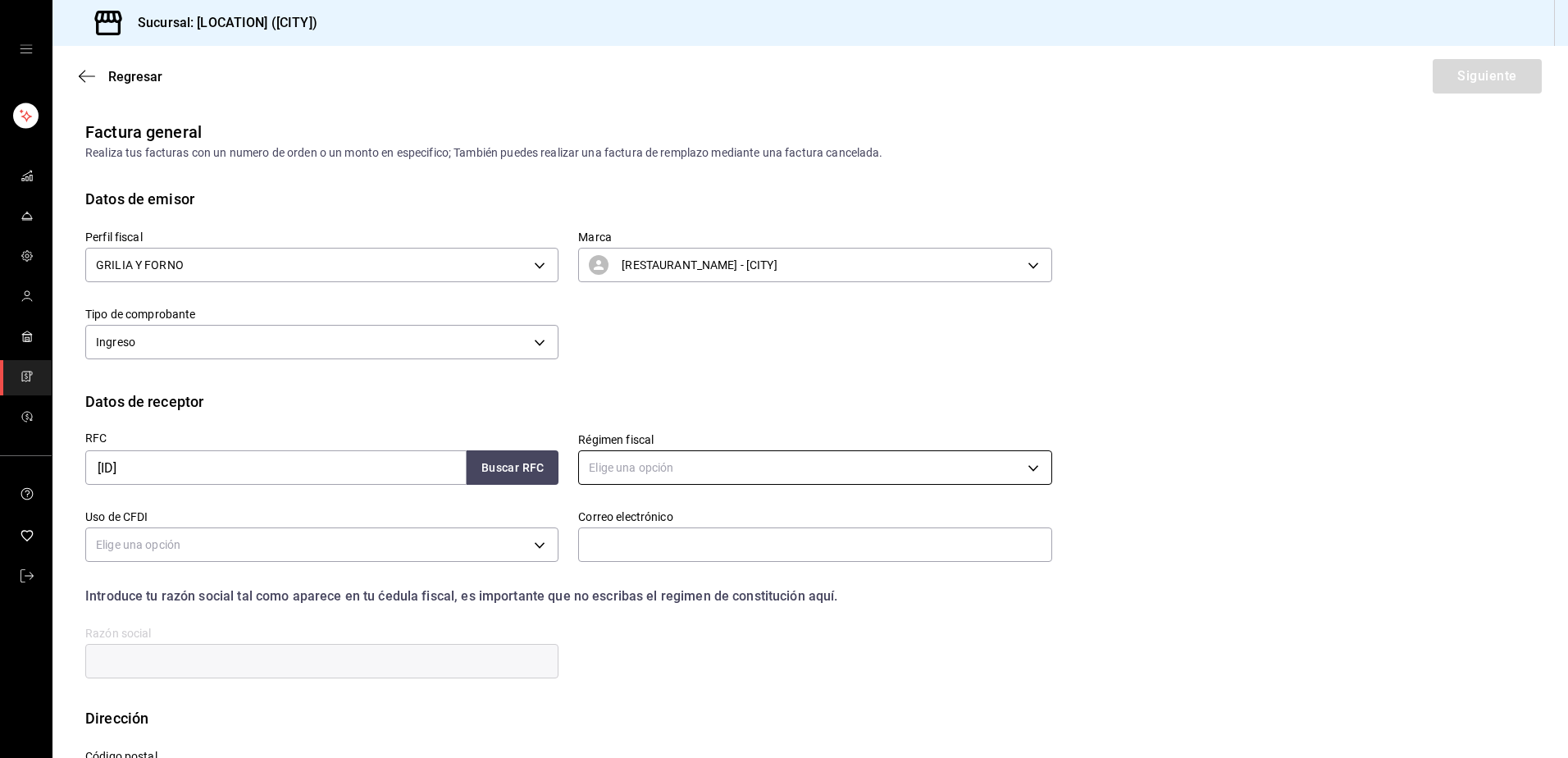 click on "Sucursal: [BRAND] ([CITY]) Regresar Siguiente Factura general Realiza tus facturas con un numero de orden o un monto en especifico; También puedes realizar una factura de remplazo mediante una factura cancelada. Datos de emisor Perfil fiscal [BRAND] [ID] Marca [BRAND] - [CITY] [ID] Tipo de comprobante Ingreso I Datos de receptor RFC [RFC] Buscar RFC Régimen fiscal Elige una opción Uso de CFDI Elige una opción Correo electrónico Introduce tu razón social tal como aparece en tu ćedula fiscal, es importante que no escribas el regimen de constitución aquí. company Razón social Dirección Calle # exterior # interior Código postal Estado ​ Municipio ​ Colonia ​ GANA 1 MES GRATIS EN TU SUSCRIPCIÓN AQUÍ Visitar centro de ayuda ([PHONE]) [EMAIL] Visitar centro de ayuda ([PHONE]) [EMAIL]" at bounding box center (784, 379) 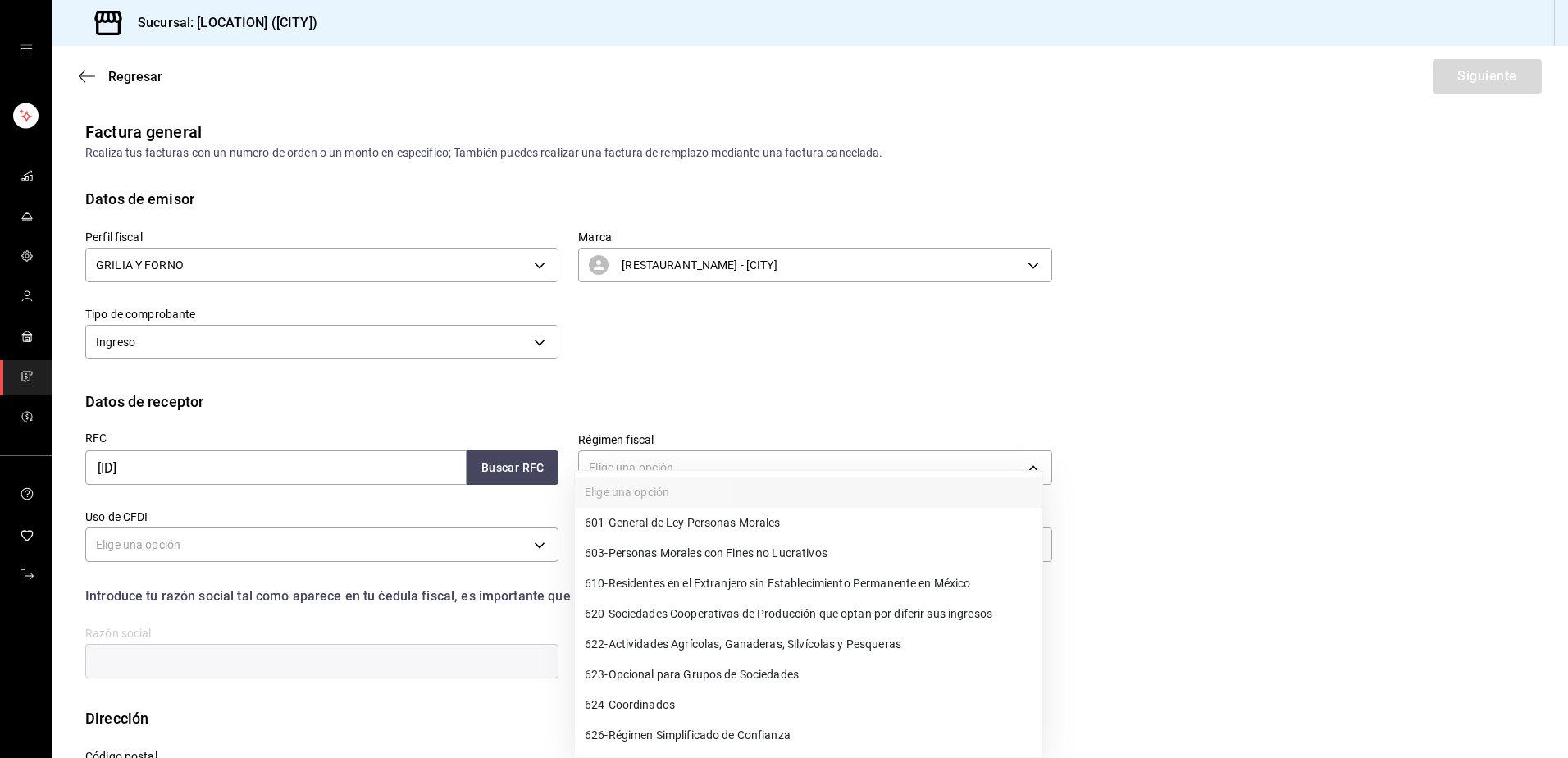click on "601  -  General de Ley Personas Morales" at bounding box center [682, 523] 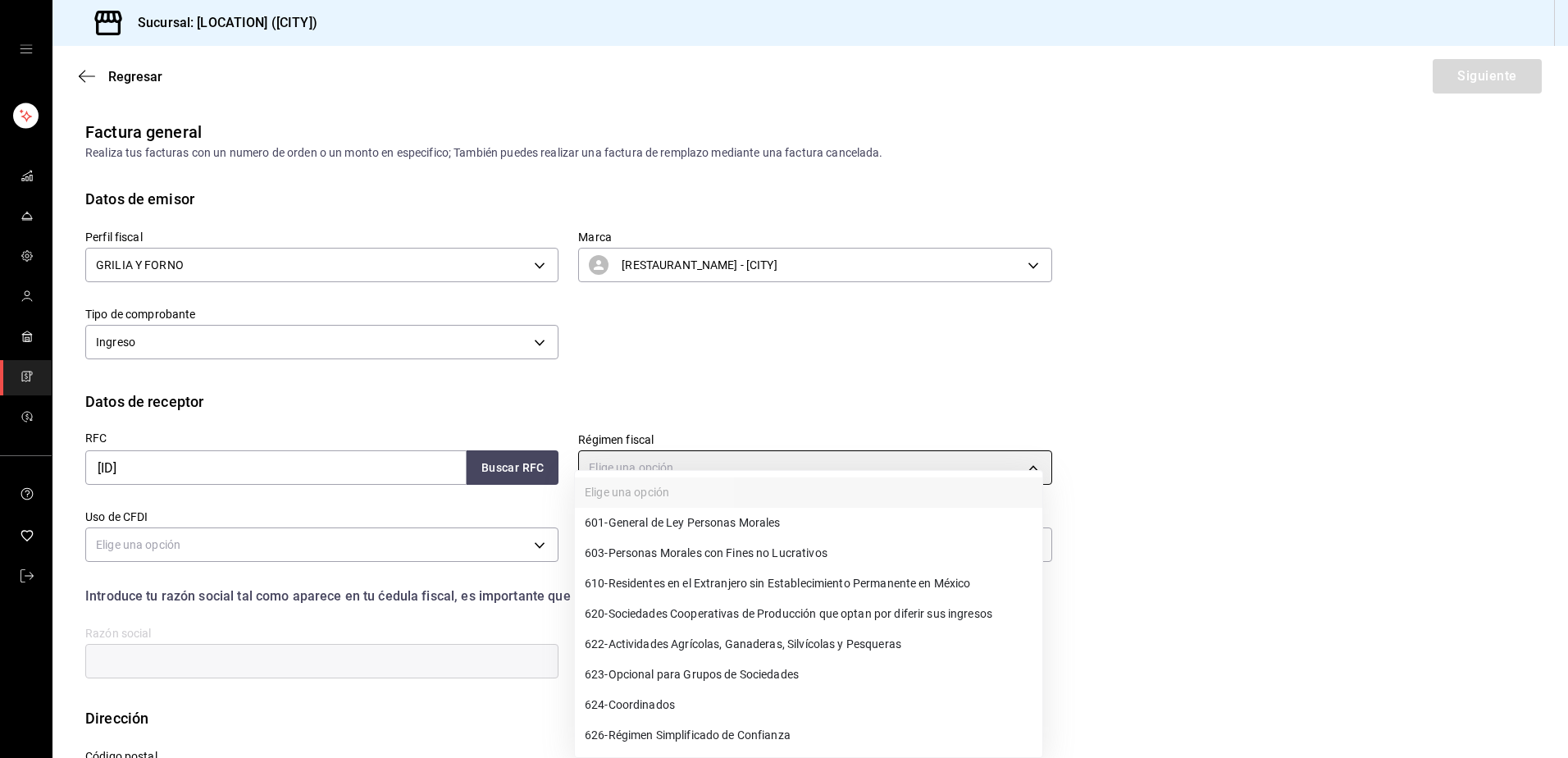 type on "601" 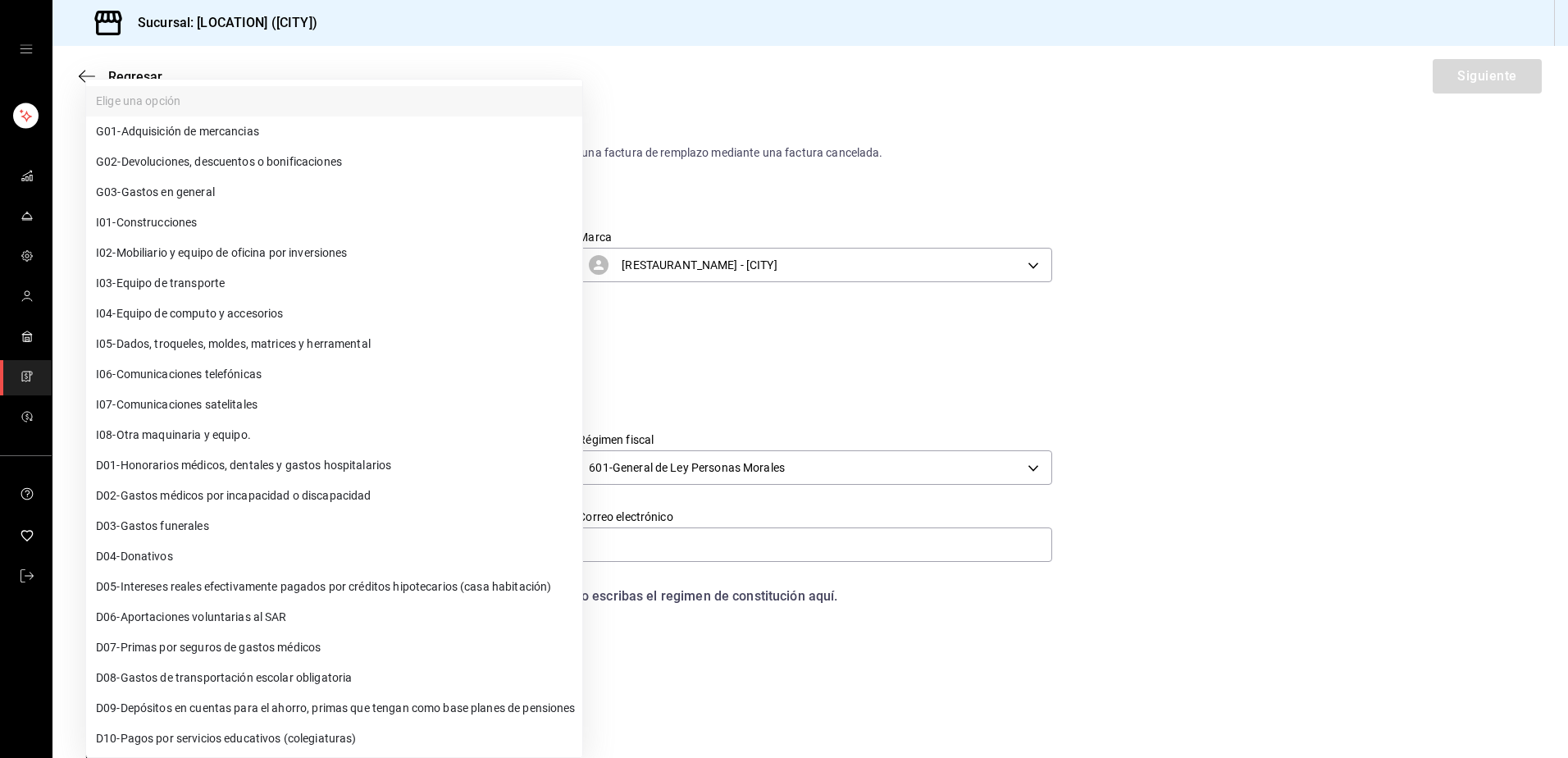 click on "Sucursal: [LOCATION] ([CITY]) Regresar Siguiente Factura general Realiza tus facturas con un numero de orden o un monto en especifico; También puedes realizar una factura de remplazo mediante una factura cancelada. Datos de emisor Perfil fiscal GRILIA Y FORNO [UUID] Marca [LOCATION] - [CITY] [UUID] Tipo de comprobante Ingreso I Datos de receptor RFC [RFC] Buscar RFC Régimen fiscal 601  -  General de Ley Personas Morales 601 Uso de CFDI Elige una opción Correo electrónico Introduce tu razón social tal como aparece en tu ćedula fiscal, es importante que no escribas el regimen de constitución aquí. company Razón social Dirección Calle # exterior # interior Código postal Estado ​Municipio ​ Colonia ​ GANA 1 MES GRATIS EN TU SUSCRIPCIÓN AQUÍ Visitar centro de ayuda ([PHONE]) [EMAIL] Visitar centro de ayuda ([PHONE]) [EMAIL] Elige una opción G01  -  G02  -" at bounding box center (784, 379) 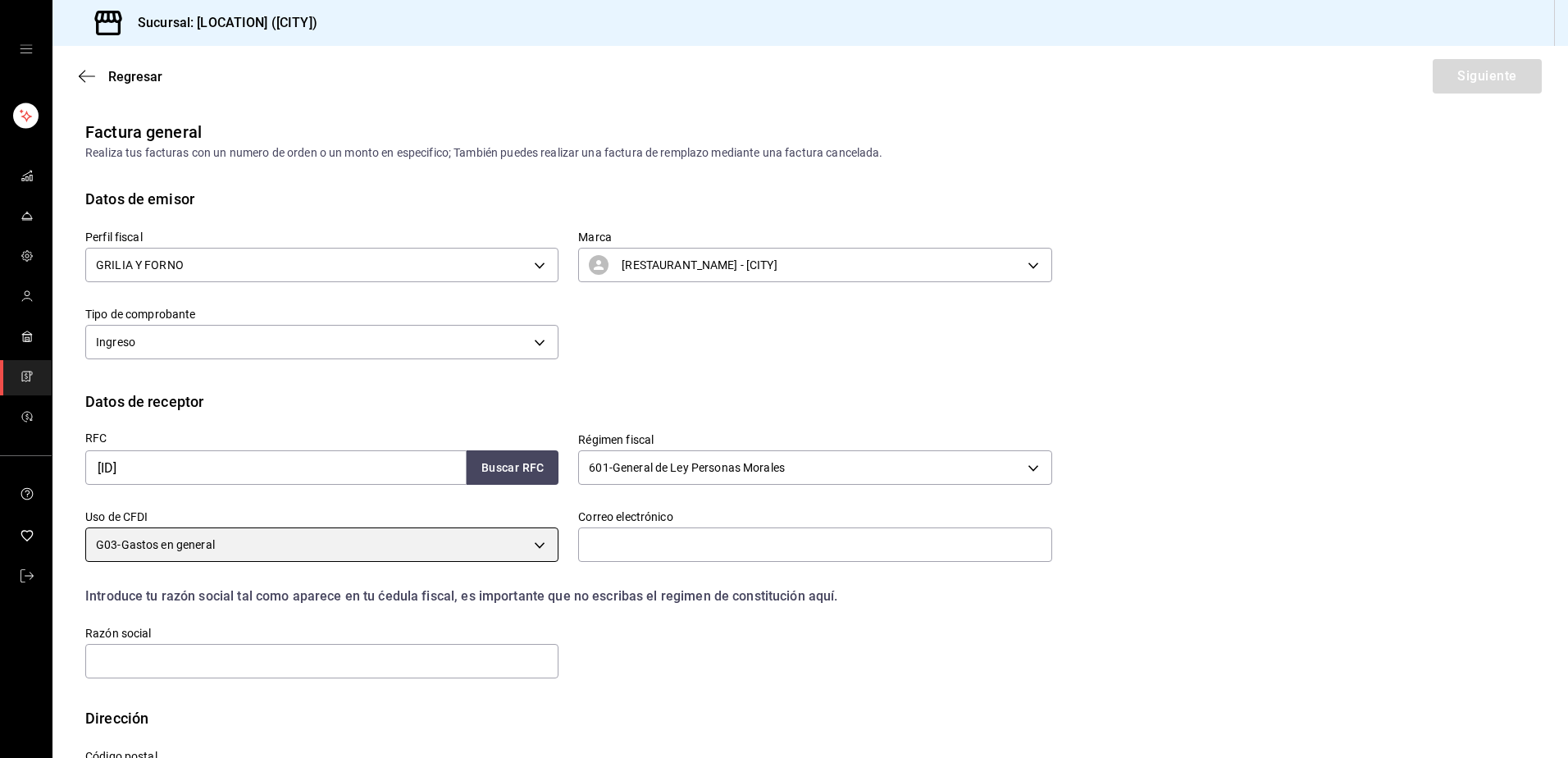 scroll, scrollTop: 72, scrollLeft: 0, axis: vertical 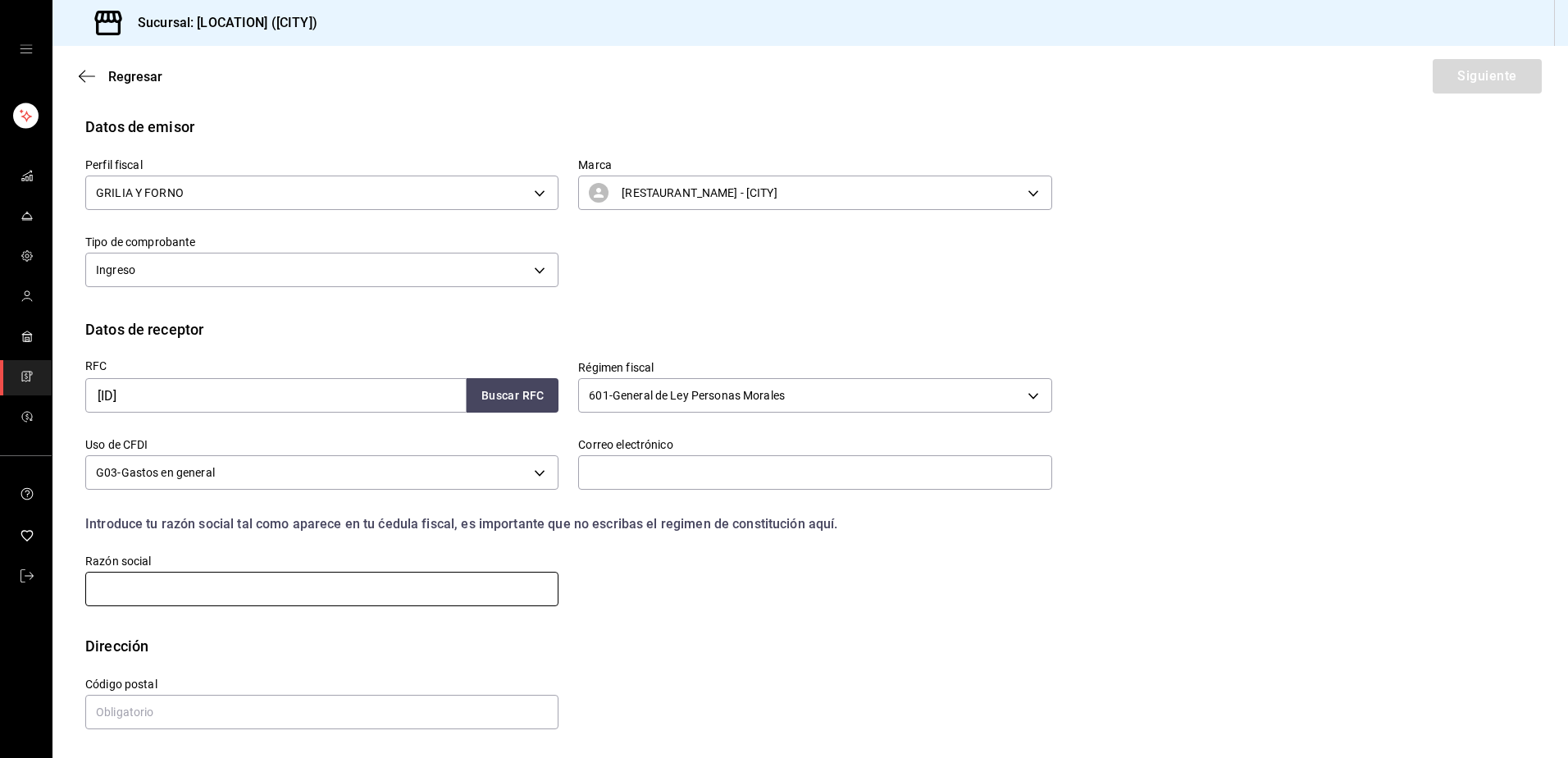 click at bounding box center [321, 589] 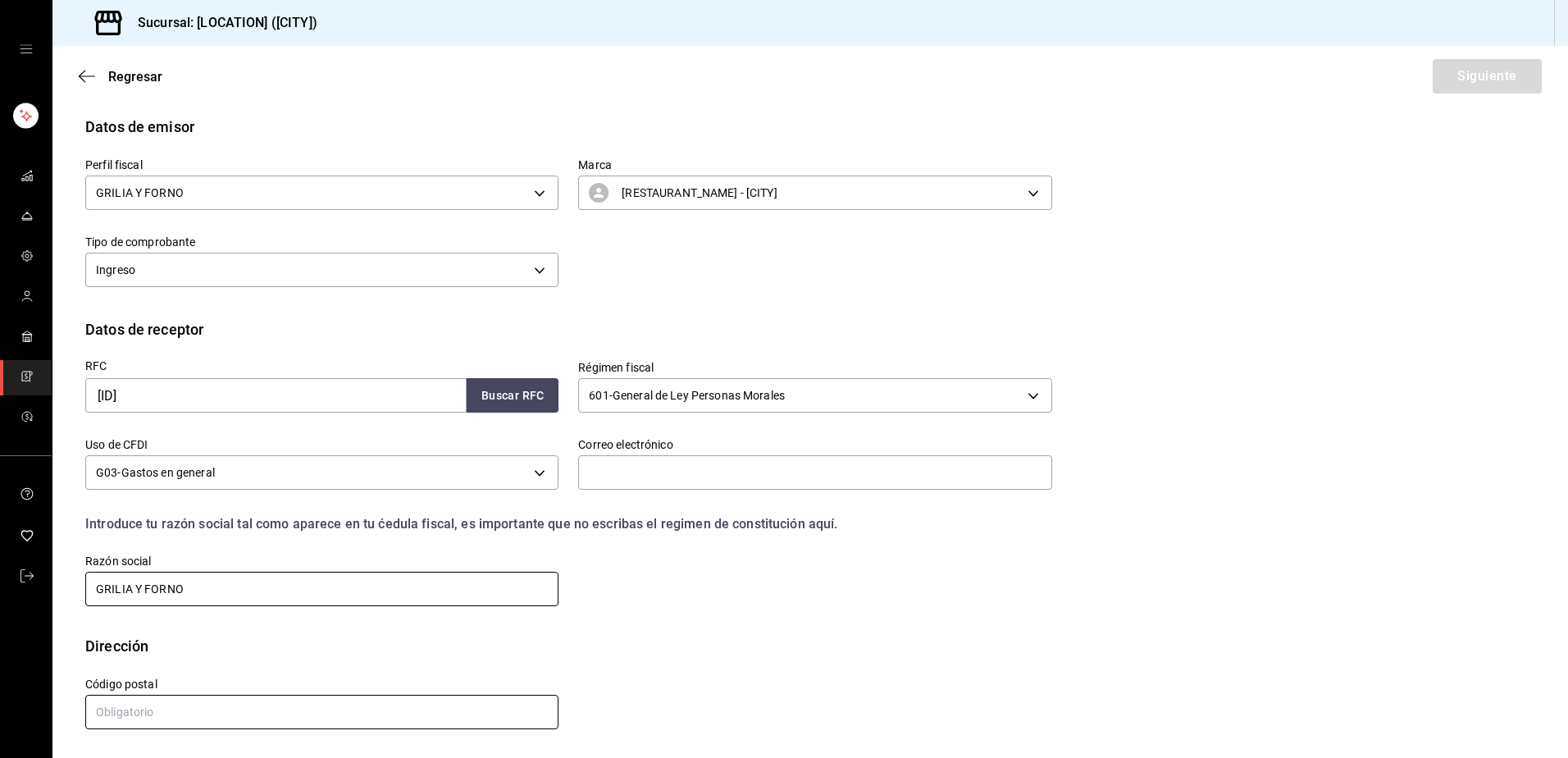 type on "GRILIA Y FORNO" 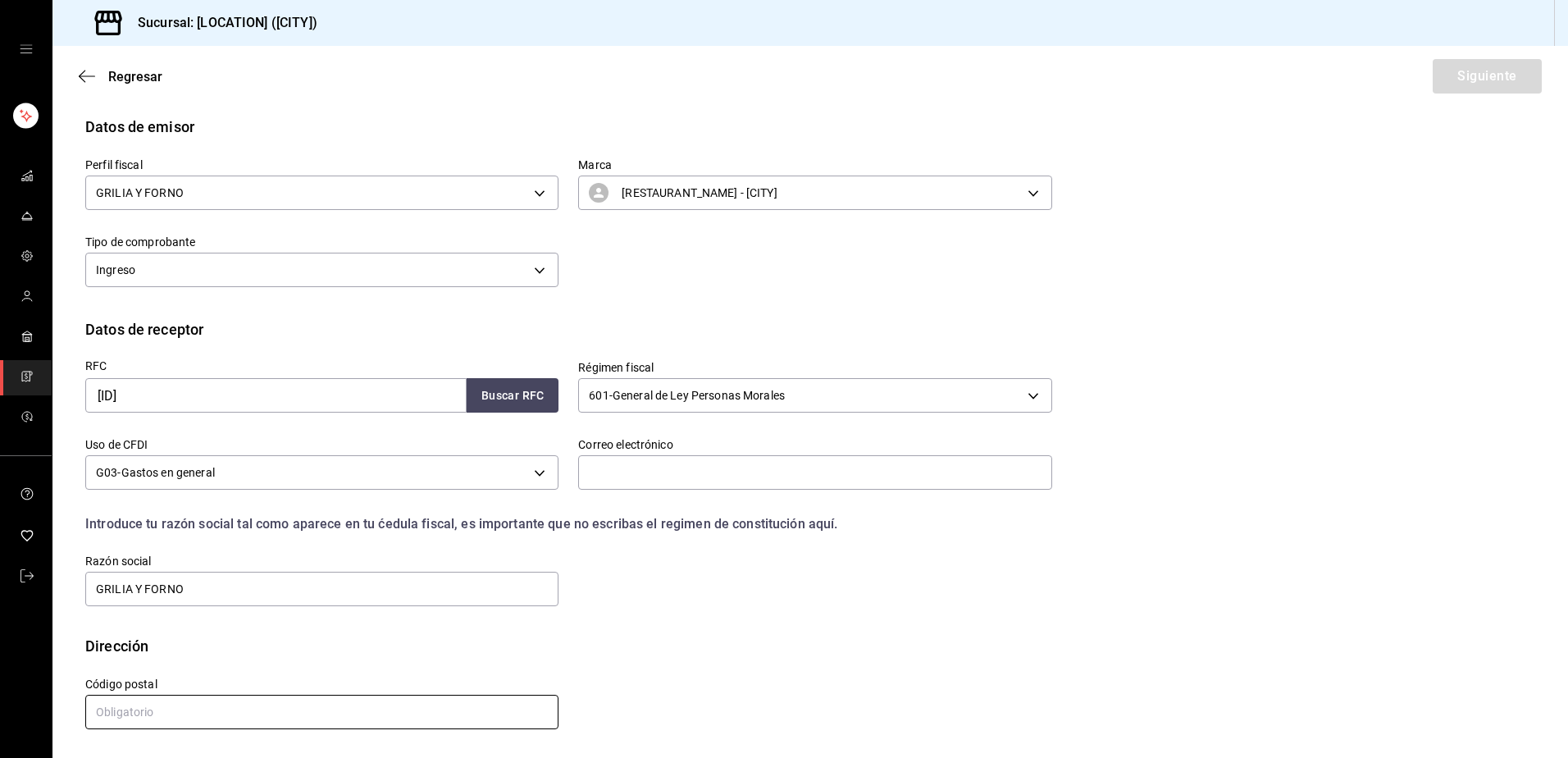 click at bounding box center (321, 712) 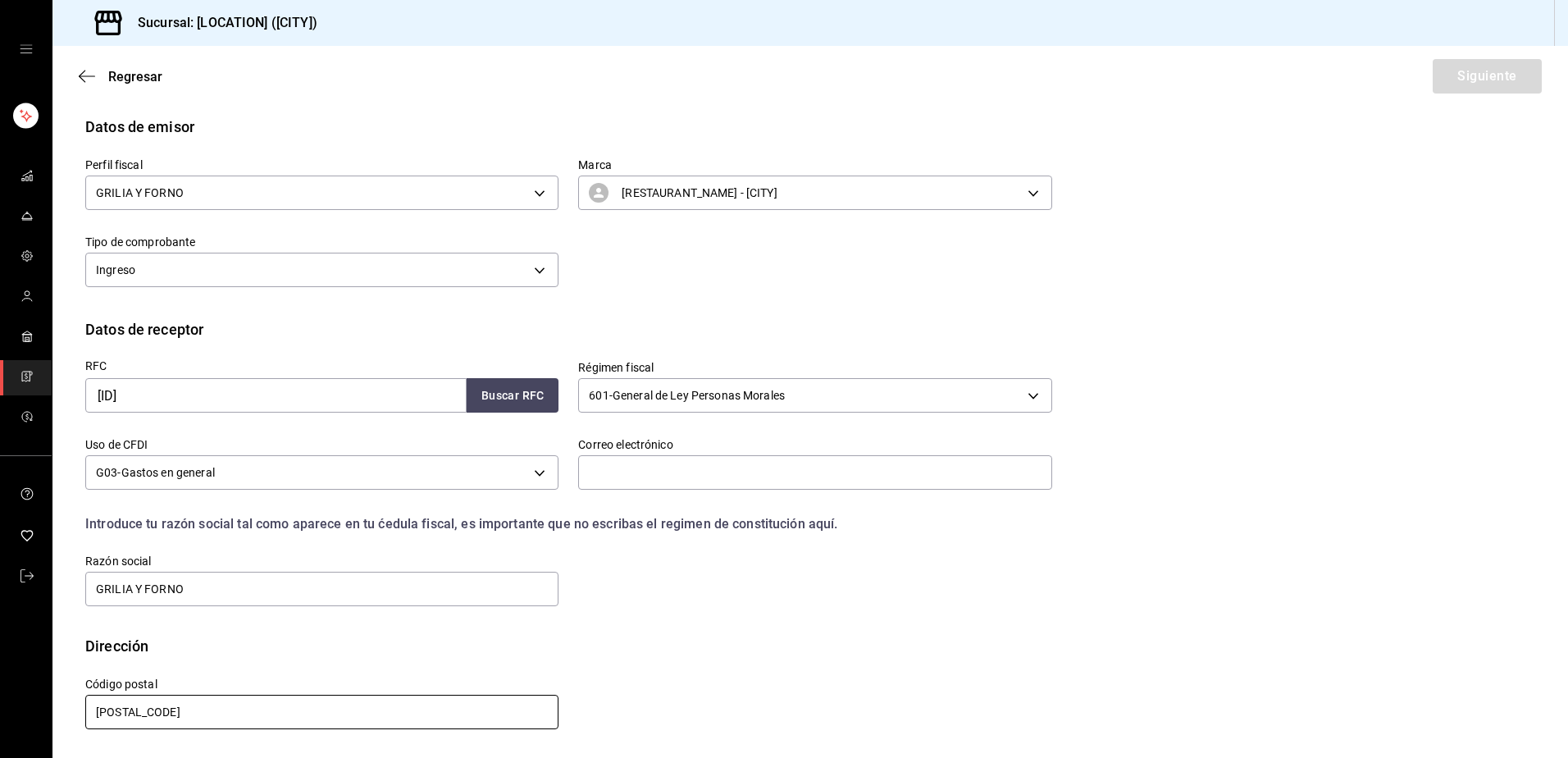 type on "[POSTAL_CODE]" 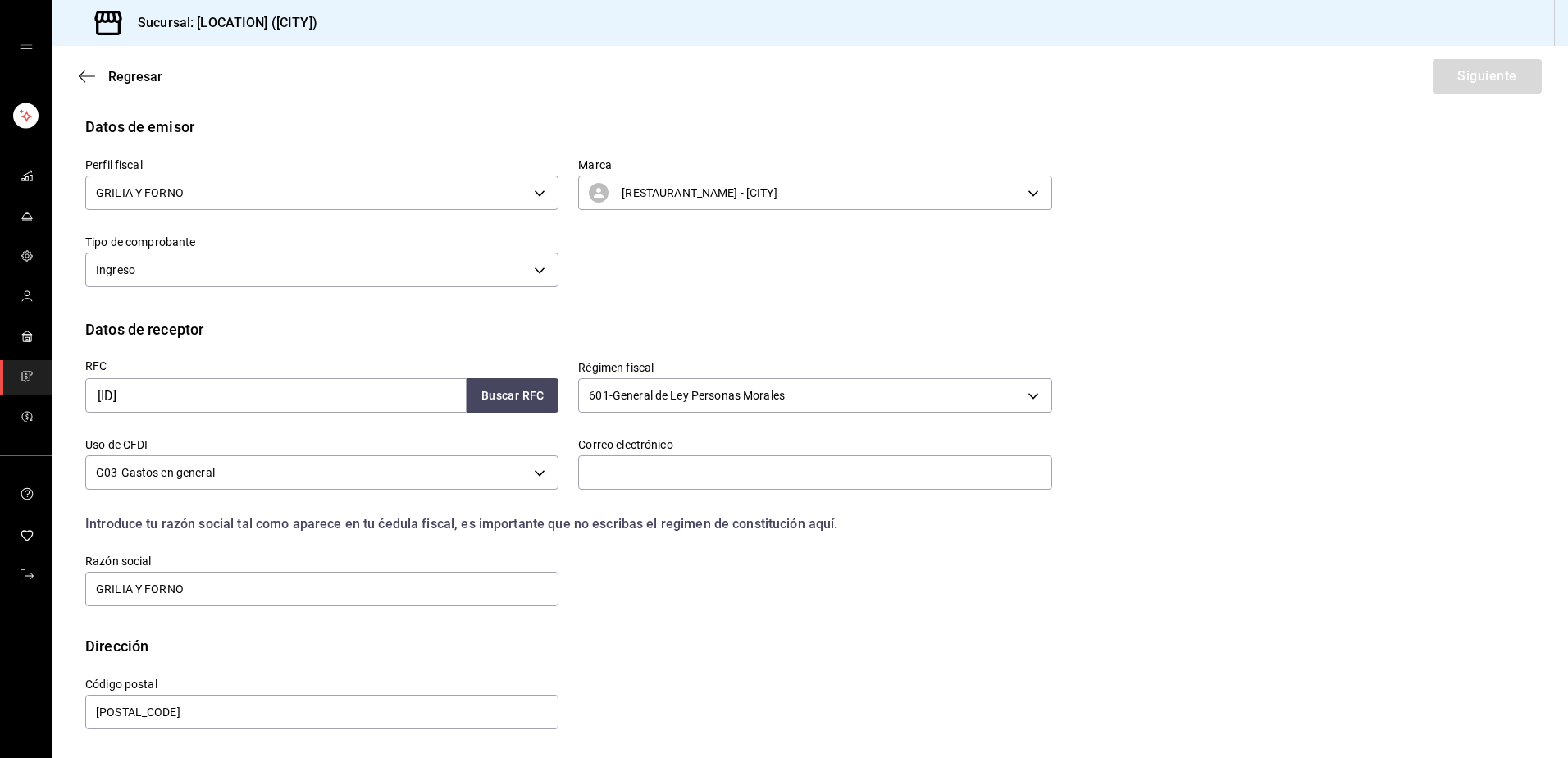 click on "Dirección" at bounding box center (810, 646) 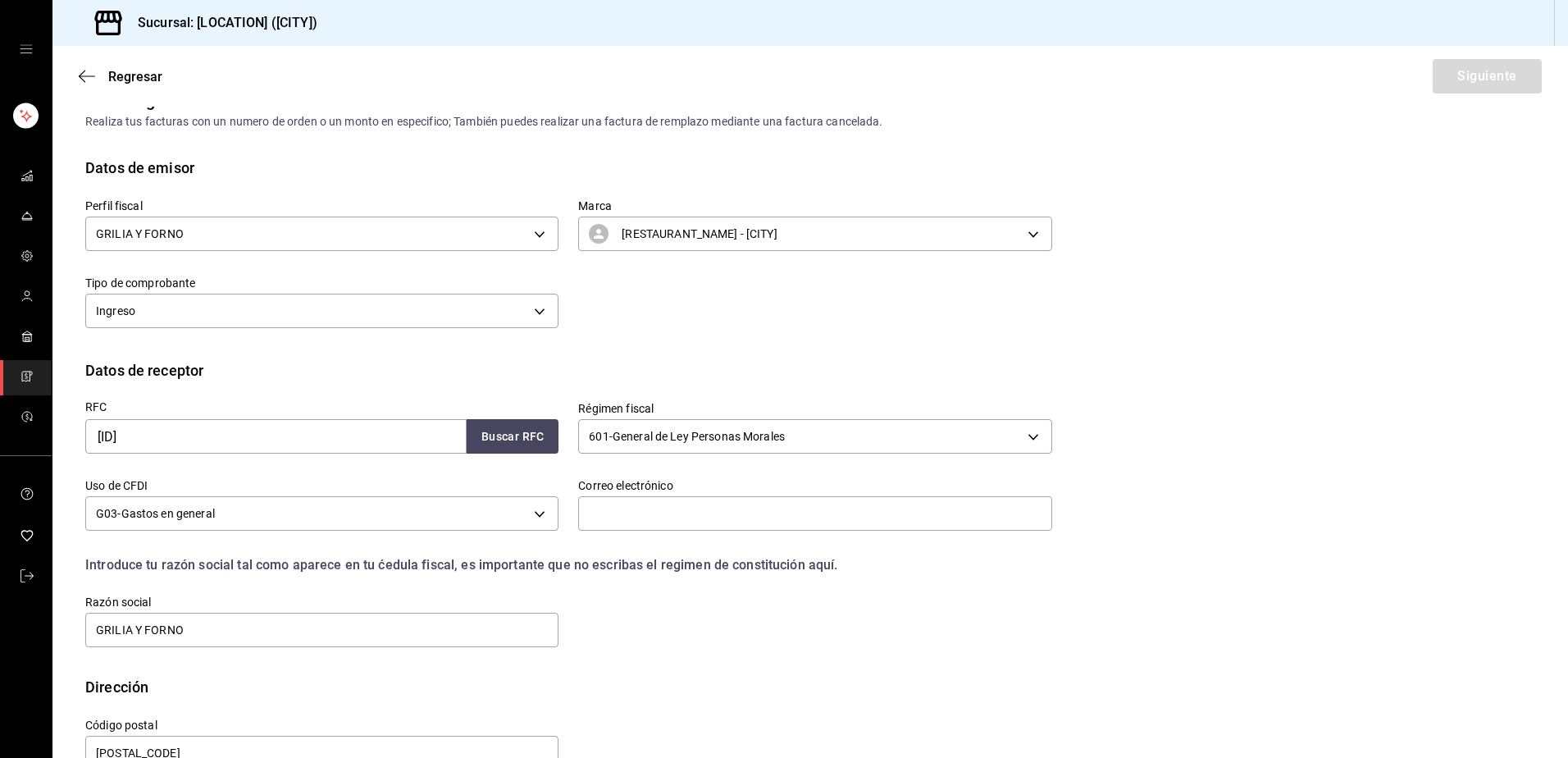 scroll, scrollTop: 0, scrollLeft: 0, axis: both 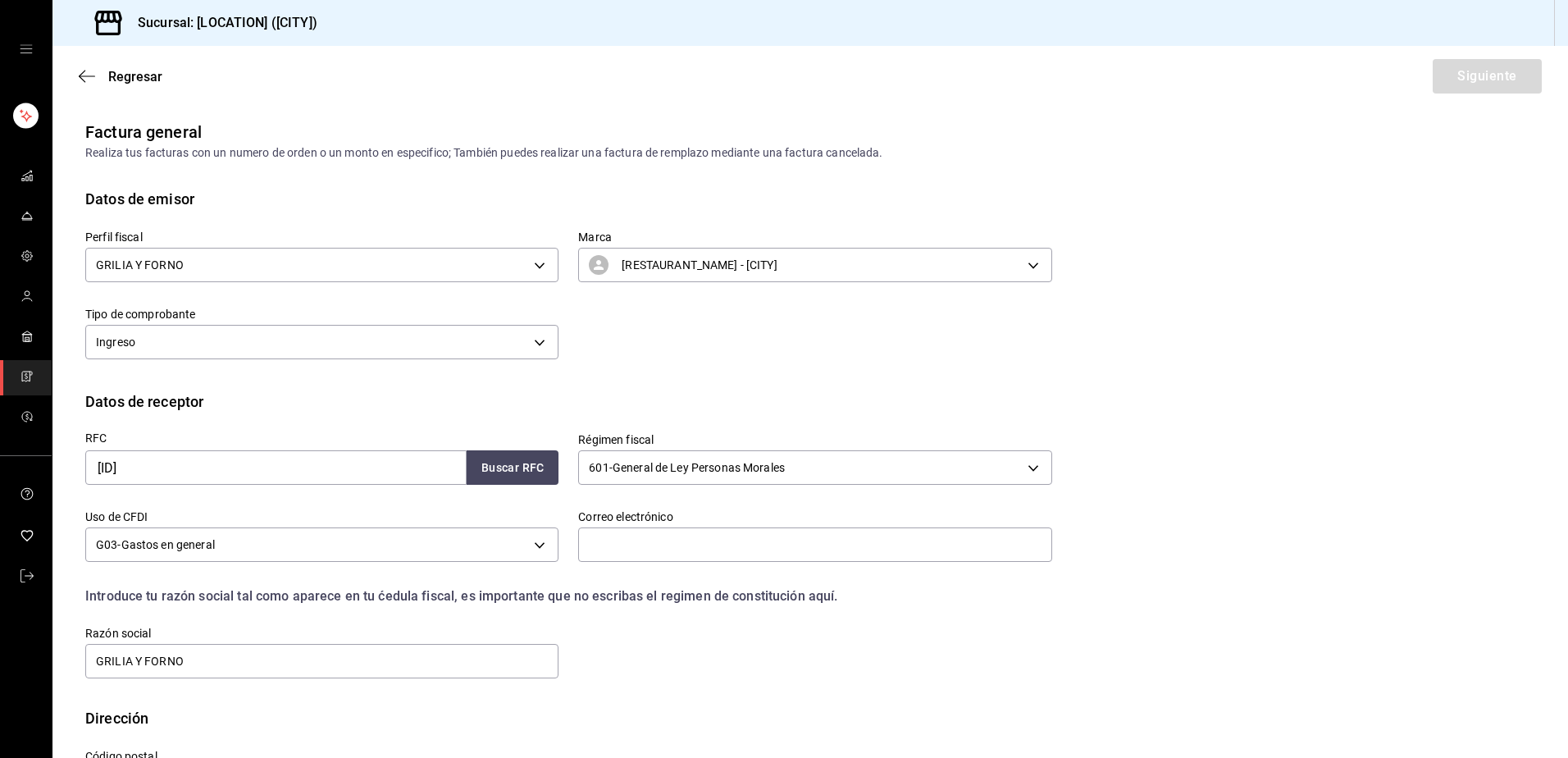 click on "RFC GFO210406V31 Buscar RFC Régimen fiscal 601  -  General de Ley Personas Morales 601 Uso de CFDI G03  -  Gastos en general G03 Correo electrónico Introduce tu razón social tal como aparece en tu ćedula fiscal, es importante que no escribas el regimen de constitución aquí. company Razón social GRILIA Y FORNO" at bounding box center [810, 559] 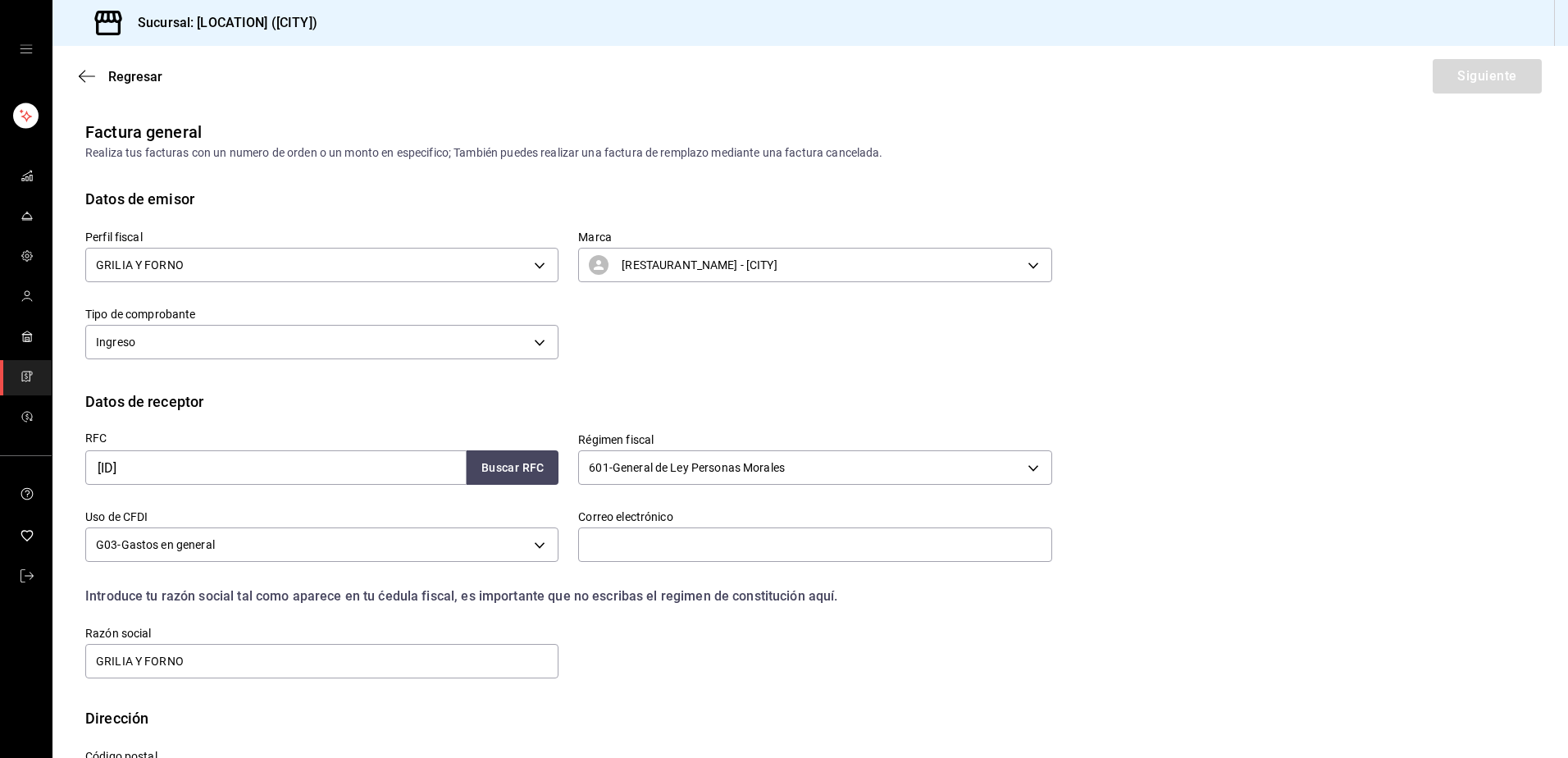 click on "Regresar Siguiente" at bounding box center [810, 76] 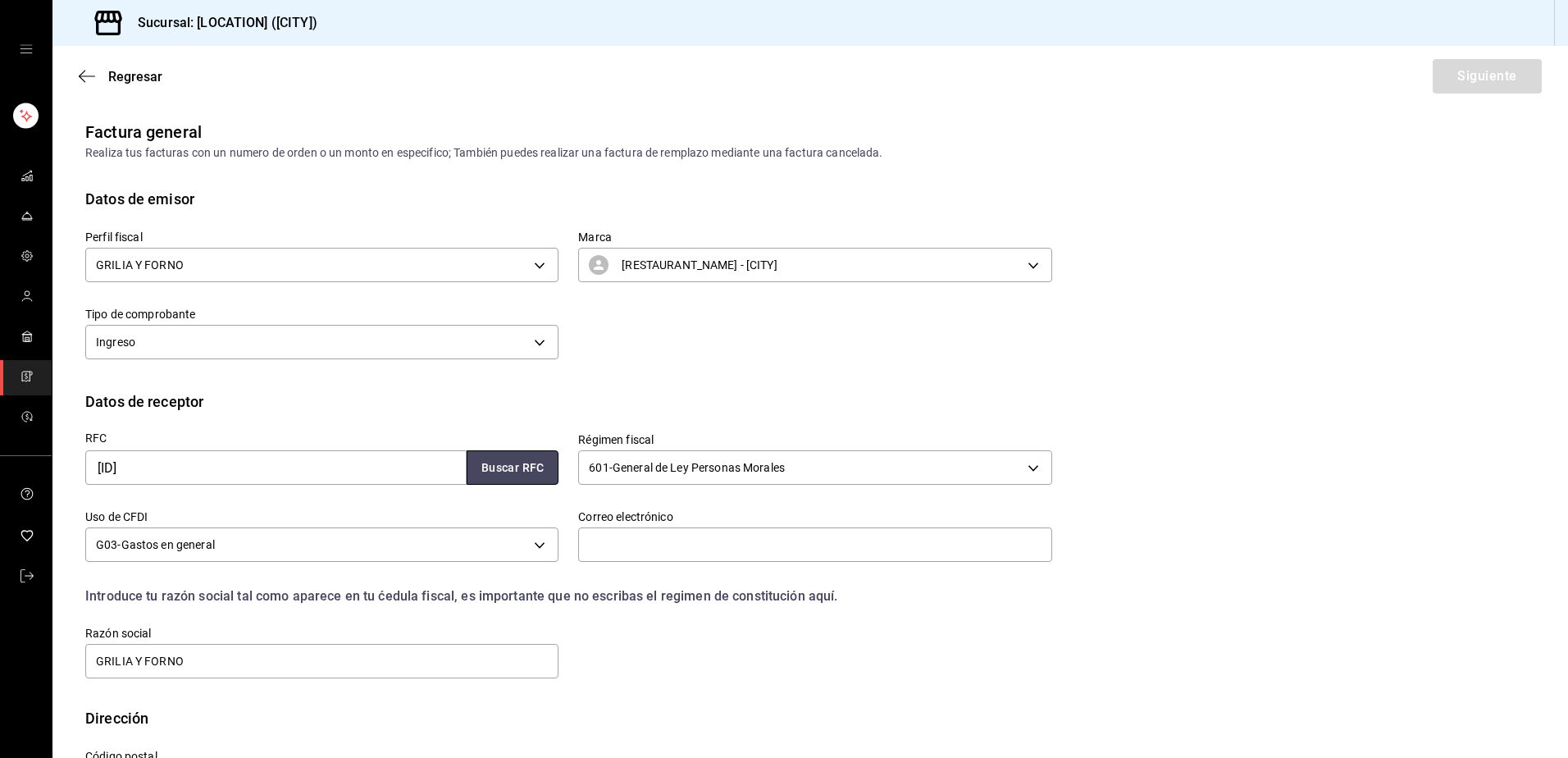 click on "Buscar RFC" at bounding box center [513, 468] 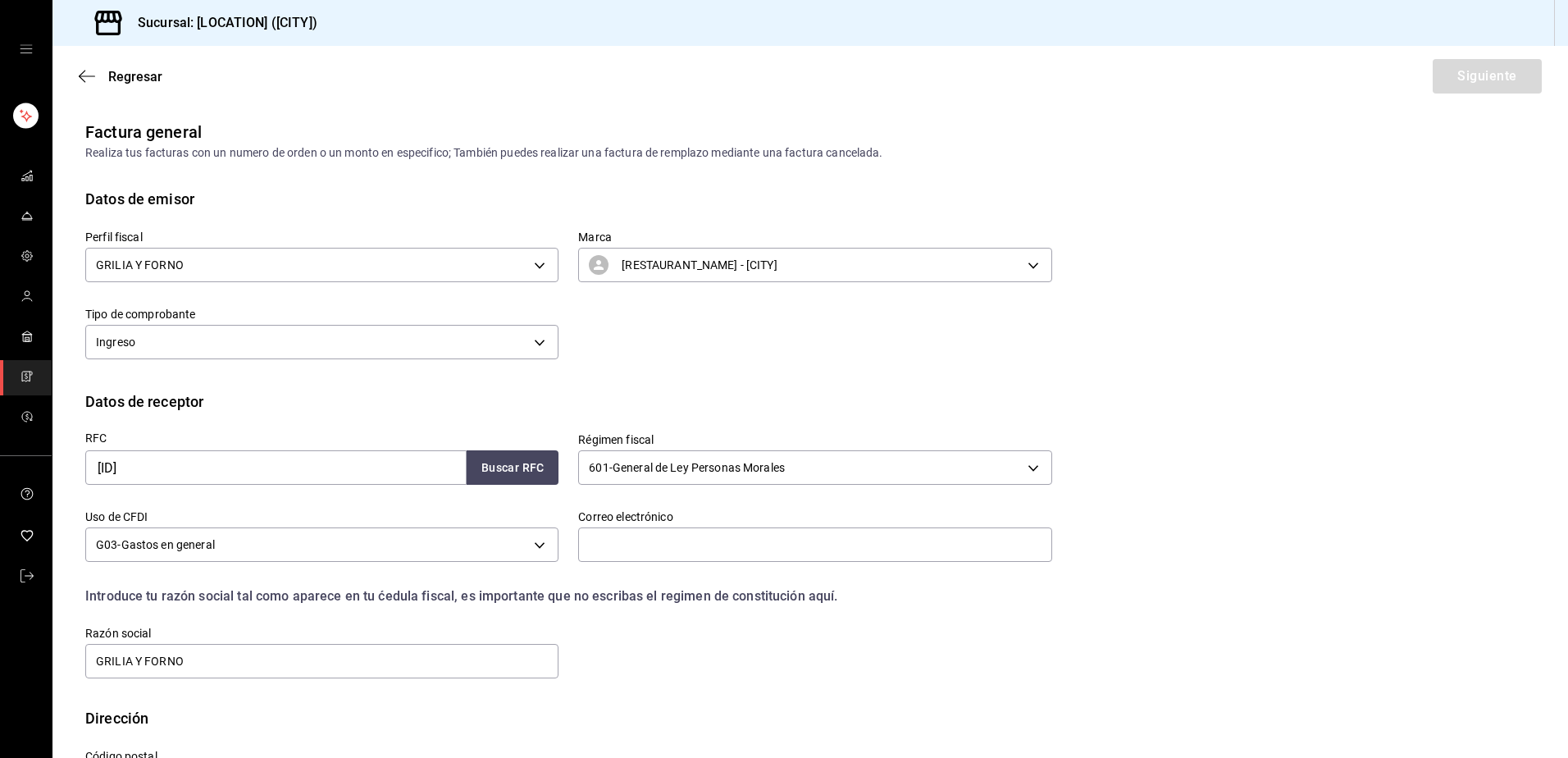 scroll, scrollTop: 72, scrollLeft: 0, axis: vertical 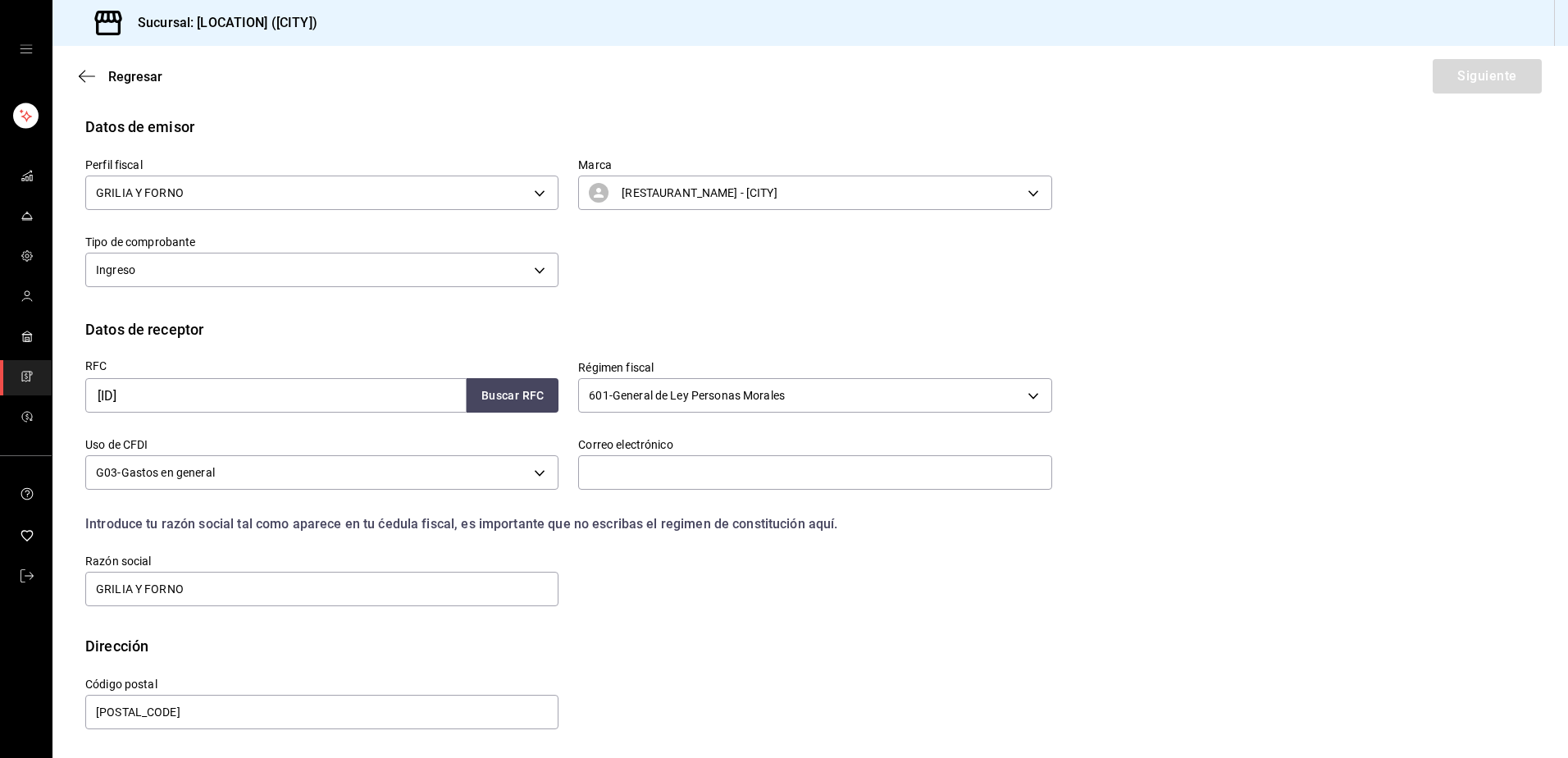click on "Calle # exterior # interior Código postal [POSTAL_CODE] Estado ​ Municipio ​ Colonia ​" at bounding box center [558, 694] 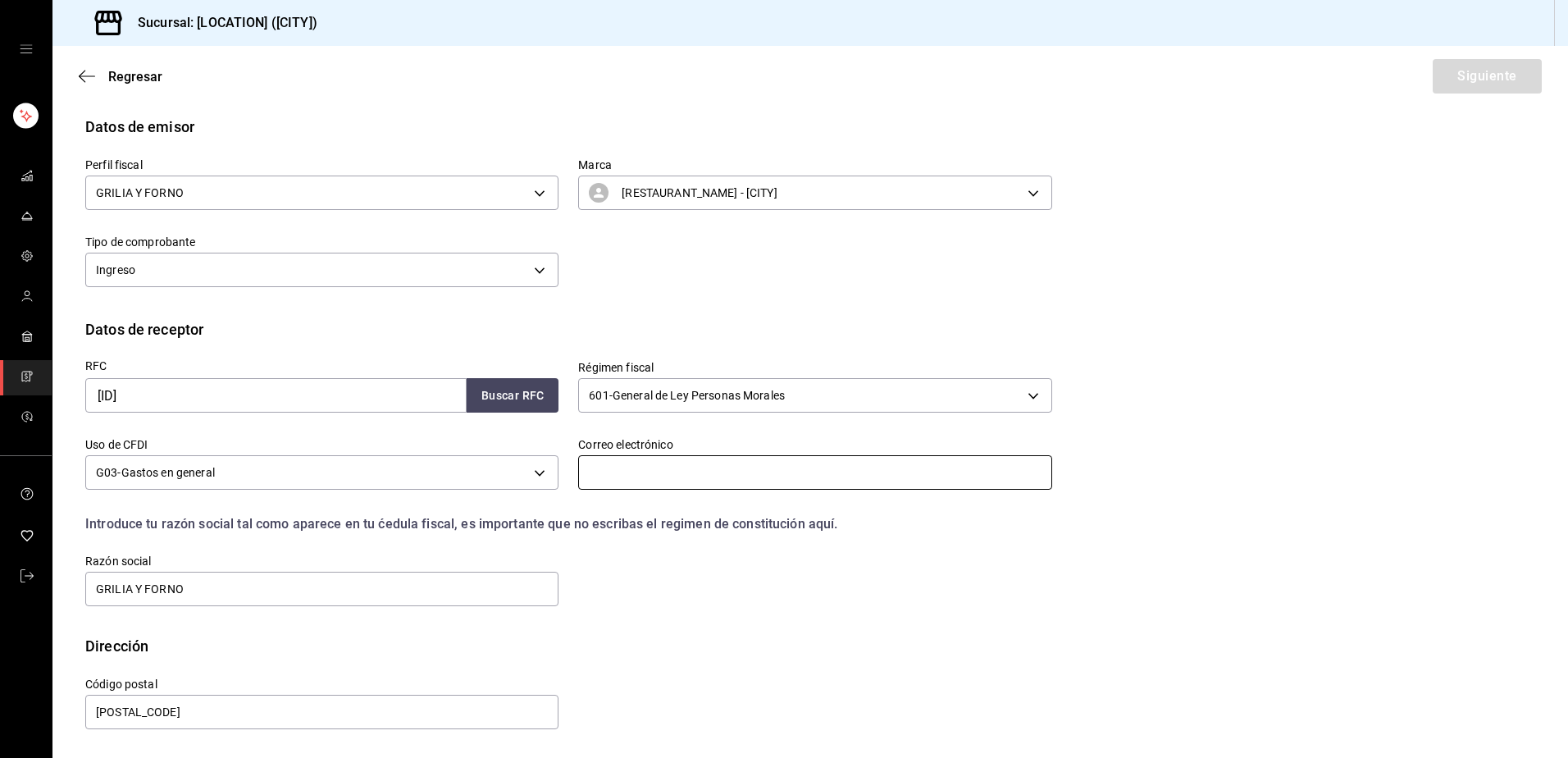 click at bounding box center (814, 473) 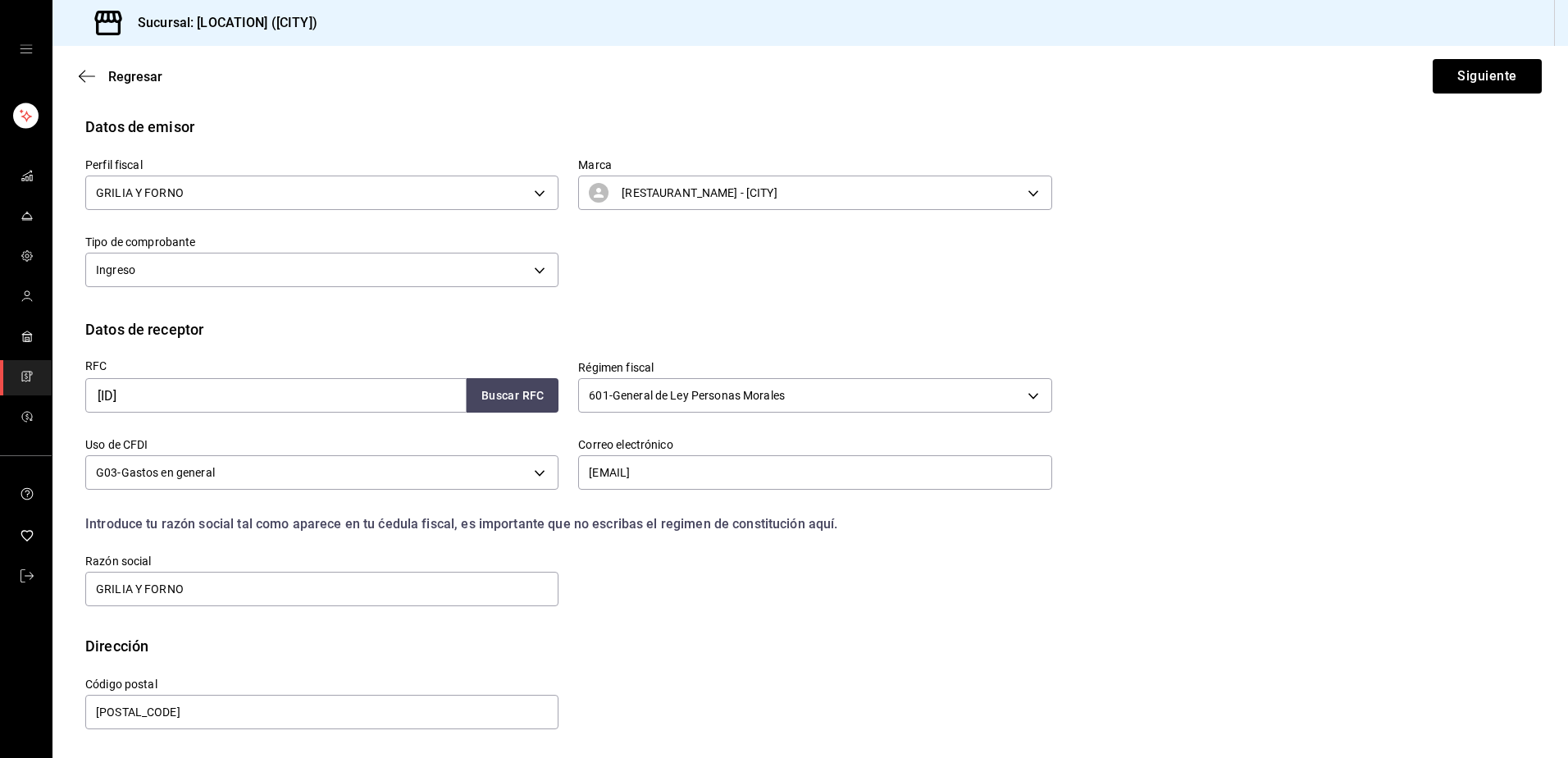click on "RFC [RFC_NUMBER] Buscar RFC Régimen fiscal 601  -  General de Ley Personas Morales 601 Uso de CFDI G03  -  Gastos en general G03 Correo electrónico [EMAIL] Introduce tu razón social tal como aparece en tu ćedula fiscal, es importante que no escribas el regimen de constitución aquí. company Razón social GRILIA Y FORNO" at bounding box center (810, 487) 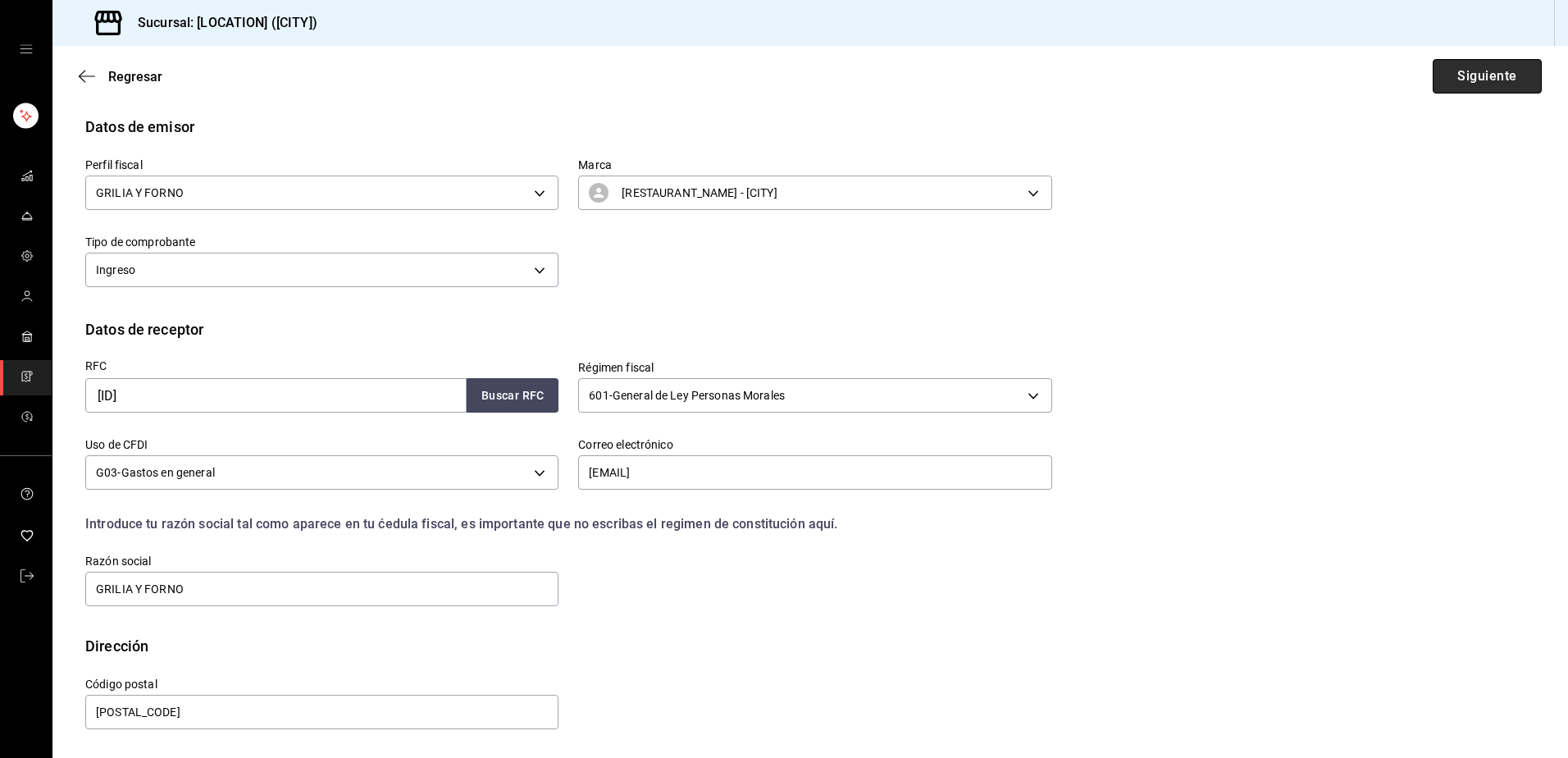 click on "Siguiente" at bounding box center [1487, 76] 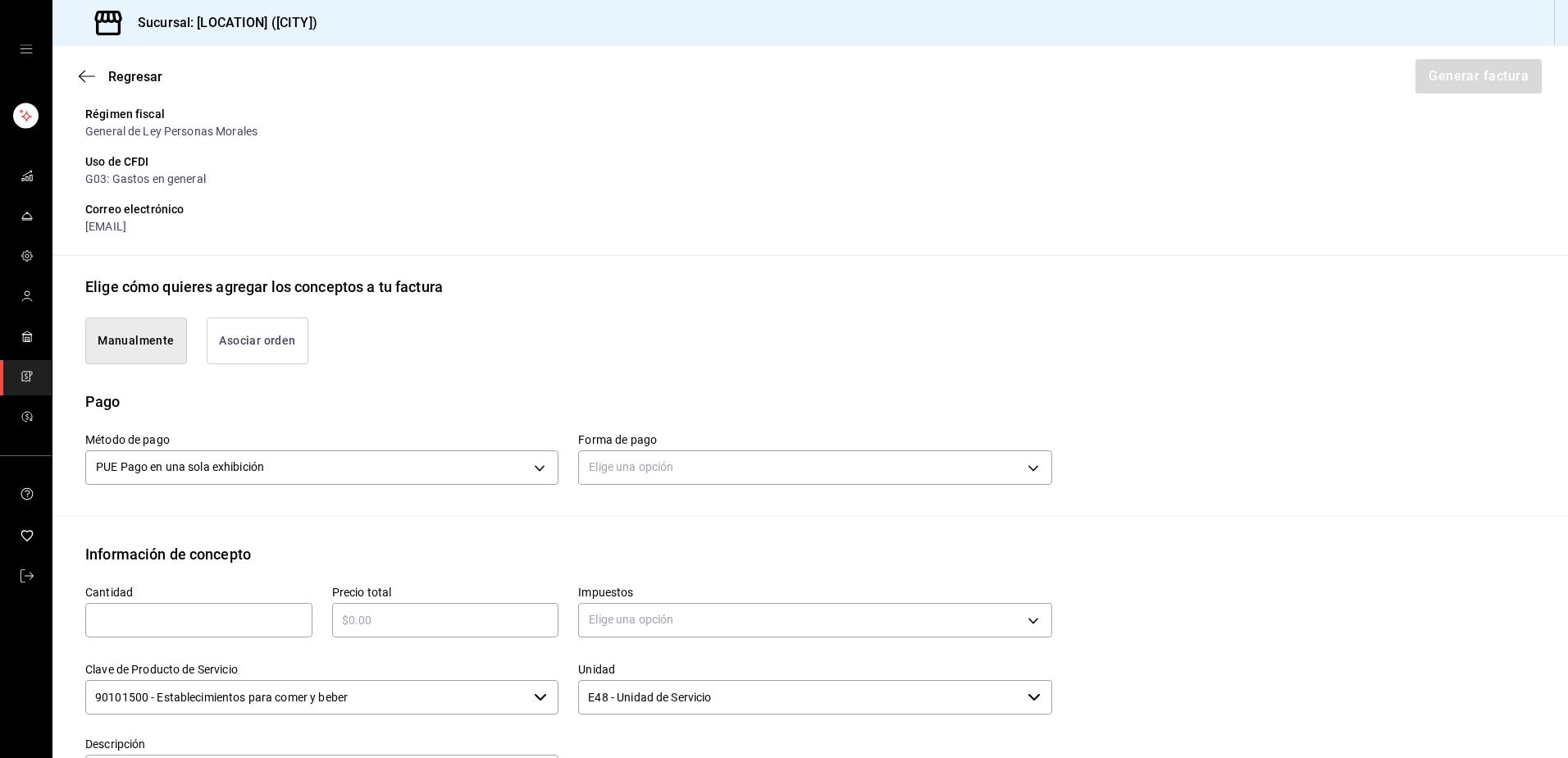 scroll, scrollTop: 236, scrollLeft: 0, axis: vertical 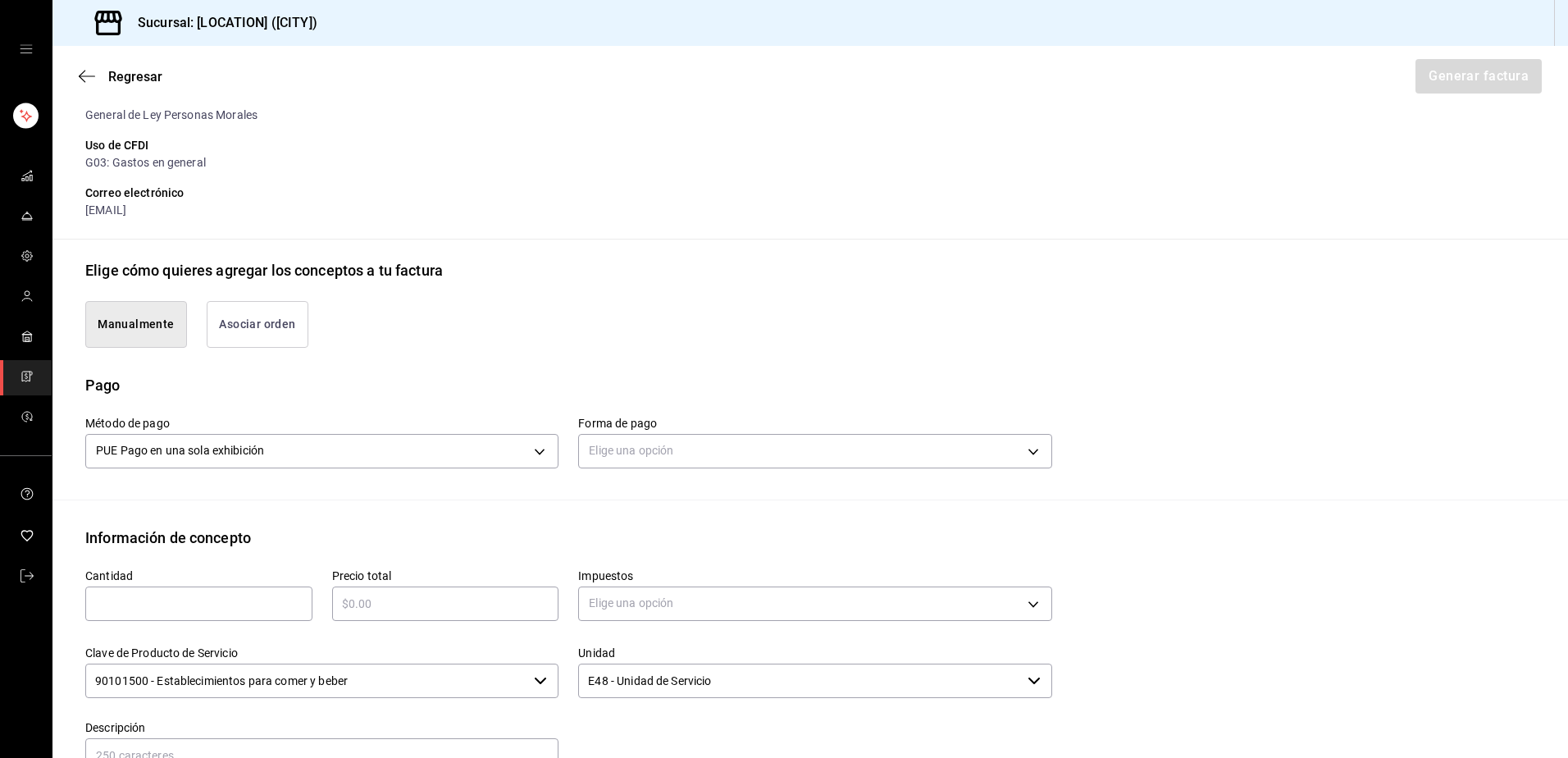 click on "Asociar orden" at bounding box center (258, 324) 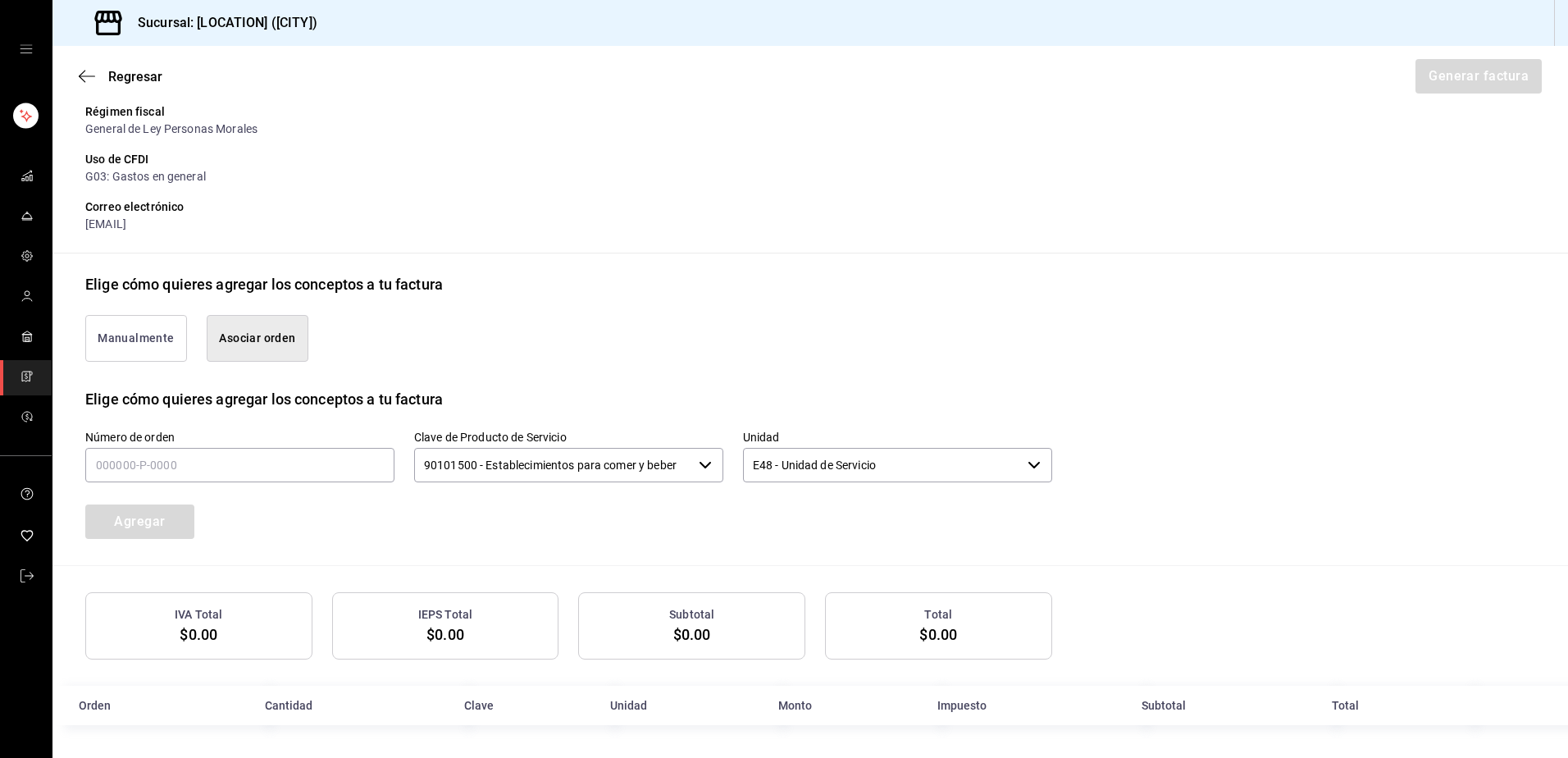 scroll, scrollTop: 223, scrollLeft: 0, axis: vertical 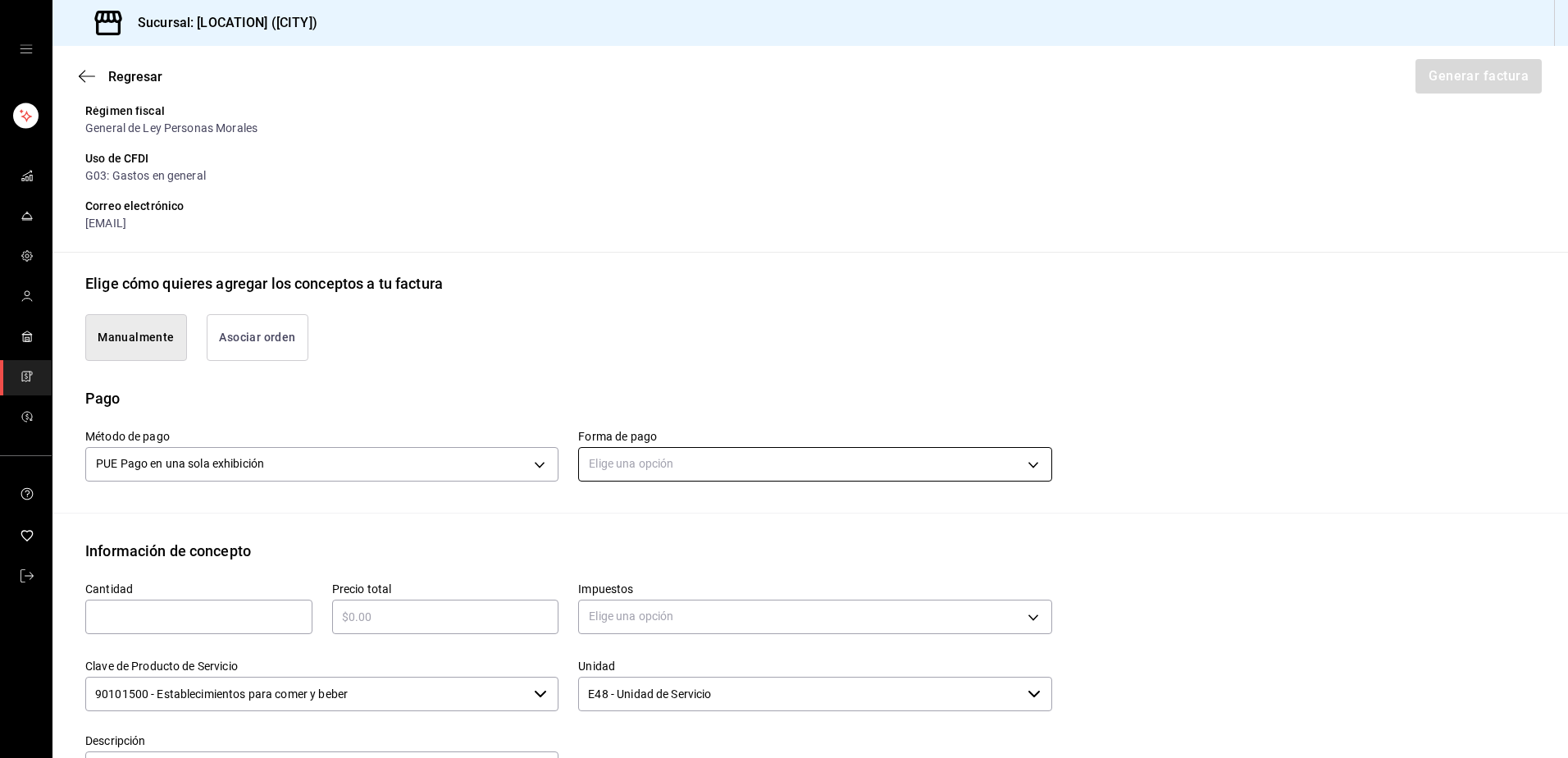 click on "Sucursal: Parrilla Las Leñas (Cuernavaca) Regresar Generar factura Emisor Perfil fiscal GRILIA Y FORNO Tipo de comprobante Ingreso Receptor Nombre / Razón social GRILIA Y FORNO RFC Receptor GFO210406V31 Régimen fiscal General de Ley Personas Morales Uso de CFDI G03: Gastos en general Correo electrónico griliayforno@example.com Elige cómo quieres agregar los conceptos a tu factura Manualmente Asociar orden Pago Método de pago PUE   Pago en una sola exhibición PUE Forma de pago Elige una opción Información de concepto Cantidad ​ Precio total ​ Impuestos Elige una opción Clave de Producto de Servicio 90101500 - Establecimientos para comer y beber ​ Unidad E48 - Unidad de Servicio ​ Descripción Agregar IVA Total $0.00 IEPS Total $0.00 Subtotal $0.00 Total $0.00 Orden Cantidad Clave Unidad Monto Impuesto Subtotal Total GANA 1 MES GRATIS EN TU SUSCRIPCIÓN AQUÍ Visitar centro de ayuda (81) [PHONE] soporte@example.com Visitar centro de ayuda (81) [PHONE]" at bounding box center [784, 379] 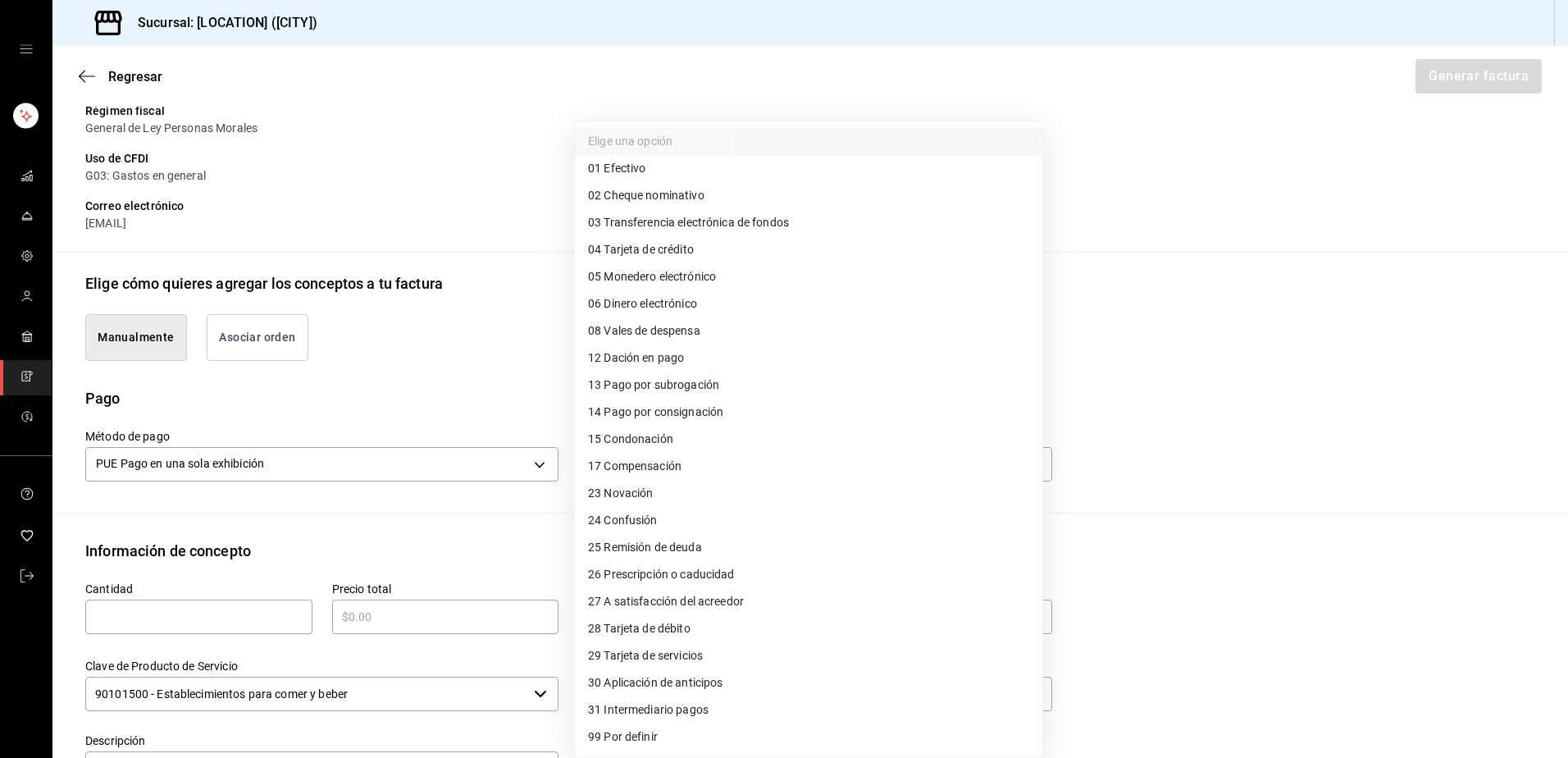 click on "[NUMBER] Tarjeta de crédito" at bounding box center [640, 249] 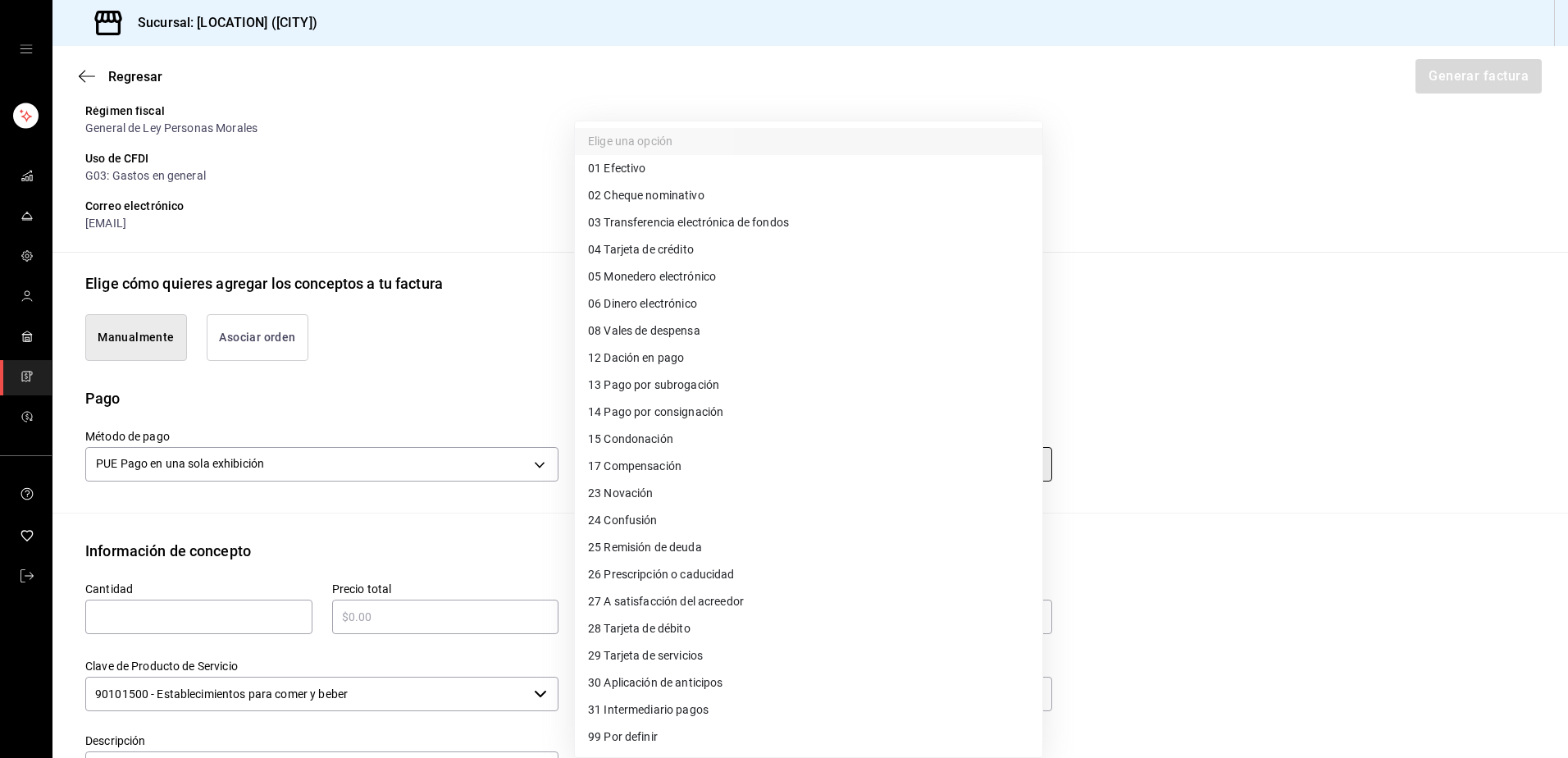 type on "04" 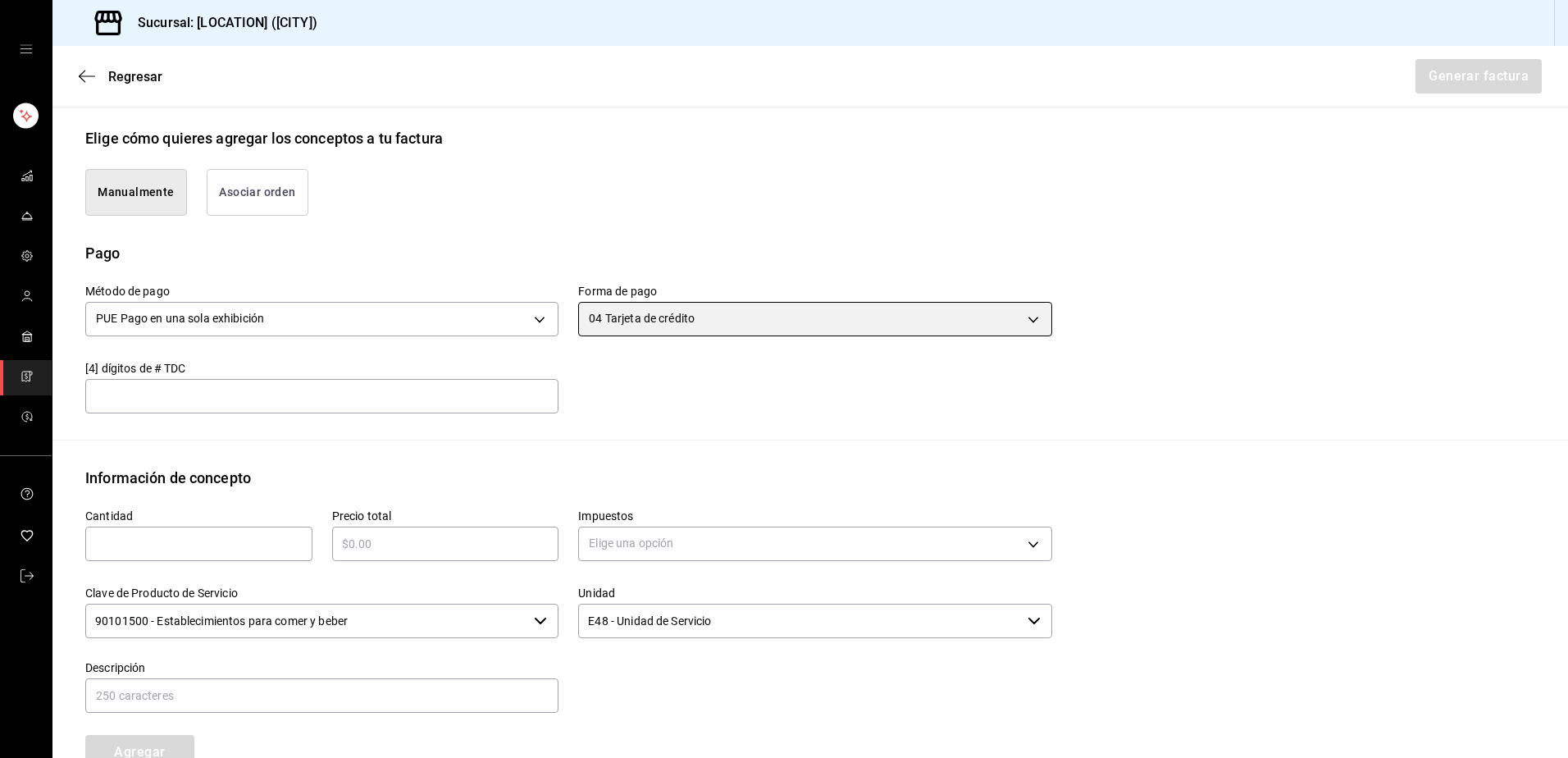 scroll, scrollTop: 354, scrollLeft: 0, axis: vertical 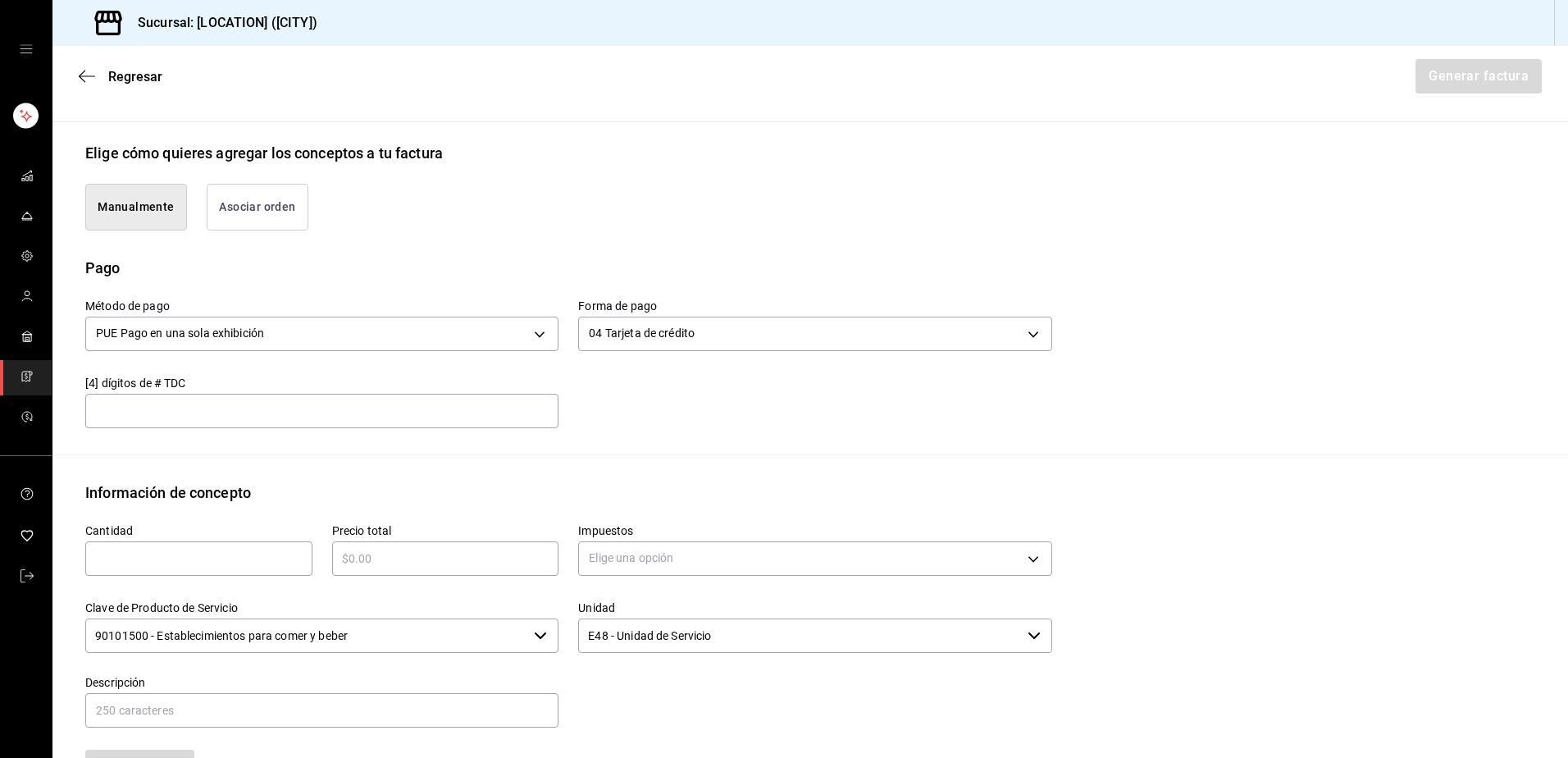 click 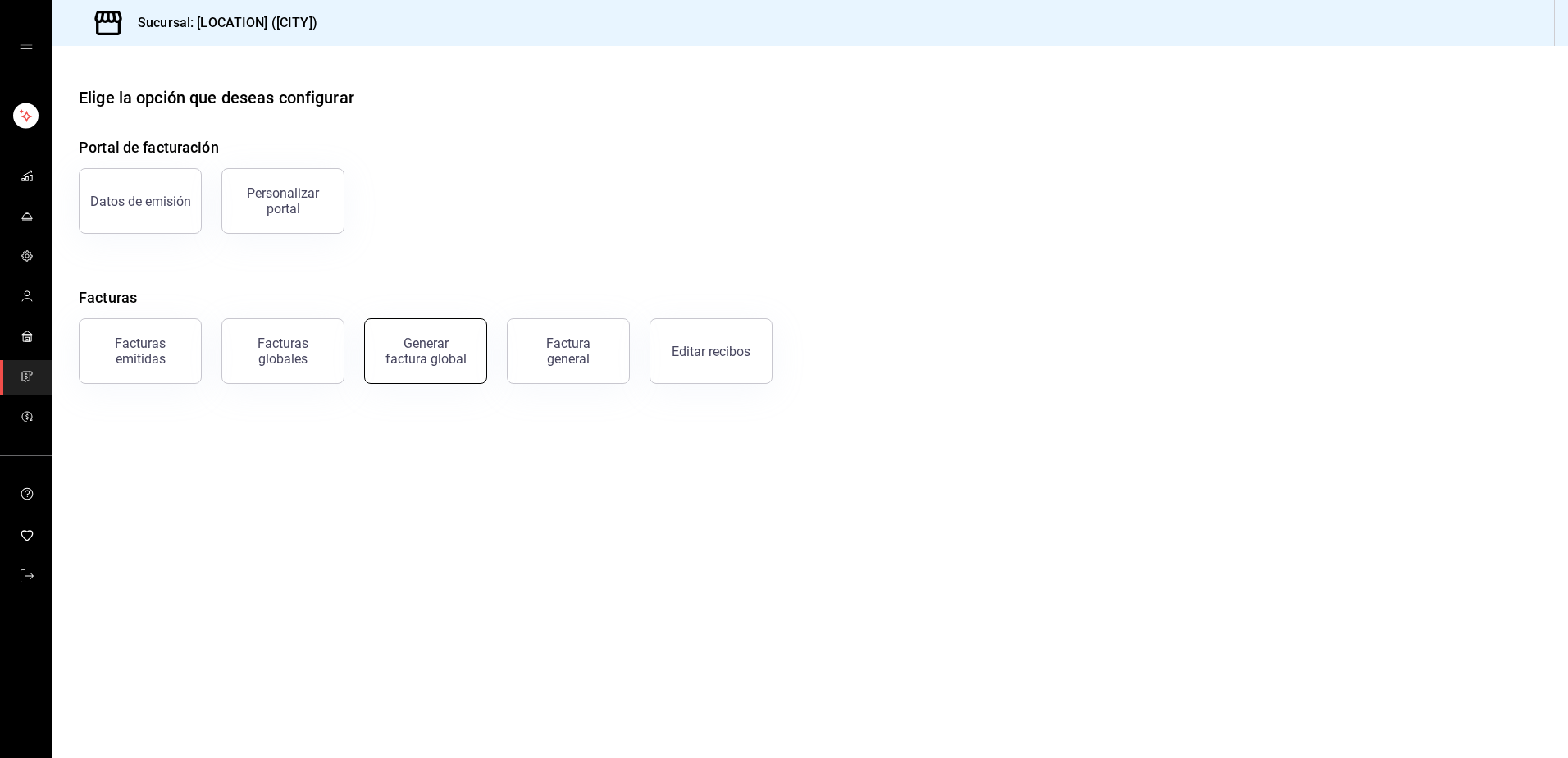 click on "Generar factura global" at bounding box center (426, 351) 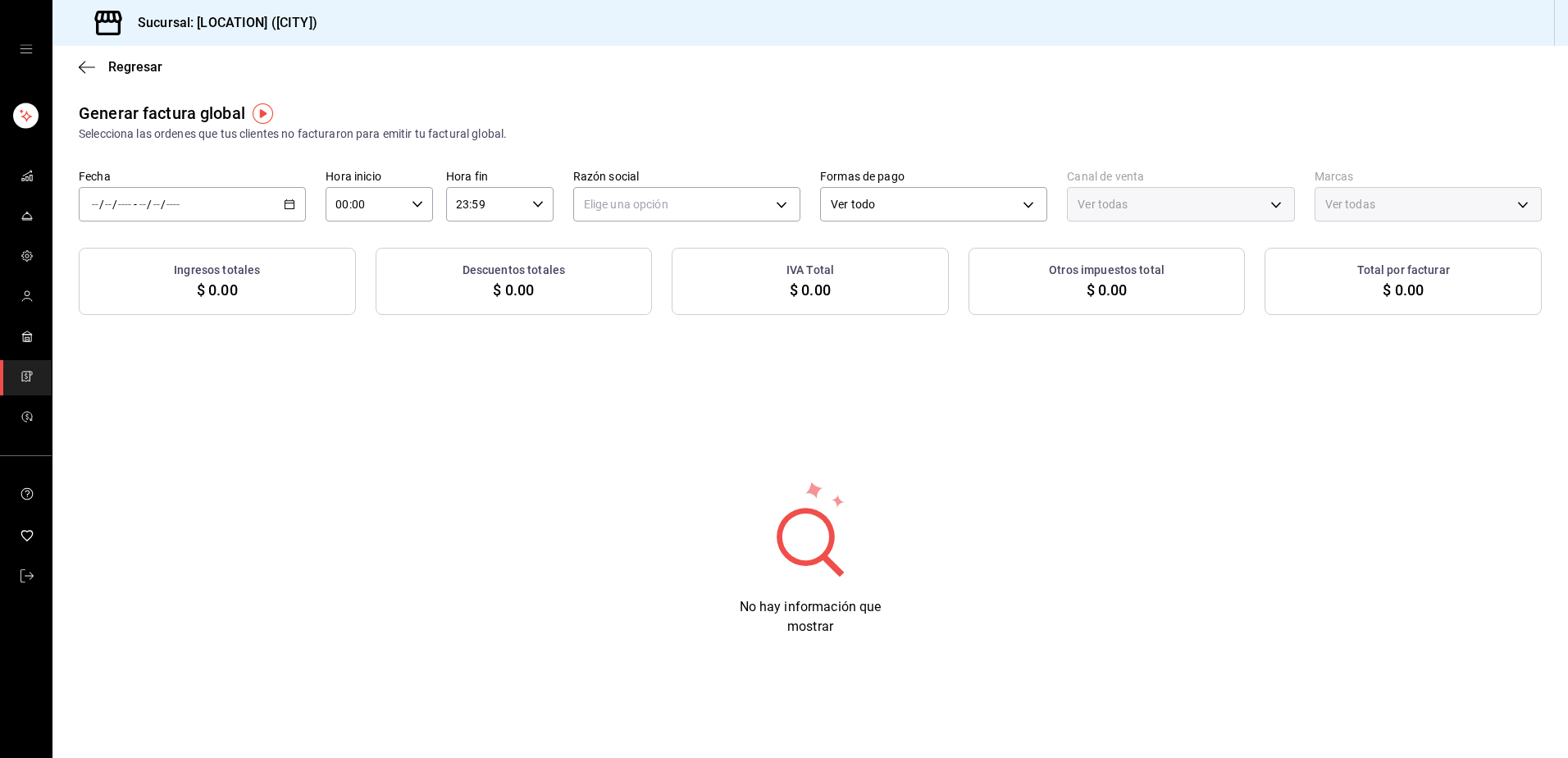 type on "PARROT,UBER_EATS,RAPPI,DIDI_FOOD,ONLINE" 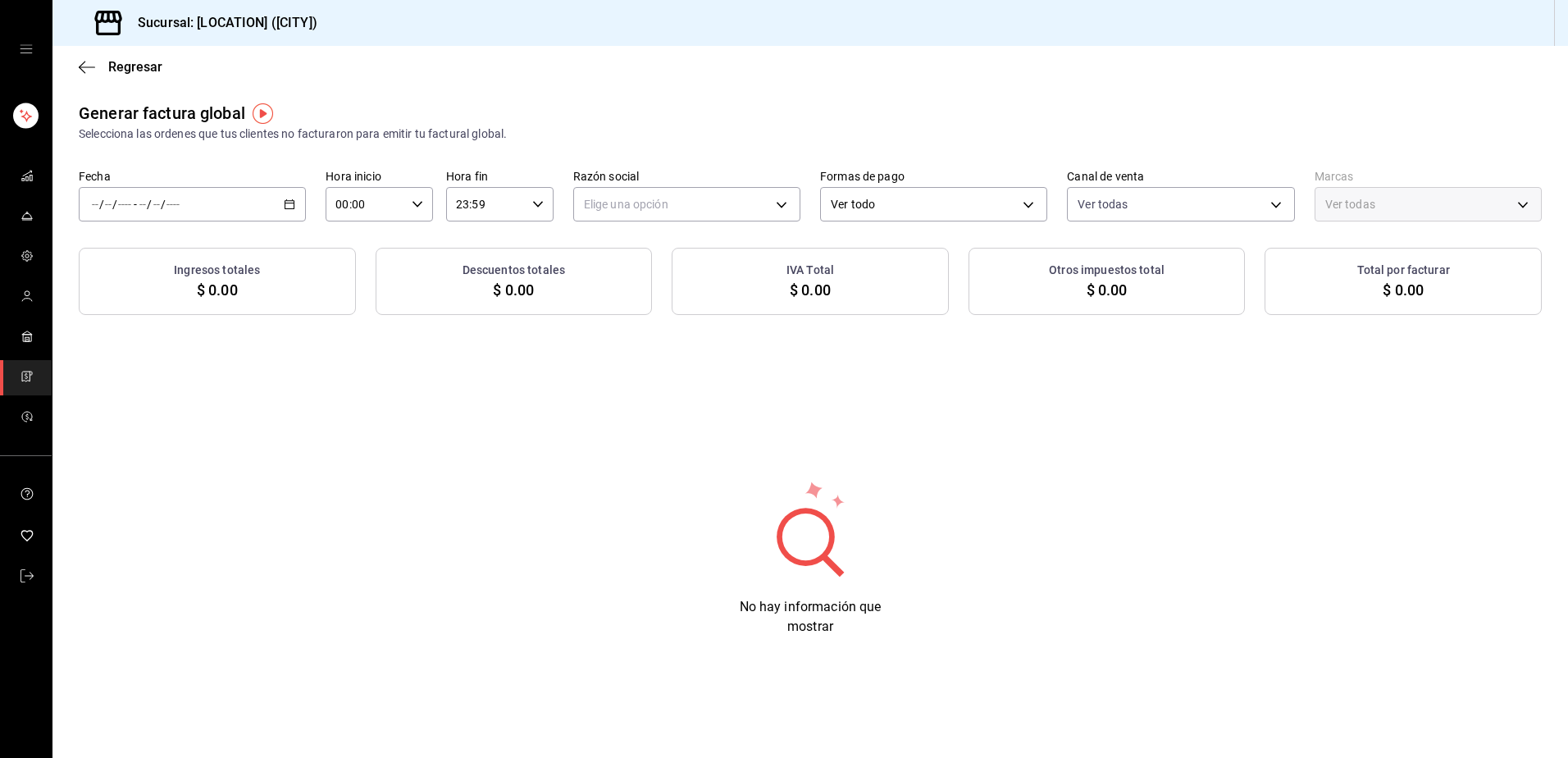 click 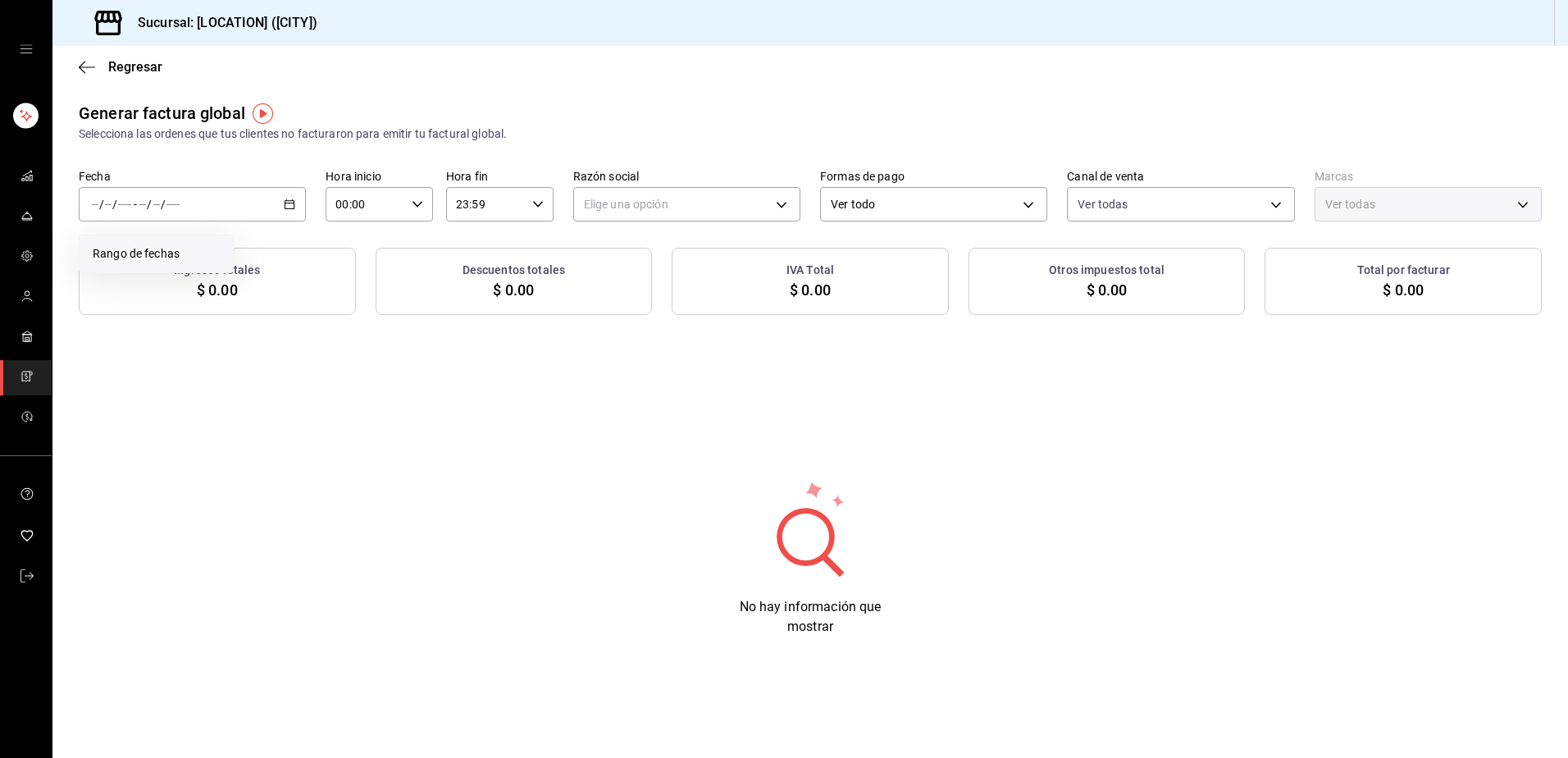 click on "Rango de fechas" at bounding box center (156, 253) 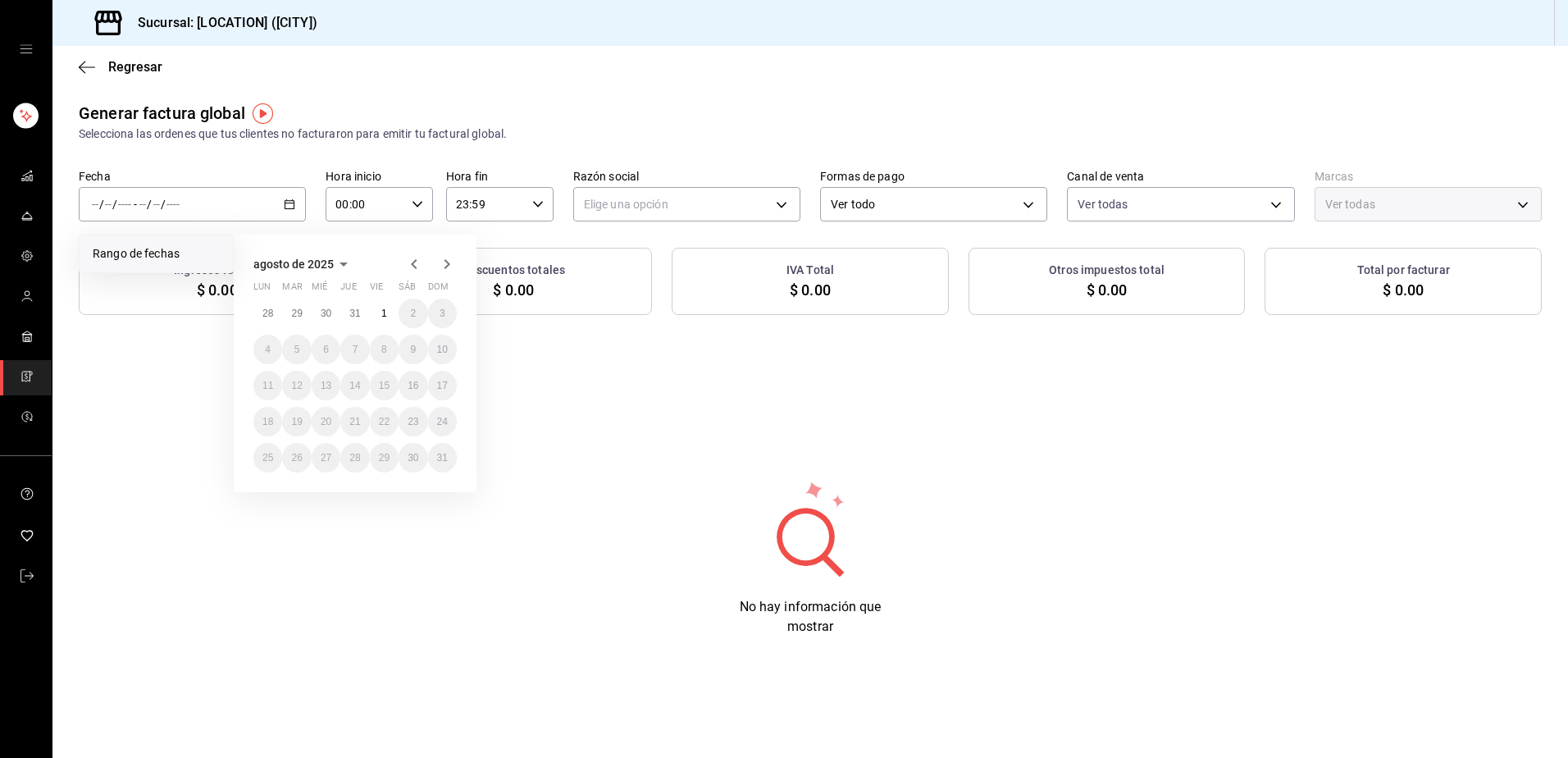 click 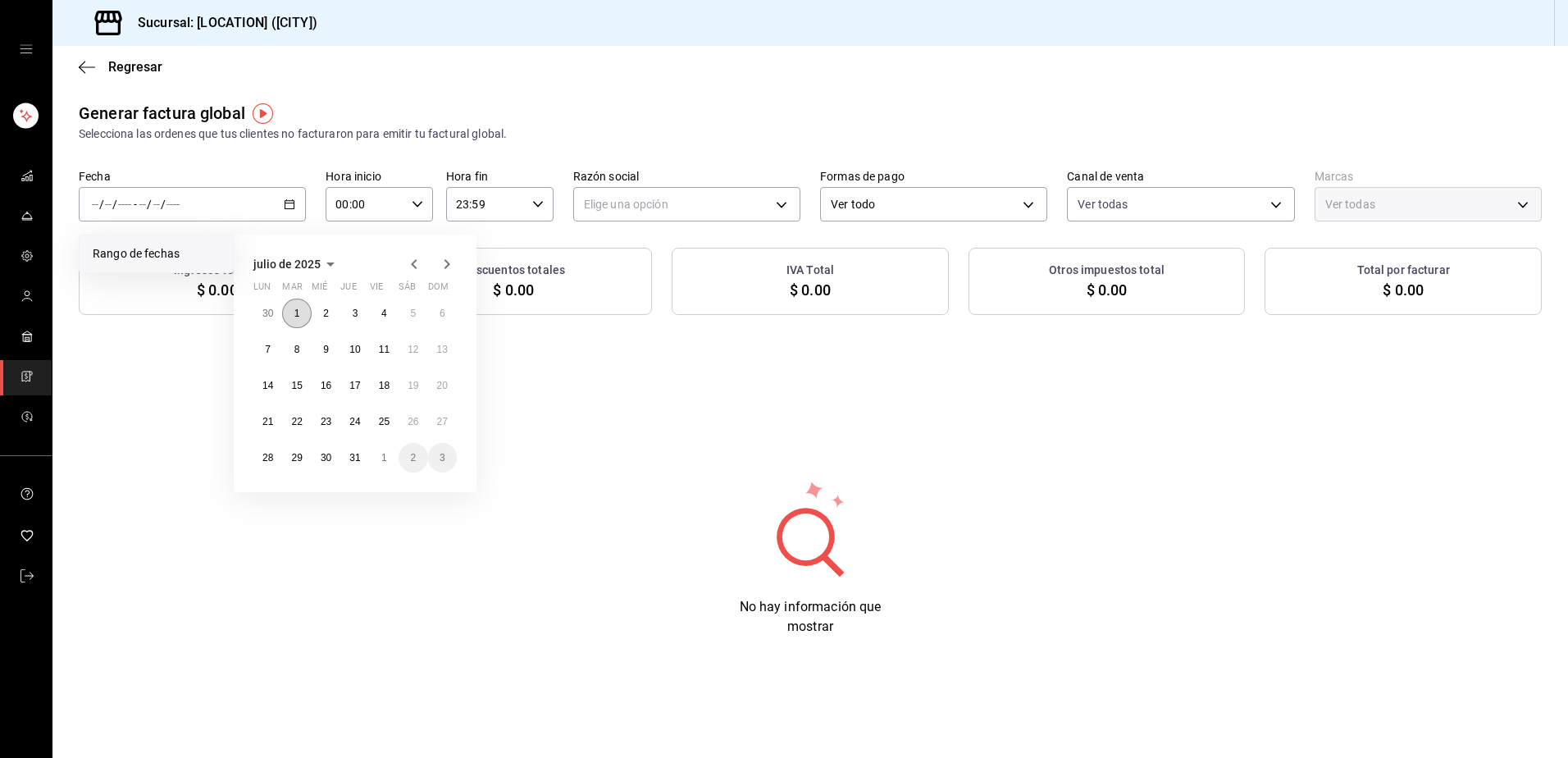 click on "1" at bounding box center [297, 313] 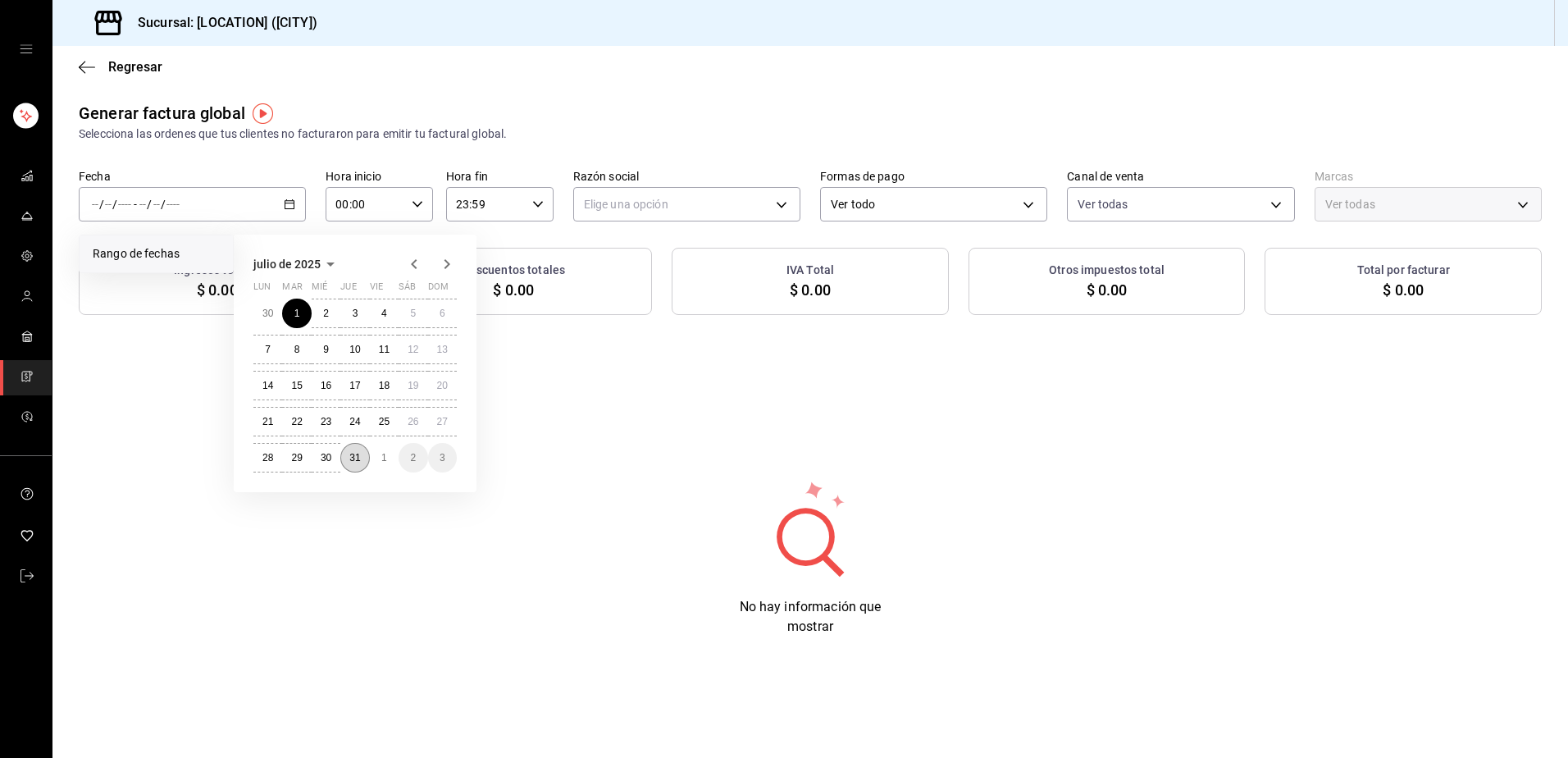 click on "31" at bounding box center (354, 458) 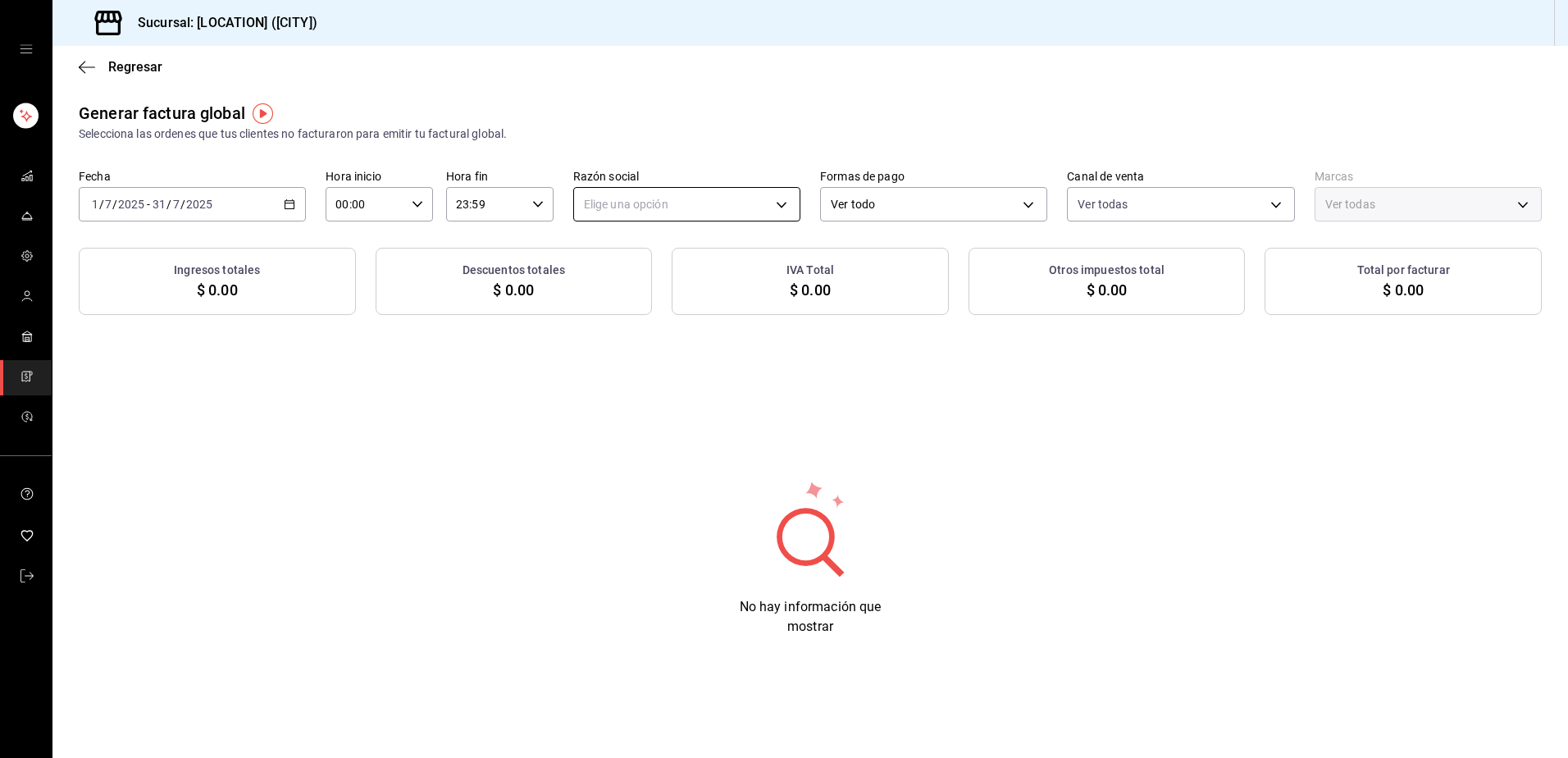 click on "Sucursal: Parrilla Las Leñas (Cuernavaca) Regresar Generar factura global Selecciona las ordenes que tus clientes no facturaron para emitir tu factural global. Fecha [DATE] 1 / 7 / [YEAR] - [DATE] 31 / 7 / [YEAR] Hora inicio 00:00 Hora inicio Hora fin 23:59 Hora fin Razón social Elige una opción Formas de pago Ver todo ALL Canal de venta Ver todas PARROT,UBER_EATS,RAPPI,DIDI_FOOD,ONLINE Marcas Ver todas Ingresos totales $ 0.00 Descuentos totales $ 0.00 IVA Total $ 0.00 Otros impuestos total $ 0.00 Total por facturar $ 0.00 No hay información que mostrar GANA 1 MES GRATIS EN TU SUSCRIPCIÓN AQUÍ ¿Recuerdas cómo empezó tu restaurante?
Hoy puedes ayudar a un colega a tener el mismo cambio que tú viviste.
Recomienda Parrot directamente desde tu Portal Administrador.
Es fácil y rápido.
🎁 Por cada restaurante que se una, ganas 1 mes gratis. Ver video tutorial Ir a video Visitar centro de ayuda (81) [PHONE] soporte@example.com Visitar centro de ayuda (81) [PHONE]" at bounding box center [784, 379] 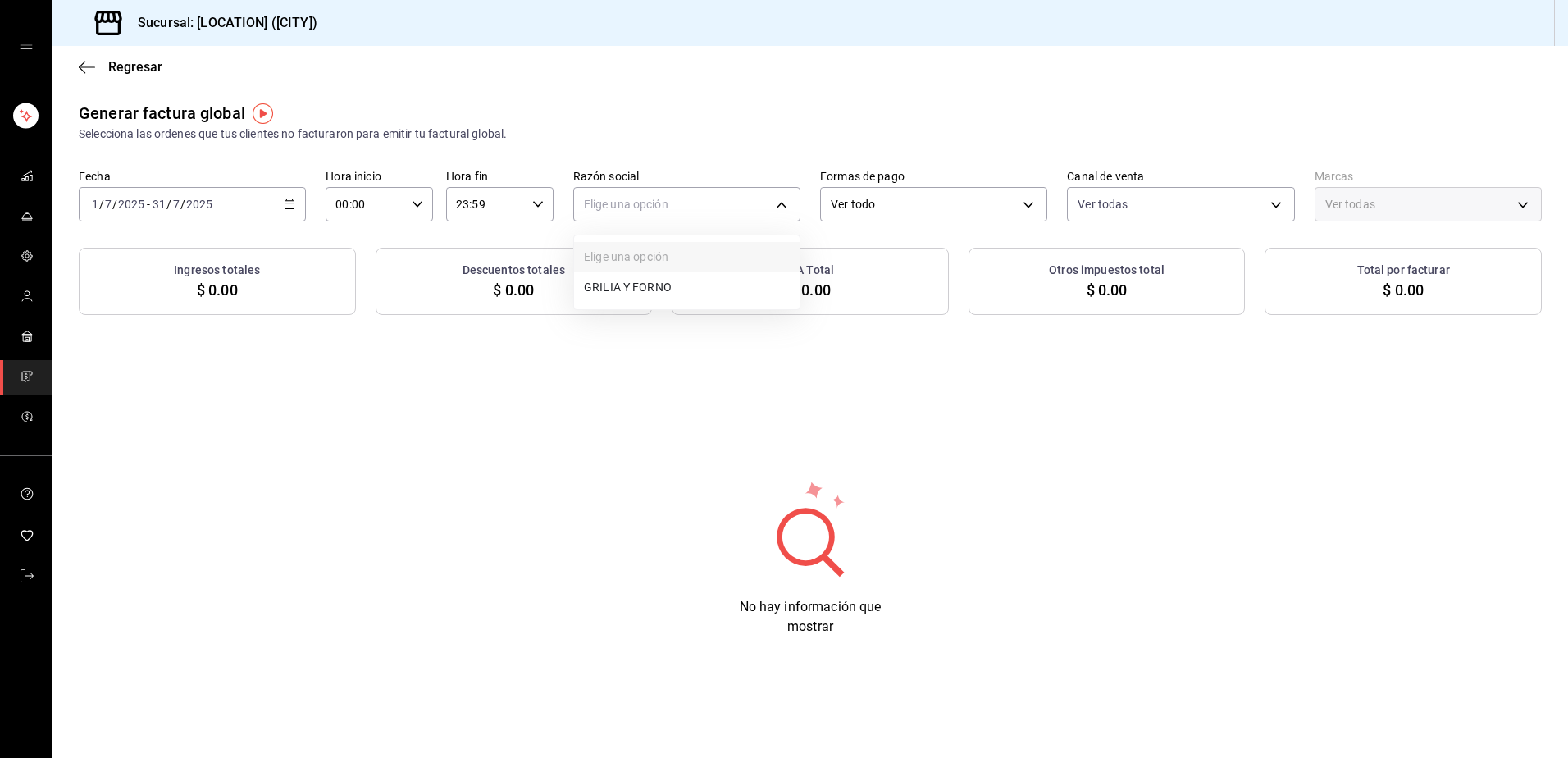 click on "GRILIA Y FORNO" at bounding box center (686, 287) 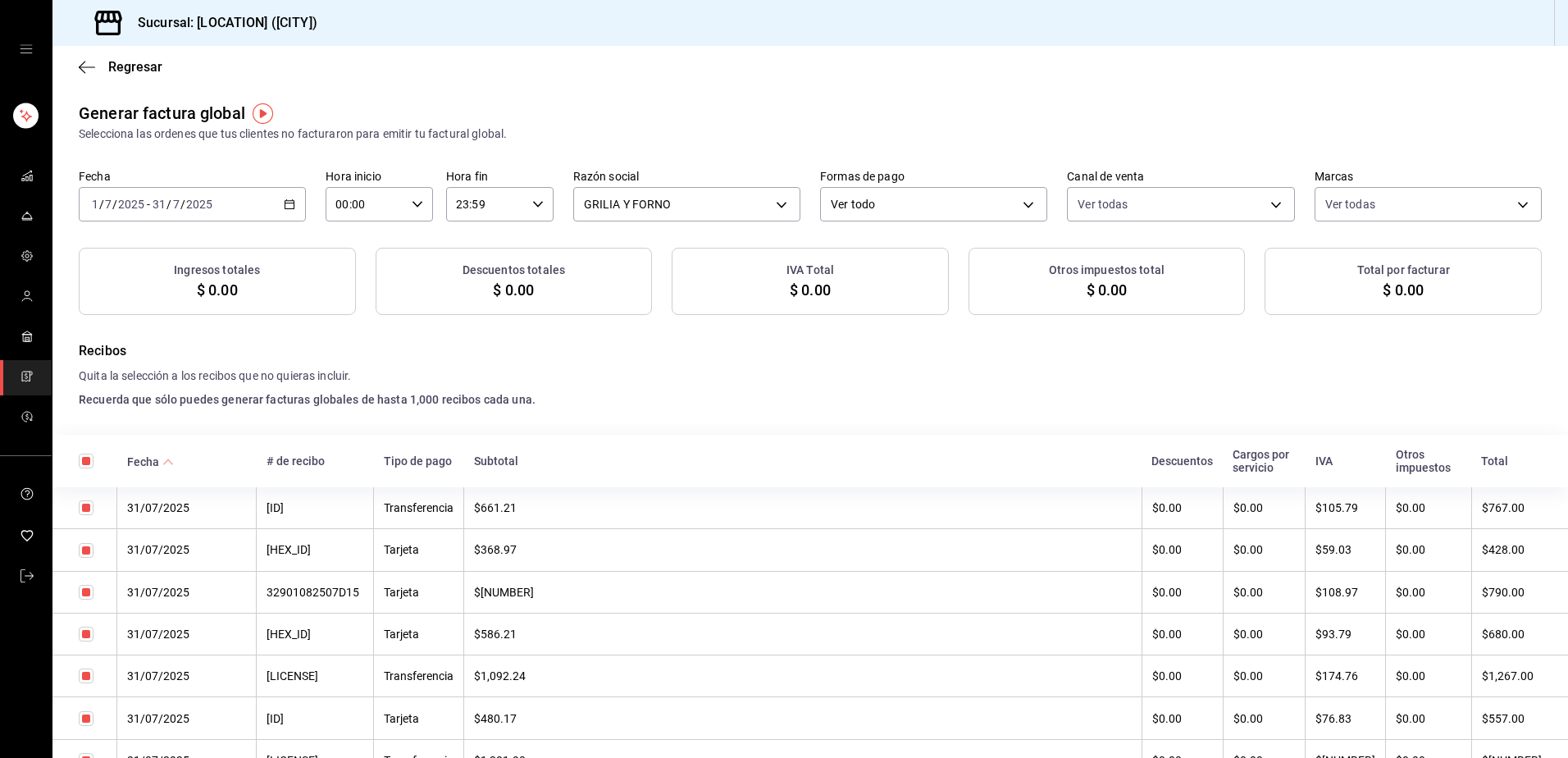 checkbox on "true" 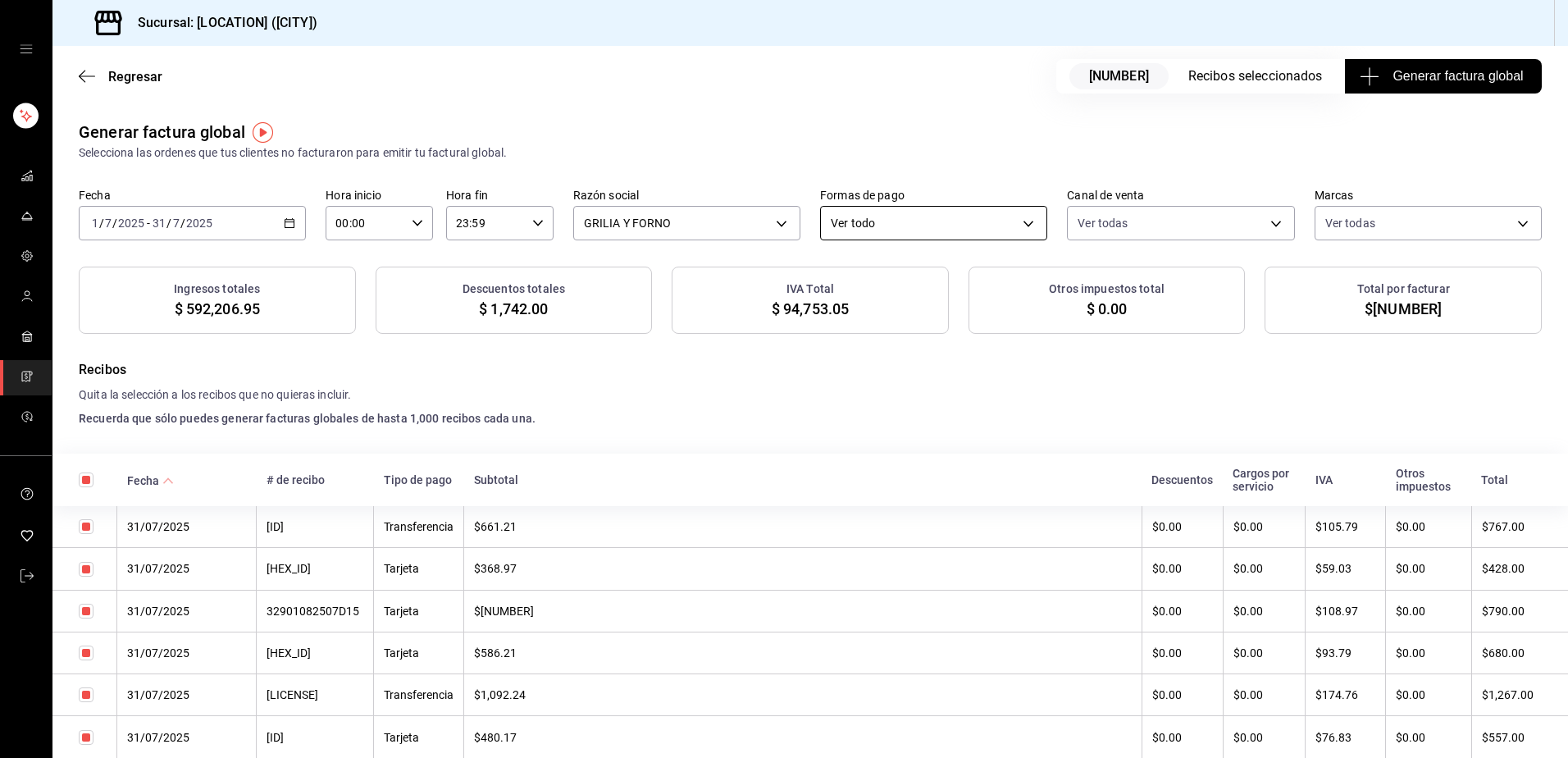 click on "Sucursal: [LOCATION] ([CITY]) Regresar 422 Recibos seleccionados Generar factura global Generar factura global Selecciona las ordenes que tus clientes no facturaron para emitir tu factural global. Fecha [DATE] 1 / 7 / [YEAR] - [DATE] 31 / 7 / [YEAR] Hora inicio 00:00 Hora inicio Hora fin 23:59 Hora fin Razón social GRILIA Y FORNO [UUID] Formas de pago Ver todo ALL Canal de venta Ver todas PARROT,UBER_EATS,RAPPI,DIDI_FOOD,ONLINE Marcas Ver todas [UUID] Ingresos totales $ [NUMBER] Descuentos totales $ [NUMBER] IVA Total $ [NUMBER] Otros impuestos total $ [NUMBER] Total por facturar $ [NUMBER] Recibos Quita la selección a los recibos que no quieras incluir. Recuerda que sólo puedes generar facturas globales de hasta 1,000 recibos cada una. Fecha # de recibo Tipo de pago Subtotal Descuentos Cargos por servicio IVA Otros impuestos Total 31/07/[YEAR] [LICENSE] Transferencia $[NUMBER] $[NUMBER] $[NUMBER] $[NUMBER] $[NUMBER] $[NUMBER]" at bounding box center (784, 379) 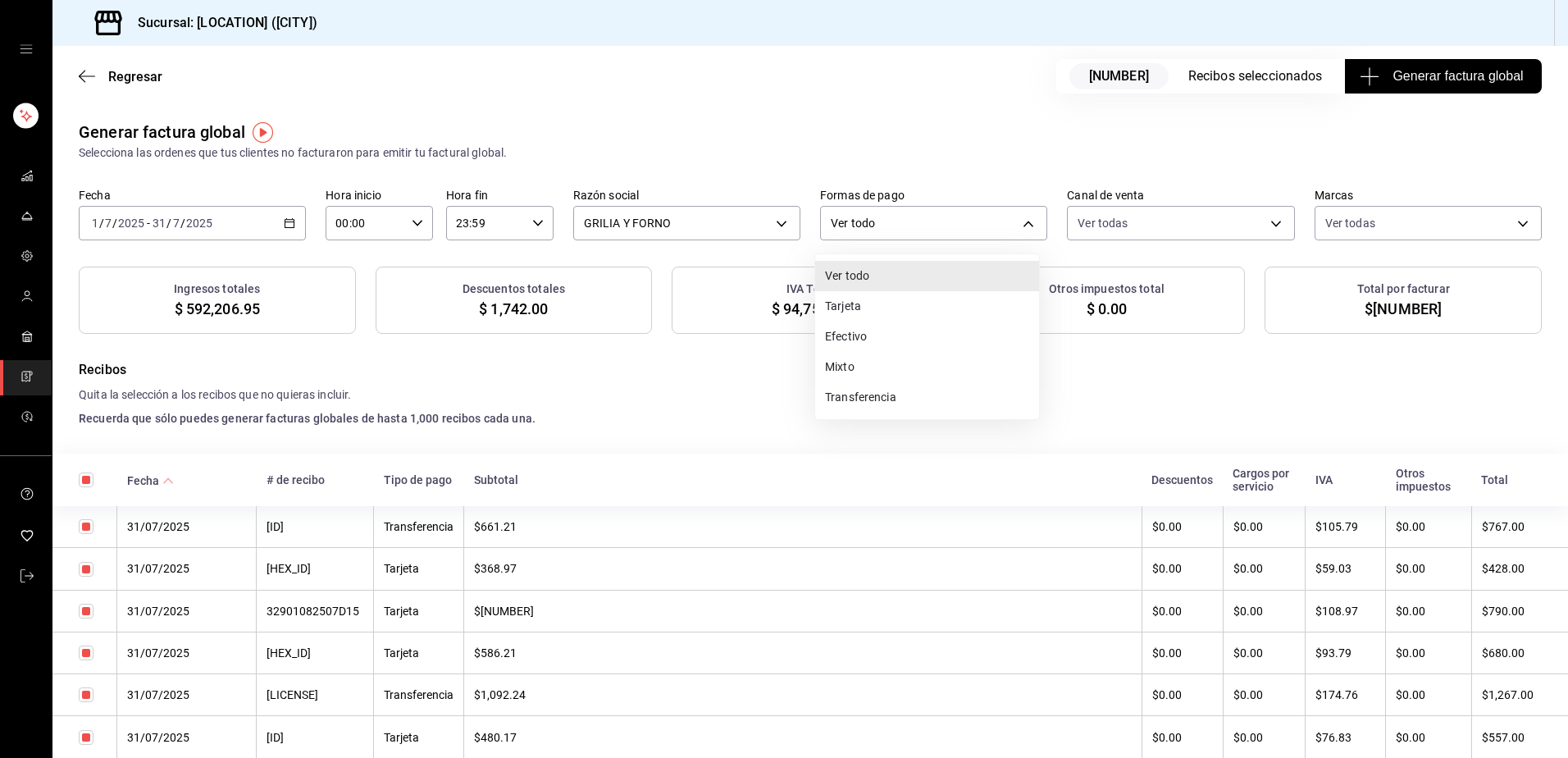 click on "Tarjeta" at bounding box center [927, 306] 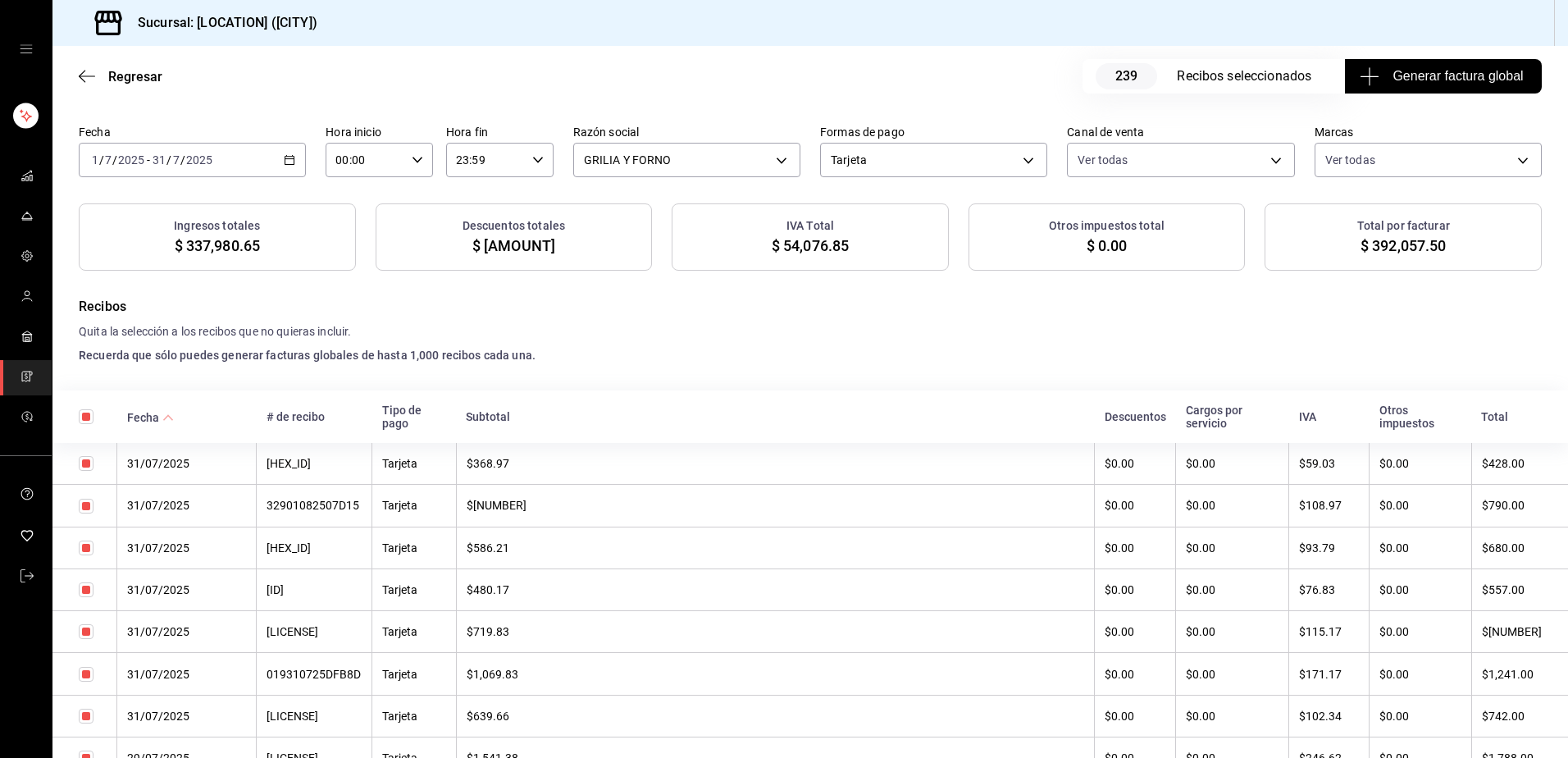 scroll, scrollTop: 0, scrollLeft: 0, axis: both 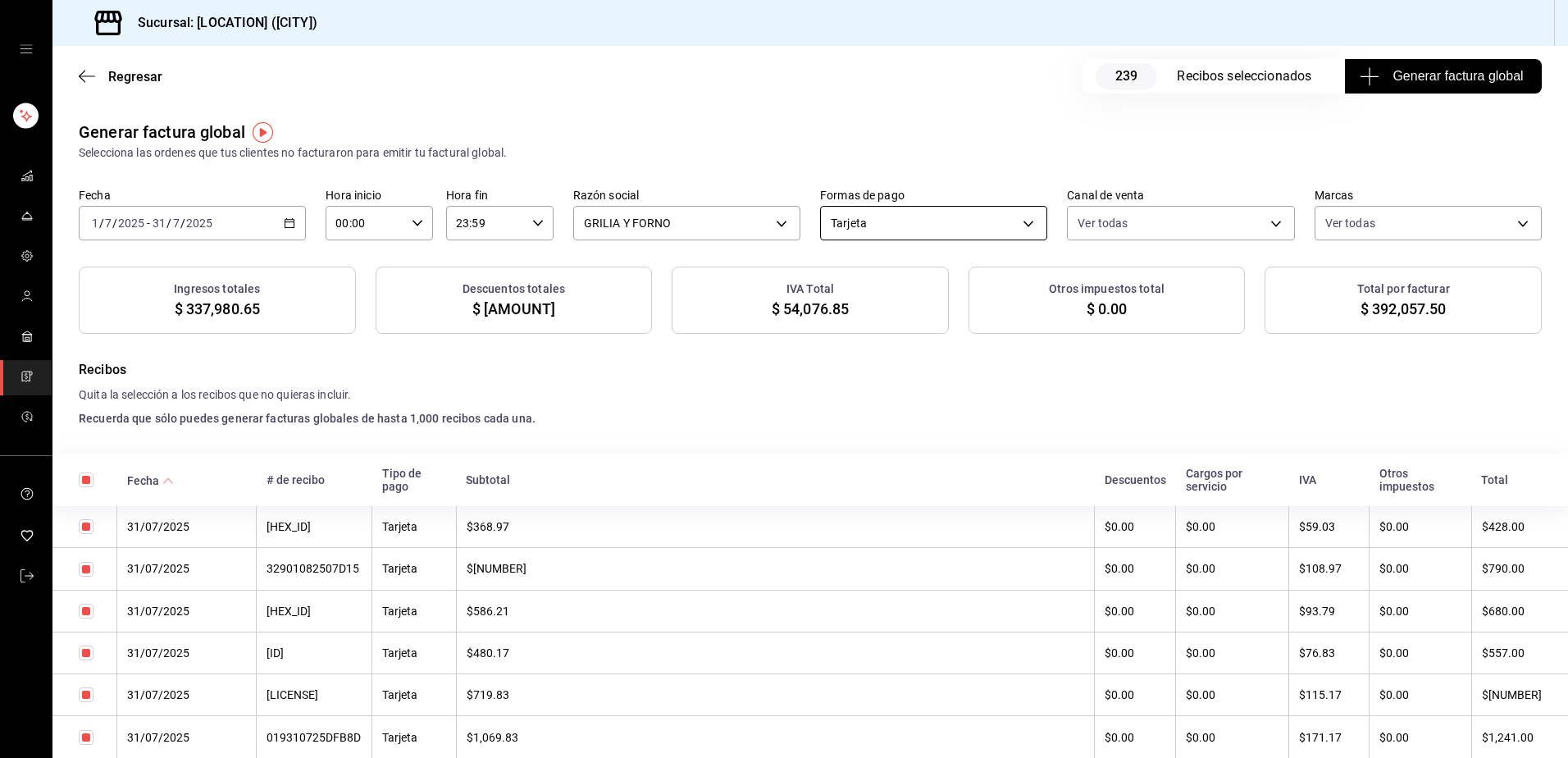 click on "Sucursal: [BRAND] ([CITY]) Regresar [NUMBER] Recibos seleccionados Generar factura global Generar factura global Selecciona las ordenes que tus clientes no facturaron para emitir tu factural global. Fecha [DATE] [DATE] - [DATE] [DATE] Hora inicio 00:00 Hora inicio Hora fin 23:59 Hora fin Razón social [BRAND] [ID] Formas de pago Tarjeta CARD Canal de venta Ver todas PARROT,UBER_EATS,RAPPI,DIDI_FOOD,ONLINE Marcas Ver todas [ID] Ingresos totales $[PRICE] Descuentos totales $[PRICE] IVA Total $[PRICE] Otros impuestos total $[PRICE] Total por facturar $[PRICE] Recibos Quita la selección a los recibos que no quieras incluir. Recuerda que sólo puedes generar facturas globales de hasta 1,000 recibos cada una. Fecha # de recibo Tipo de pago Subtotal Descuentos Cargos por servicio IVA Otros impuestos Total [DATE] [ID] Tarjeta $[PRICE] $0.00 $0.00 $[PRICE] $0.00 $[PRICE]" at bounding box center (784, 379) 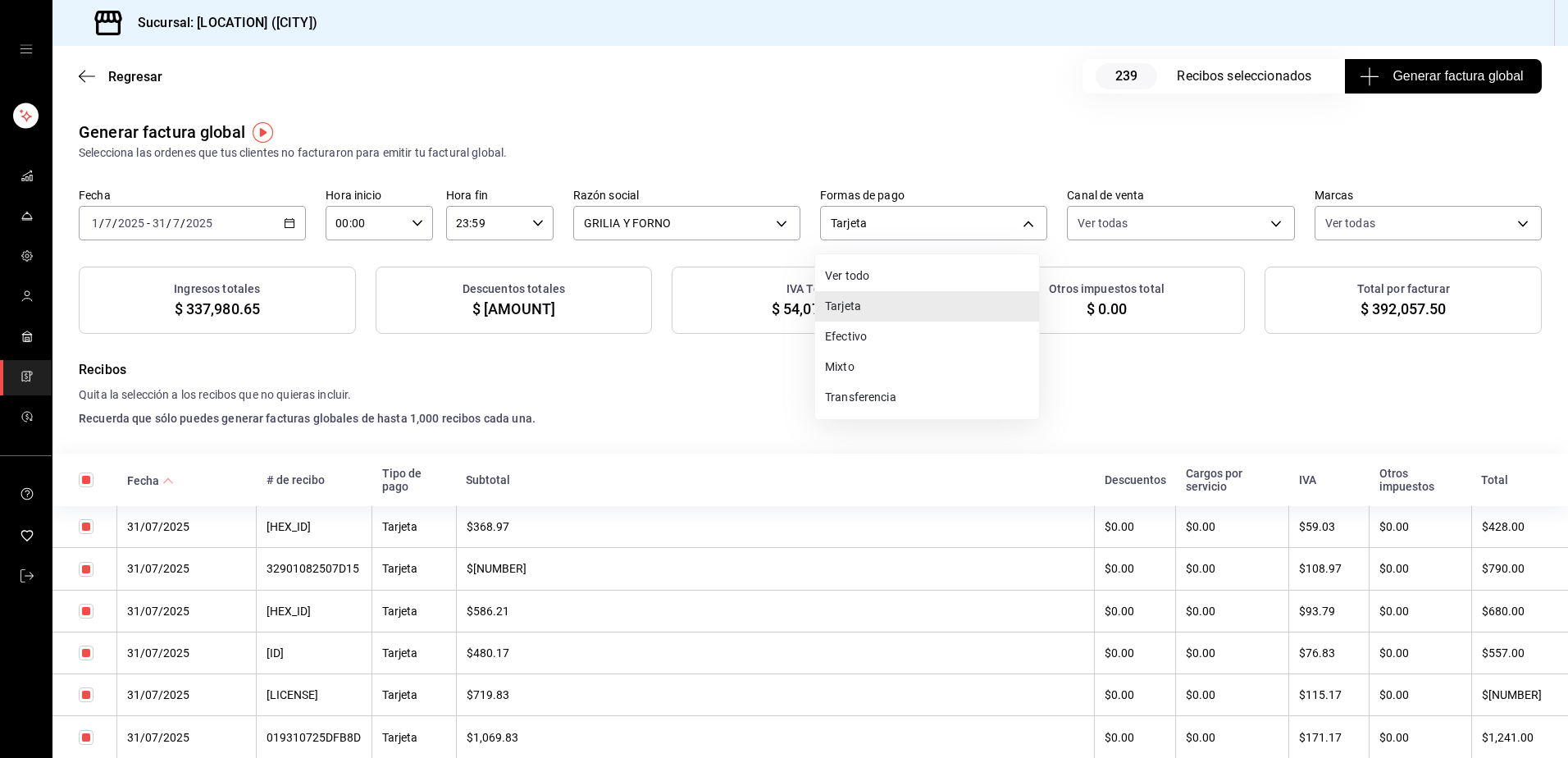 click on "Mixto" at bounding box center [927, 367] 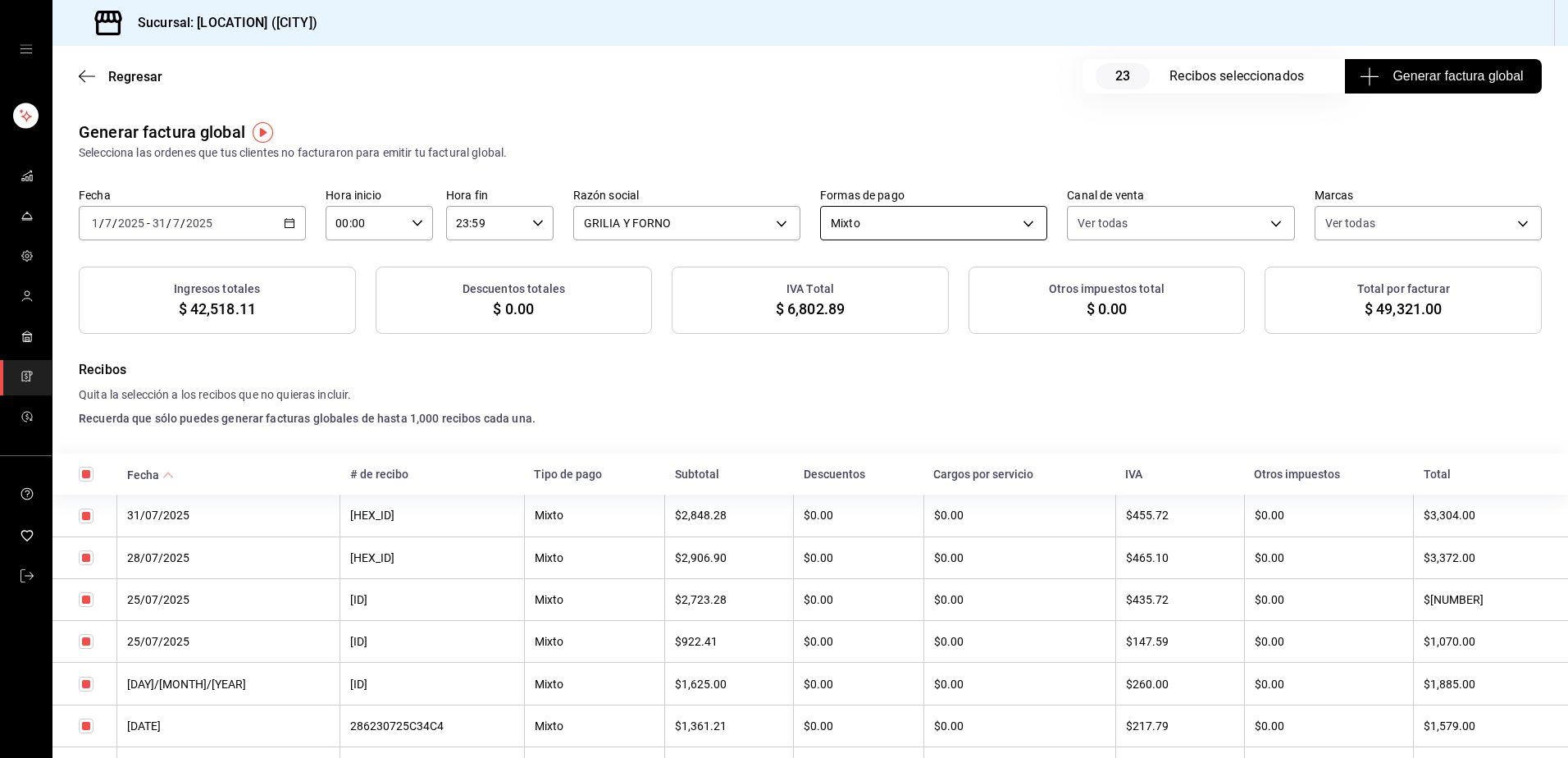 click on "Fecha [MONTH]/[DAY]/[YEAR] [DAY] / [MONTH] / [YEAR] - [MONTH]/[DAY]/[YEAR] [DAY] / [MONTH] / [YEAR] Hora inicio [TIME] Hora inicio Hora fin [TIME] Hora fin Razón social GRILIA Y FORNO [UUID] Formas de pago Mixto MIXED Canal de venta Ver todas PARROT,UBER_EATS,RAPPI,DIDI_FOOD,ONLINE Marcas Ver todas [UUID] Ingresos totales $ [AMOUNT] Descuentos totales $ [AMOUNT] IVA Total $ [AMOUNT] Otros impuestos total $ [AMOUNT] Total por facturar $ [AMOUNT] Recibos Quita la selección a los recibos que no quieras incluir. Recuerda que sólo puedes generar facturas globales de hasta 1,000 recibos cada una. Fecha # de recibo Tipo de pago Subtotal Descuentos Cargos por servicio IVA Otros impuestos Total [DAY]/[MONTH]/[YEAR] [UUID] Mixto $ [AMOUNT] $ [AMOUNT] $ [AMOUNT] $ [AMOUNT] $ [AMOUNT] $ [AMOUNT] [DAY]/[MONTH]/[YEAR] [UUID]" at bounding box center (784, 379) 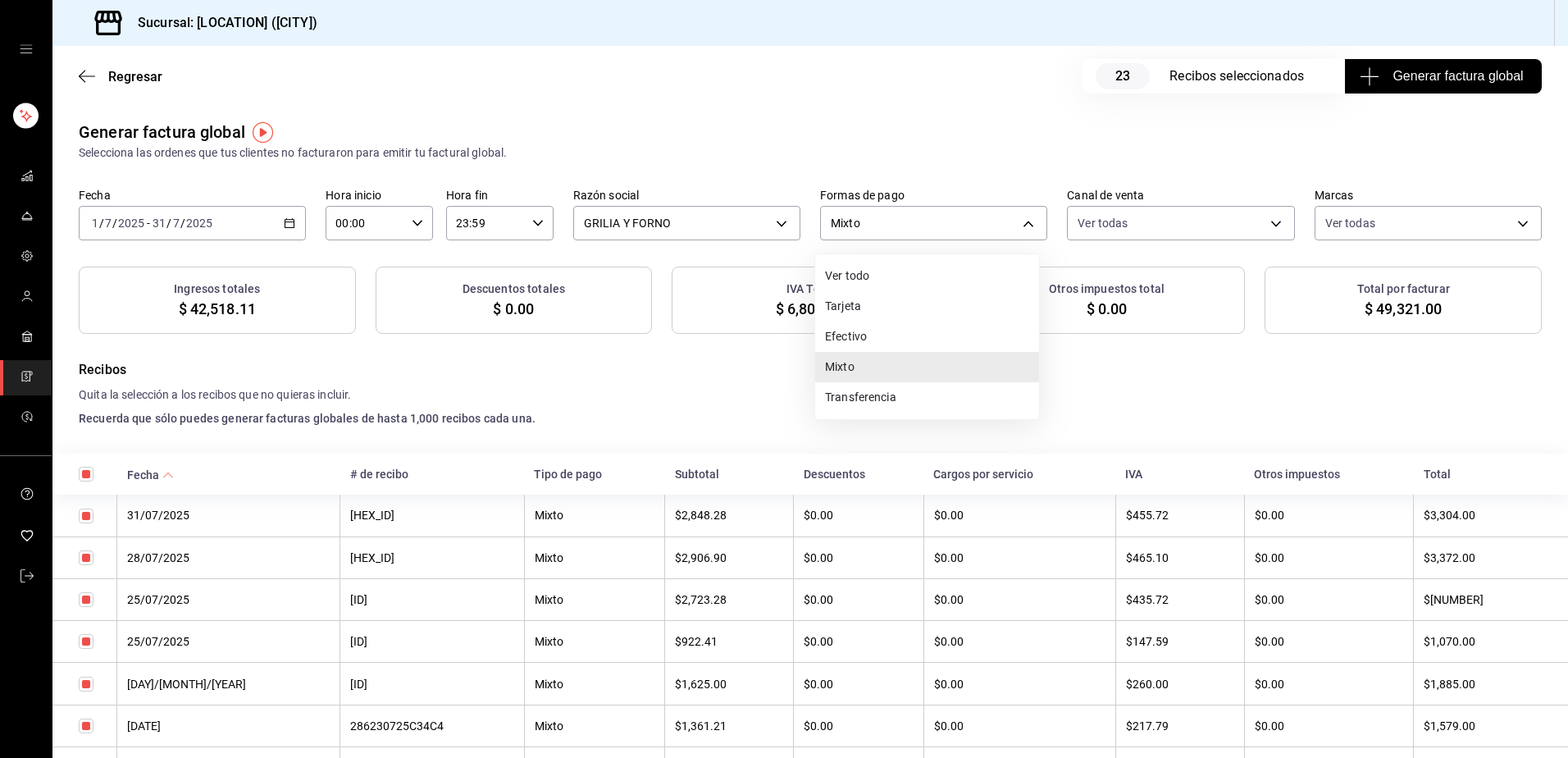 click on "Tarjeta" at bounding box center [927, 306] 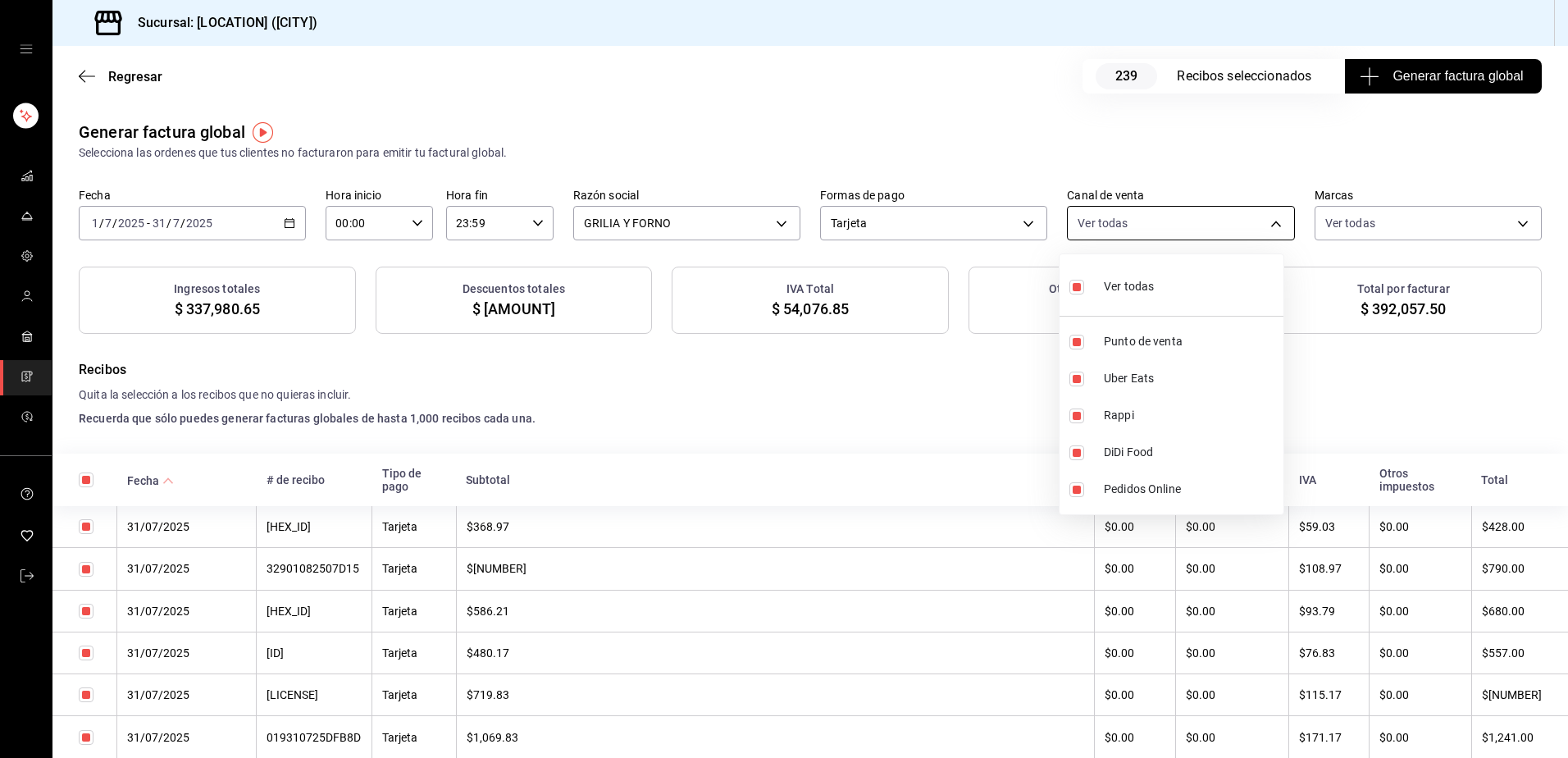 click on "Sucursal: [BRAND] ([CITY]) Regresar [NUMBER] Recibos seleccionados Generar factura global Generar factura global Selecciona las ordenes que tus clientes no facturaron para emitir tu factural global. Fecha [DATE] [DATE] - [DATE] [DATE] Hora inicio 00:00 Hora inicio Hora fin 23:59 Hora fin Razón social [BRAND] [ID] Formas de pago Tarjeta CARD Canal de venta Ver todas PARROT,UBER_EATS,RAPPI,DIDI_FOOD,ONLINE Marcas Ver todas [ID] Ingresos totales $[PRICE] Descuentos totales $[PRICE] IVA Total $[PRICE] Otros impuestos total $[PRICE] Total por facturar $[PRICE] Recibos Quita la selección a los recibos que no quieras incluir. Recuerda que sólo puedes generar facturas globales de hasta 1,000 recibos cada una. Fecha # de recibo Tipo de pago Subtotal Descuentos Cargos por servicio IVA Otros impuestos Total [DATE] [ID] Tarjeta $[PRICE] $0.00 $0.00 $[PRICE] $0.00 $[PRICE]" at bounding box center (784, 379) 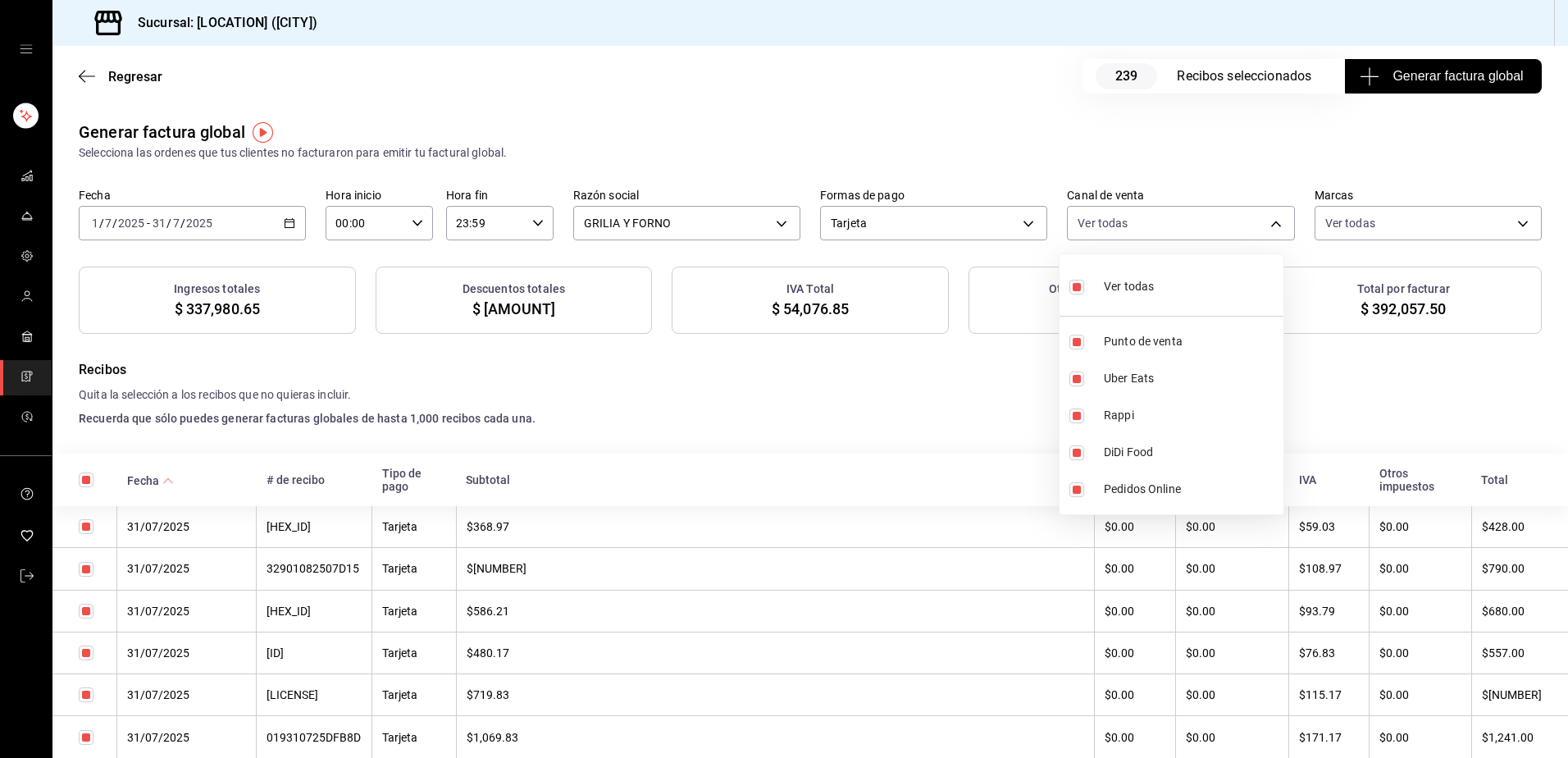 click at bounding box center (784, 379) 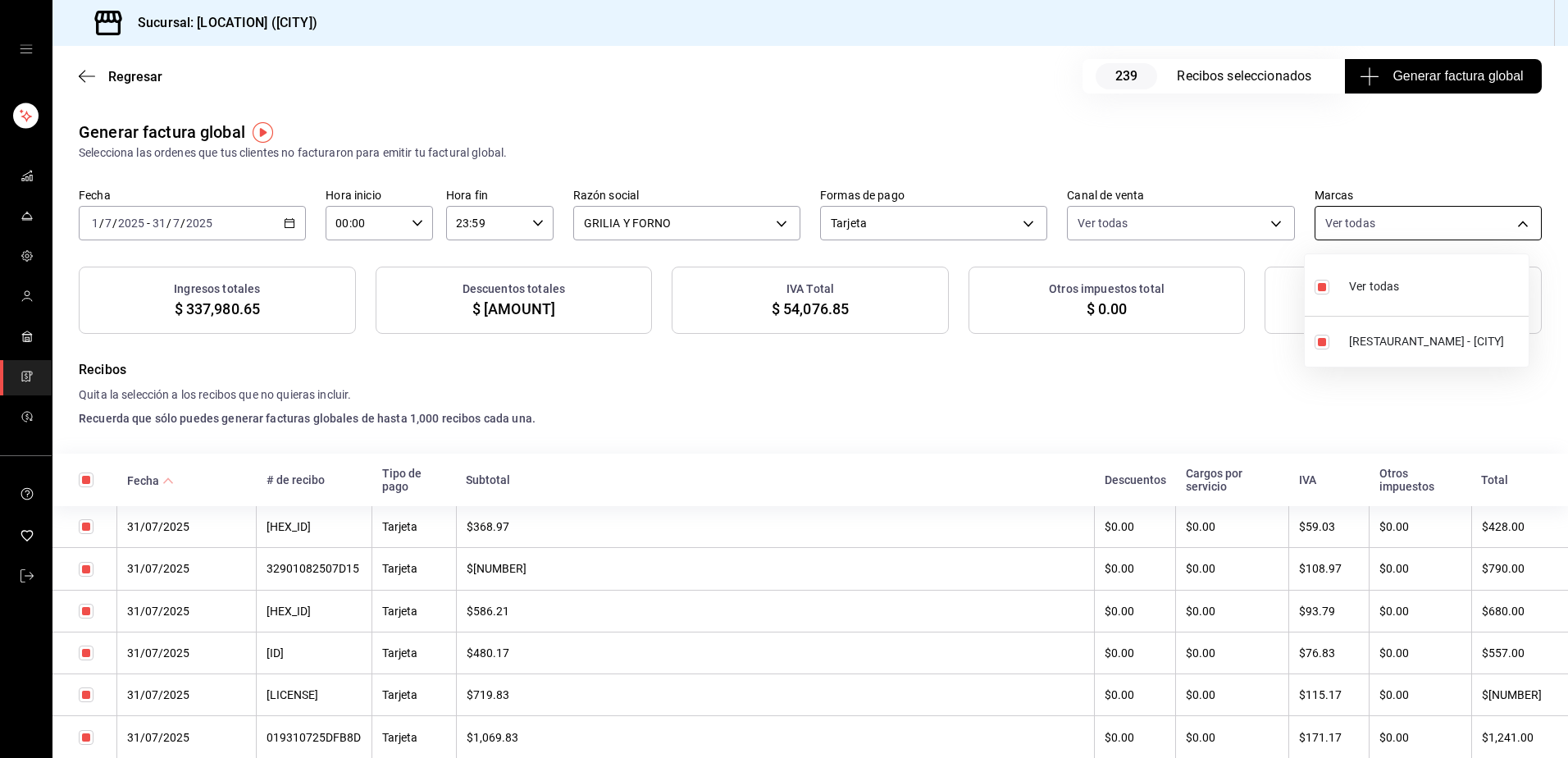 click on "Sucursal: [BRAND] ([CITY]) Regresar [NUMBER] Recibos seleccionados Generar factura global Generar factura global Selecciona las ordenes que tus clientes no facturaron para emitir tu factural global. Fecha [DATE] [DATE] - [DATE] [DATE] Hora inicio 00:00 Hora inicio Hora fin 23:59 Hora fin Razón social [BRAND] [ID] Formas de pago Tarjeta CARD Canal de venta Ver todas PARROT,UBER_EATS,RAPPI,DIDI_FOOD,ONLINE Marcas Ver todas [ID] Ingresos totales $[PRICE] Descuentos totales $[PRICE] IVA Total $[PRICE] Otros impuestos total $[PRICE] Total por facturar $[PRICE] Recibos Quita la selección a los recibos que no quieras incluir. Recuerda que sólo puedes generar facturas globales de hasta 1,000 recibos cada una. Fecha # de recibo Tipo de pago Subtotal Descuentos Cargos por servicio IVA Otros impuestos Total [DATE] [ID] Tarjeta $[PRICE] $0.00 $0.00 $[PRICE] $0.00 $[PRICE]" at bounding box center (784, 379) 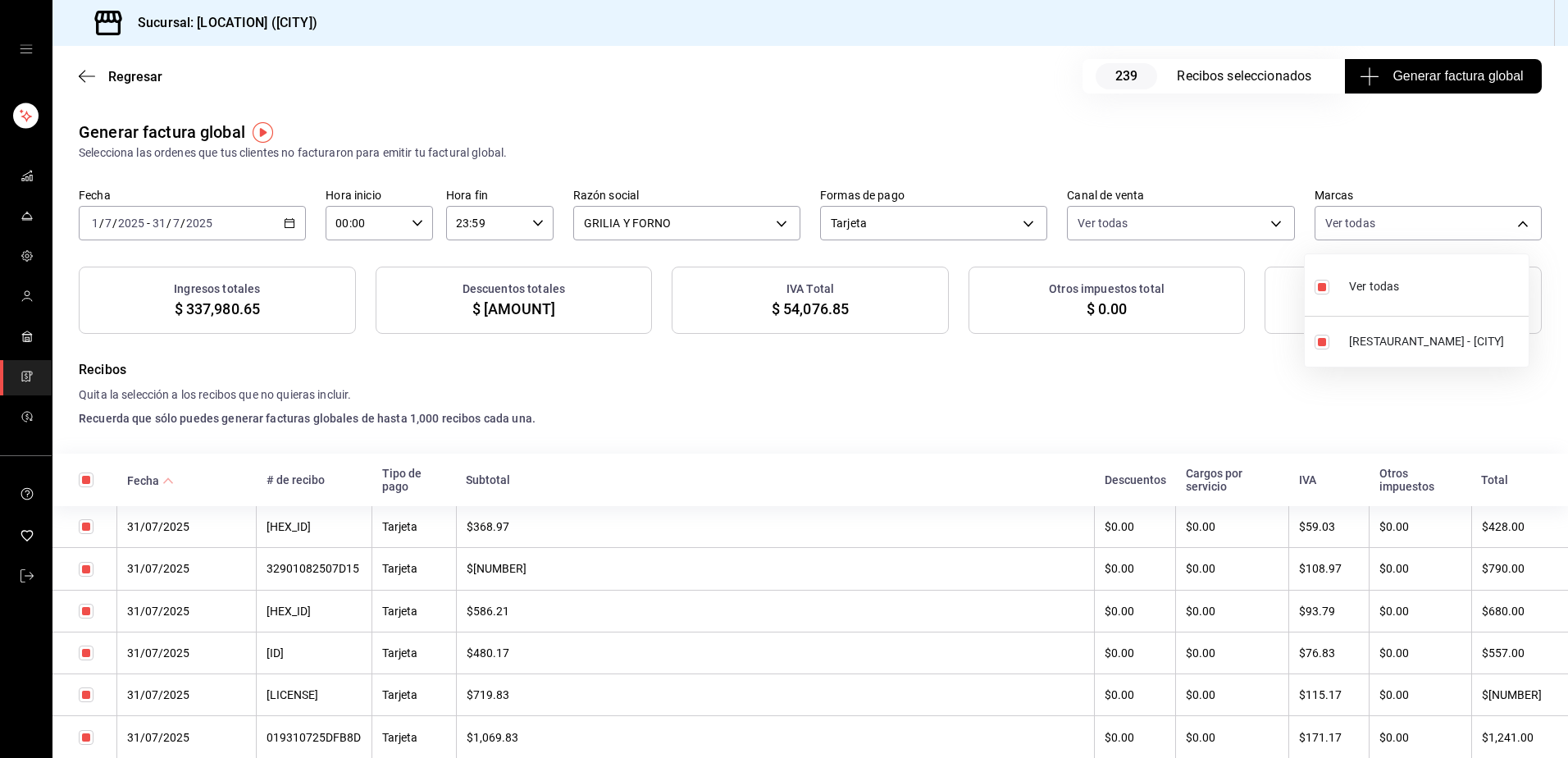 click at bounding box center [784, 379] 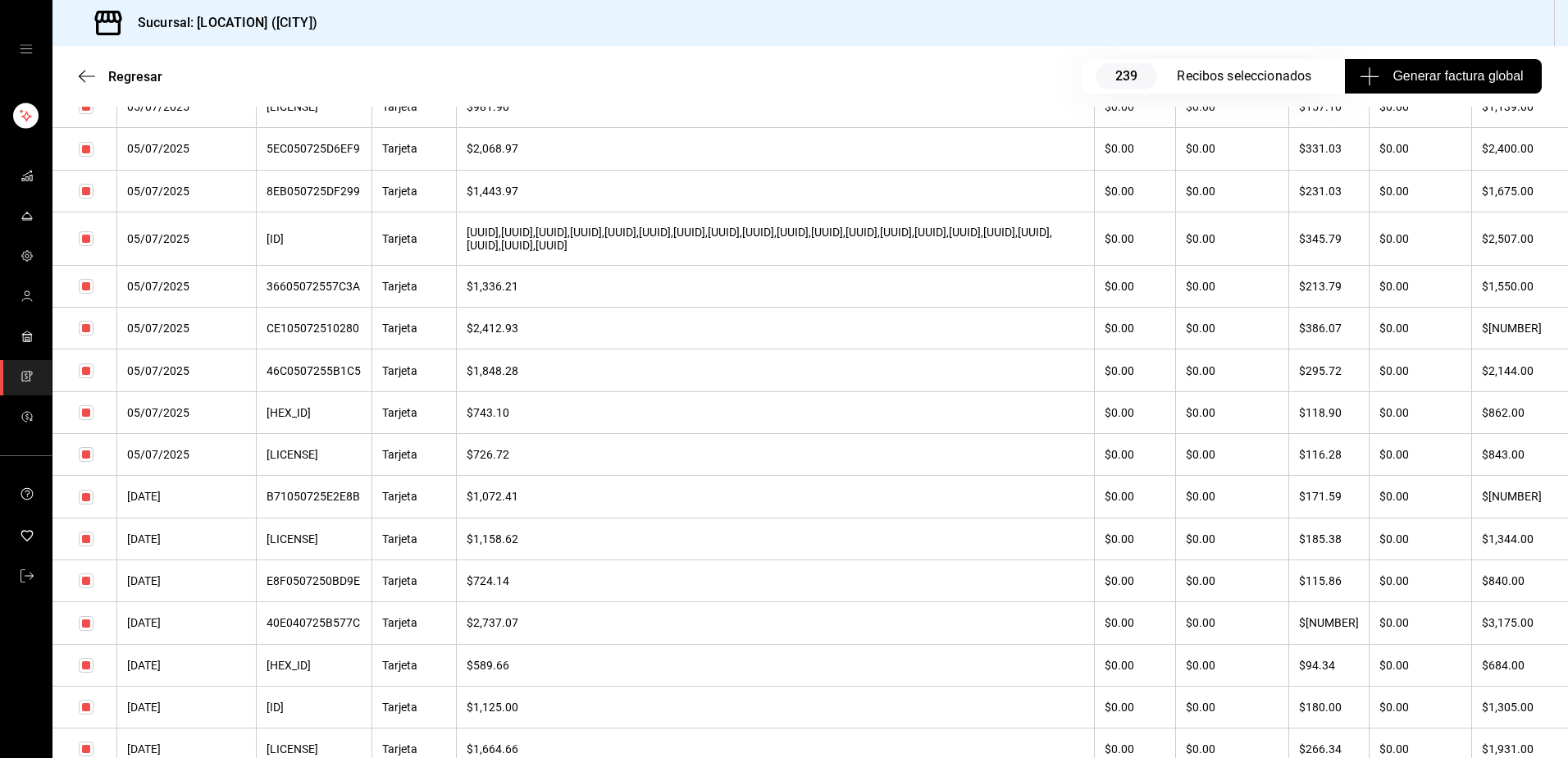 scroll, scrollTop: 9886, scrollLeft: 0, axis: vertical 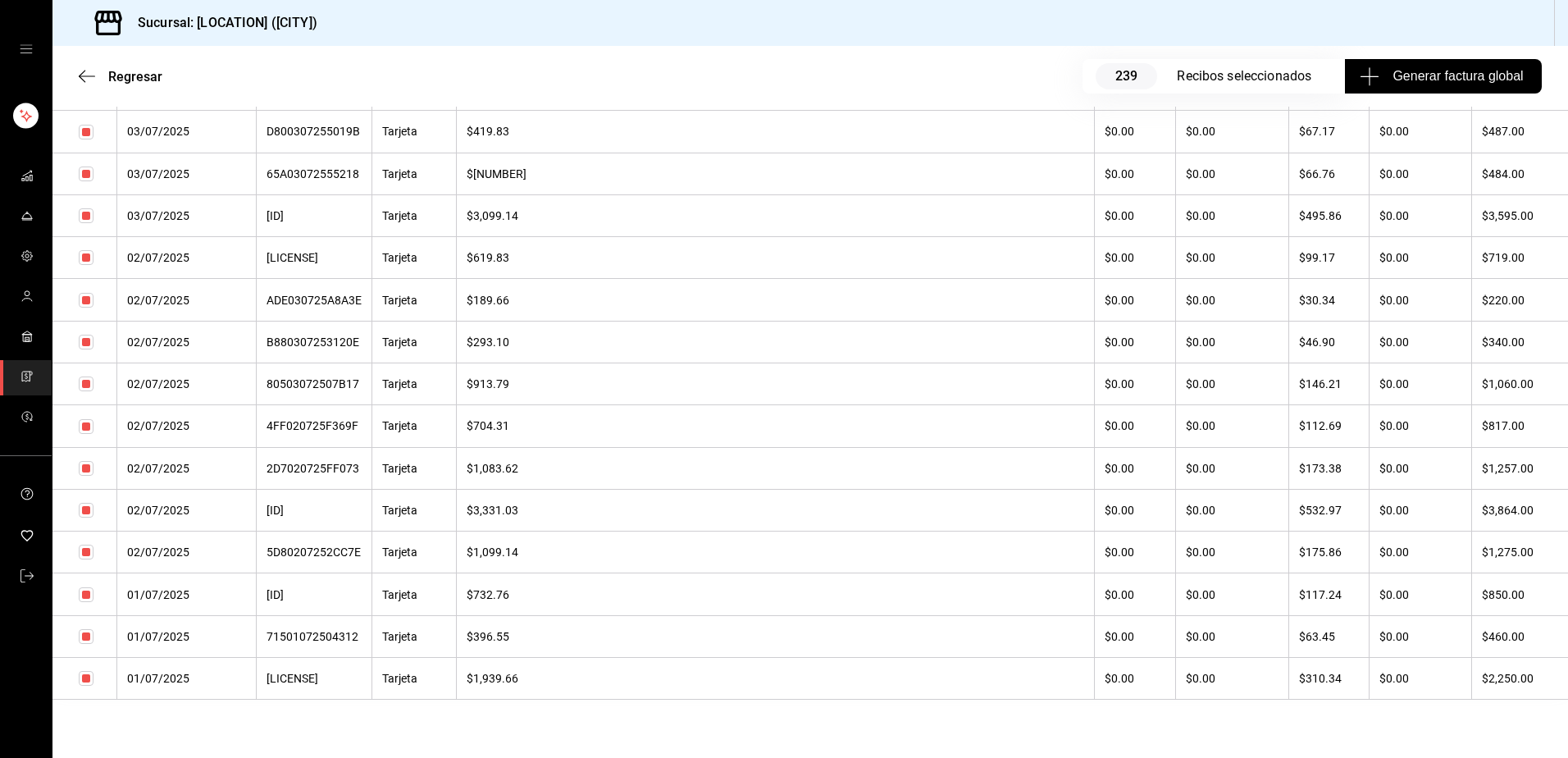 click on "Generar factura global" at bounding box center [1443, 76] 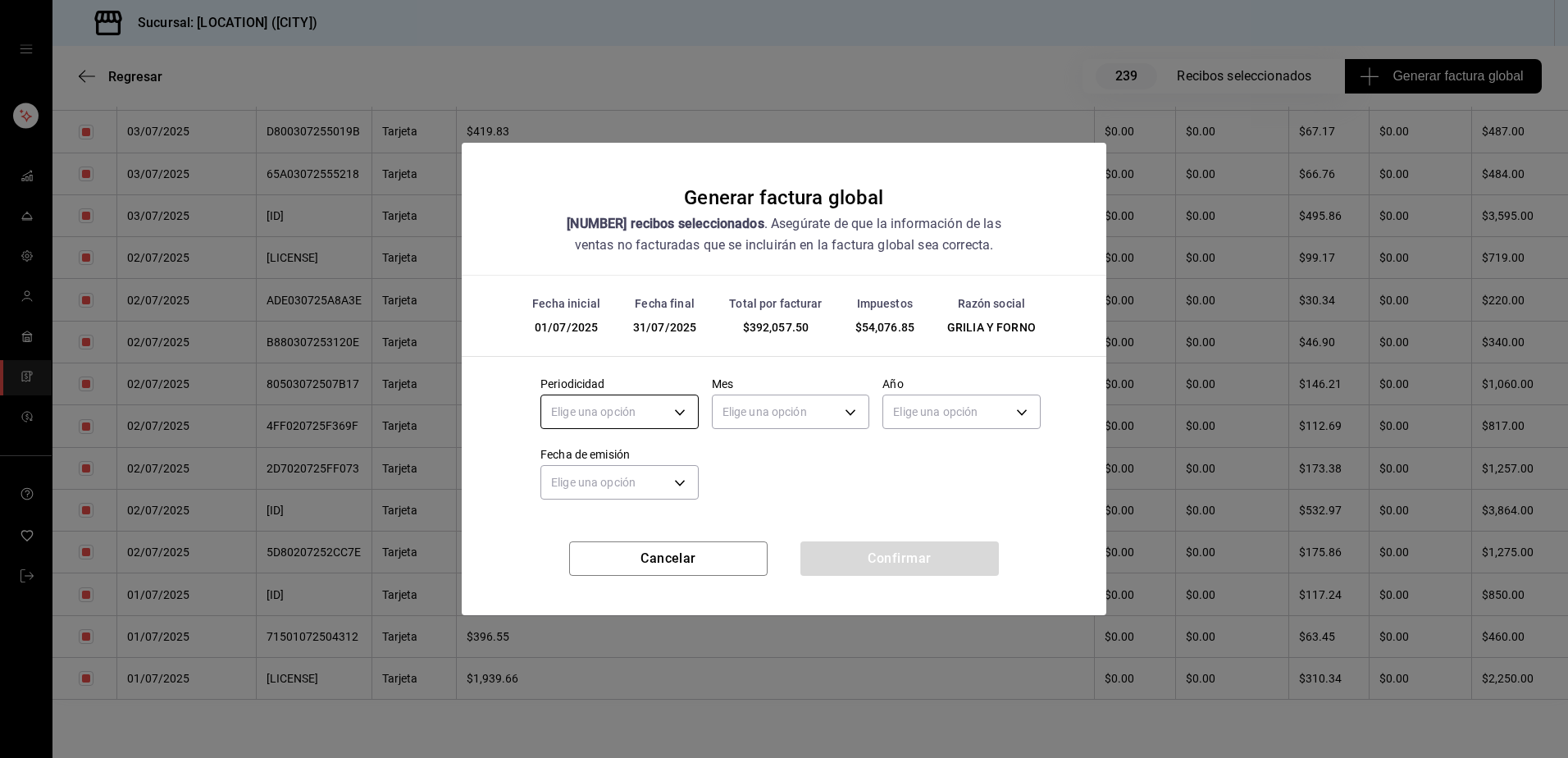 click on "Sucursal: [BRAND] ([CITY]) Regresar [NUMBER] Recibos seleccionados Generar factura global Generar factura global Selecciona las ordenes que tus clientes no facturaron para emitir tu factural global. Fecha [DATE] [DATE] - [DATE] [DATE] Hora inicio 00:00 Hora inicio Hora fin 23:59 Hora fin Razón social [BRAND] [ID] Formas de pago Tarjeta CARD Canal de venta Ver todas PARROT,UBER_EATS,RAPPI,DIDI_FOOD,ONLINE Marcas Ver todas [ID] Ingresos totales $[PRICE] Descuentos totales $[PRICE] IVA Total $[PRICE] Otros impuestos total $[PRICE] Total por facturar $[PRICE] Recibos Quita la selección a los recibos que no quieras incluir. Recuerda que sólo puedes generar facturas globales de hasta 1,000 recibos cada una. Fecha # de recibo Tipo de pago Subtotal Descuentos Cargos por servicio IVA Otros impuestos Total [DATE] [ID] Tarjeta $[PRICE] $0.00 $0.00 $[PRICE] $0.00 $[PRICE]" at bounding box center (784, 379) 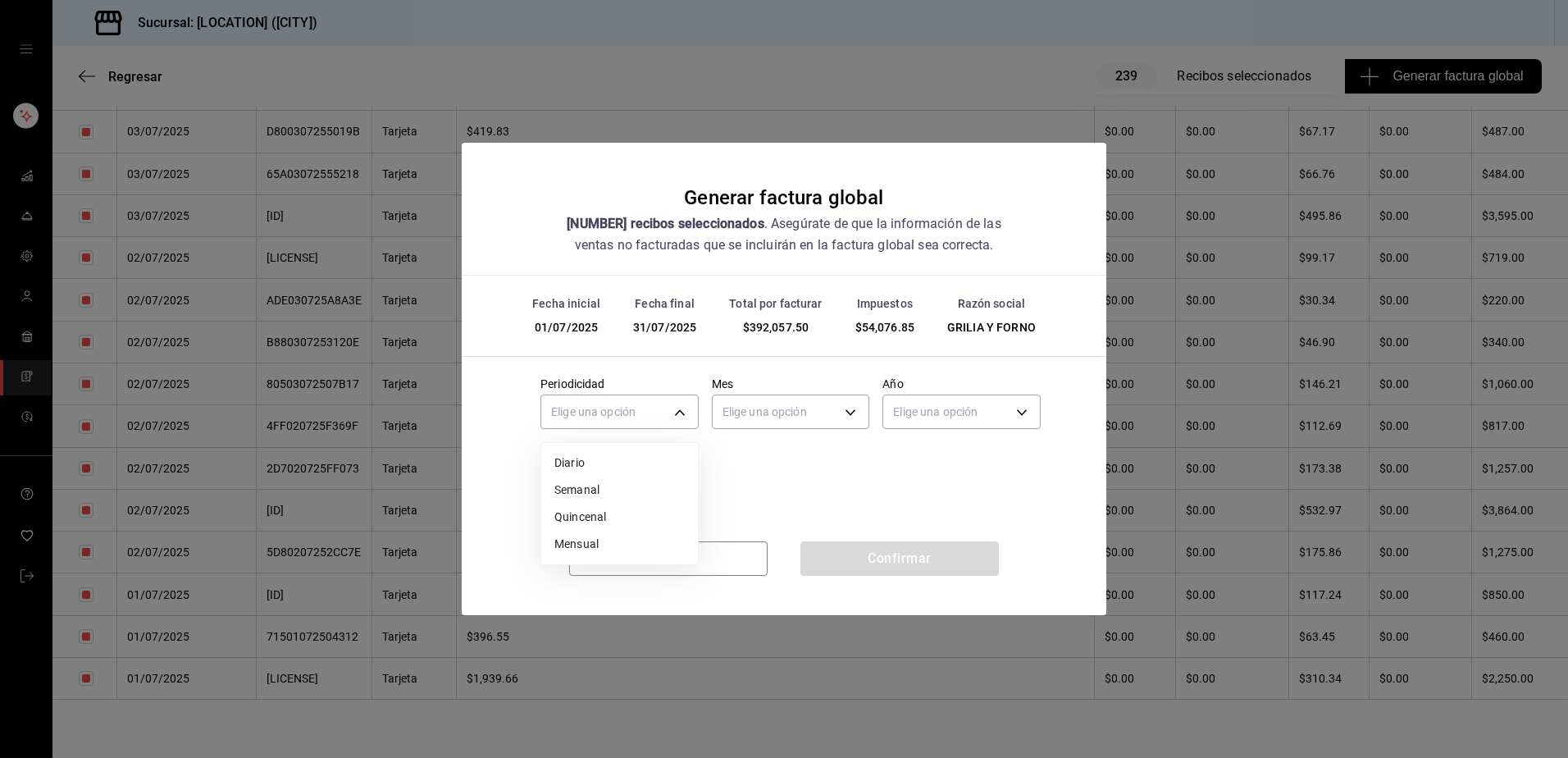 click on "Mensual" at bounding box center [619, 544] 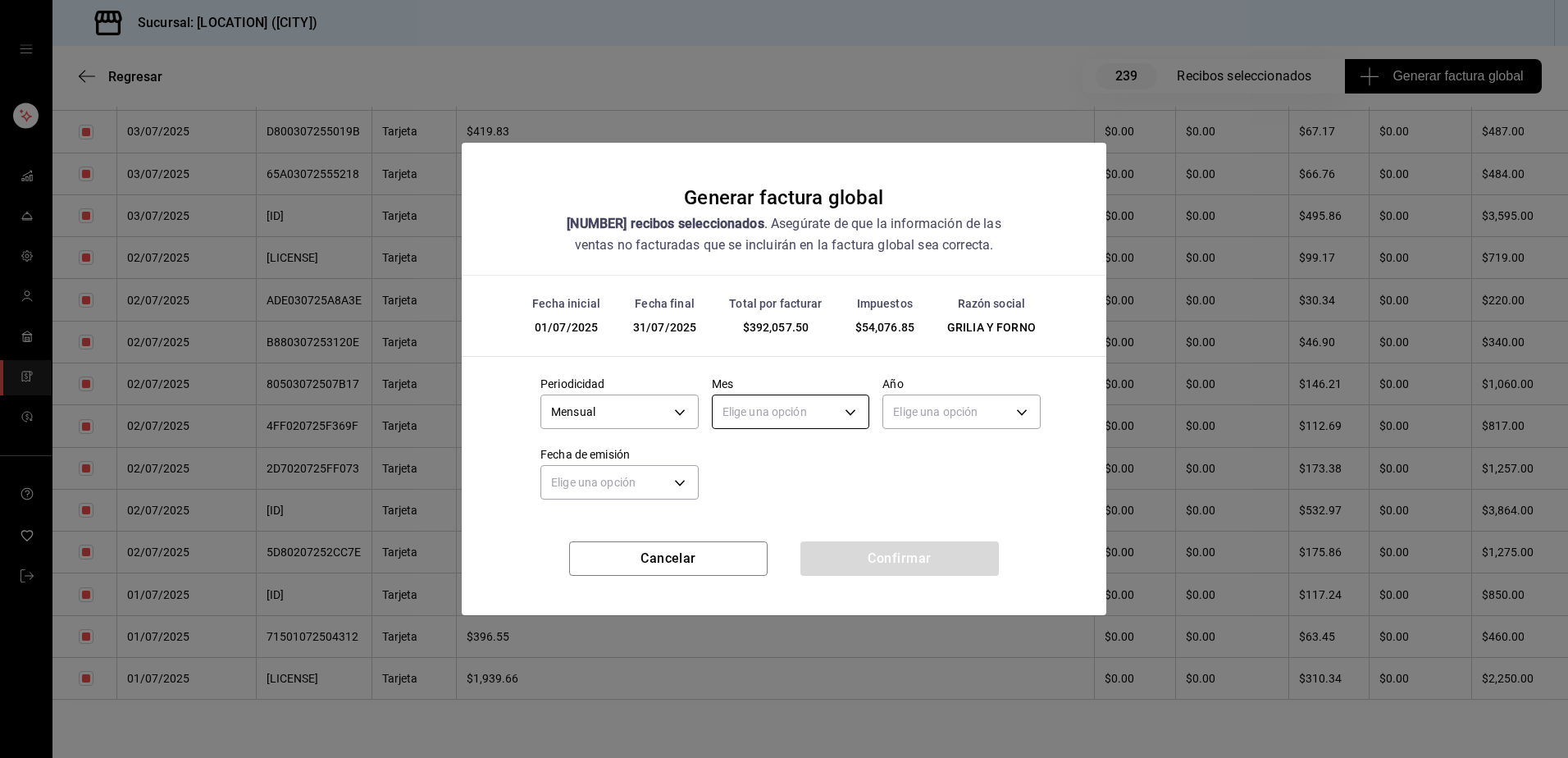 click on "Sucursal: [BRAND] ([CITY]) Regresar [NUMBER] Recibos seleccionados Generar factura global Generar factura global Selecciona las ordenes que tus clientes no facturaron para emitir tu factural global. Fecha [DATE] [DATE] - [DATE] [DATE] Hora inicio 00:00 Hora inicio Hora fin 23:59 Hora fin Razón social [BRAND] [ID] Formas de pago Tarjeta CARD Canal de venta Ver todas PARROT,UBER_EATS,RAPPI,DIDI_FOOD,ONLINE Marcas Ver todas [ID] Ingresos totales $[PRICE] Descuentos totales $[PRICE] IVA Total $[PRICE] Otros impuestos total $[PRICE] Total por facturar $[PRICE] Recibos Quita la selección a los recibos que no quieras incluir. Recuerda que sólo puedes generar facturas globales de hasta 1,000 recibos cada una. Fecha # de recibo Tipo de pago Subtotal Descuentos Cargos por servicio IVA Otros impuestos Total [DATE] [ID] Tarjeta $[PRICE] $0.00 $0.00 $[PRICE] $0.00 $[PRICE]" at bounding box center [784, 379] 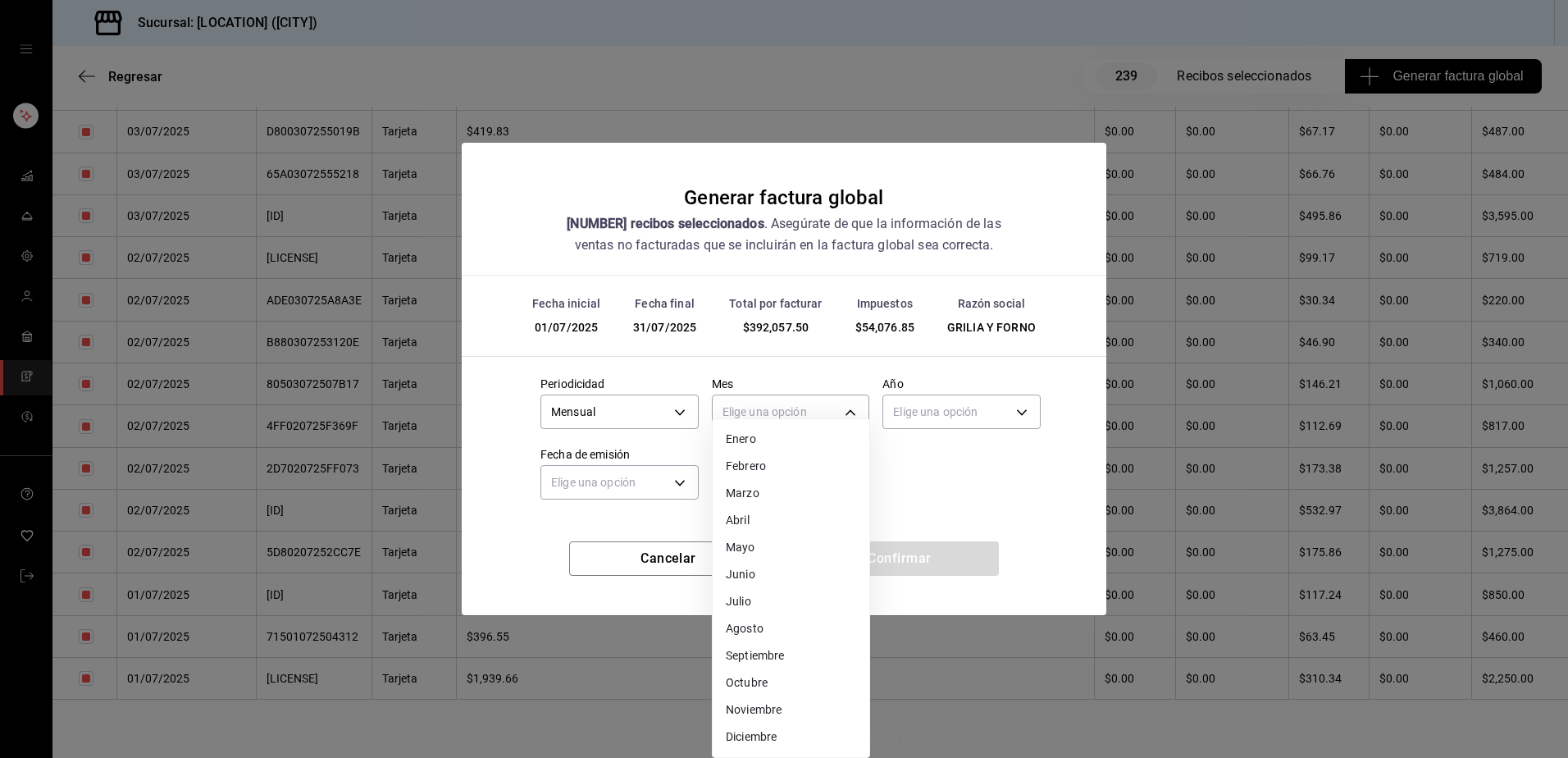 click on "Julio" at bounding box center [791, 601] 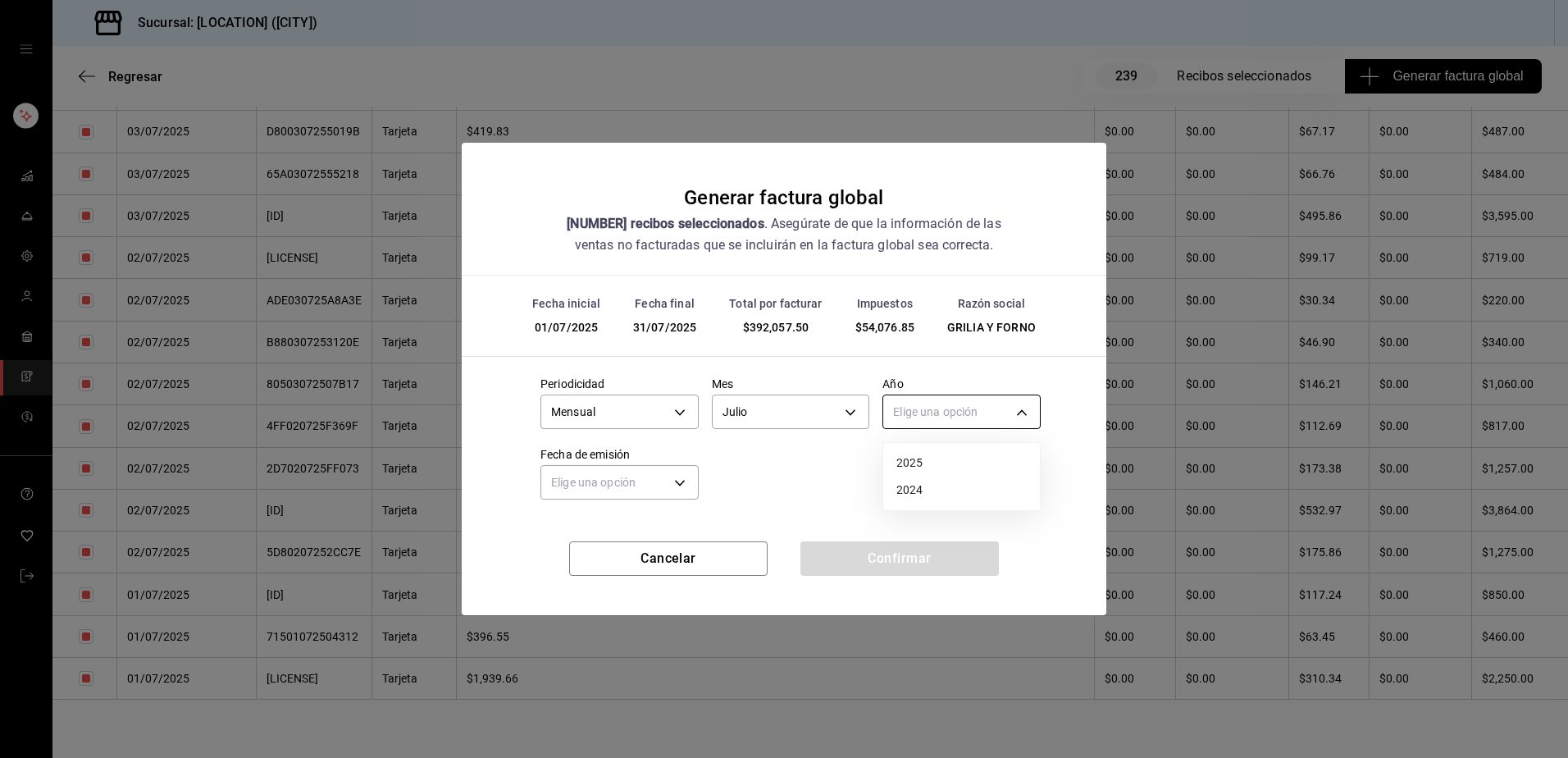 click on "Sucursal: [BRAND] ([CITY]) Regresar [NUMBER] Recibos seleccionados Generar factura global Generar factura global Selecciona las ordenes que tus clientes no facturaron para emitir tu factural global. Fecha [DATE] [DATE] - [DATE] [DATE] Hora inicio 00:00 Hora inicio Hora fin 23:59 Hora fin Razón social [BRAND] [ID] Formas de pago Tarjeta CARD Canal de venta Ver todas PARROT,UBER_EATS,RAPPI,DIDI_FOOD,ONLINE Marcas Ver todas [ID] Ingresos totales $[PRICE] Descuentos totales $[PRICE] IVA Total $[PRICE] Otros impuestos total $[PRICE] Total por facturar $[PRICE] Recibos Quita la selección a los recibos que no quieras incluir. Recuerda que sólo puedes generar facturas globales de hasta 1,000 recibos cada una. Fecha # de recibo Tipo de pago Subtotal Descuentos Cargos por servicio IVA Otros impuestos Total [DATE] [ID] Tarjeta $[PRICE] $0.00 $0.00 $[PRICE] $0.00 $[PRICE]" at bounding box center [784, 379] 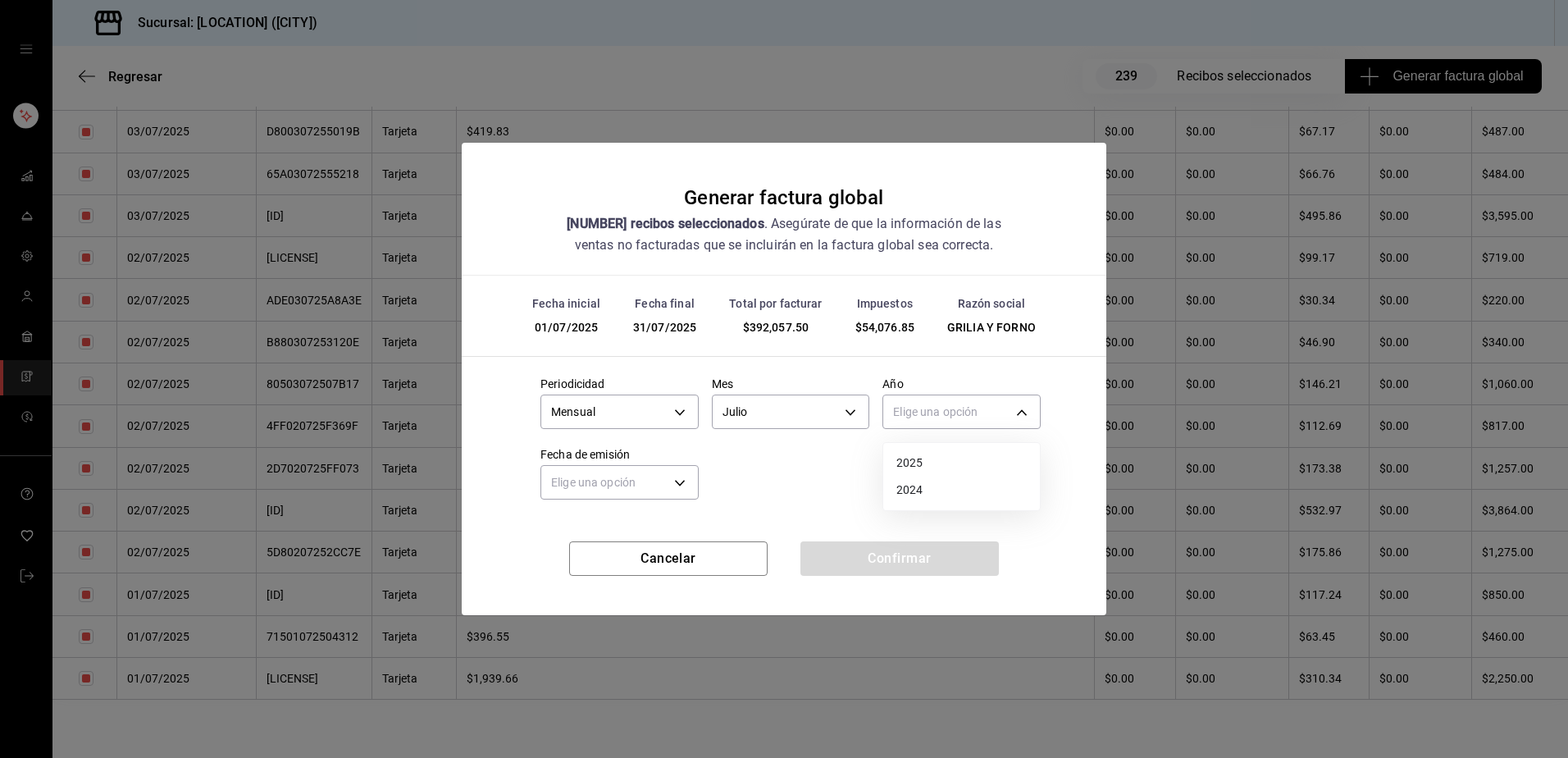 click on "2025" at bounding box center (961, 463) 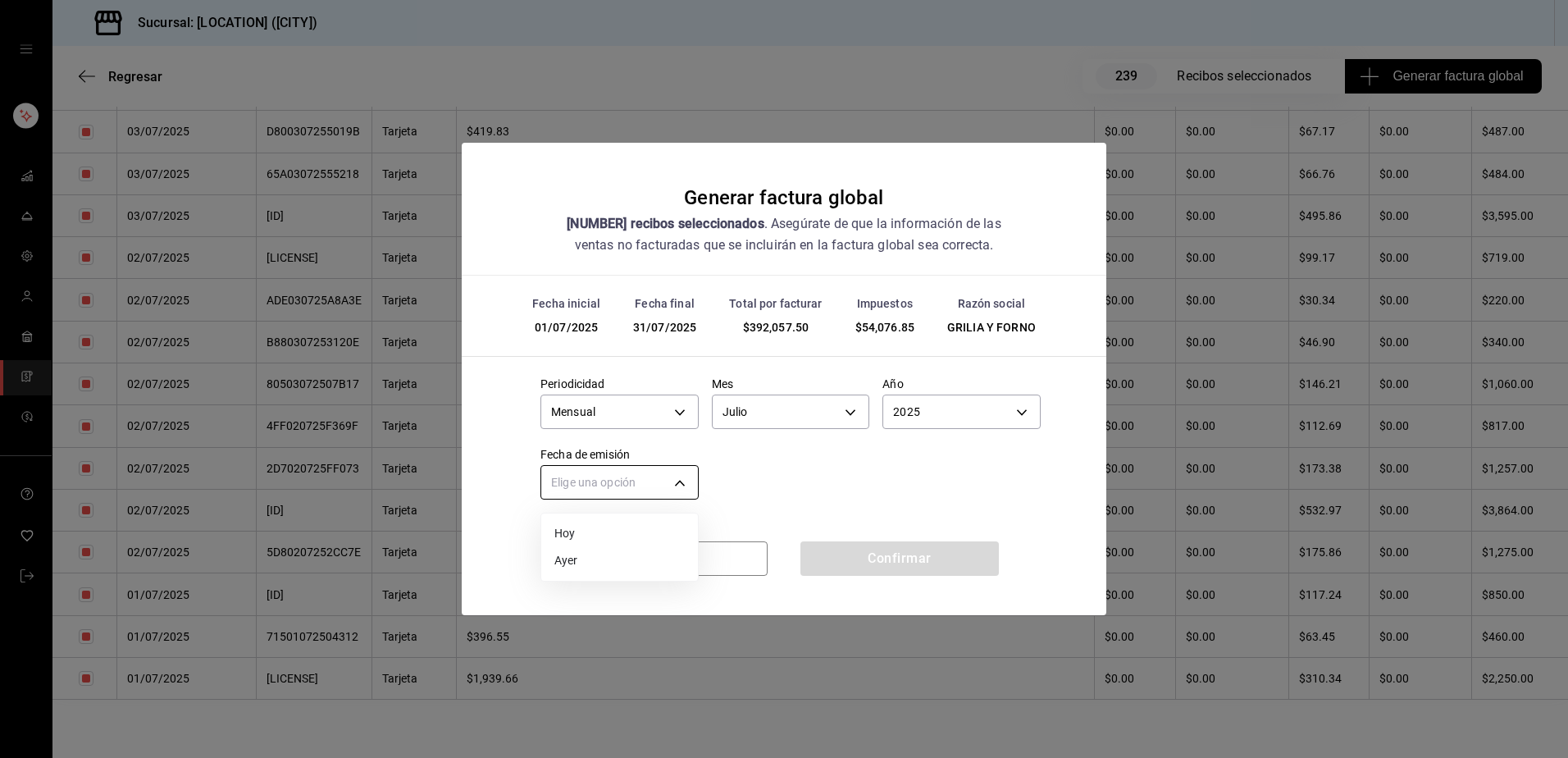 click on "Sucursal: [BRAND] ([CITY]) Regresar [NUMBER] Recibos seleccionados Generar factura global Generar factura global Selecciona las ordenes que tus clientes no facturaron para emitir tu factural global. Fecha [DATE] [DATE] - [DATE] [DATE] Hora inicio 00:00 Hora inicio Hora fin 23:59 Hora fin Razón social [BRAND] [ID] Formas de pago Tarjeta CARD Canal de venta Ver todas PARROT,UBER_EATS,RAPPI,DIDI_FOOD,ONLINE Marcas Ver todas [ID] Ingresos totales $[PRICE] Descuentos totales $[PRICE] IVA Total $[PRICE] Otros impuestos total $[PRICE] Total por facturar $[PRICE] Recibos Quita la selección a los recibos que no quieras incluir. Recuerda que sólo puedes generar facturas globales de hasta 1,000 recibos cada una. Fecha # de recibo Tipo de pago Subtotal Descuentos Cargos por servicio IVA Otros impuestos Total [DATE] [ID] Tarjeta $[PRICE] $0.00 $0.00 $[PRICE] $0.00 $[PRICE]" at bounding box center (784, 379) 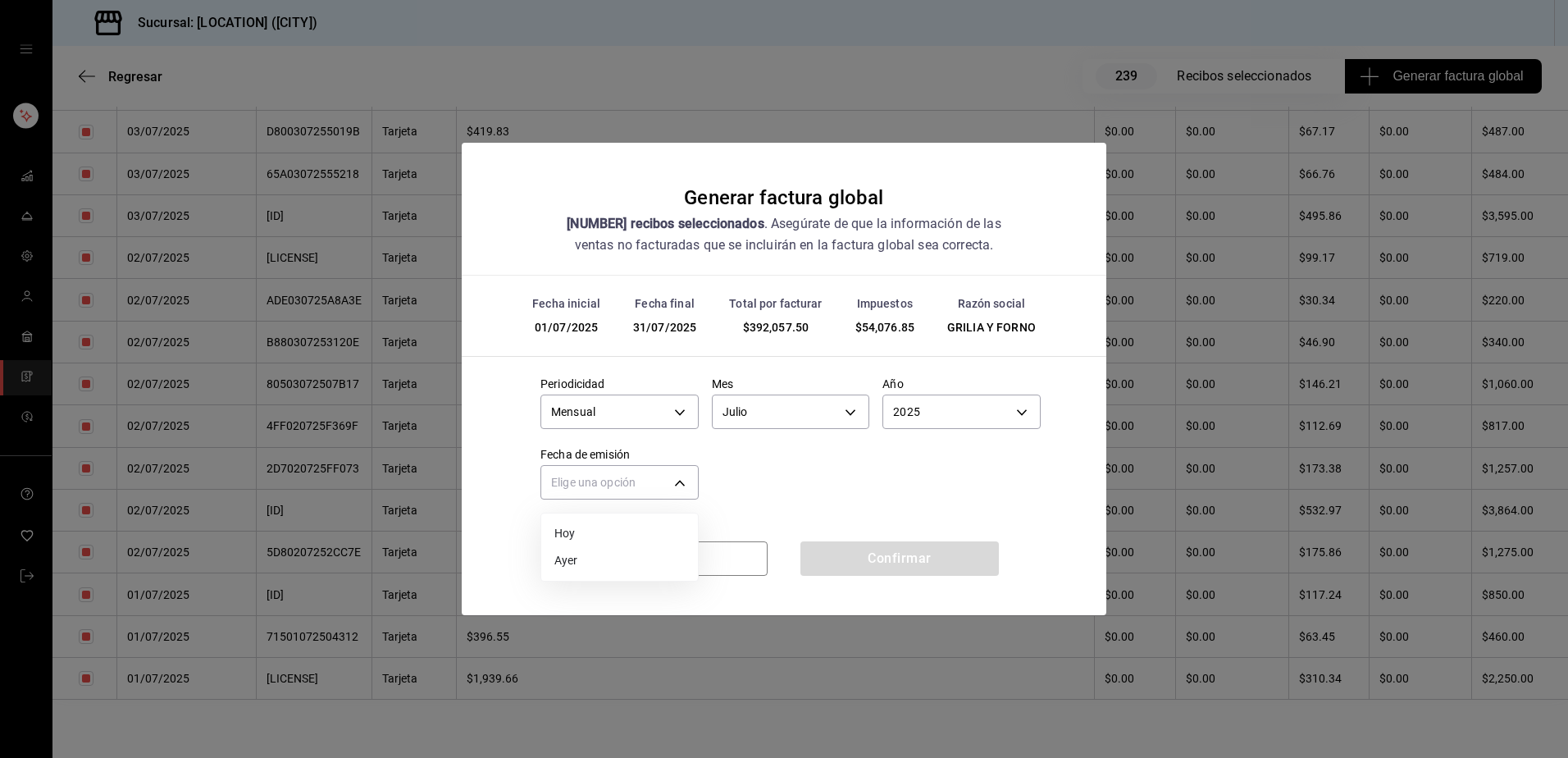 click on "Ayer" at bounding box center [619, 560] 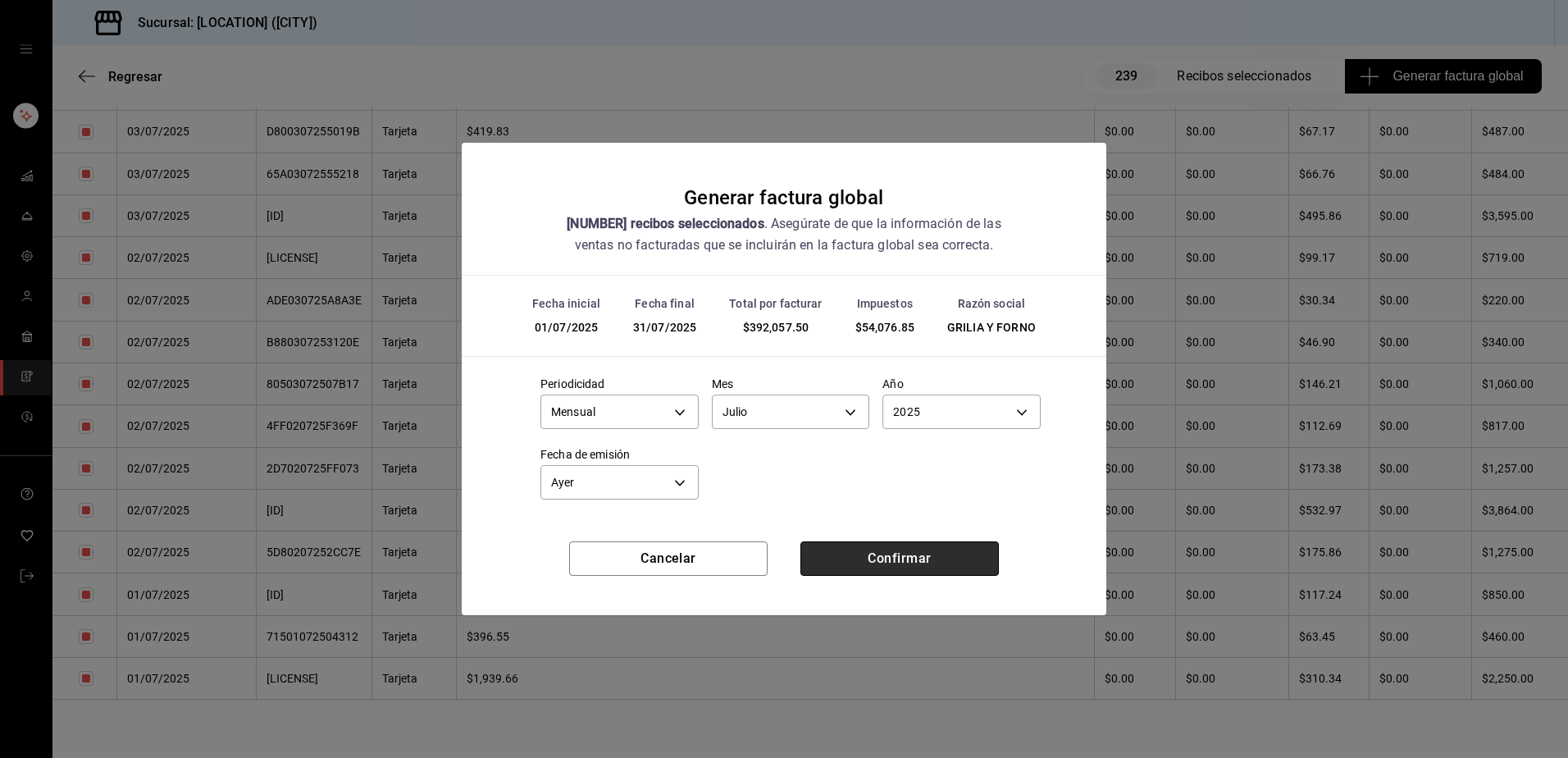 click on "Confirmar" at bounding box center [900, 559] 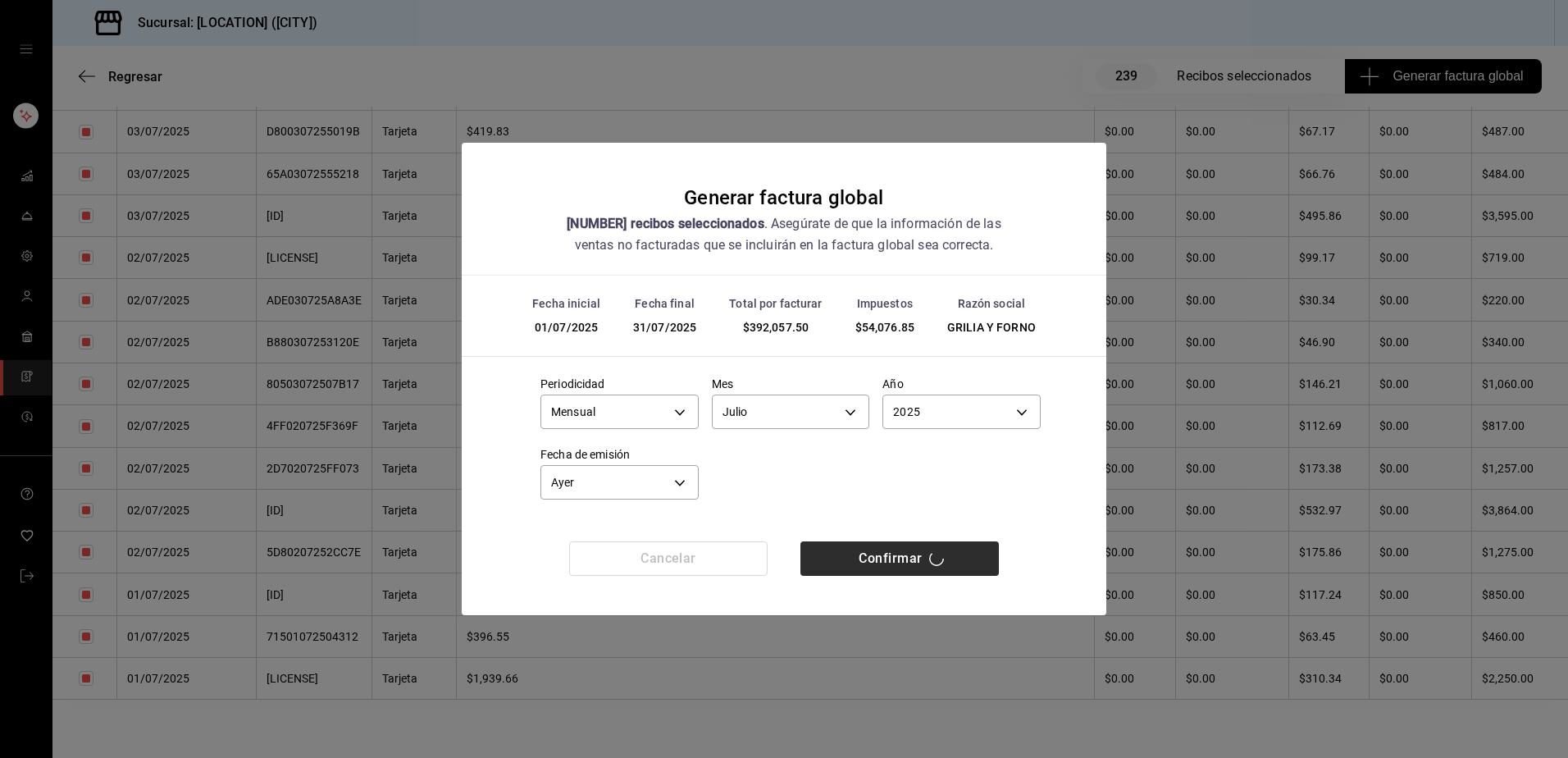 scroll, scrollTop: 0, scrollLeft: 0, axis: both 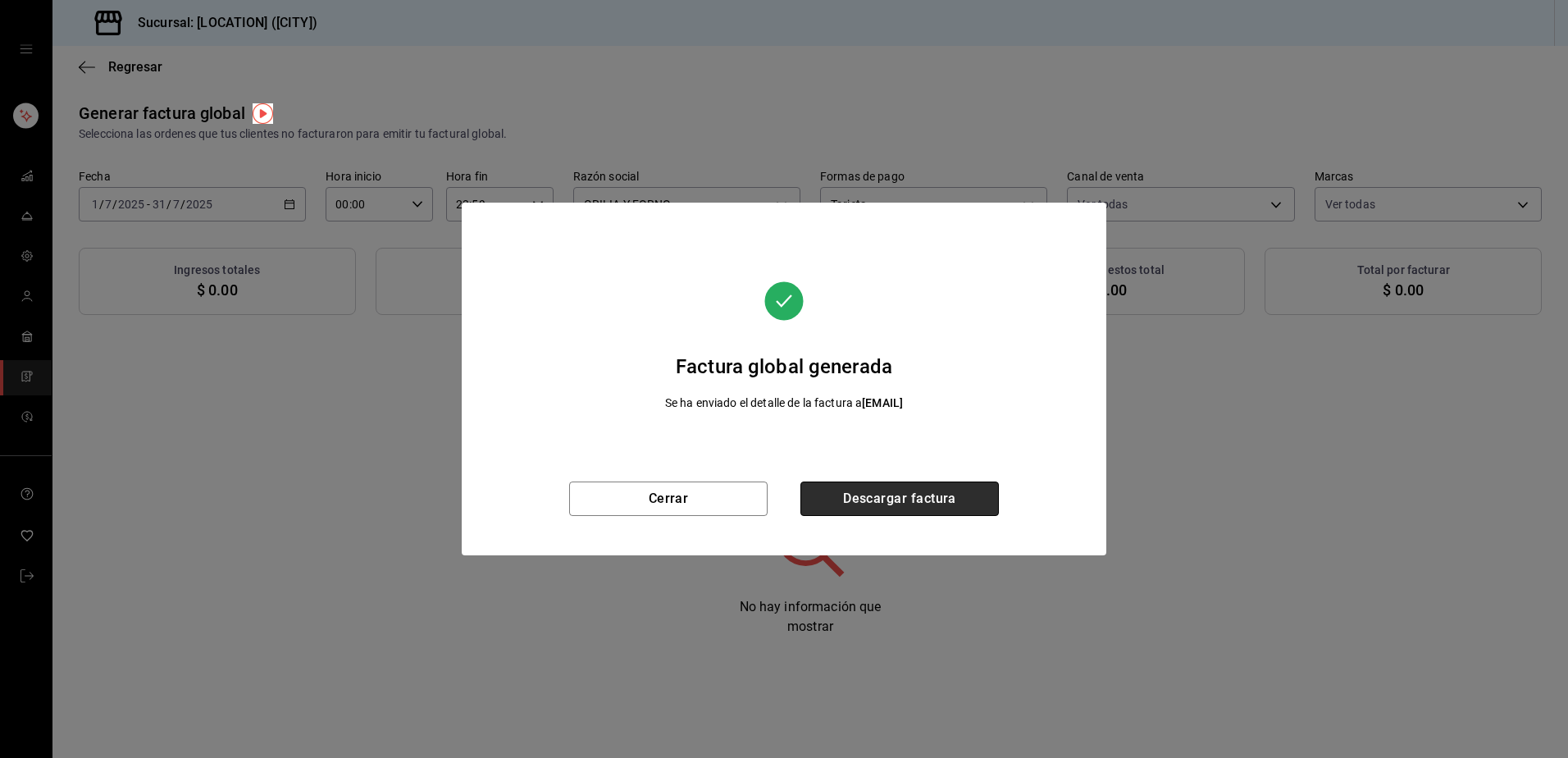 click on "Descargar factura" at bounding box center [900, 499] 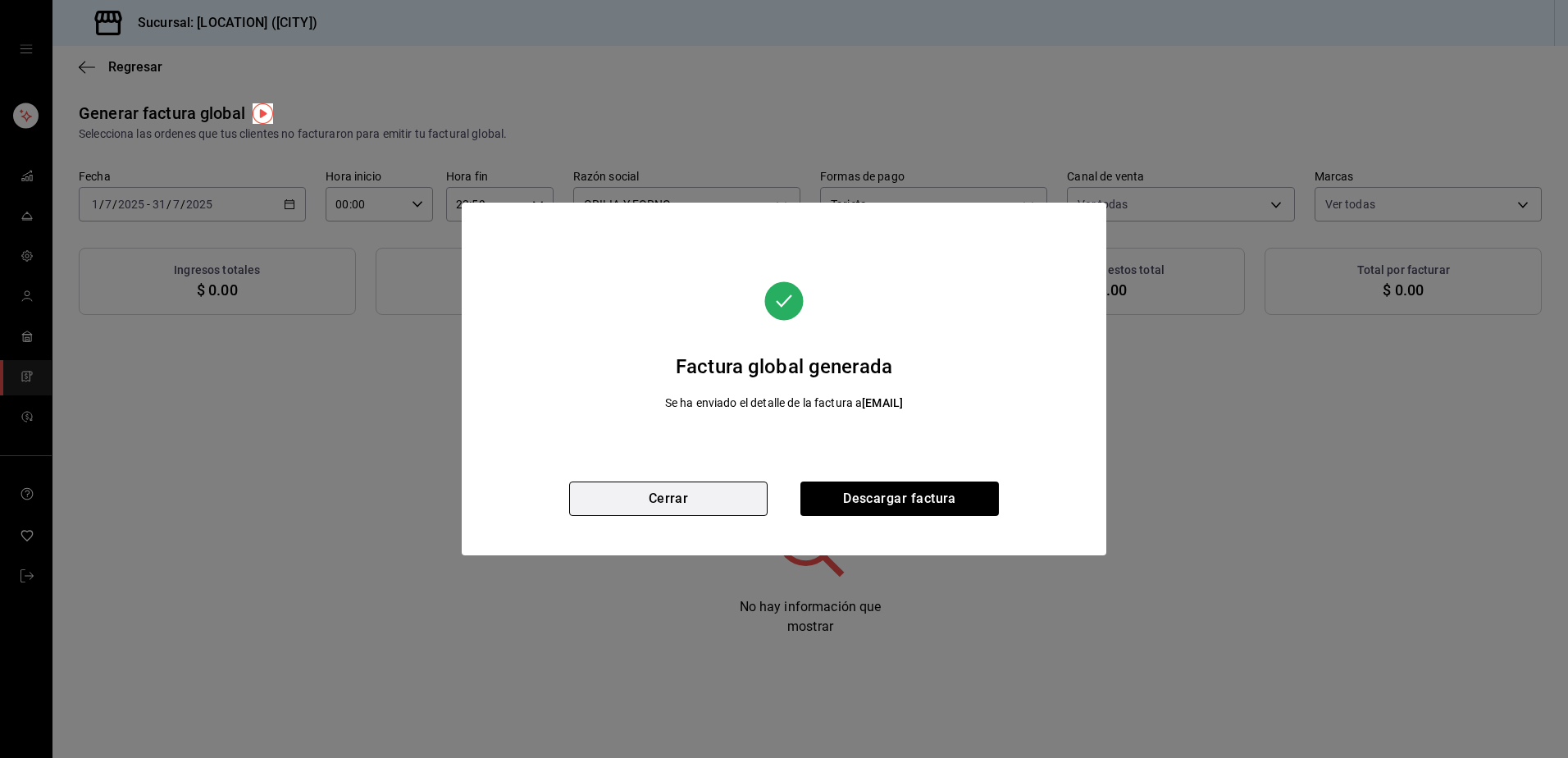 click on "Cerrar" at bounding box center (668, 499) 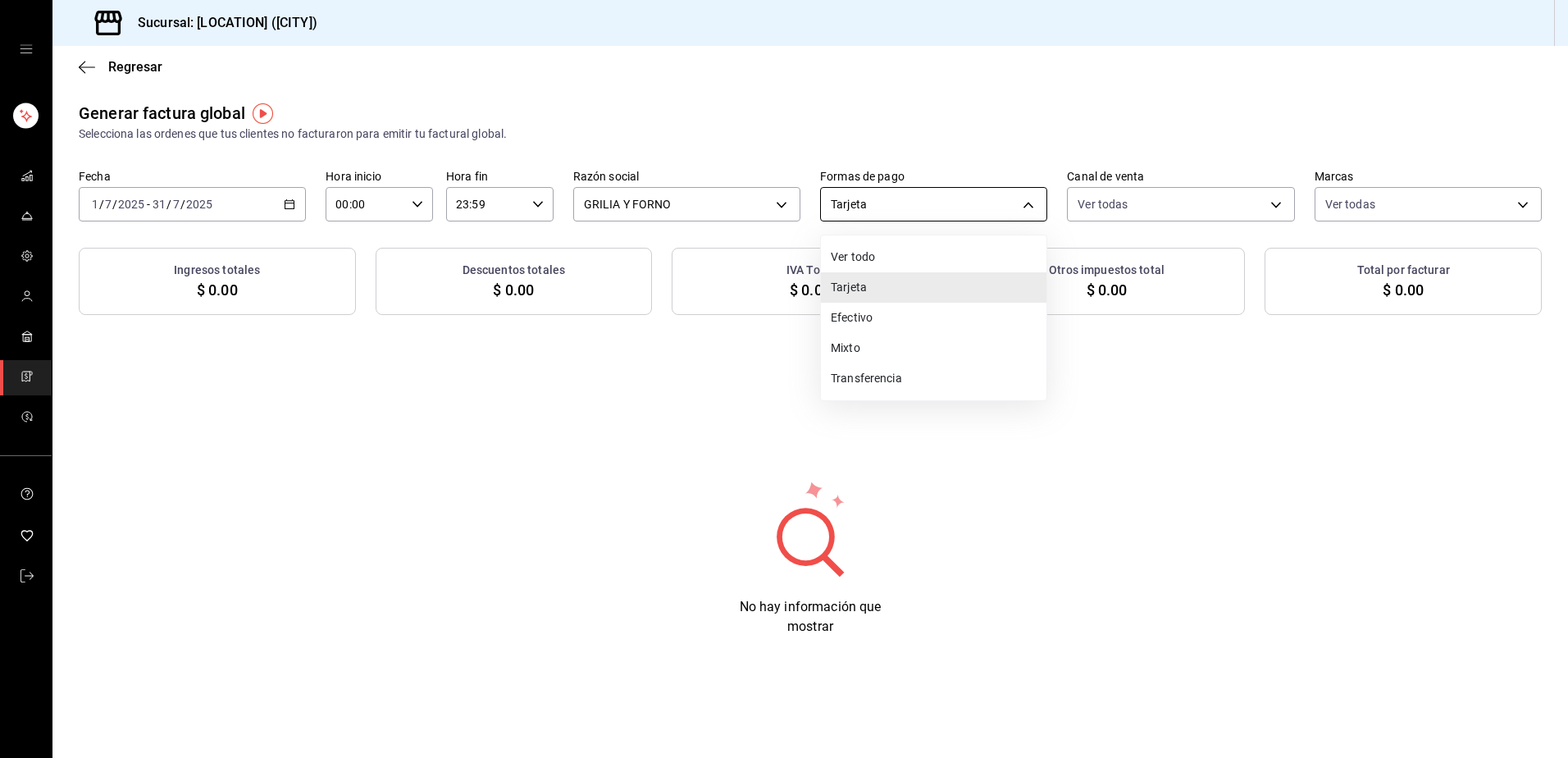 click on "Sucursal: Parrilla Las Leñas (Cuernavaca) Regresar Generar factura global Selecciona las ordenes que tus clientes no facturaron para emitir tu factural global. Fecha [DATE] 1 / [MONTH] / [YEAR] - [DATE] 31 / [MONTH] / [YEAR] Hora inicio 00:00 Hora inicio Hora fin 23:59 Hora fin Razón social GRILIA Y FORNO [UUID] Formas de pago Tarjeta CARD Canal de venta Ver todas PARROT,UBER_EATS,RAPPI,DIDI_FOOD,ONLINE Marcas Ver todas [UUID] Ingresos totales $ 0.00 Descuentos totales $ 0.00 IVA Total $ 0.00 Otros impuestos total $ 0.00 Total por facturar $ 0.00 No hay información que mostrar GANA 1 MES GRATIS EN TU SUSCRIPCIÓN AQUÍ ¿Recuerdas cómo empezó tu restaurante?
Hoy puedes ayudar a un colega a tener el mismo cambio que tú viviste.
Recomienda Parrot directamente desde tu Portal Administrador.
Es fácil y rápido.
🎁 Por cada restaurante que se una, ganas 1 mes gratis. Ver video tutorial Ir a video Visitar centro de ayuda (81) [PHONE] (81) [PHONE]" at bounding box center (784, 379) 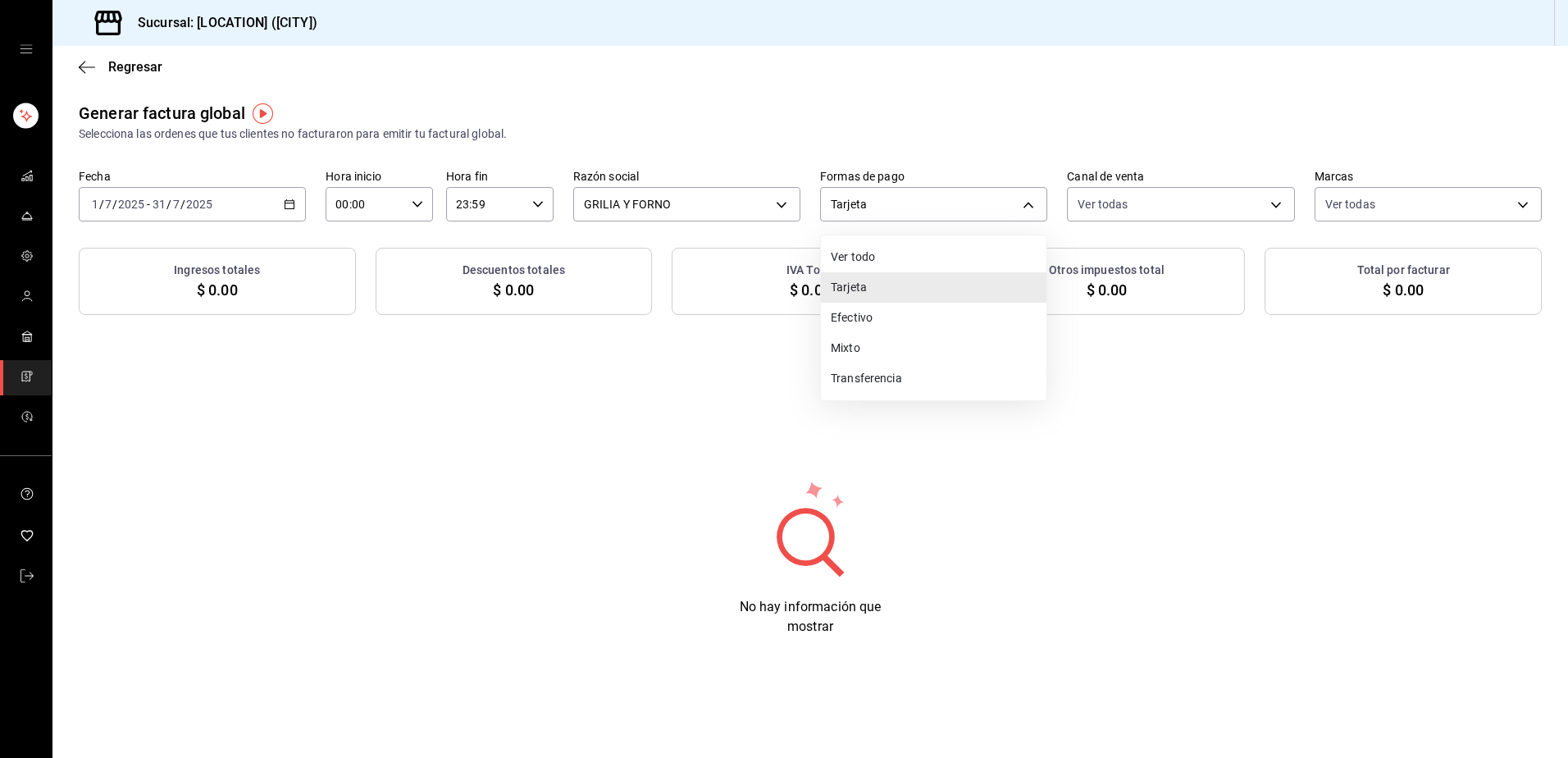 click on "Mixto" at bounding box center [933, 348] 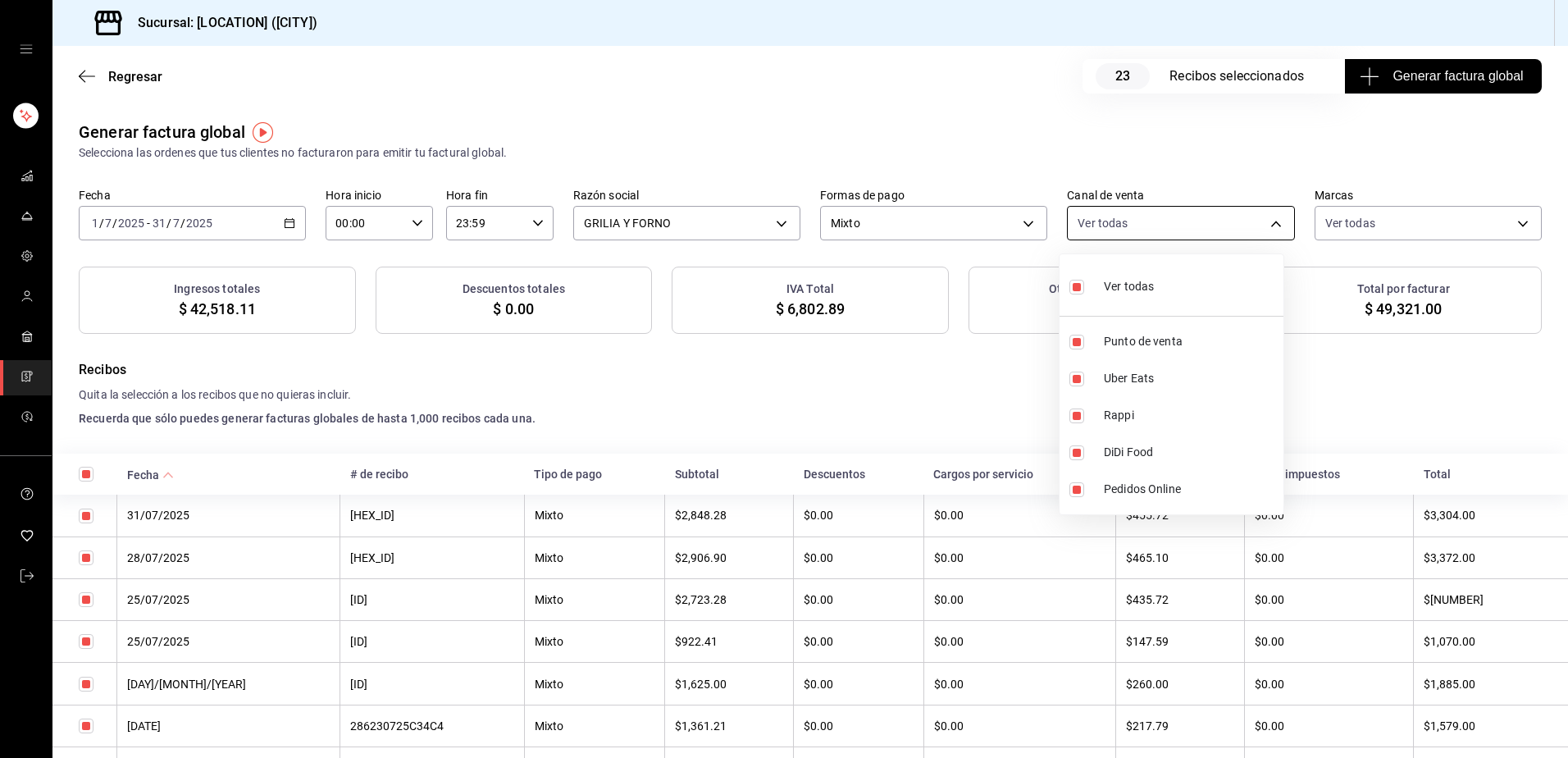 click on "Fecha [MONTH]/[DAY]/[YEAR] [DAY] / [MONTH] / [YEAR] - [MONTH]/[DAY]/[YEAR] [DAY] / [MONTH] / [YEAR] Hora inicio [TIME] Hora inicio Hora fin [TIME] Hora fin Razón social GRILIA Y FORNO [UUID] Formas de pago Mixto MIXED Canal de venta Ver todas PARROT,UBER_EATS,RAPPI,DIDI_FOOD,ONLINE Marcas Ver todas [UUID] Ingresos totales $ [AMOUNT] Descuentos totales $ [AMOUNT] IVA Total $ [AMOUNT] Otros impuestos total $ [AMOUNT] Total por facturar $ [AMOUNT] Recibos Quita la selección a los recibos que no quieras incluir. Recuerda que sólo puedes generar facturas globales de hasta 1,000 recibos cada una. Fecha # de recibo Tipo de pago Subtotal Descuentos Cargos por servicio IVA Otros impuestos Total [DAY]/[MONTH]/[YEAR] [UUID] Mixto $ [AMOUNT] $ [AMOUNT] $ [AMOUNT] $ [AMOUNT] $ [AMOUNT] $ [AMOUNT] [DAY]/[MONTH]/[YEAR] [UUID]" at bounding box center [784, 379] 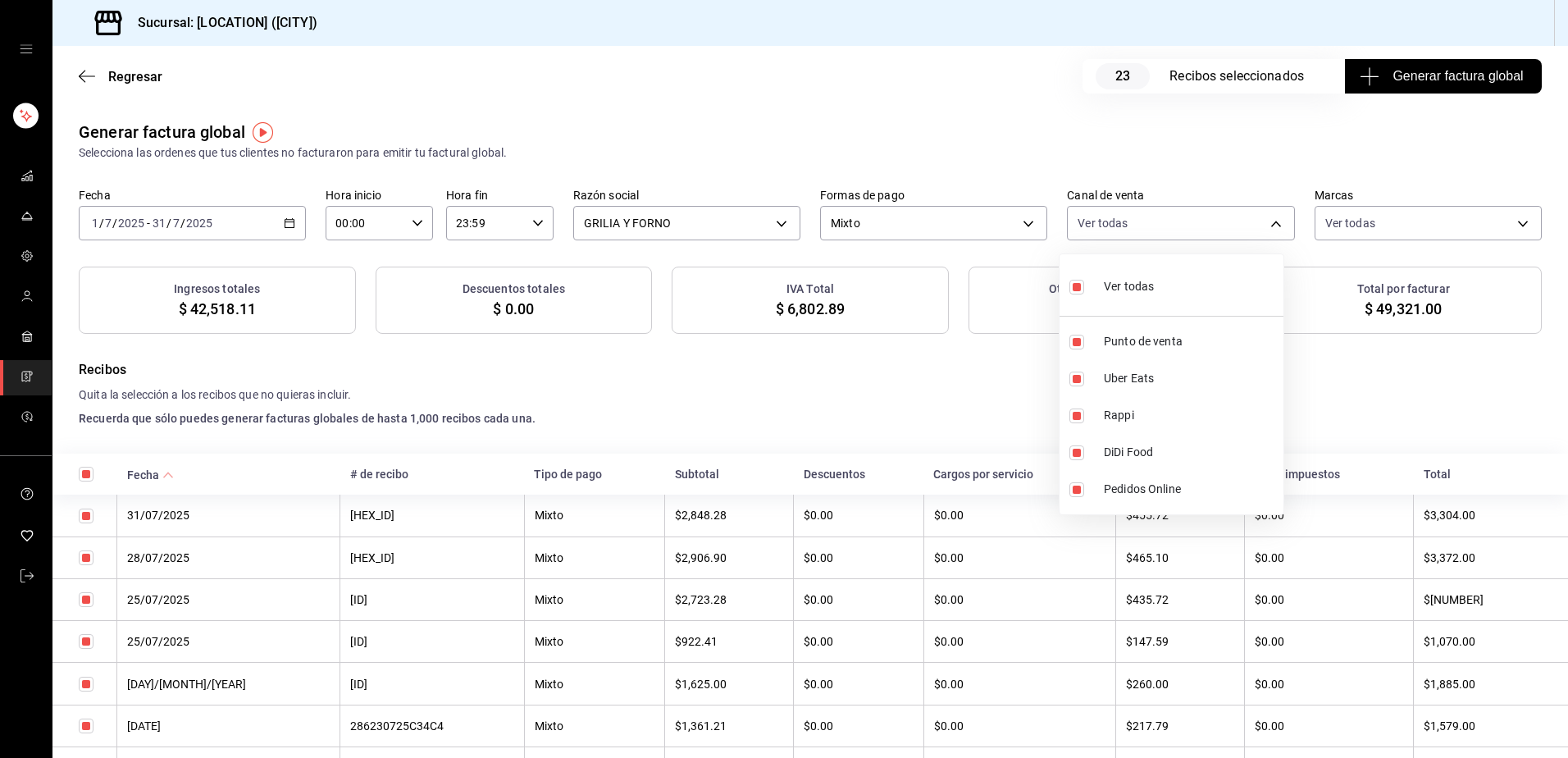 click at bounding box center [784, 379] 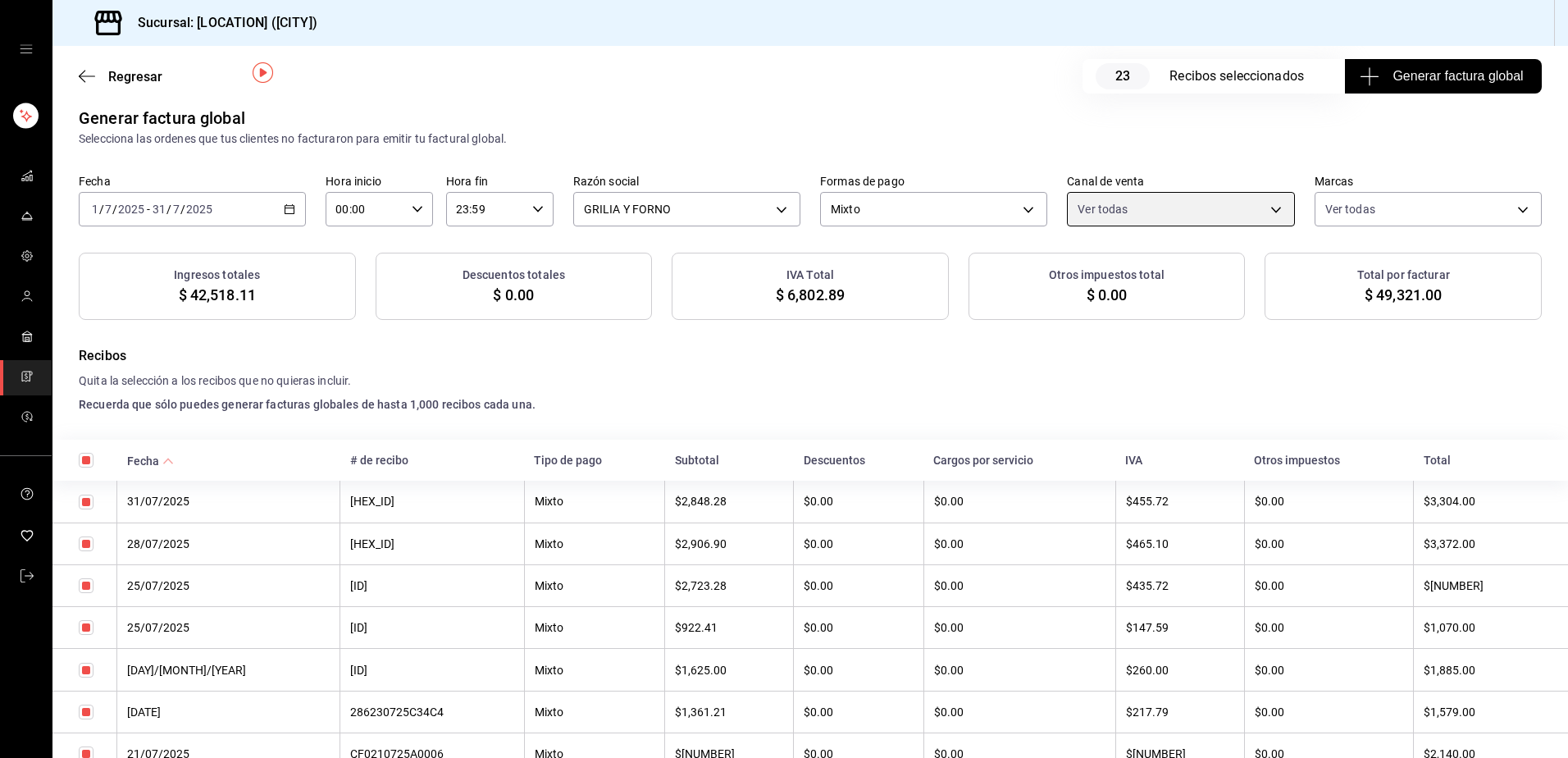 scroll, scrollTop: 0, scrollLeft: 0, axis: both 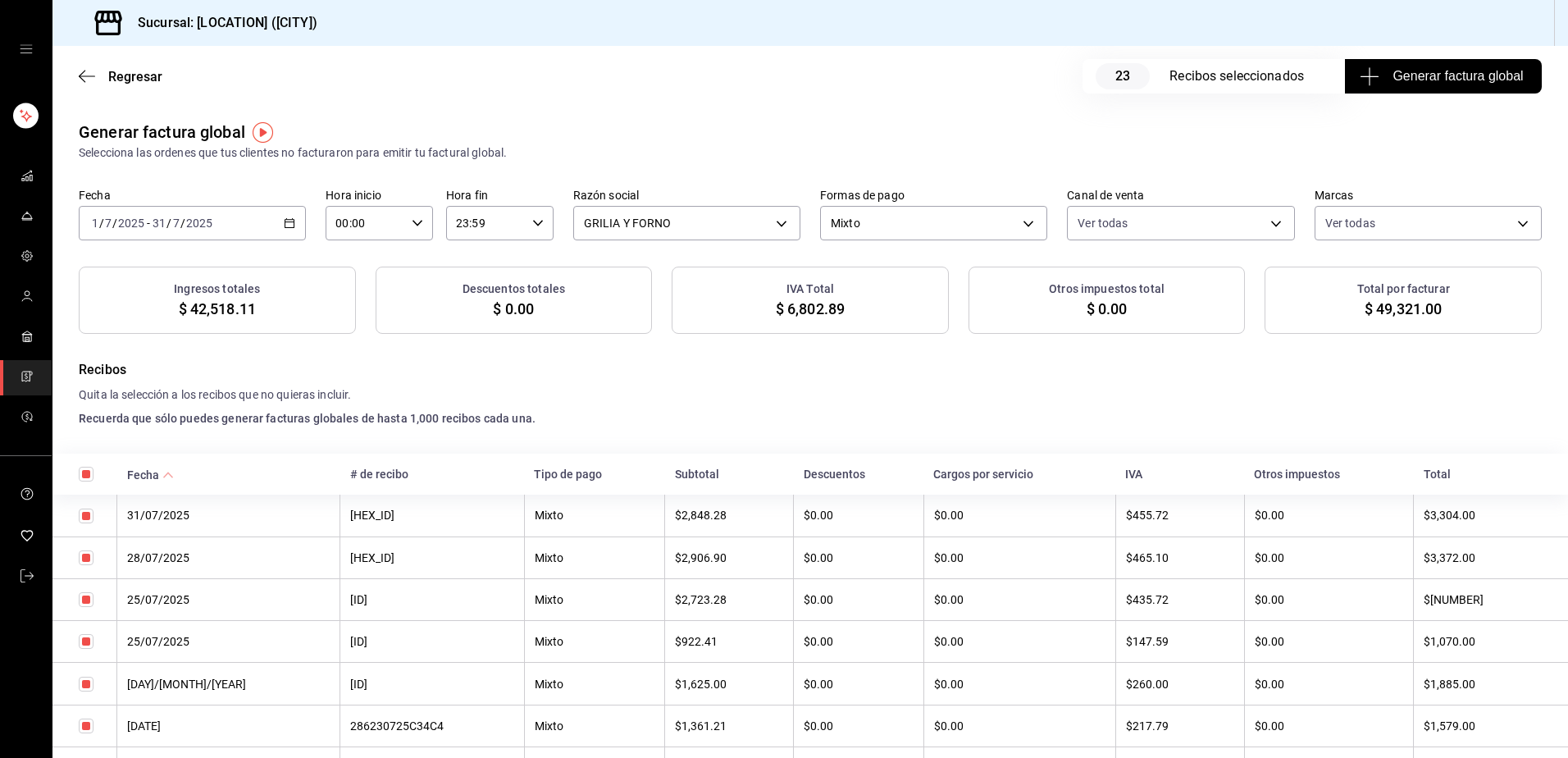 click on "Generar factura global" at bounding box center (1443, 76) 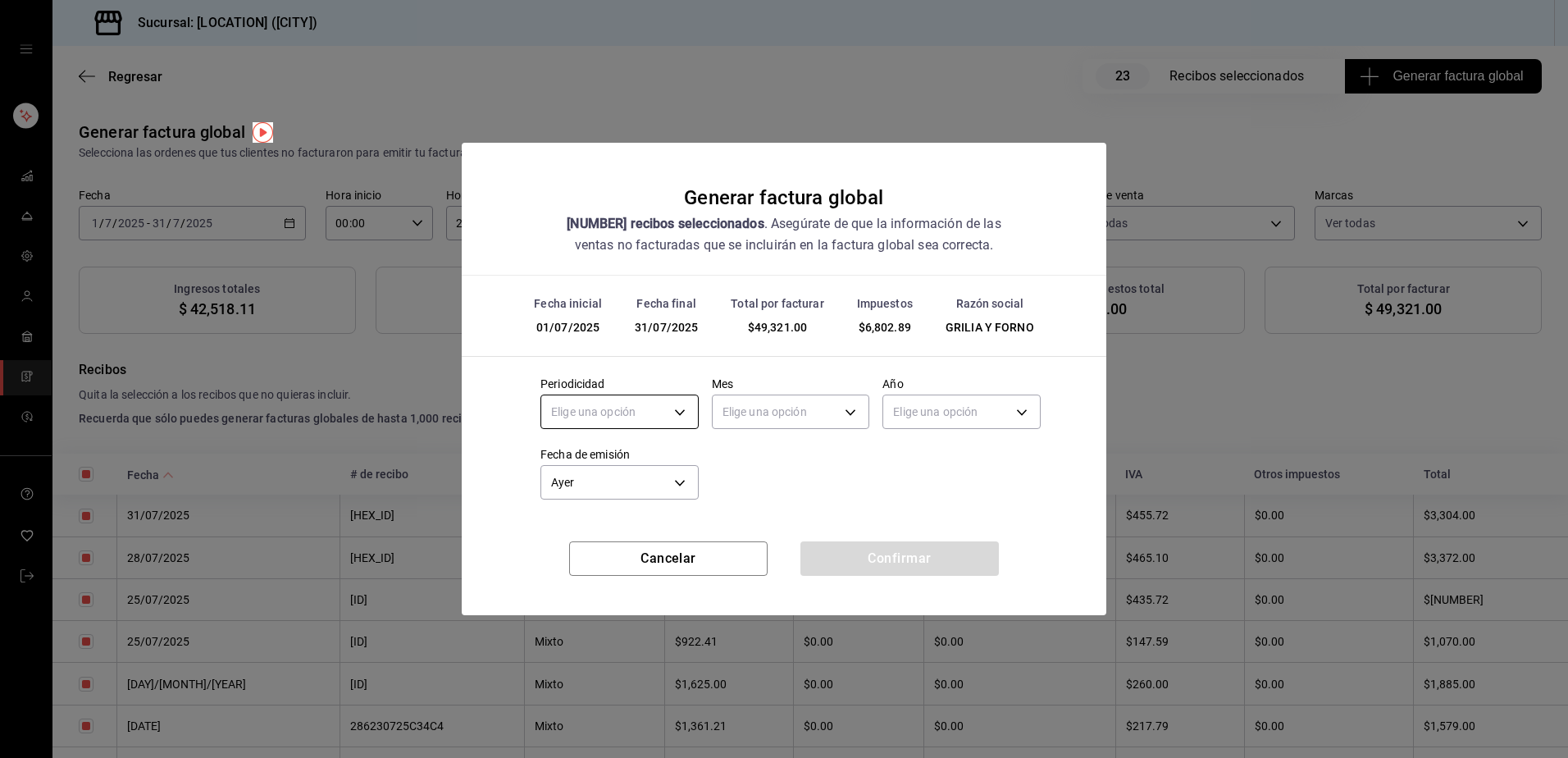 click on "Sucursal: Parrilla Las Leñas ([CITY]) Recibos seleccionados Generar factura global Generar factura global Selecciona las ordenes que tus clientes no facturaron para emitir tu factural global. Fecha [DATE] [DATE] - [DATE] [DATE] Hora inicio 00:00 Hora inicio Hora fin 23:59 Hora fin Razón social GRILIA Y FORNO [UUID] Formas de pago Mixto MIXED Canal de venta Ver todas PARROT,UBER_EATS,RAPPI,DIDI_FOOD,ONLINE Marcas Ver todas [UUID] Ingresos totales $ 42,518.11 Descuentos totales $ 0.00 IVA Total $ 6,802.89 Otros impuestos total $ 0.00 Total por facturar $ 49,321.00 Recibos Quita la selección a los recibos que no quieras incluir. Recuerda que sólo puedes generar facturas globales de hasta 1,000 recibos cada una. Fecha # de recibo Tipo de pago Subtotal Descuentos Cargos por servicio IVA Otros impuestos Total [DATE] [ID] Mixto $2,848.28 $0.00 $0.00 $455.72 $0.00 $3,304.00 [DATE] [ID]" at bounding box center (784, 379) 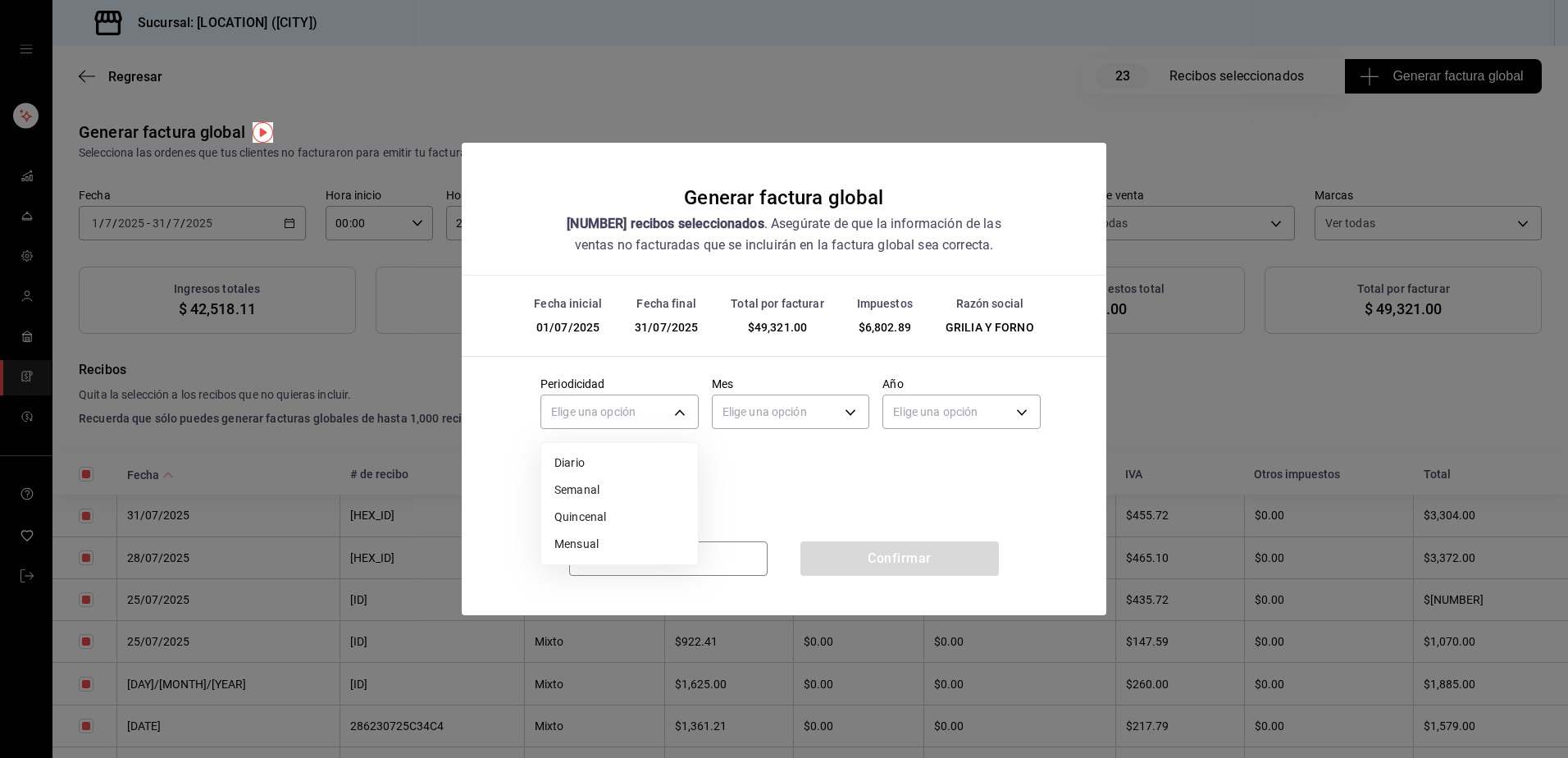 click on "Mensual" at bounding box center (619, 544) 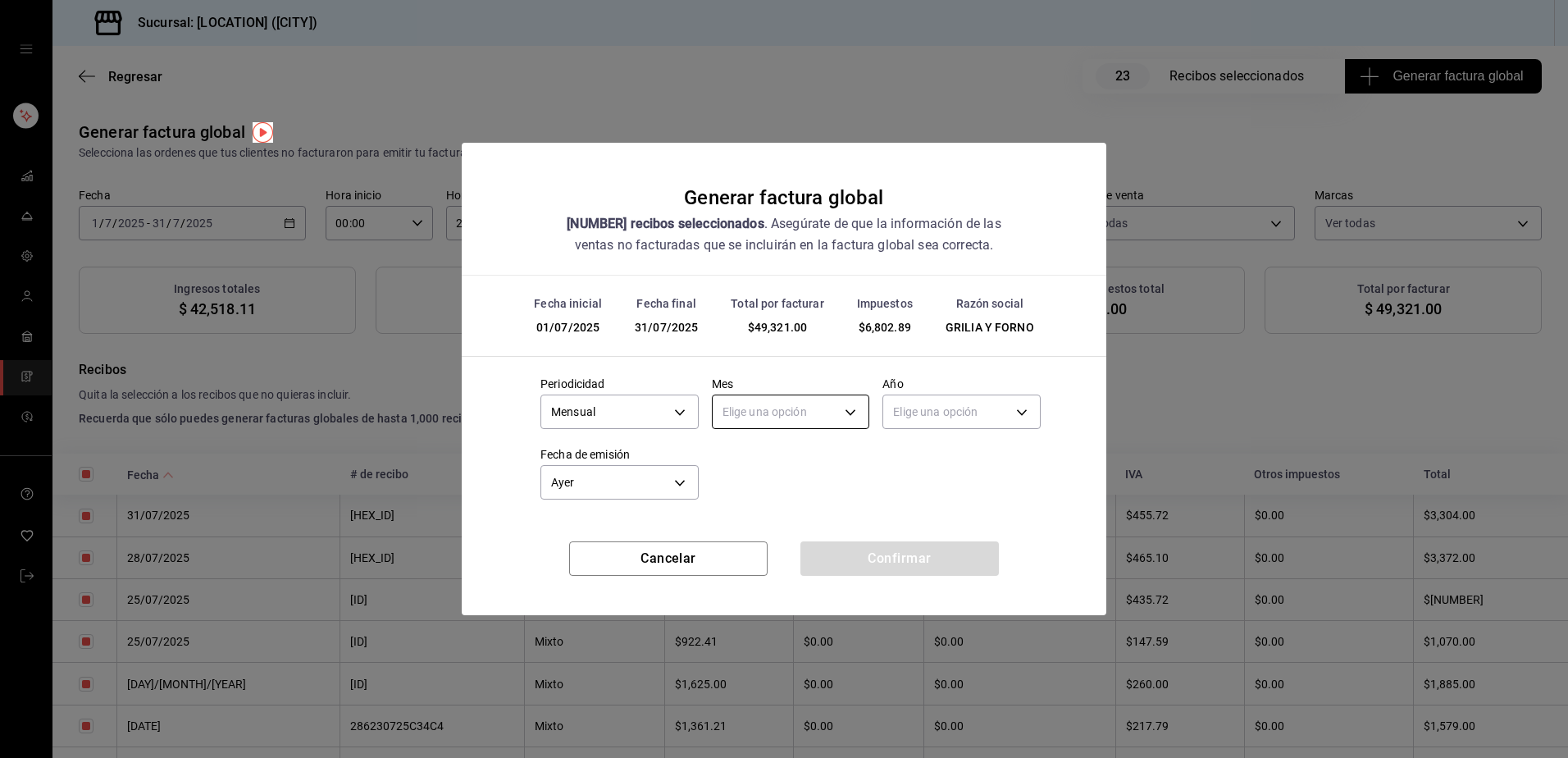 click on "Sucursal: Parrilla Las Leñas ([CITY]) Recibos seleccionados Generar factura global Generar factura global Selecciona las ordenes que tus clientes no facturaron para emitir tu factural global. Fecha [DATE] [DATE] - [DATE] [DATE] Hora inicio 00:00 Hora inicio Hora fin 23:59 Hora fin Razón social GRILIA Y FORNO [UUID] Formas de pago Mixto MIXED Canal de venta Ver todas PARROT,UBER_EATS,RAPPI,DIDI_FOOD,ONLINE Marcas Ver todas [UUID] Ingresos totales $ 42,518.11 Descuentos totales $ 0.00 IVA Total $ 6,802.89 Otros impuestos total $ 0.00 Total por facturar $ 49,321.00 Recibos Quita la selección a los recibos que no quieras incluir. Recuerda que sólo puedes generar facturas globales de hasta 1,000 recibos cada una. Fecha # de recibo Tipo de pago Subtotal Descuentos Cargos por servicio IVA Otros impuestos Total [DATE] [ID] Mixto $2,848.28 $0.00 $0.00 $455.72 $0.00 $3,304.00 [DATE] [ID]" at bounding box center [784, 379] 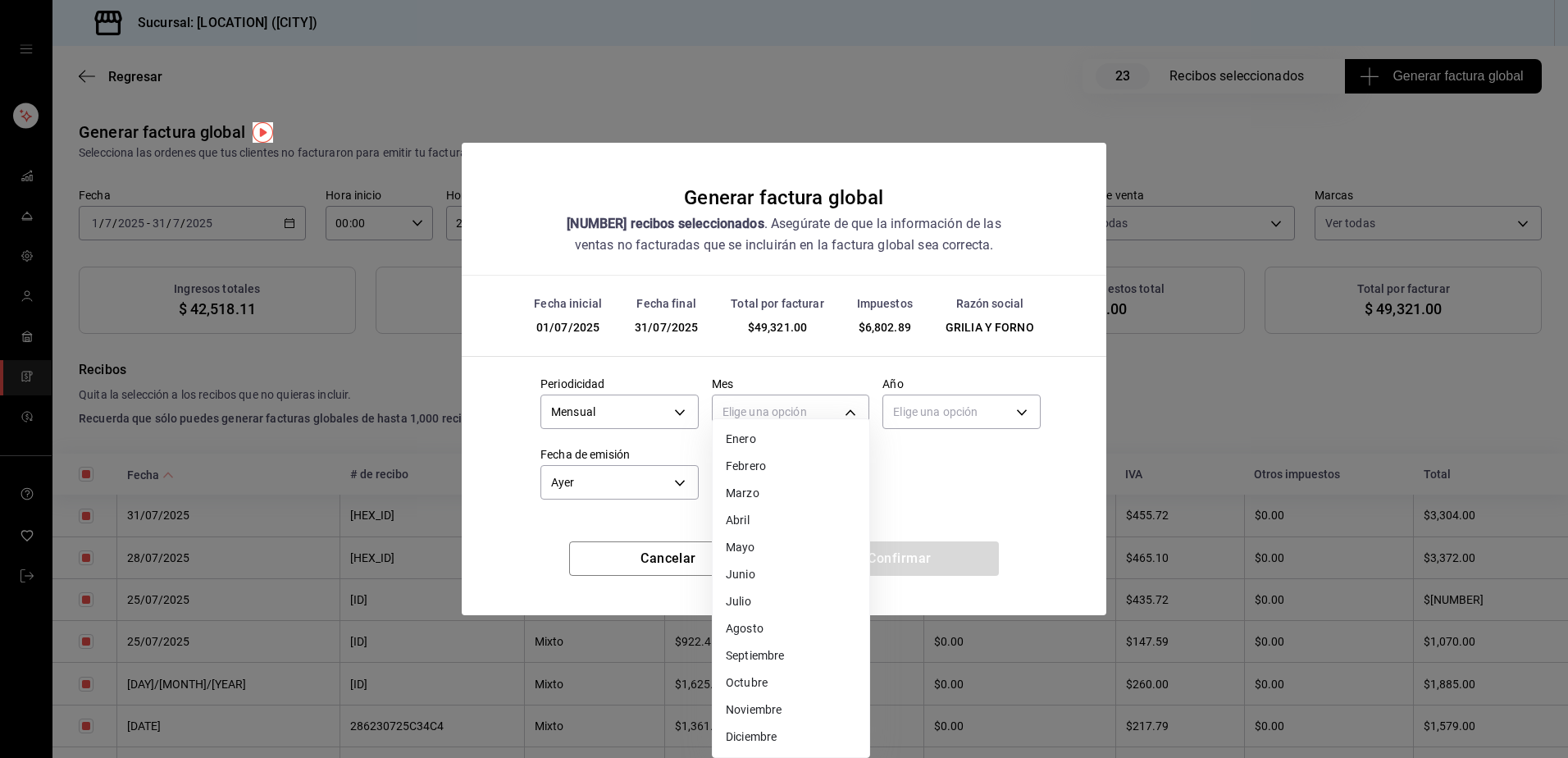 click on "Julio" at bounding box center [791, 601] 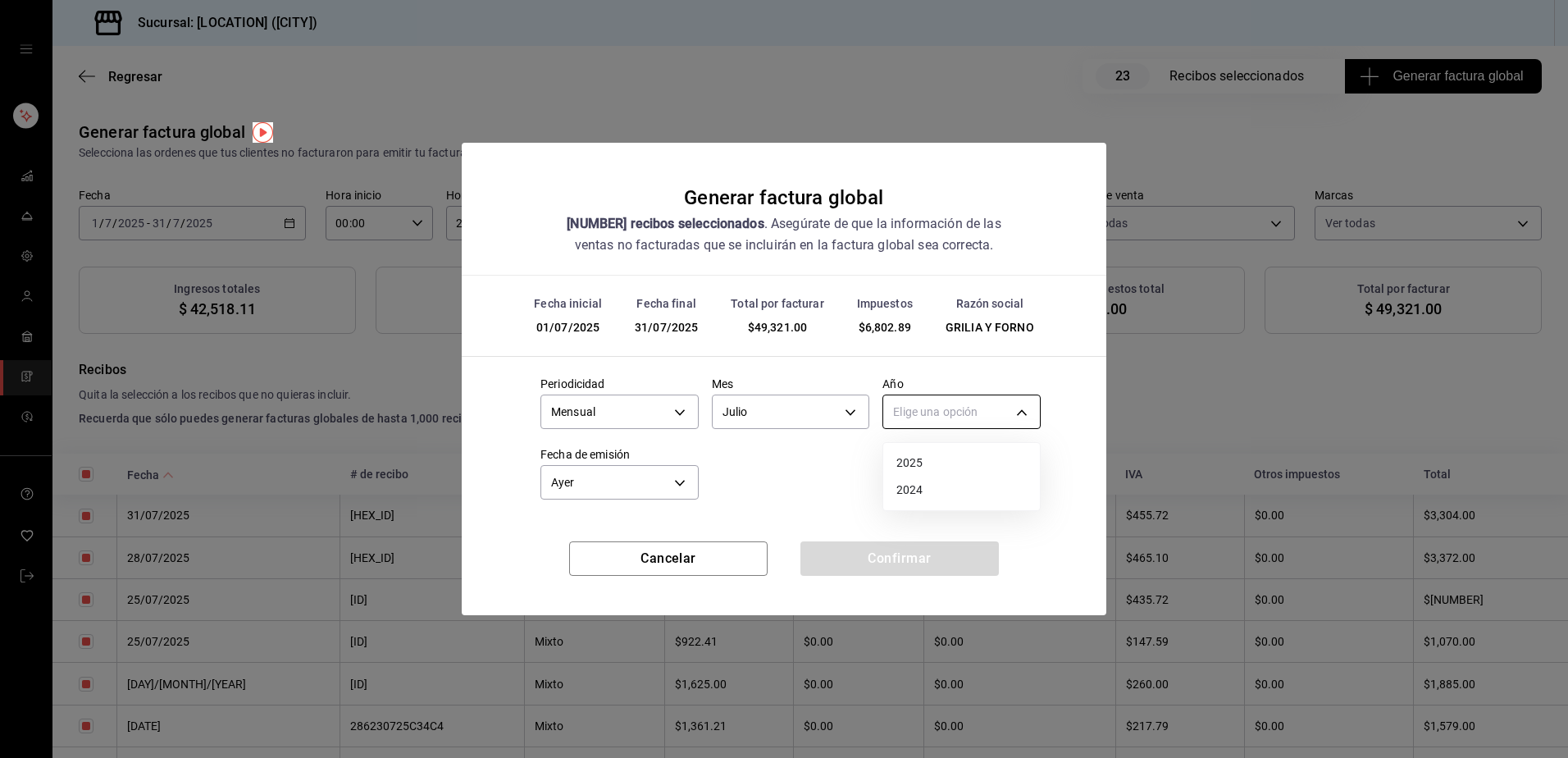 click on "Sucursal: Parrilla Las Leñas ([CITY]) Recibos seleccionados Generar factura global Generar factura global Selecciona las ordenes que tus clientes no facturaron para emitir tu factural global. Fecha [DATE] [DATE] - [DATE] [DATE] Hora inicio 00:00 Hora inicio Hora fin 23:59 Hora fin Razón social GRILIA Y FORNO [UUID] Formas de pago Mixto MIXED Canal de venta Ver todas PARROT,UBER_EATS,RAPPI,DIDI_FOOD,ONLINE Marcas Ver todas [UUID] Ingresos totales $ 42,518.11 Descuentos totales $ 0.00 IVA Total $ 6,802.89 Otros impuestos total $ 0.00 Total por facturar $ 49,321.00 Recibos Quita la selección a los recibos que no quieras incluir. Recuerda que sólo puedes generar facturas globales de hasta 1,000 recibos cada una. Fecha # de recibo Tipo de pago Subtotal Descuentos Cargos por servicio IVA Otros impuestos Total [DATE] [ID] Mixto $2,848.28 $0.00 $0.00 $455.72 $0.00 $3,304.00 [DATE] [ID]" at bounding box center [784, 379] 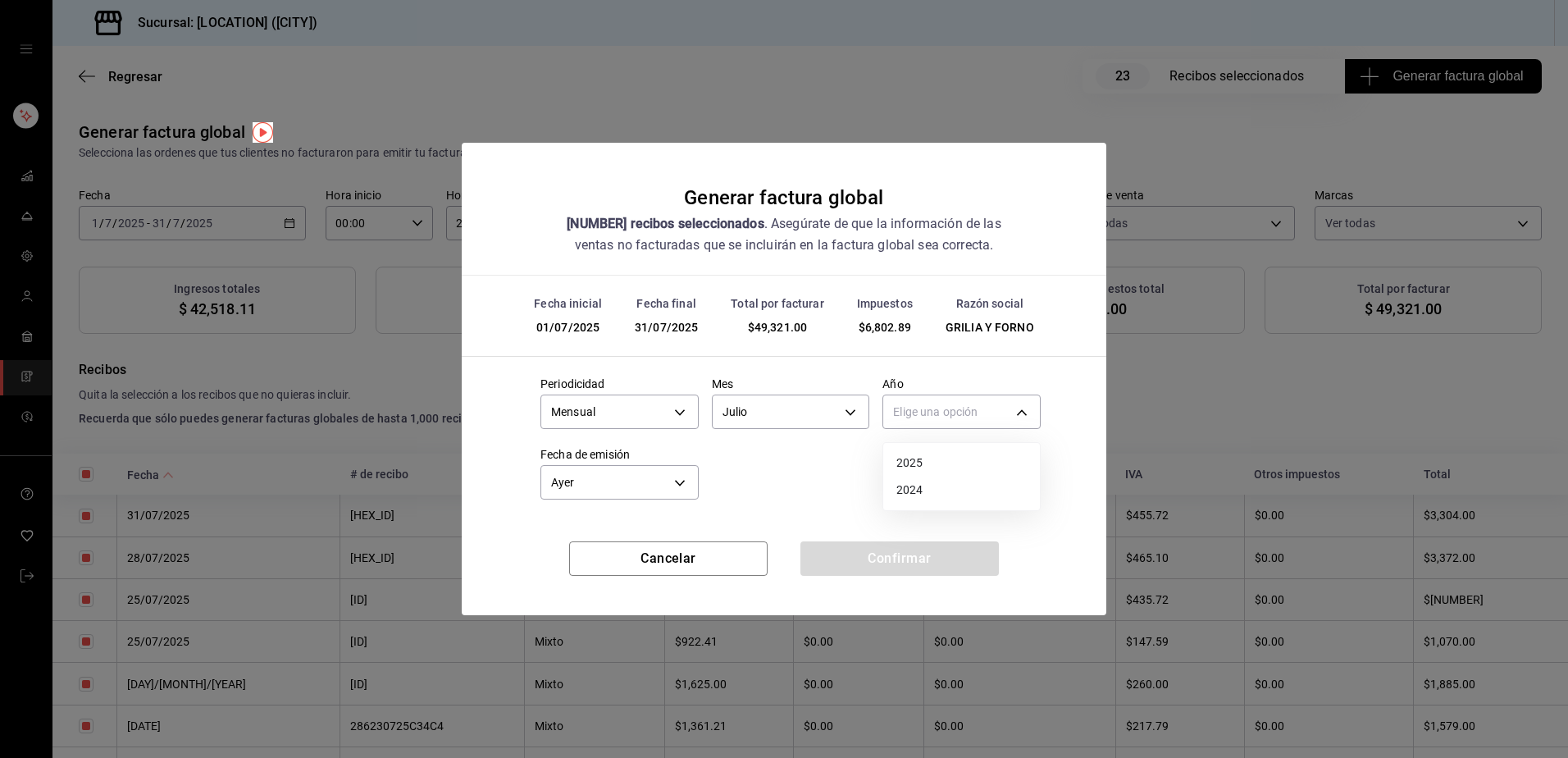 click on "2025" at bounding box center [961, 463] 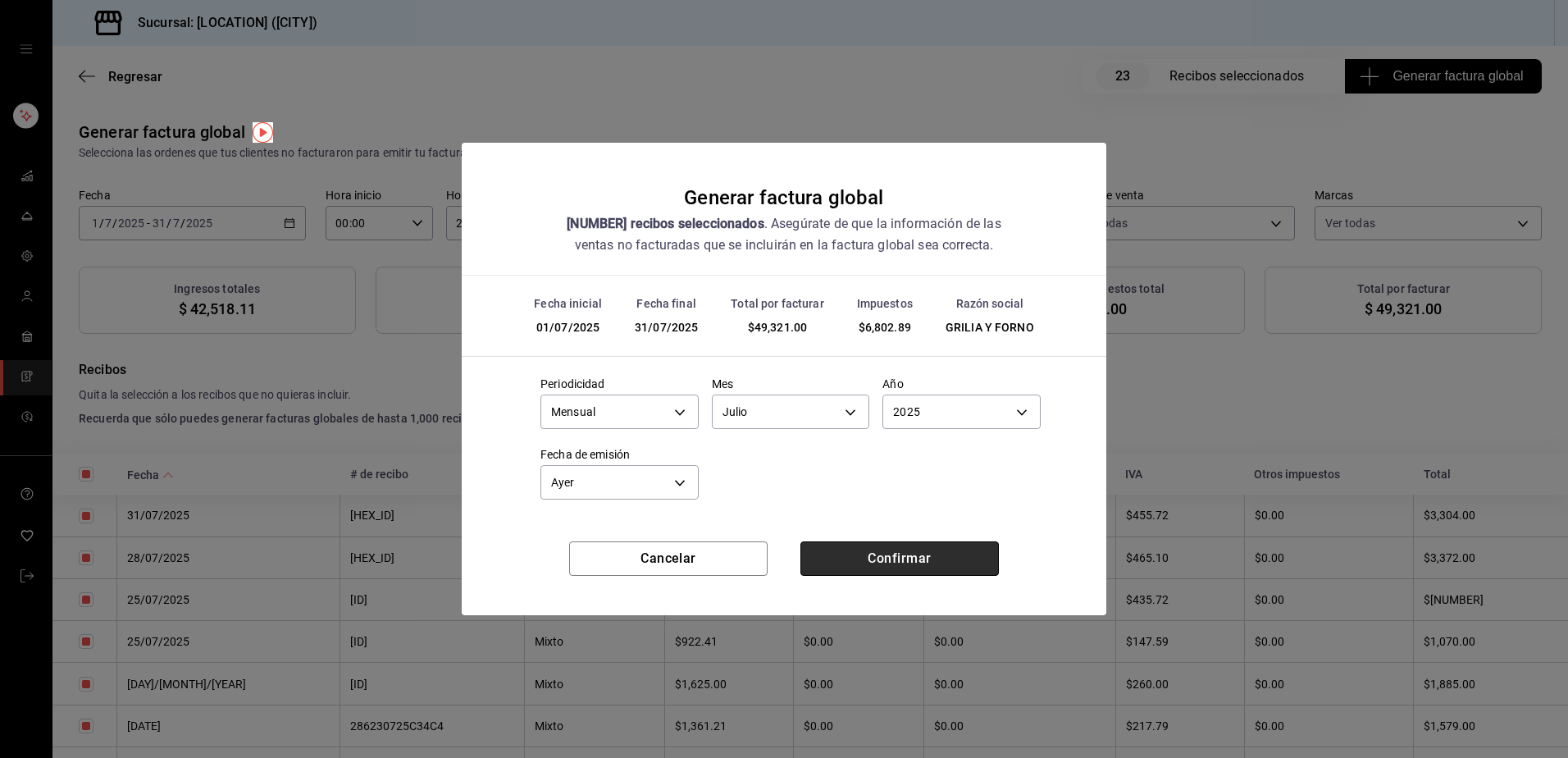 click on "Confirmar" at bounding box center (900, 559) 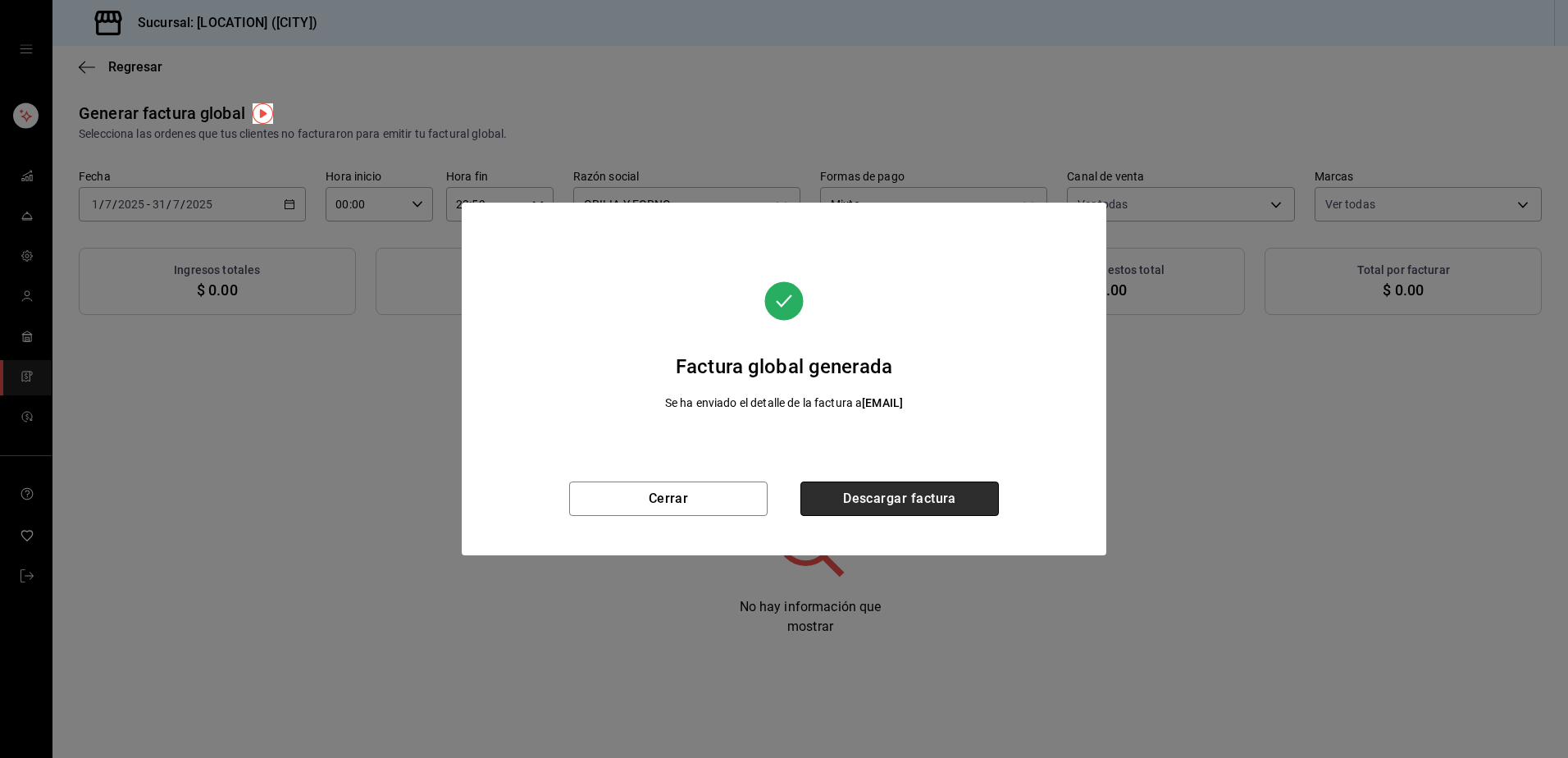 click on "Descargar factura" at bounding box center [900, 499] 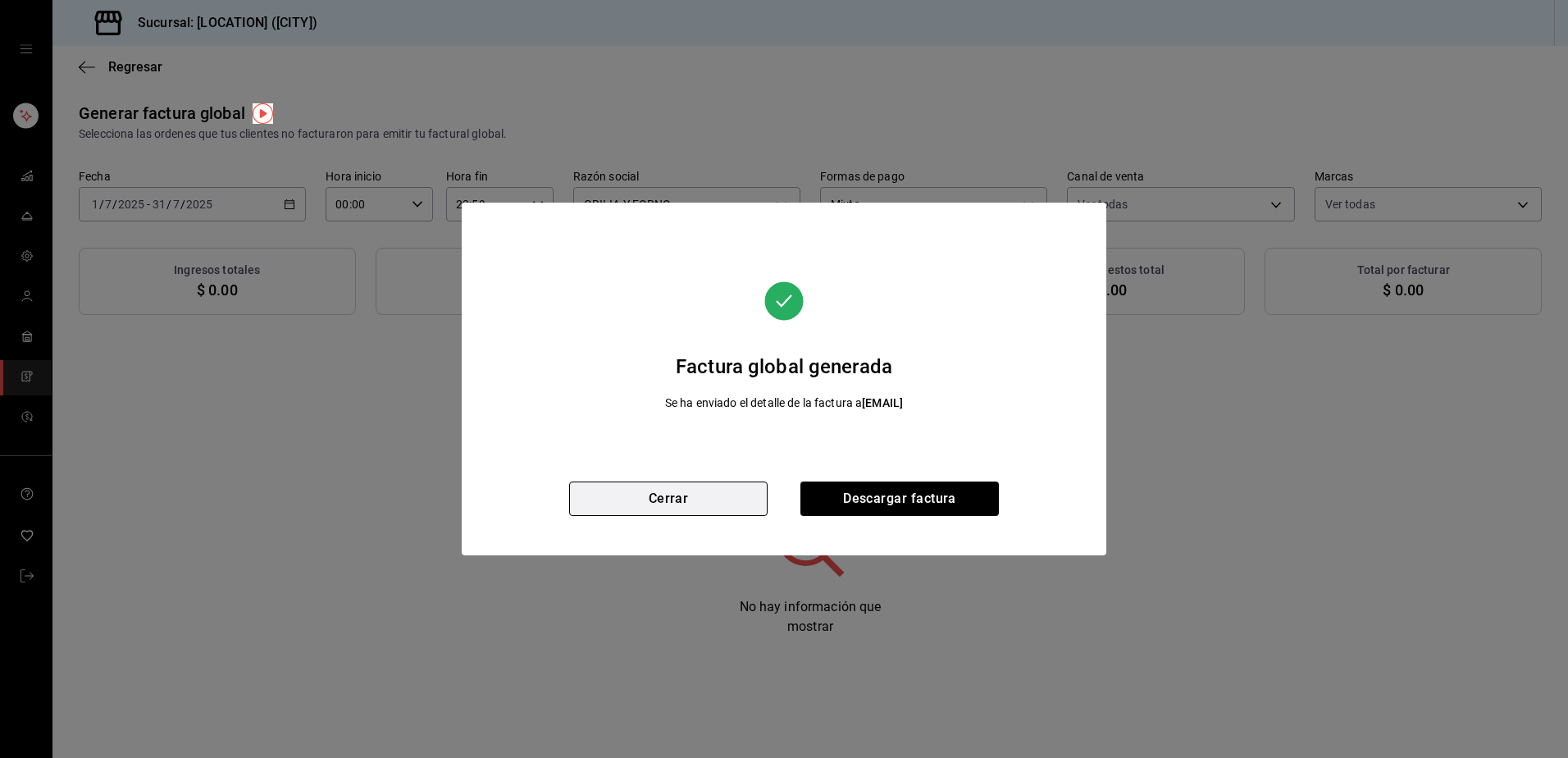 click on "Cerrar" at bounding box center [668, 499] 